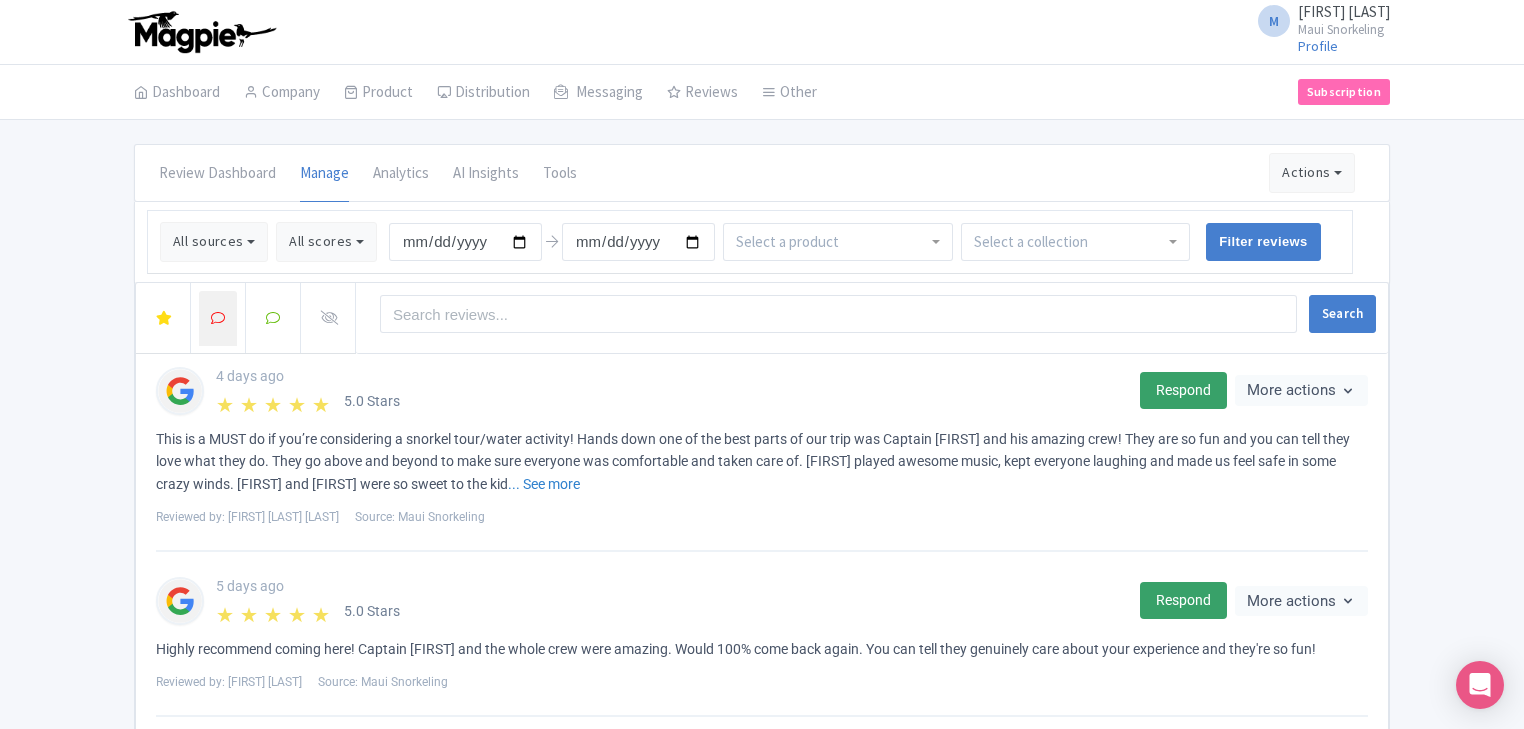 scroll, scrollTop: 0, scrollLeft: 0, axis: both 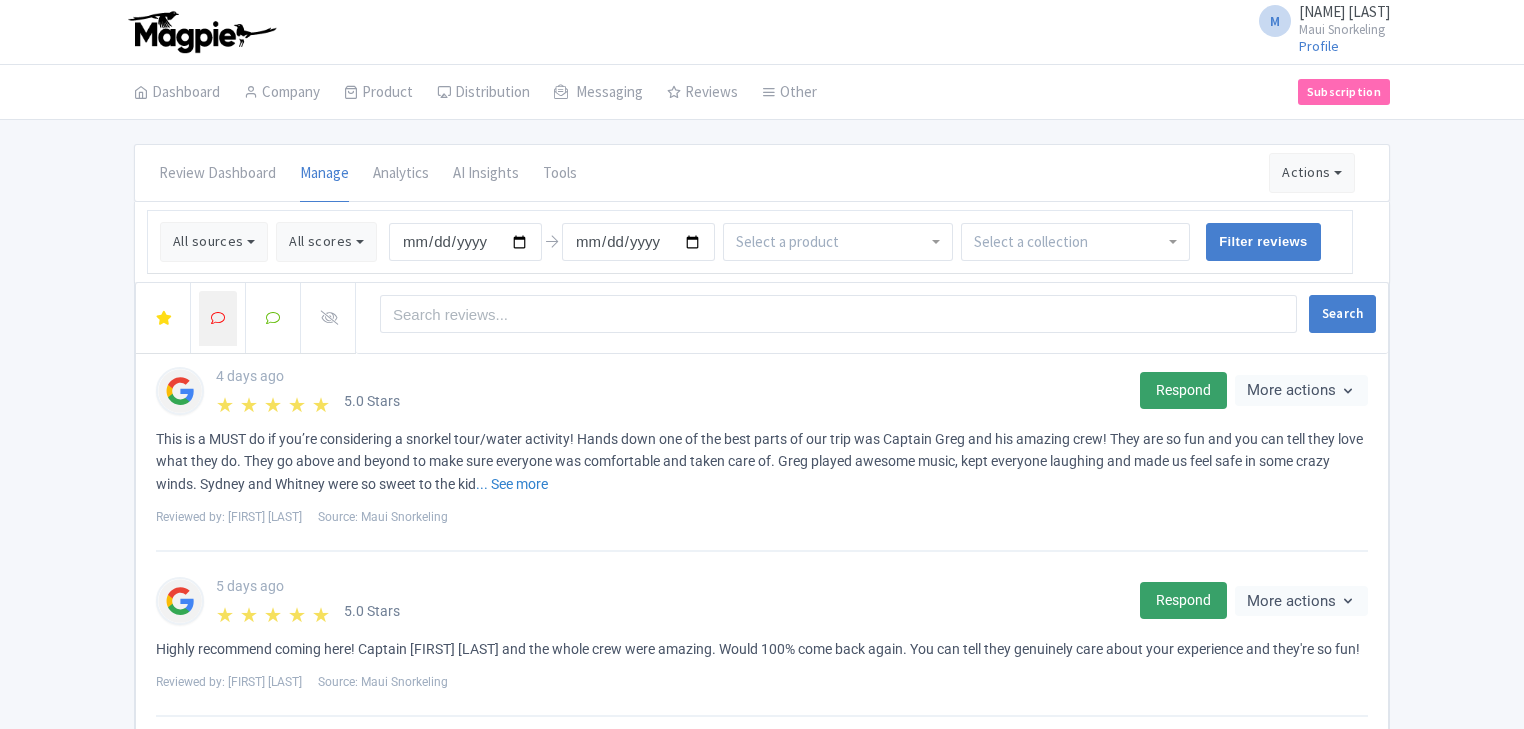 click at bounding box center (218, 318) 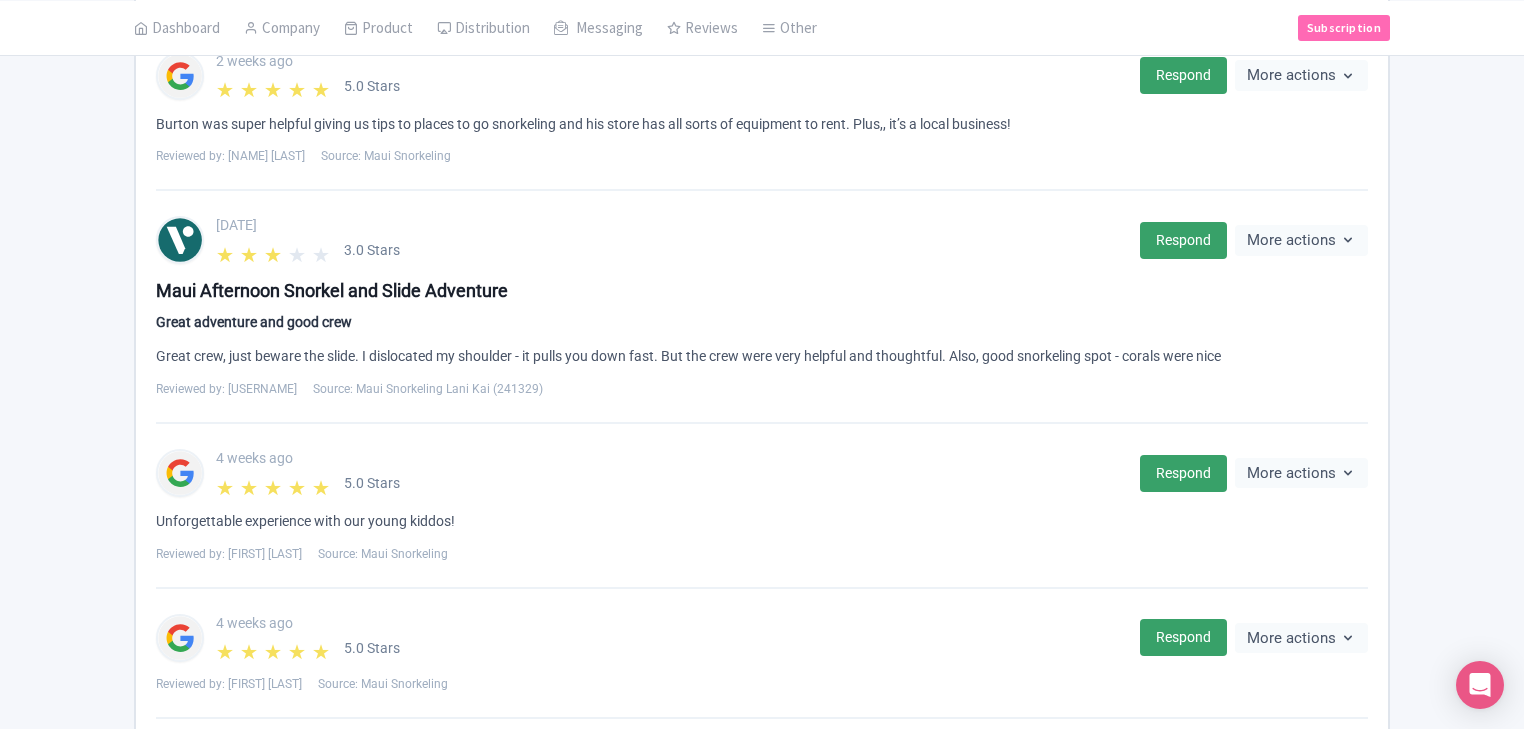 scroll, scrollTop: 1572, scrollLeft: 0, axis: vertical 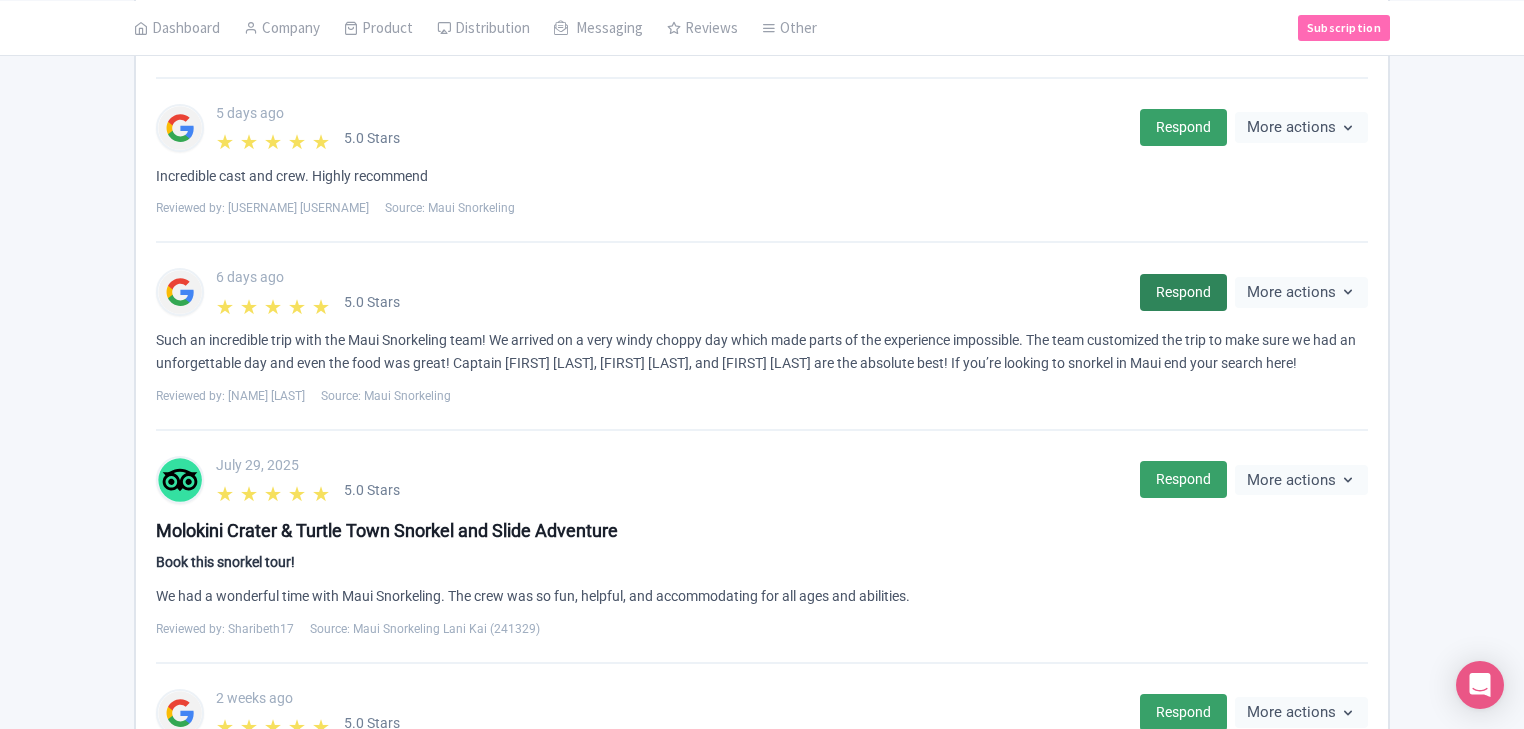 click on "Respond" at bounding box center (1183, 292) 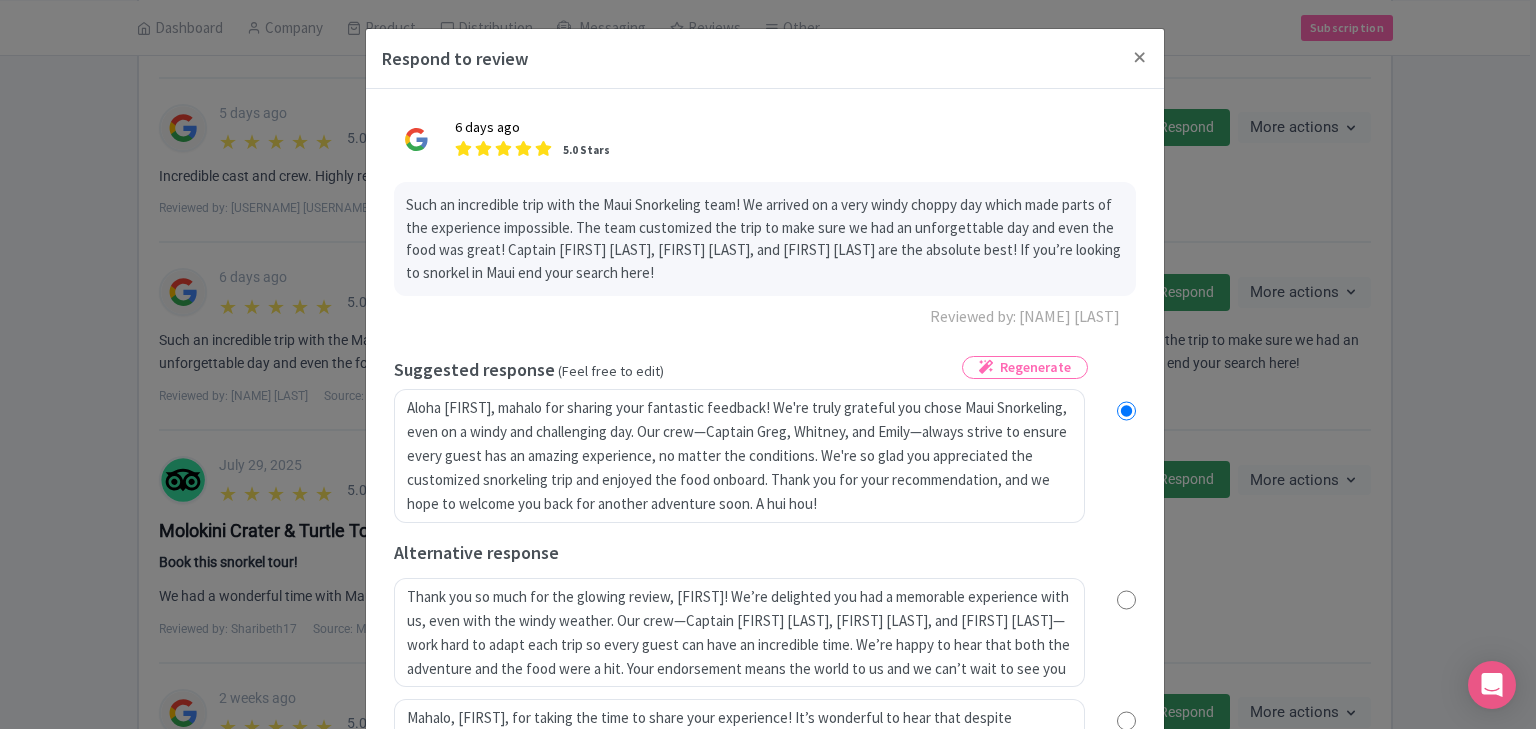 click on "6 days ago
5.0 Stars
Such an incredible trip with the Maui Snorkeling team! We arrived on a very windy choppy day which made parts of the experience impossible. The team customized the trip to make sure we had an unforgettable day and even the food was great! Captain Greg, Whitney, and Emily are the absolute best! If you’re looking to snorkel in Maui end your search here!
Reviewed by: Nate Held
Regenerate
true
Suggested response
(Feel free to edit)
Aloha Nate, mahalo for sharing your fantastic feedback! We're truly grateful you chose Maui Snorkeling, even on a windy and challenging day. Our crew—Captain Greg, Whitney, and Emily—always strive to ensure every guest has an amazing experience, no matter the conditions. We're so glad you appreciated the customized snorkeling trip and enjoyed the food onboard. Thank you for your recommendation, and we hope to welcome you back for another adventure soon. A hui hou!" at bounding box center [765, 502] 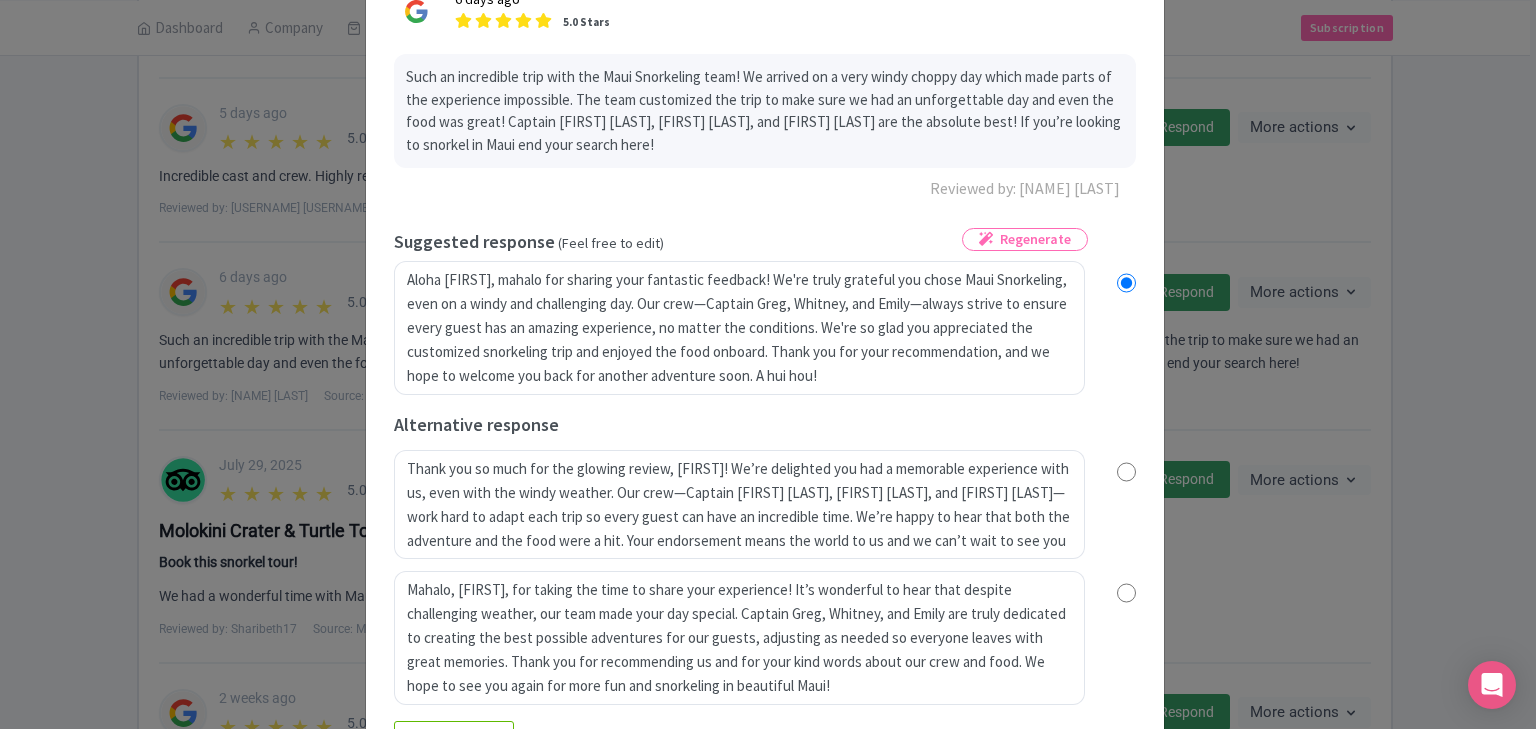 scroll, scrollTop: 160, scrollLeft: 0, axis: vertical 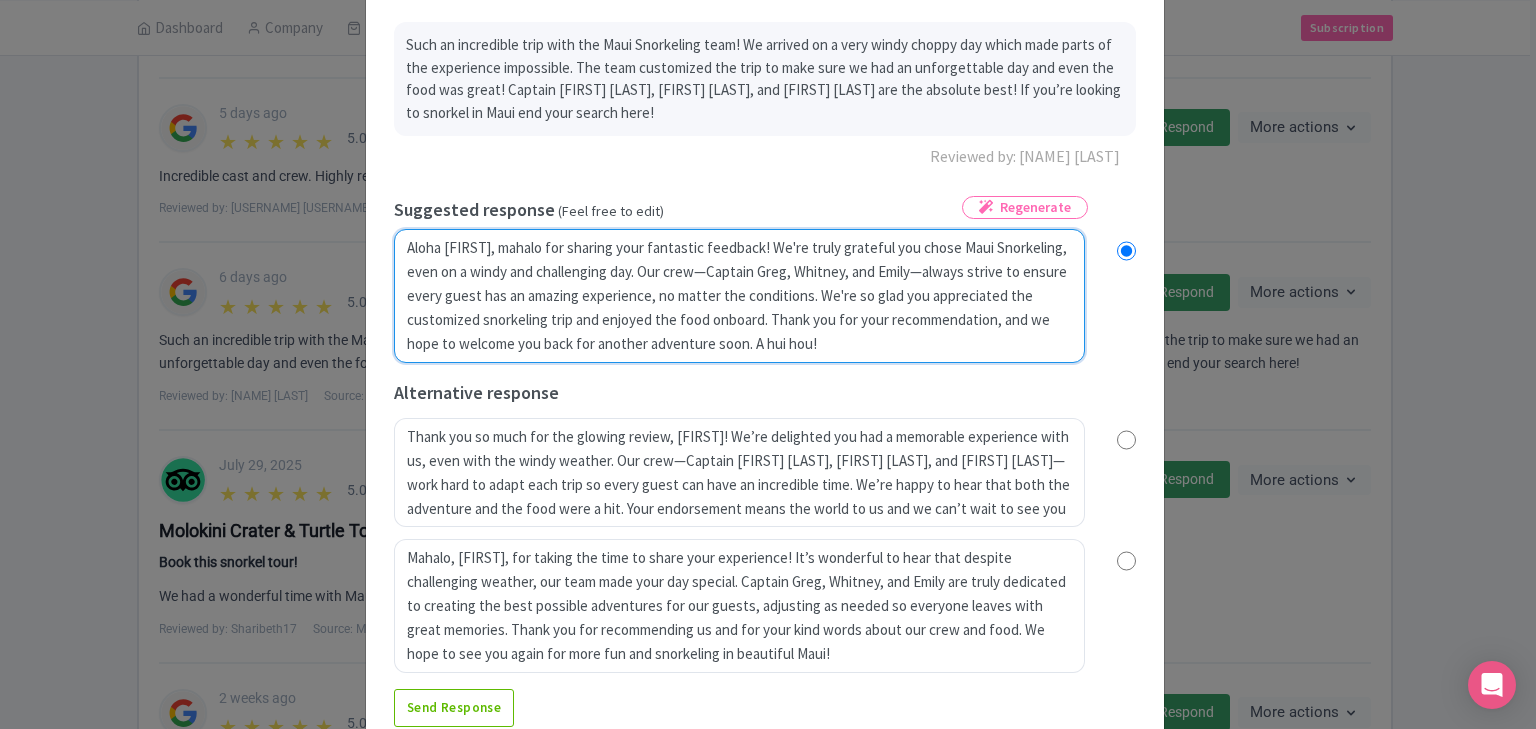 click on "Aloha Nate, mahalo for sharing your fantastic feedback! We're truly grateful you chose Maui Snorkeling, even on a windy and challenging day. Our crew—Captain Greg, Whitney, and Emily—always strive to ensure every guest has an amazing experience, no matter the conditions. We're so glad you appreciated the customized snorkeling trip and enjoyed the food onboard. Thank you for your recommendation, and we hope to welcome you back for another adventure soon. A hui hou!" at bounding box center (739, 296) 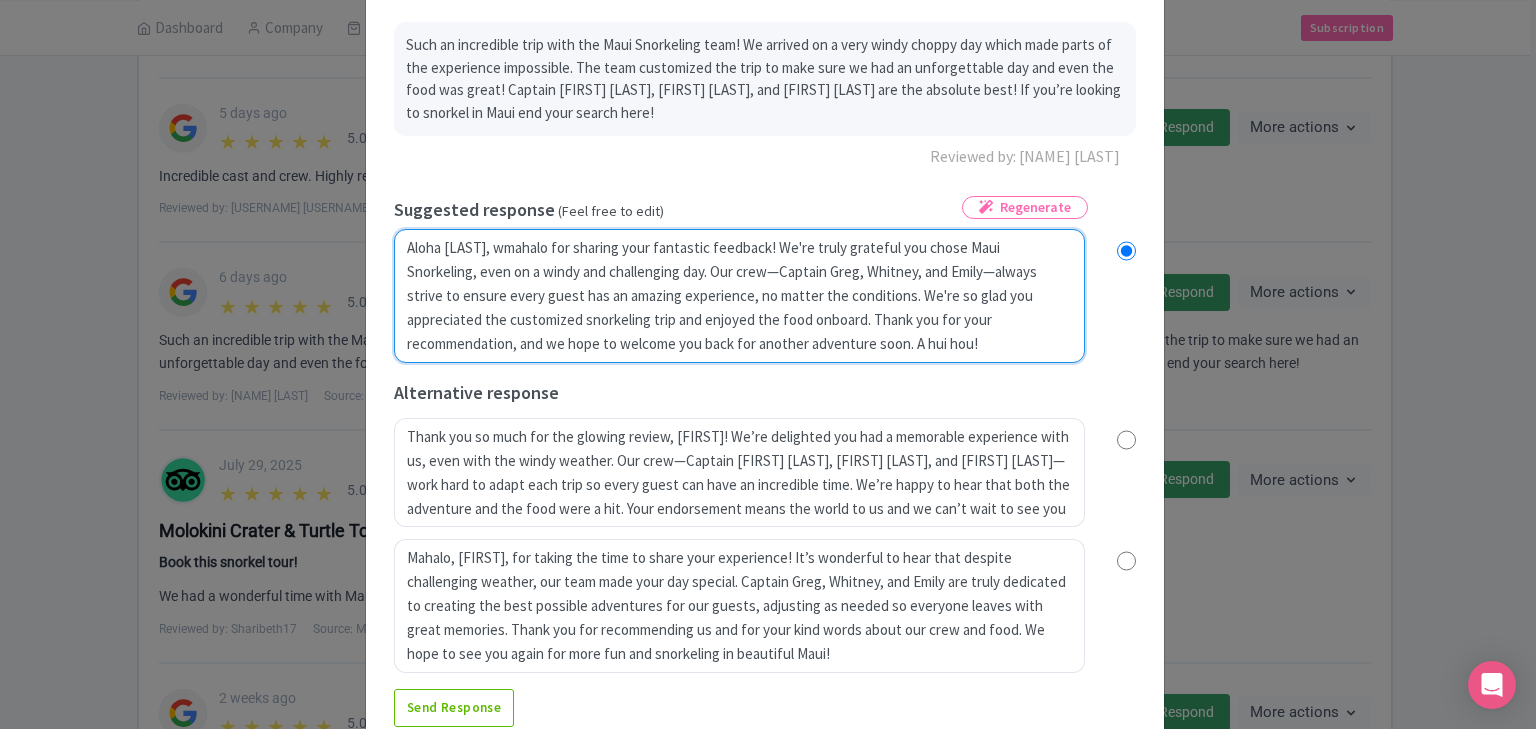 radio on "true" 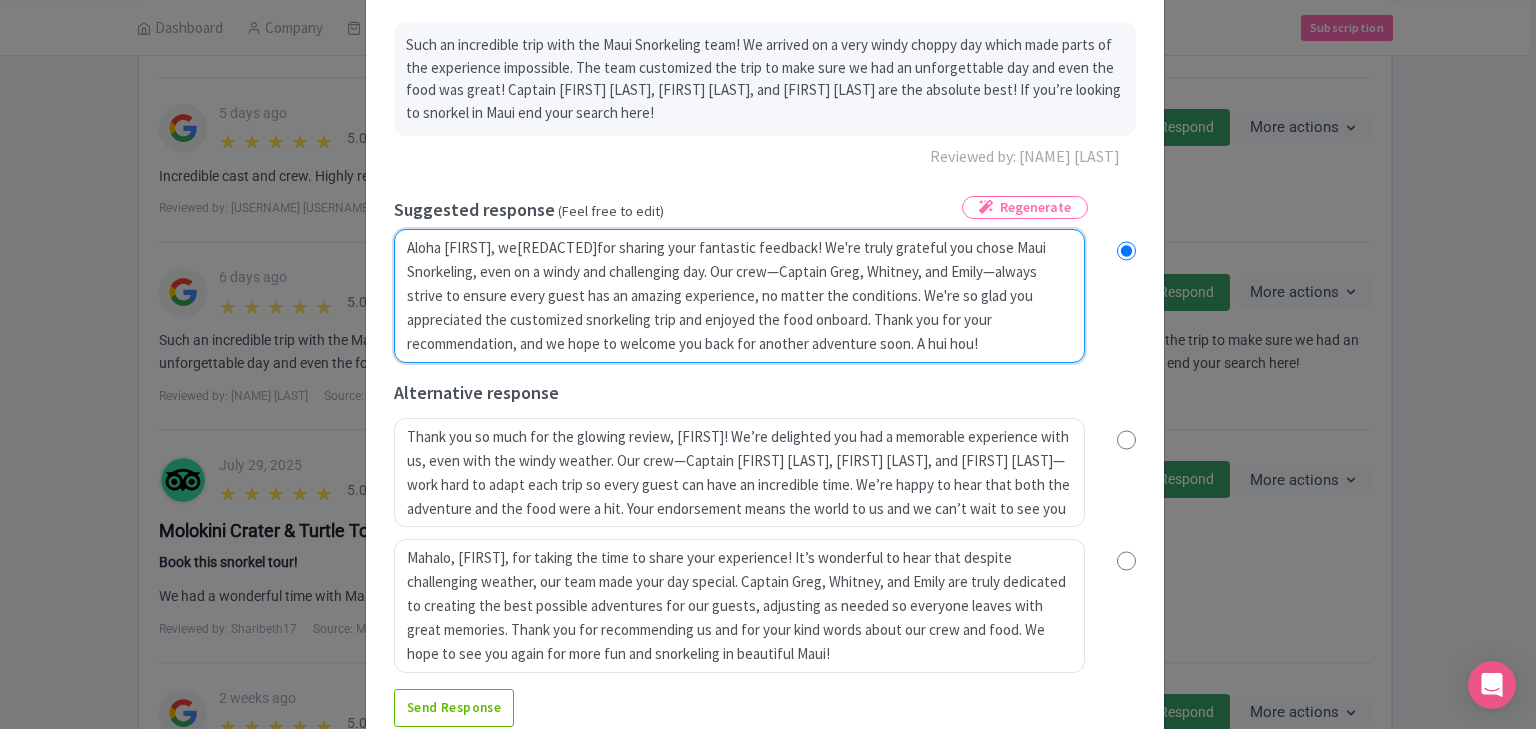 radio on "true" 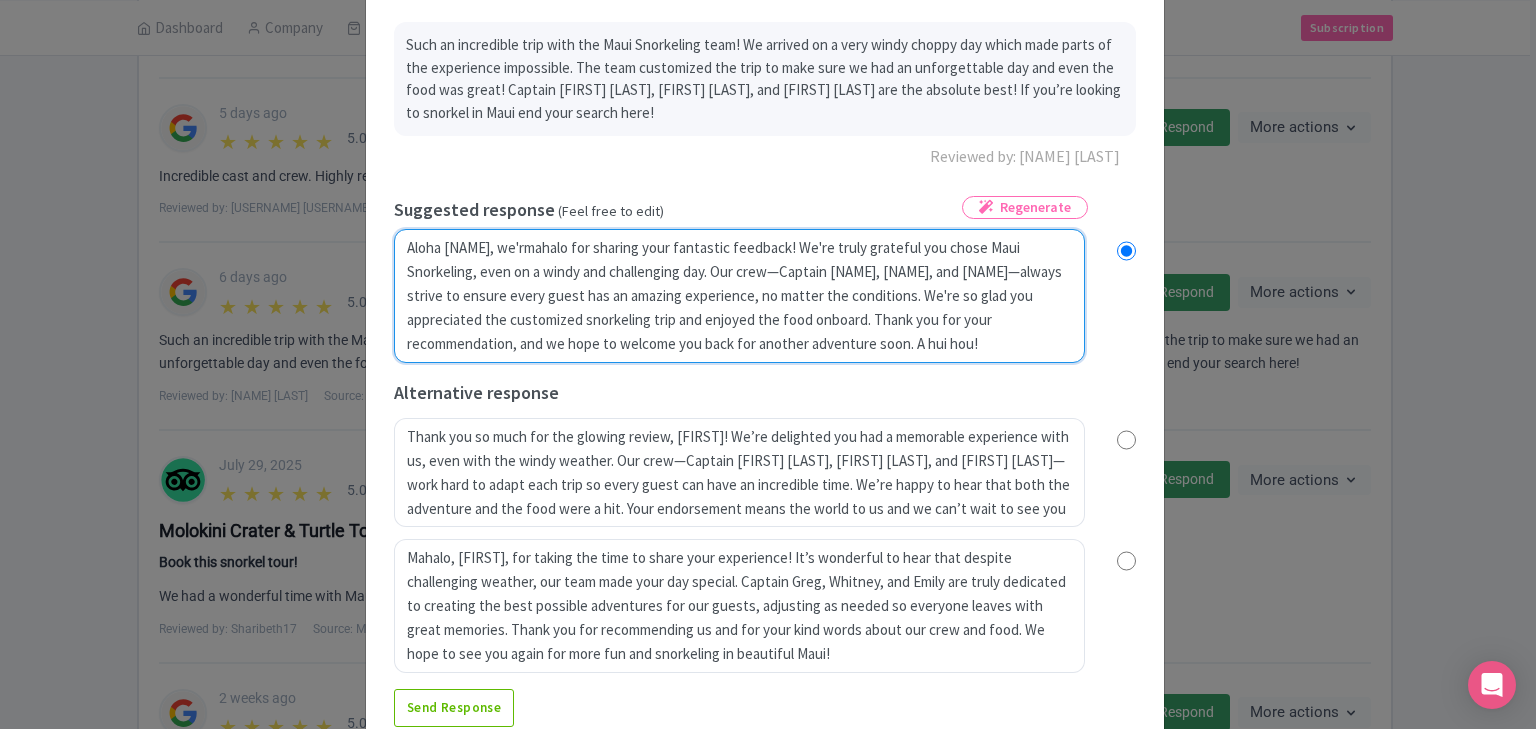 radio on "true" 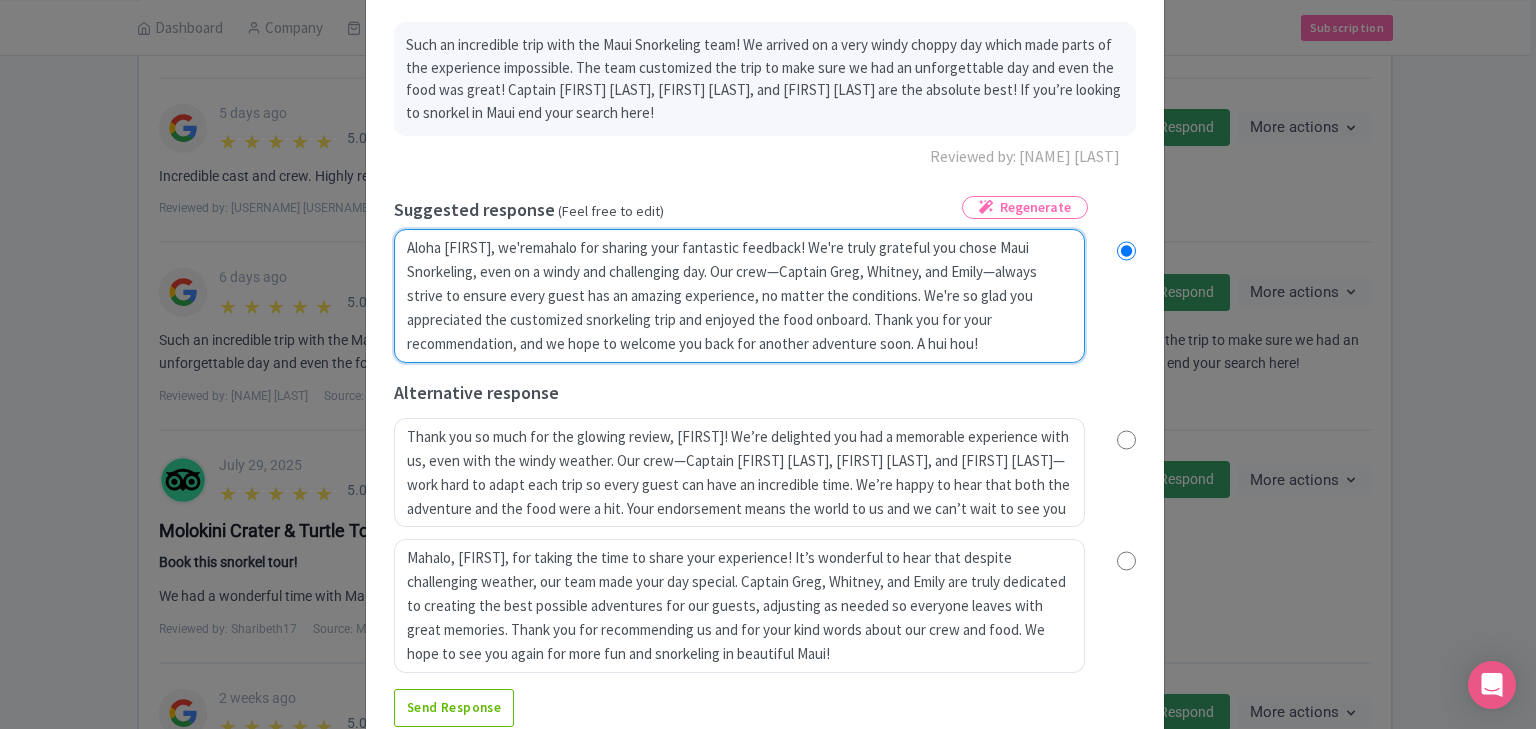 radio on "true" 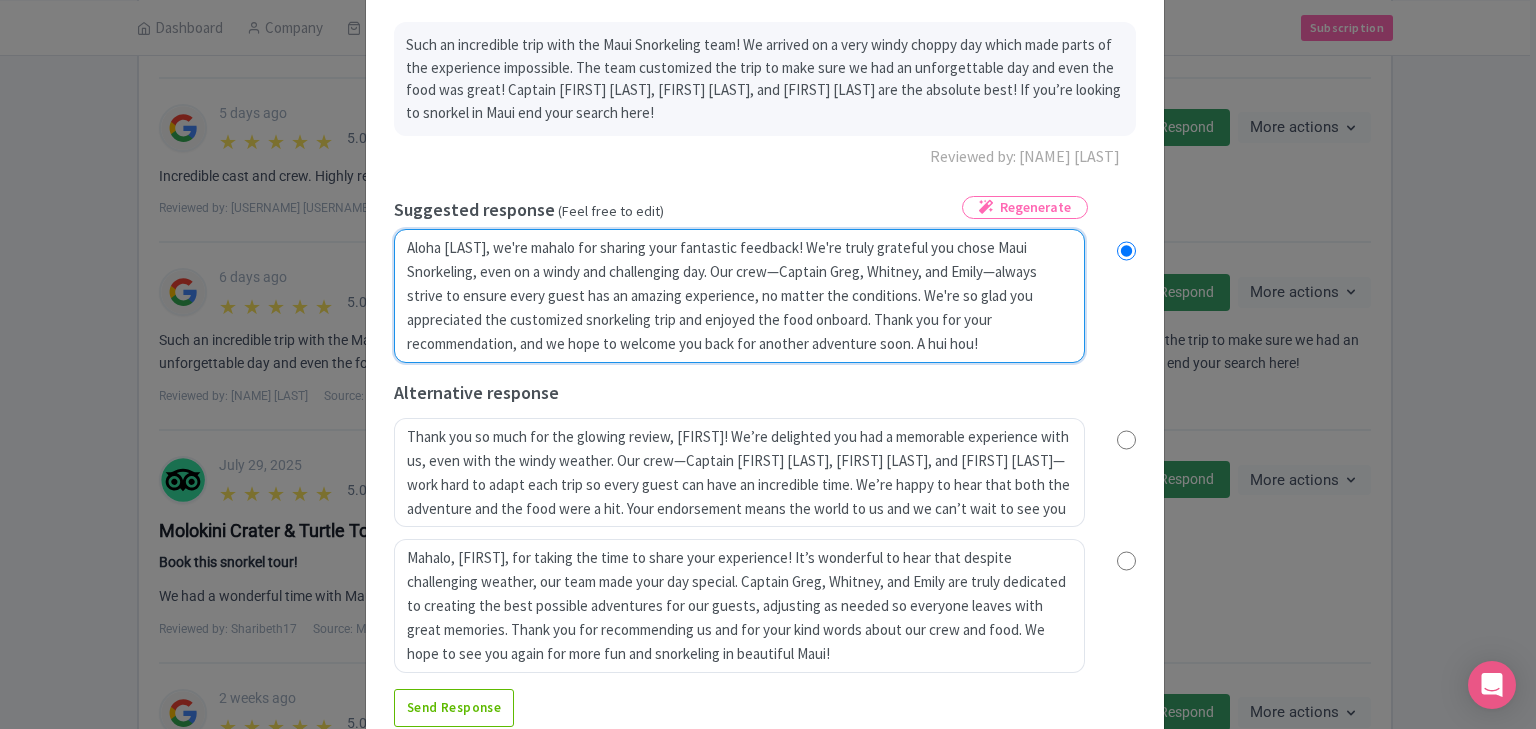 radio on "true" 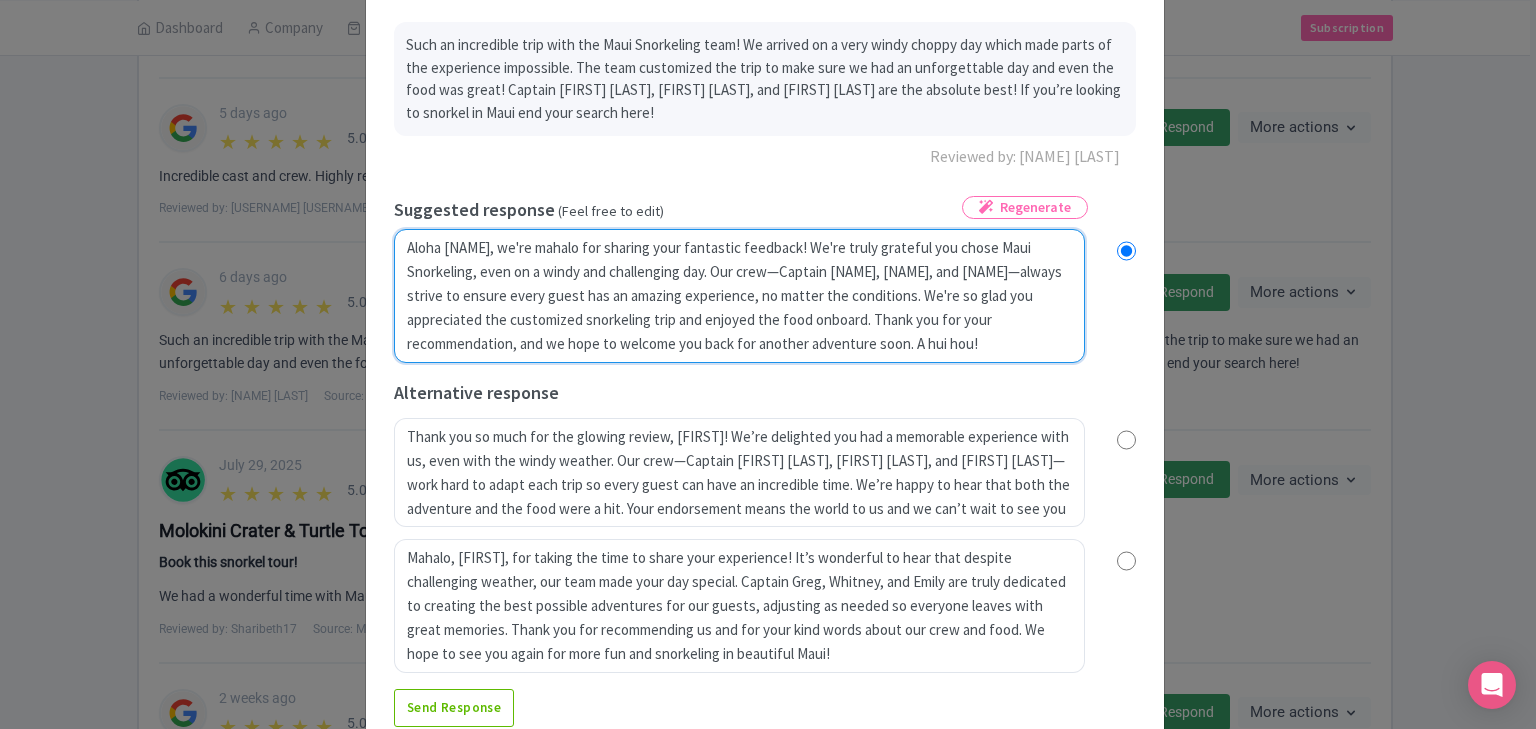 radio on "true" 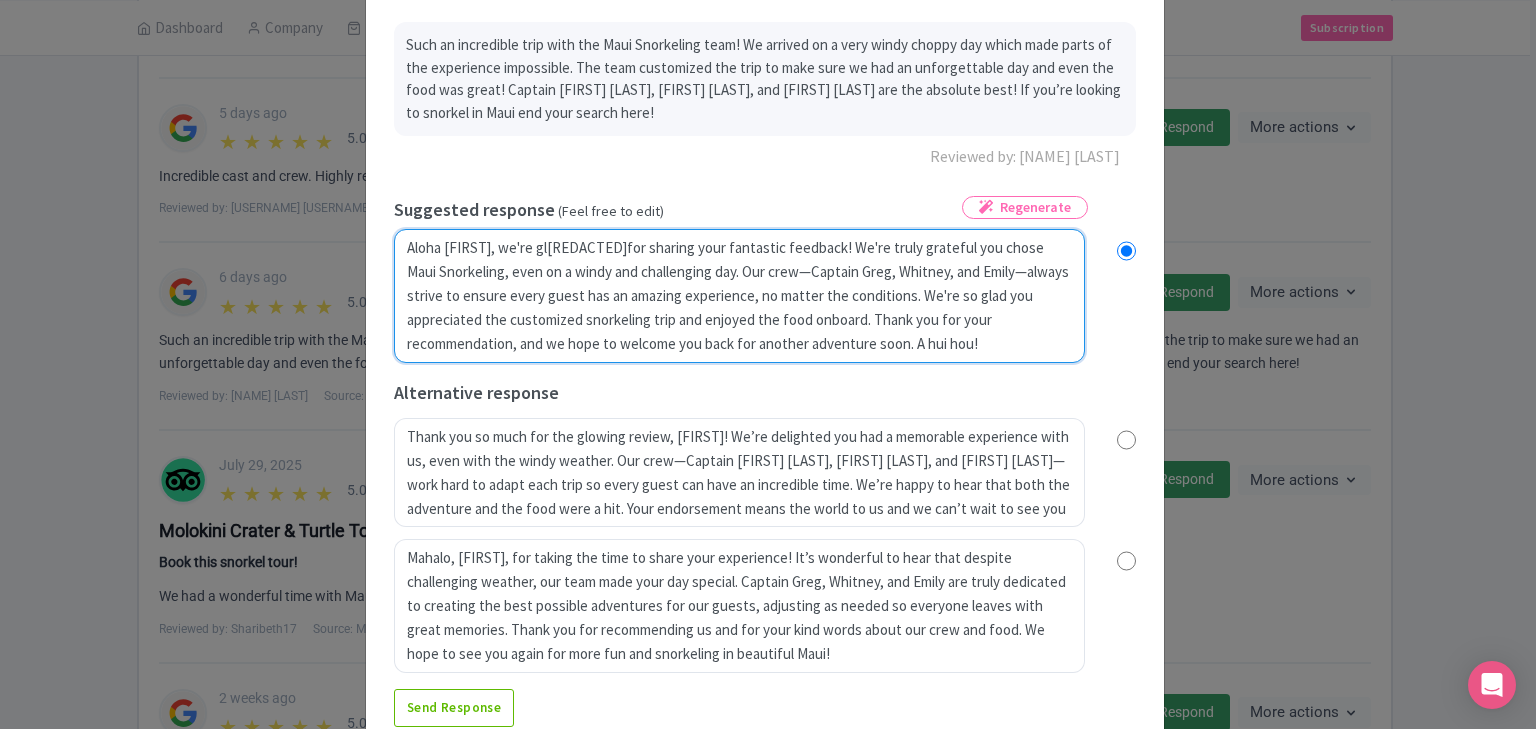 radio on "true" 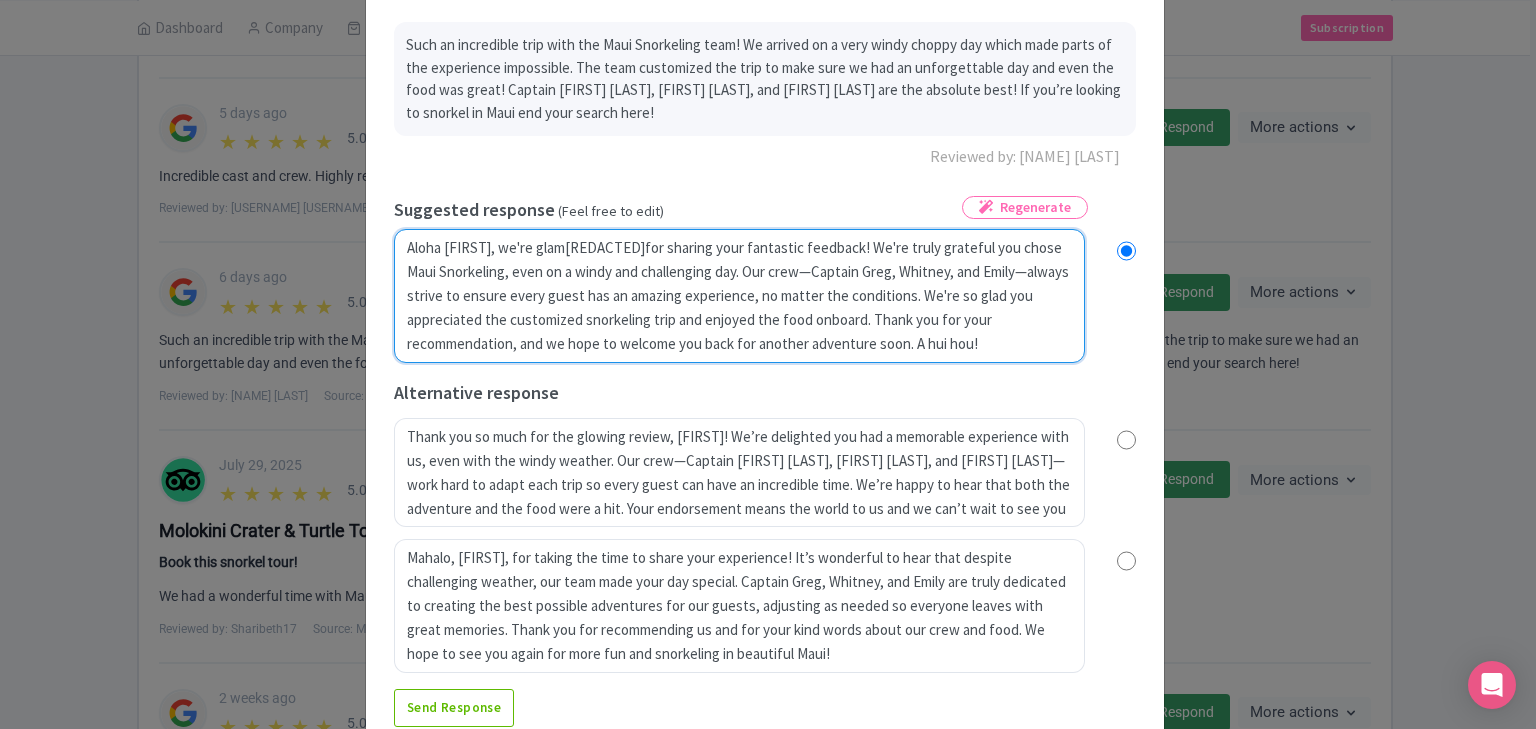 radio on "true" 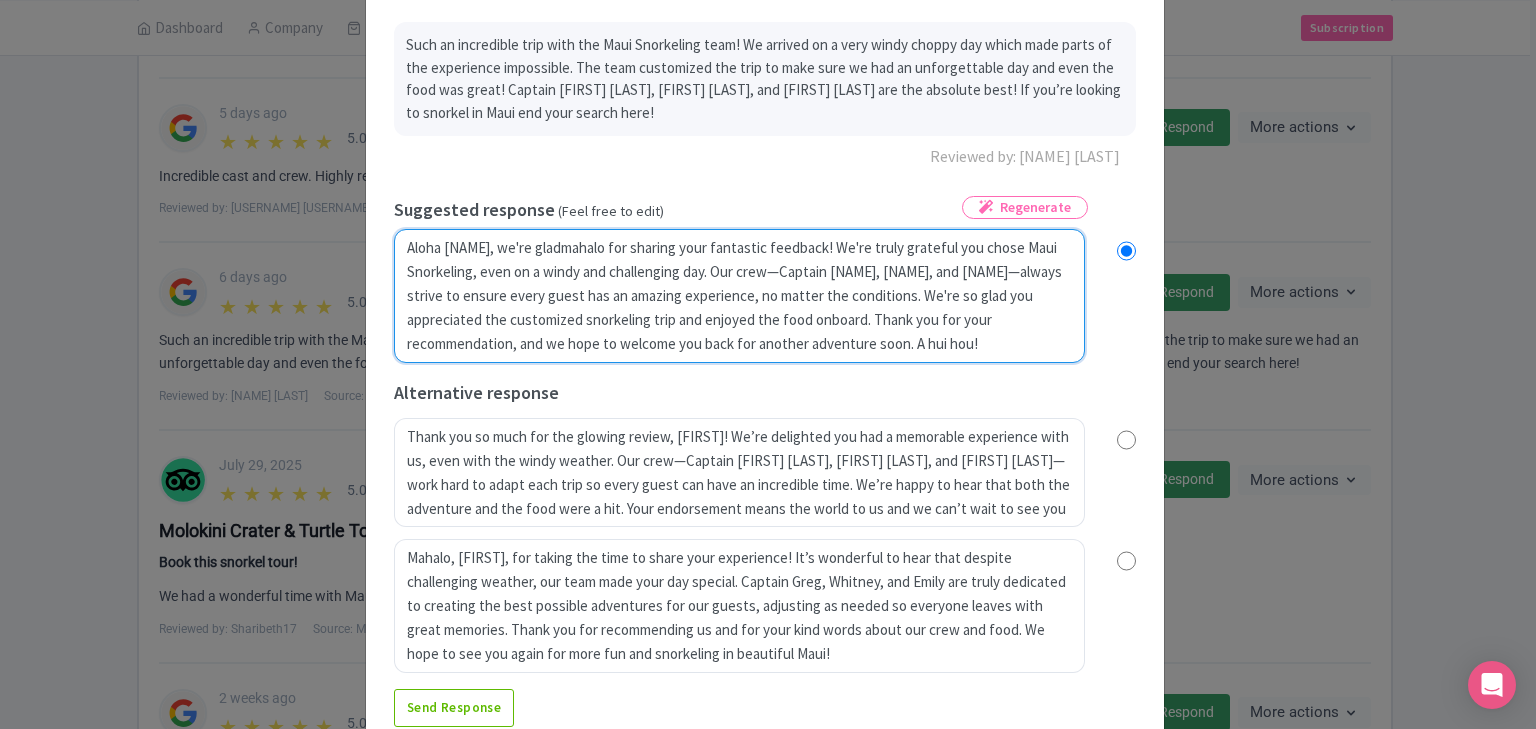 radio on "true" 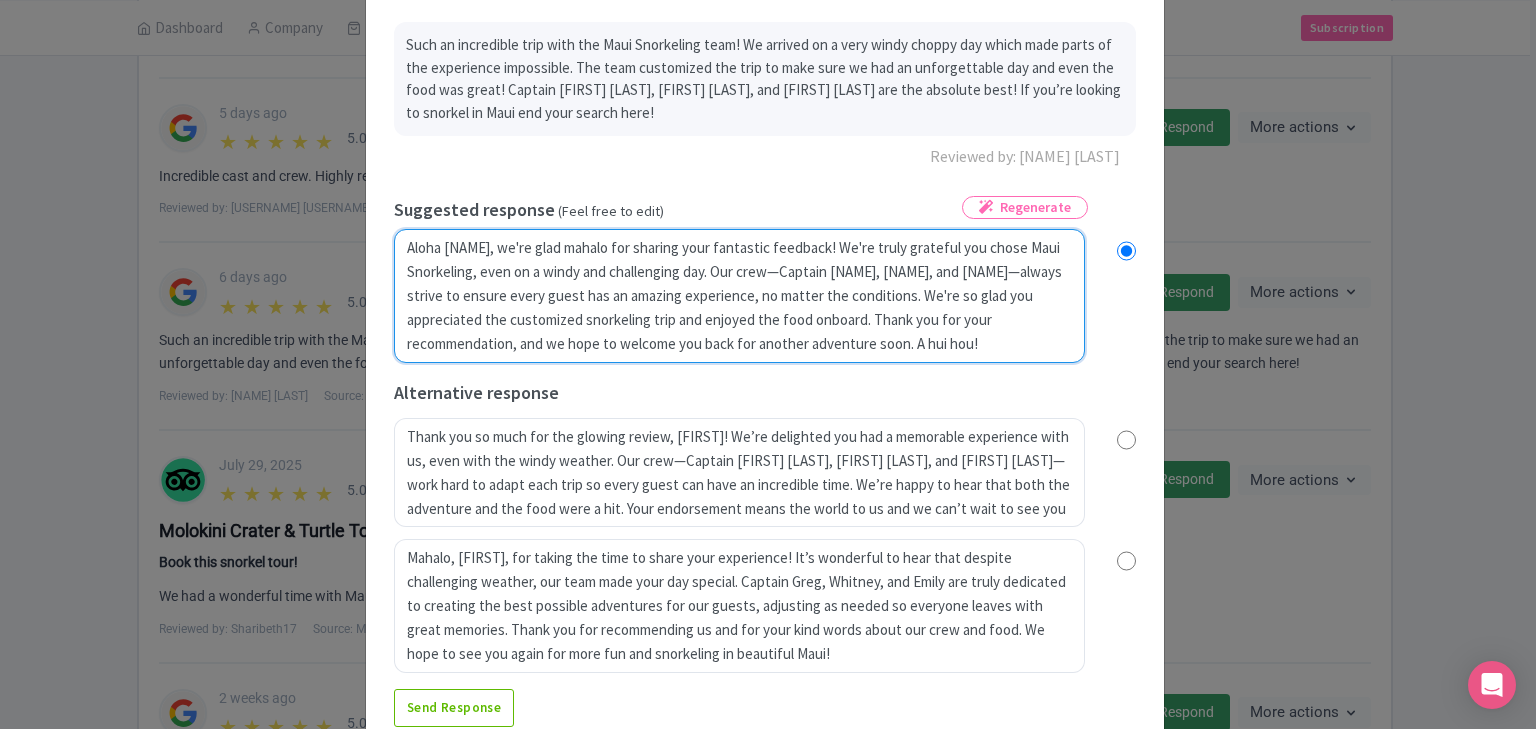 type on "Aloha Nate, we're glad ymahalo for sharing your fantastic feedback! We're truly grateful you chose Maui Snorkeling, even on a windy and challenging day. Our crew—Captain Greg, Whitney, and Emily—always strive to ensure every guest has an amazing experience, no matter the conditions. We're so glad you appreciated the customized snorkeling trip and enjoyed the food onboard. Thank you for your recommendation, and we hope to welcome you back for another adventure soon. A hui hou!" 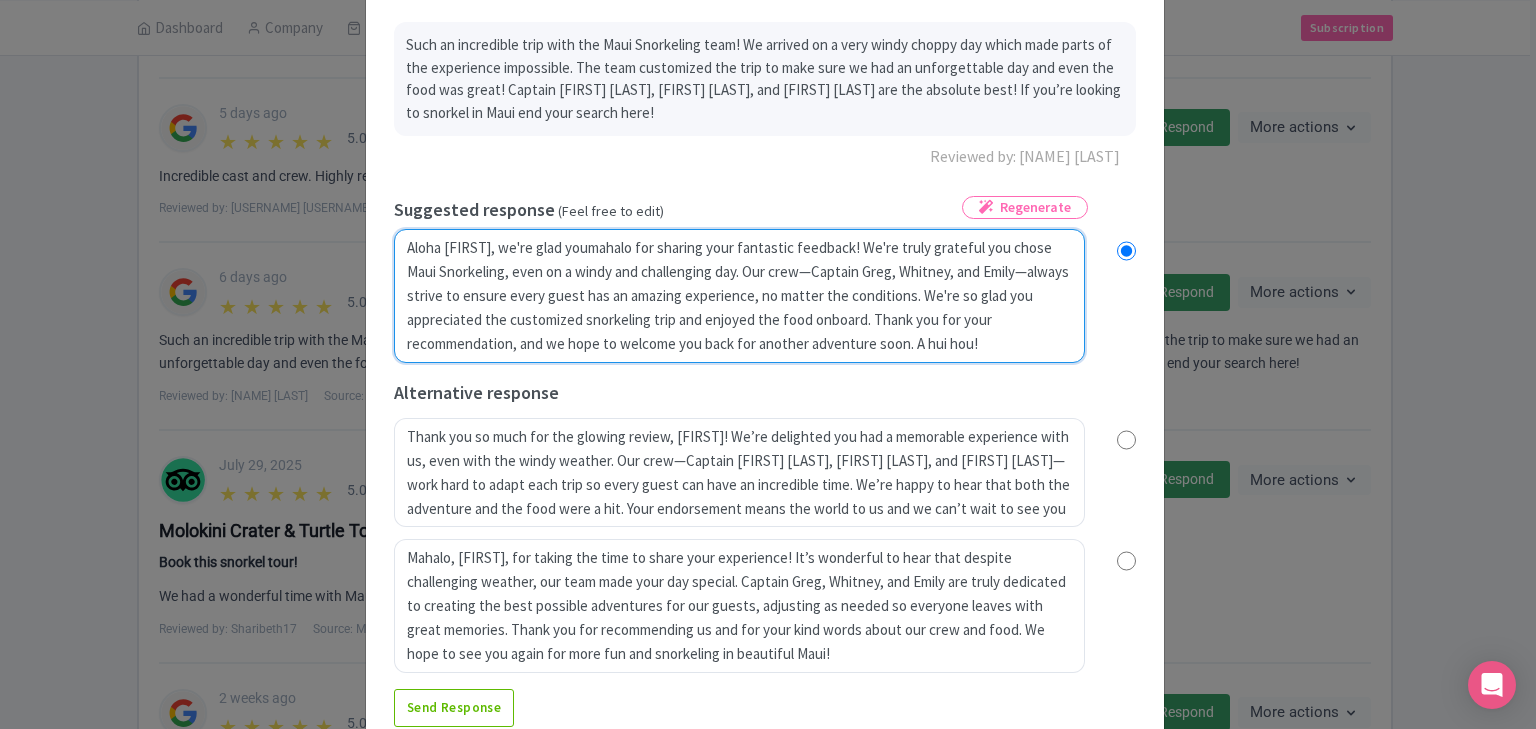 radio on "true" 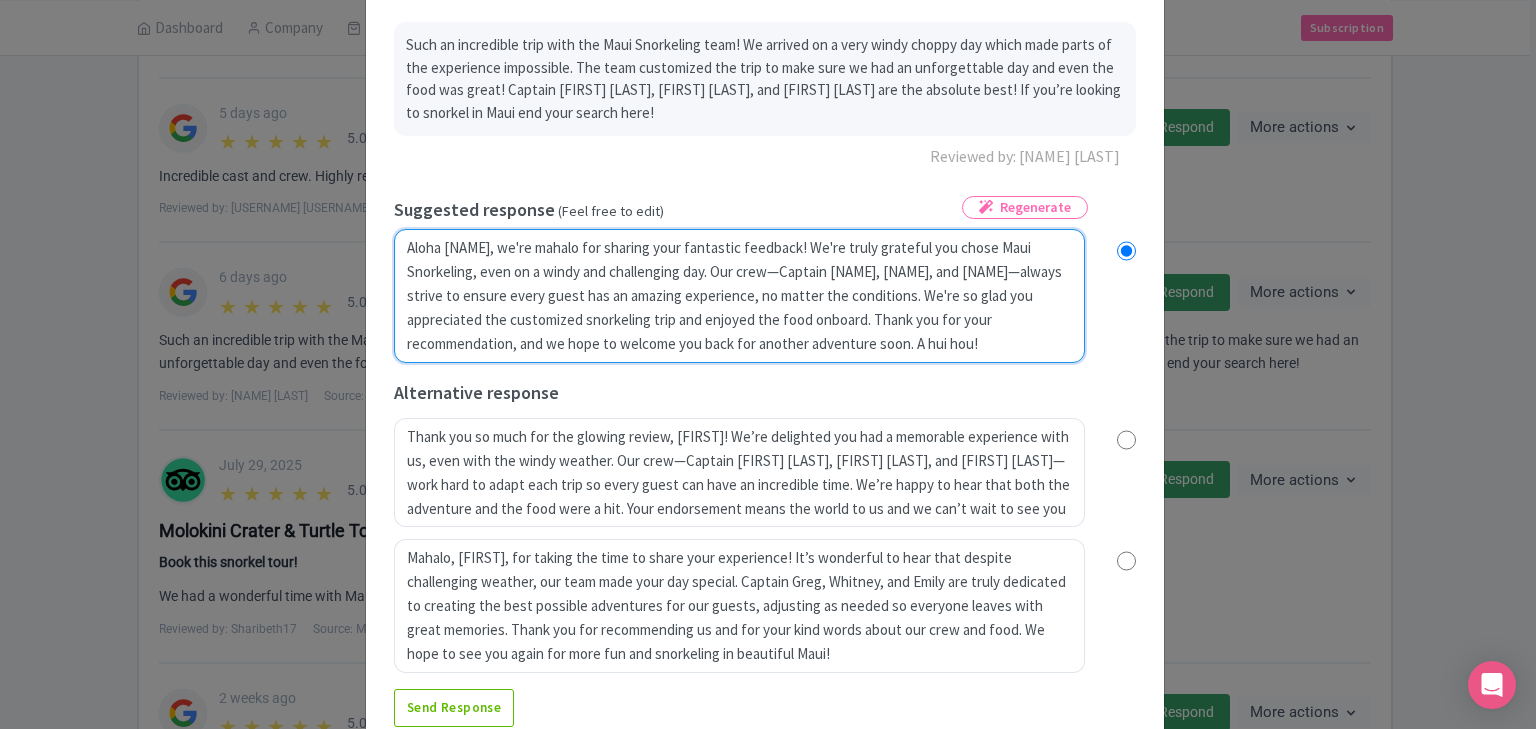 type on "Aloha Nate, we're glad you mahalo for sharing your fantastic feedback! We're truly grateful you chose Maui Snorkeling, even on a windy and challenging day. Our crew—Captain Greg, Whitney, and Emily—always strive to ensure every guest has an amazing experience, no matter the conditions. We're so glad you appreciated the customized snorkeling trip and enjoyed the food onboard. Thank you for your recommendation, and we hope to welcome you back for another adventure soon. A hui hou!" 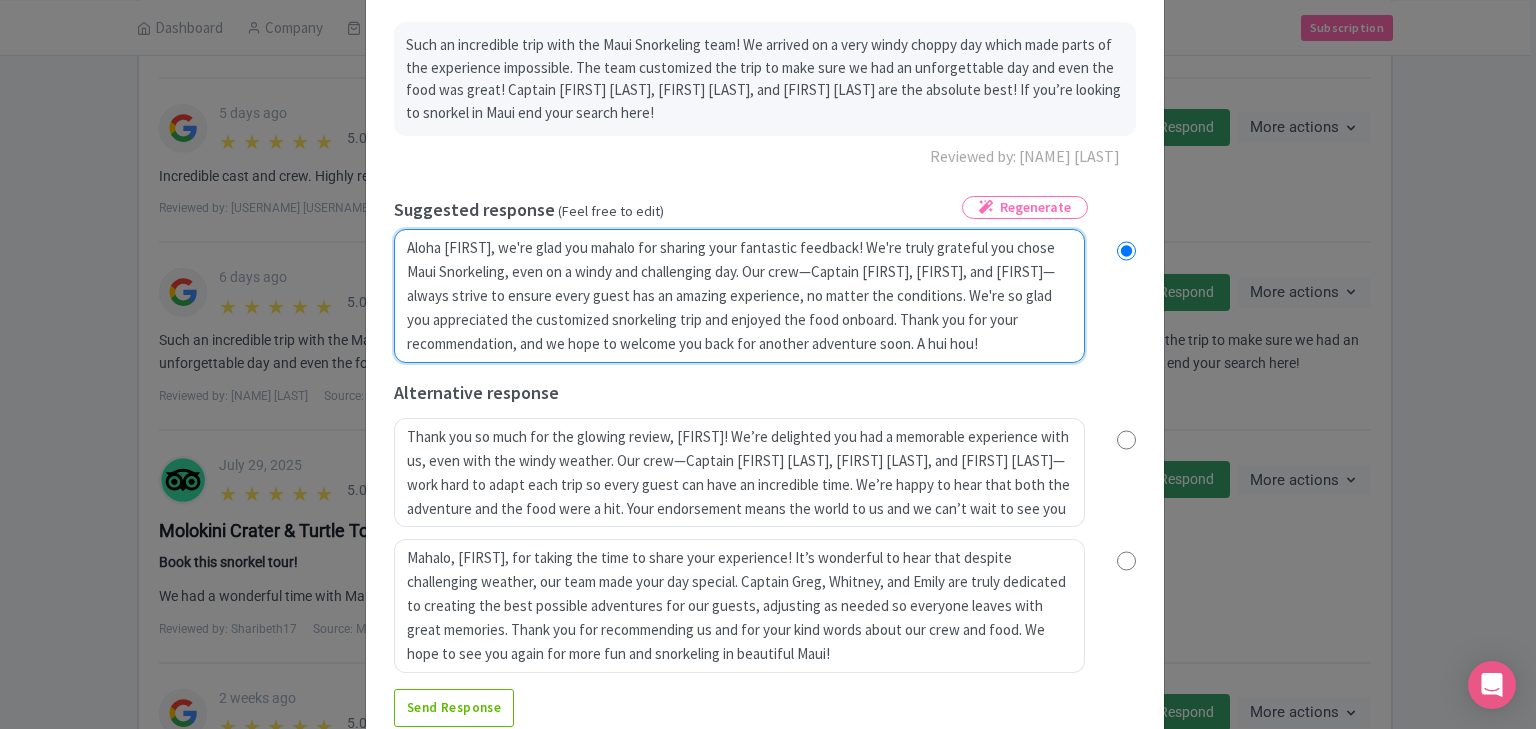radio on "true" 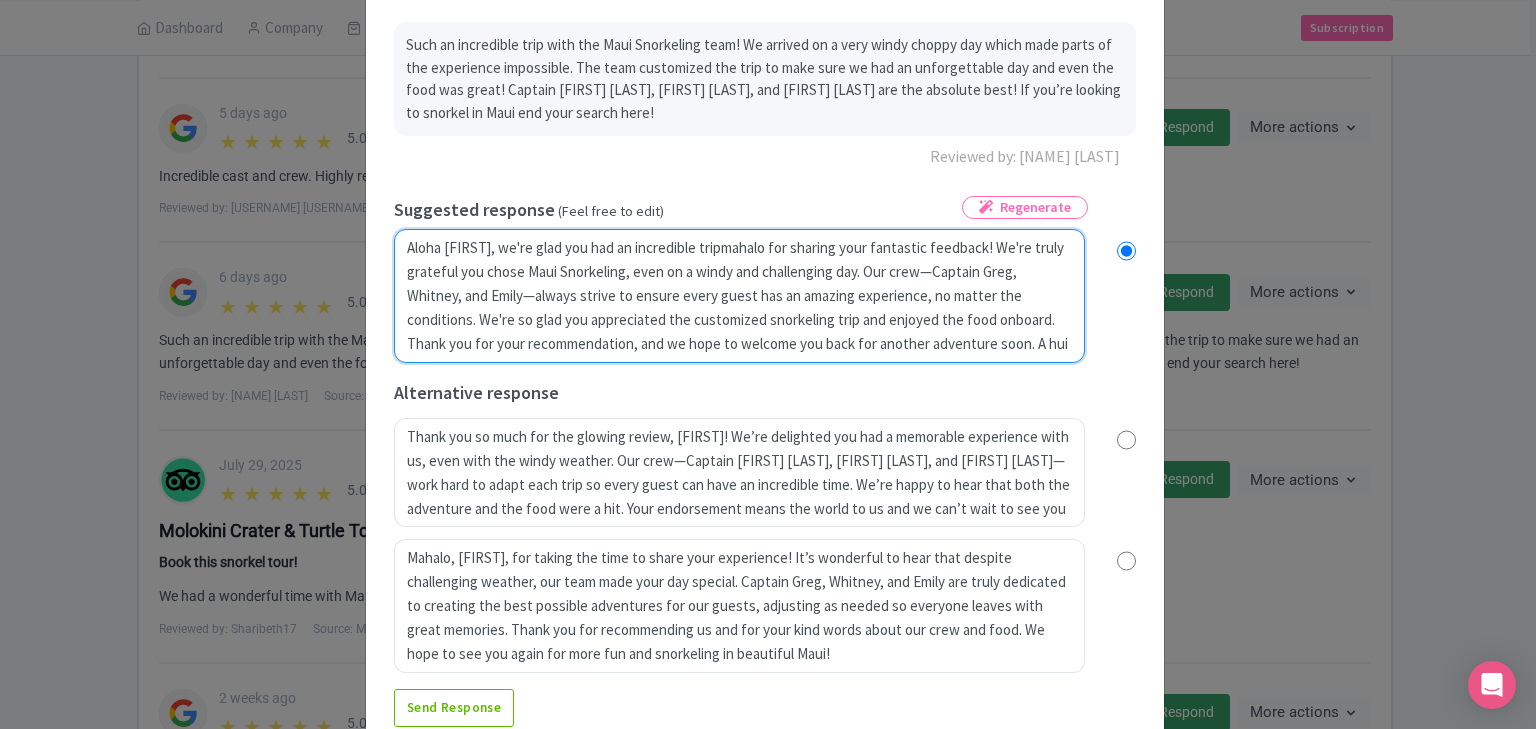 radio on "true" 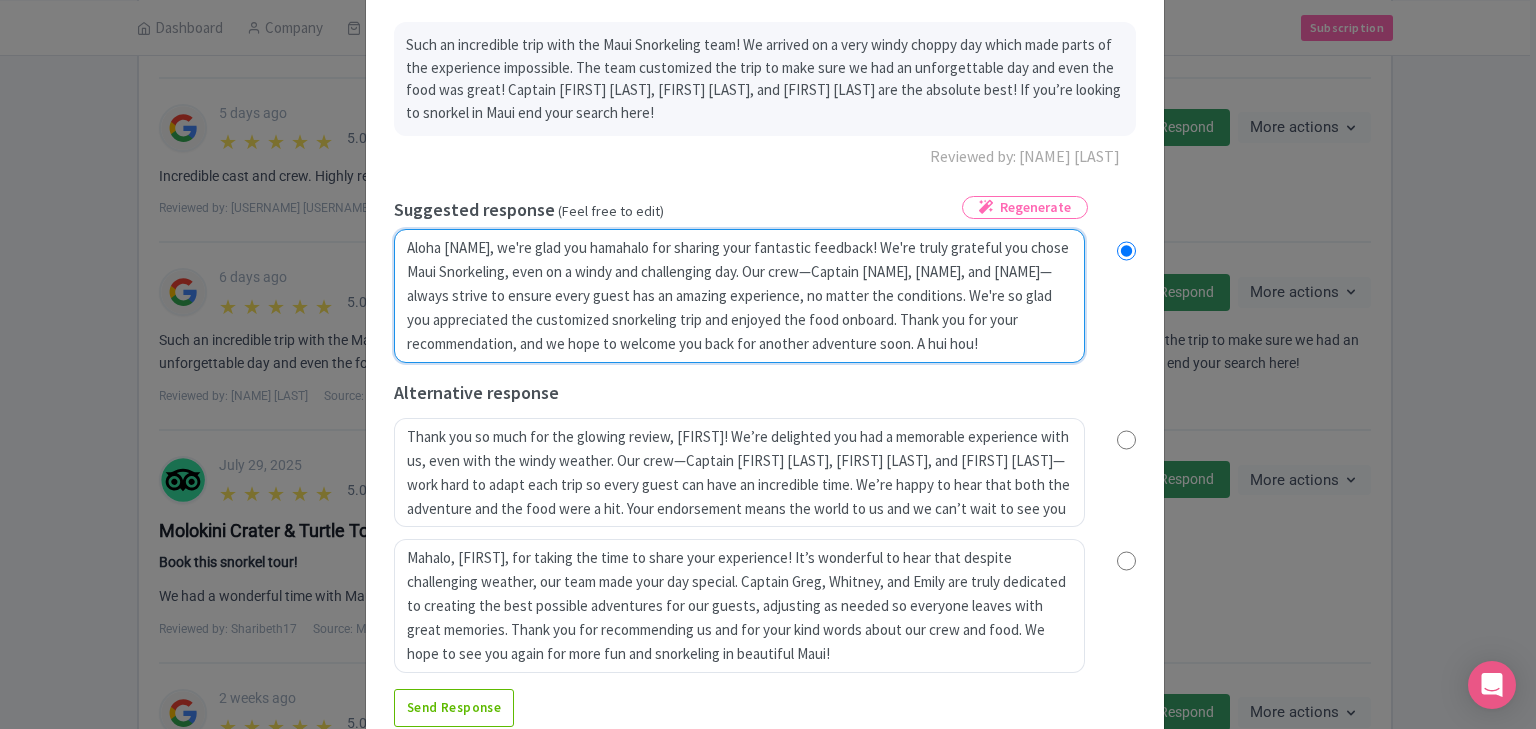 radio on "true" 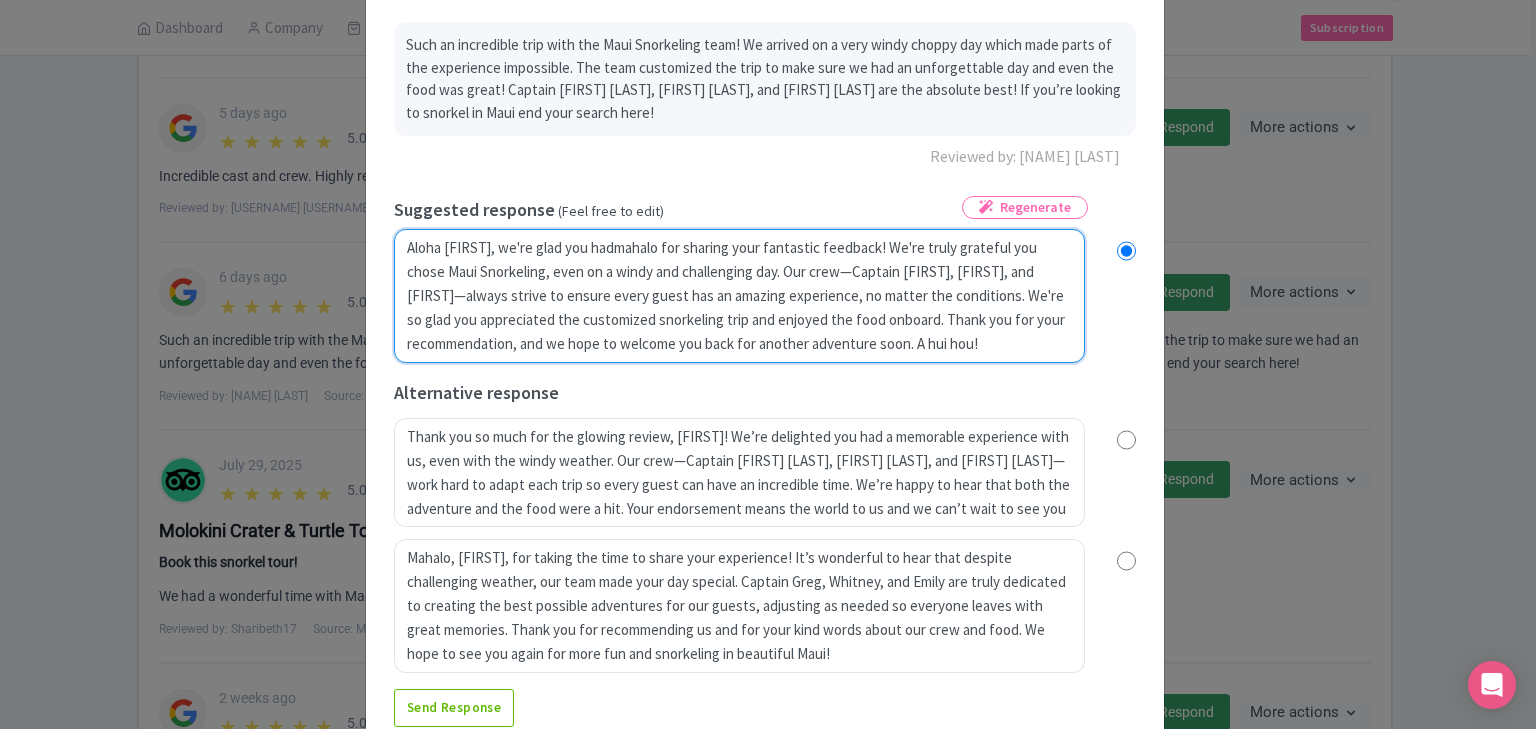 radio on "true" 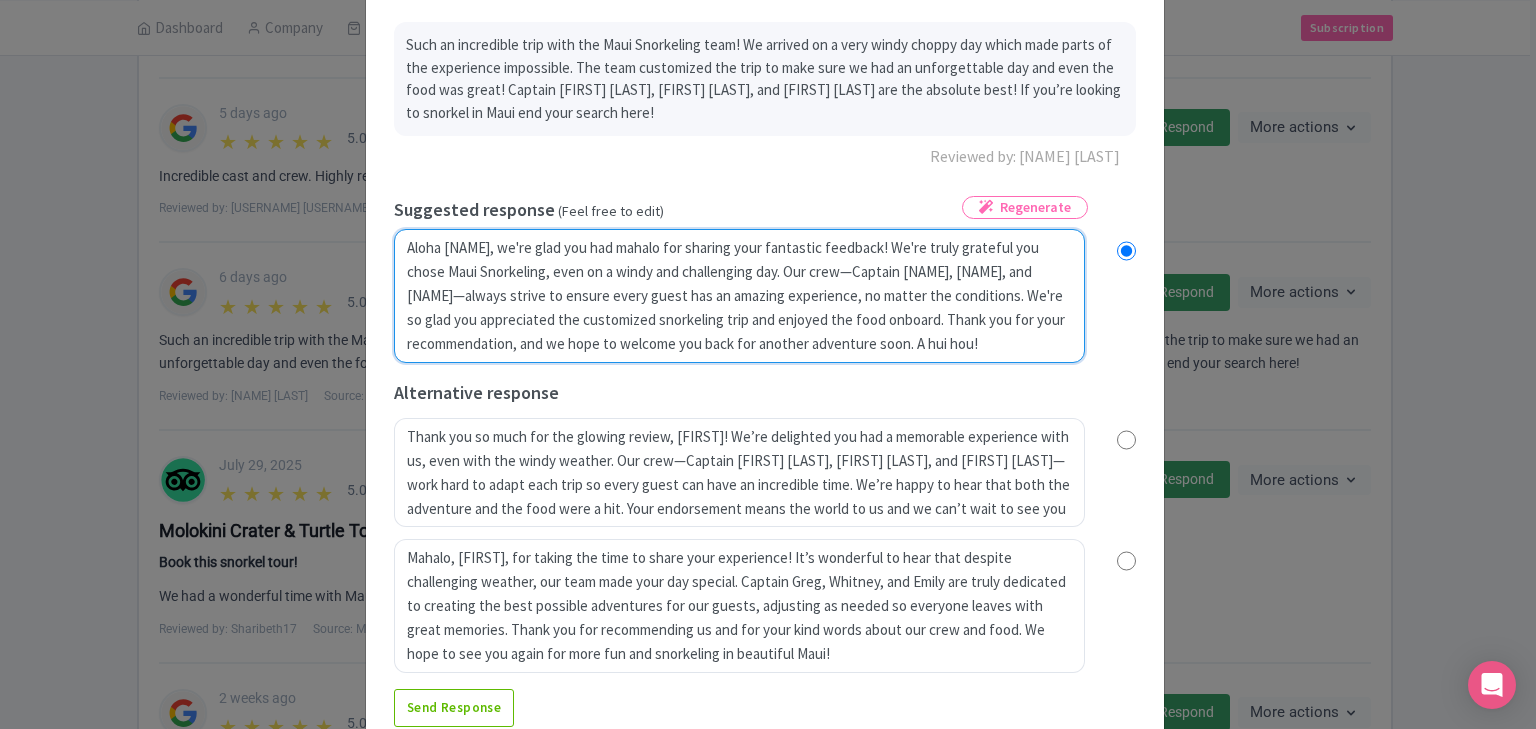 radio on "true" 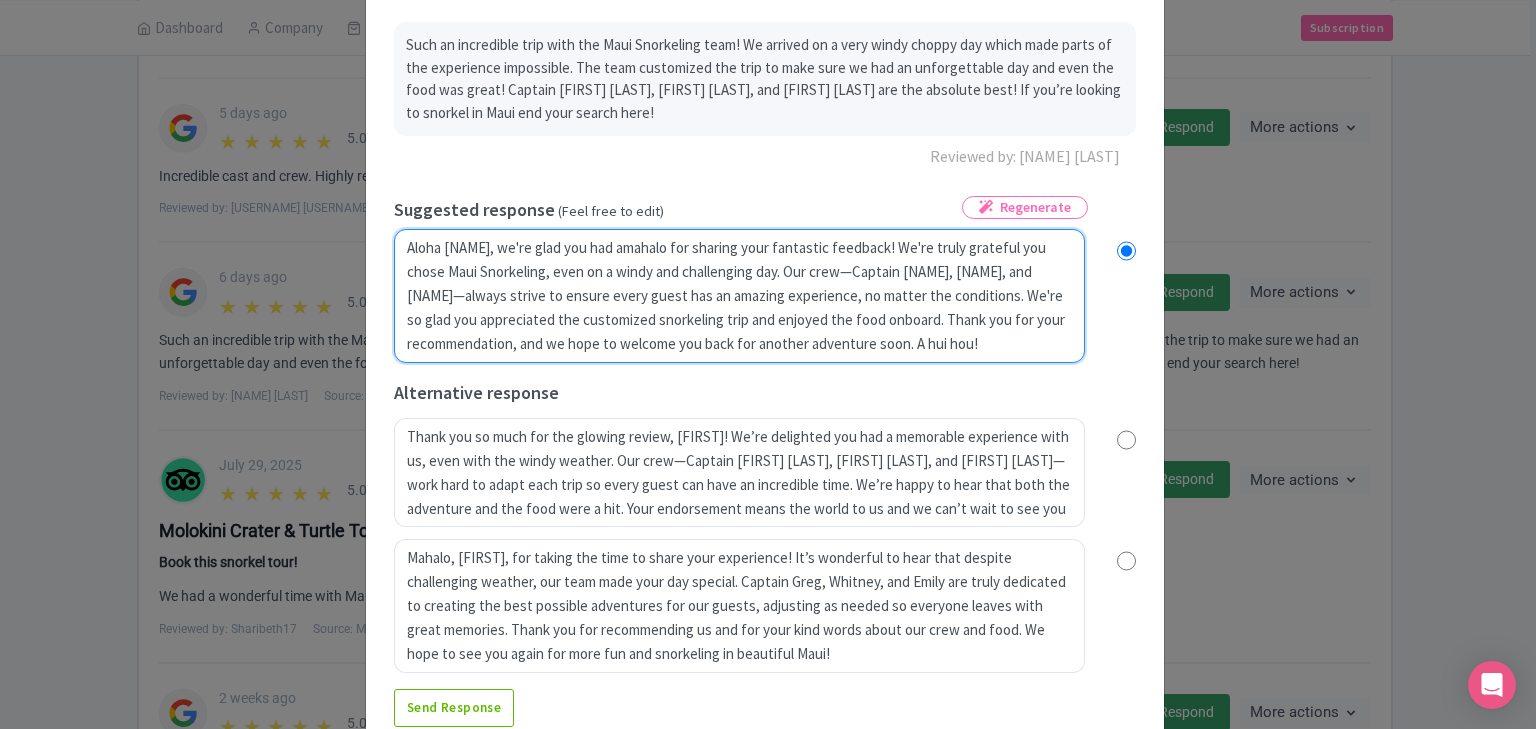 radio on "true" 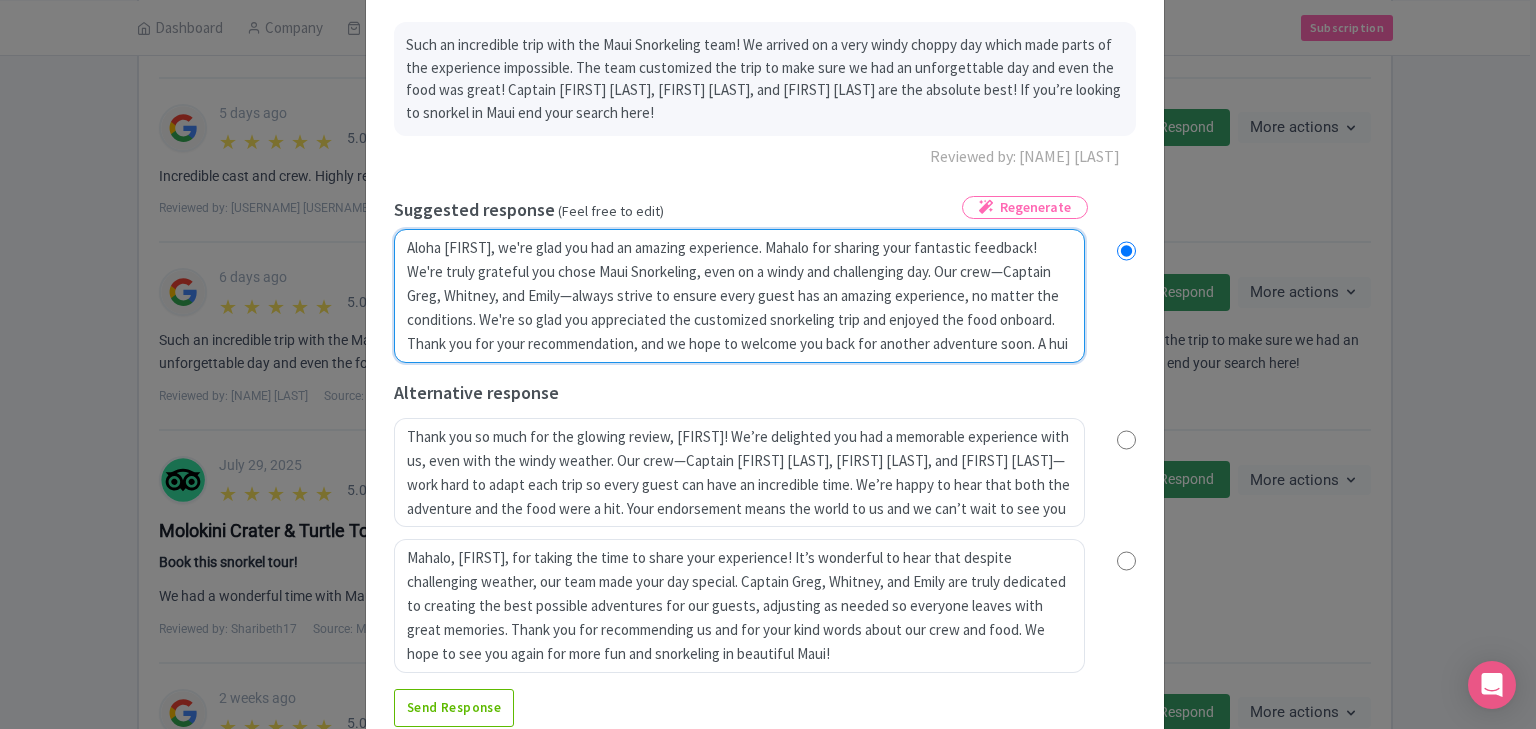 radio on "true" 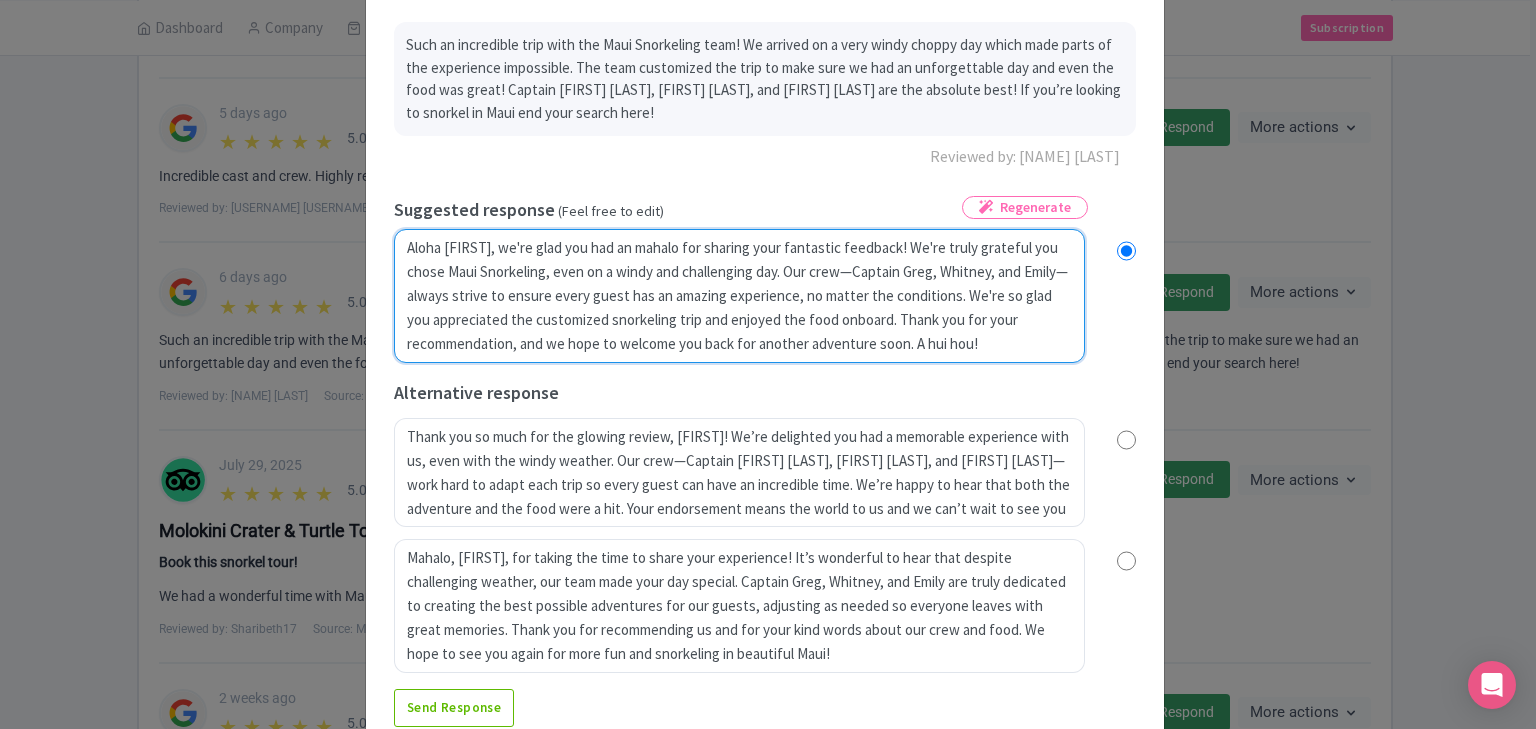 radio on "true" 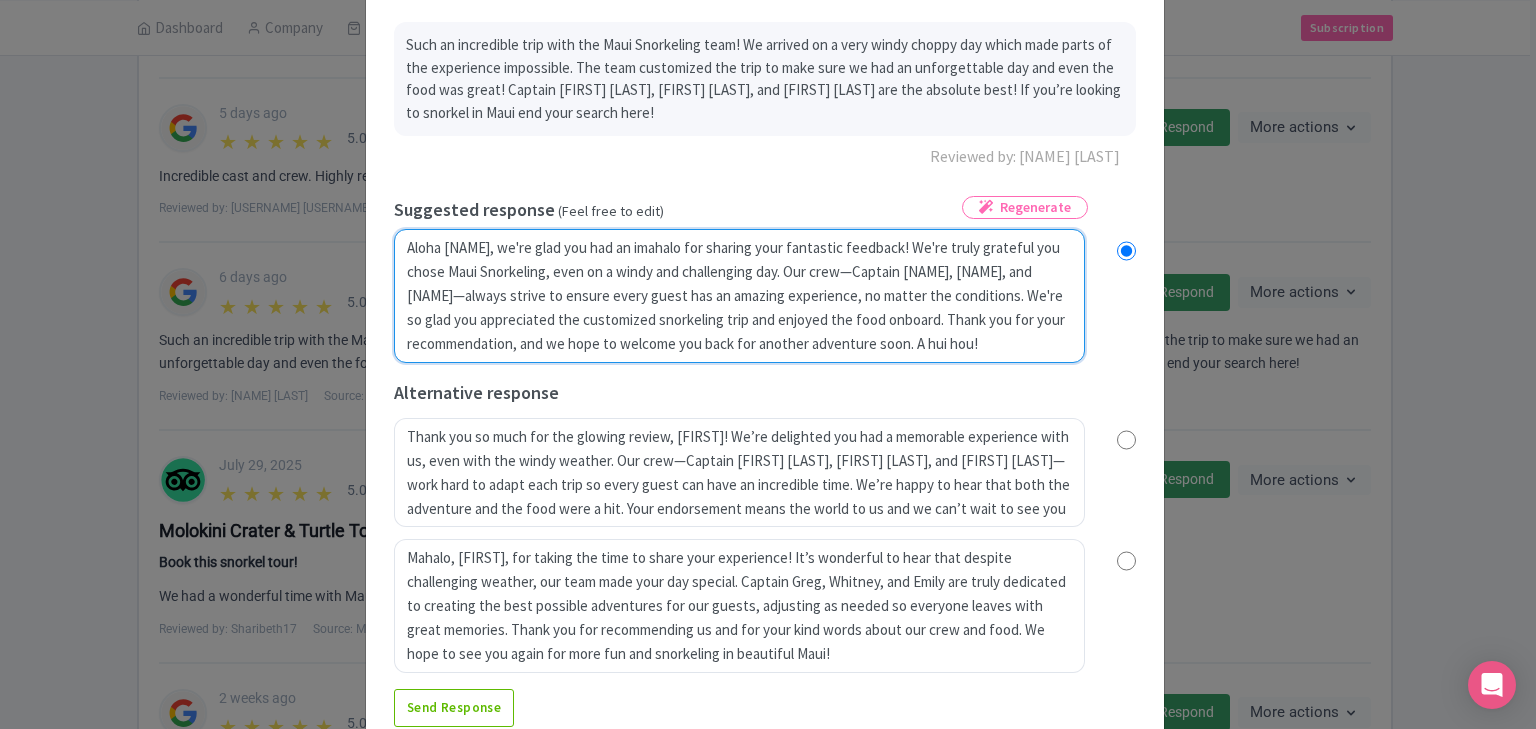 type on "Aloha Nate, we're glad you had an inmahalo for sharing your fantastic feedback! We're truly grateful you chose Maui Snorkeling, even on a windy and challenging day. Our crew—Captain Greg, Whitney, and Emily—always strive to ensure every guest has an amazing experience, no matter the conditions. We're so glad you appreciated the customized snorkeling trip and enjoyed the food onboard. Thank you for your recommendation, and we hope to welcome you back for another adventure soon. A hui hou!" 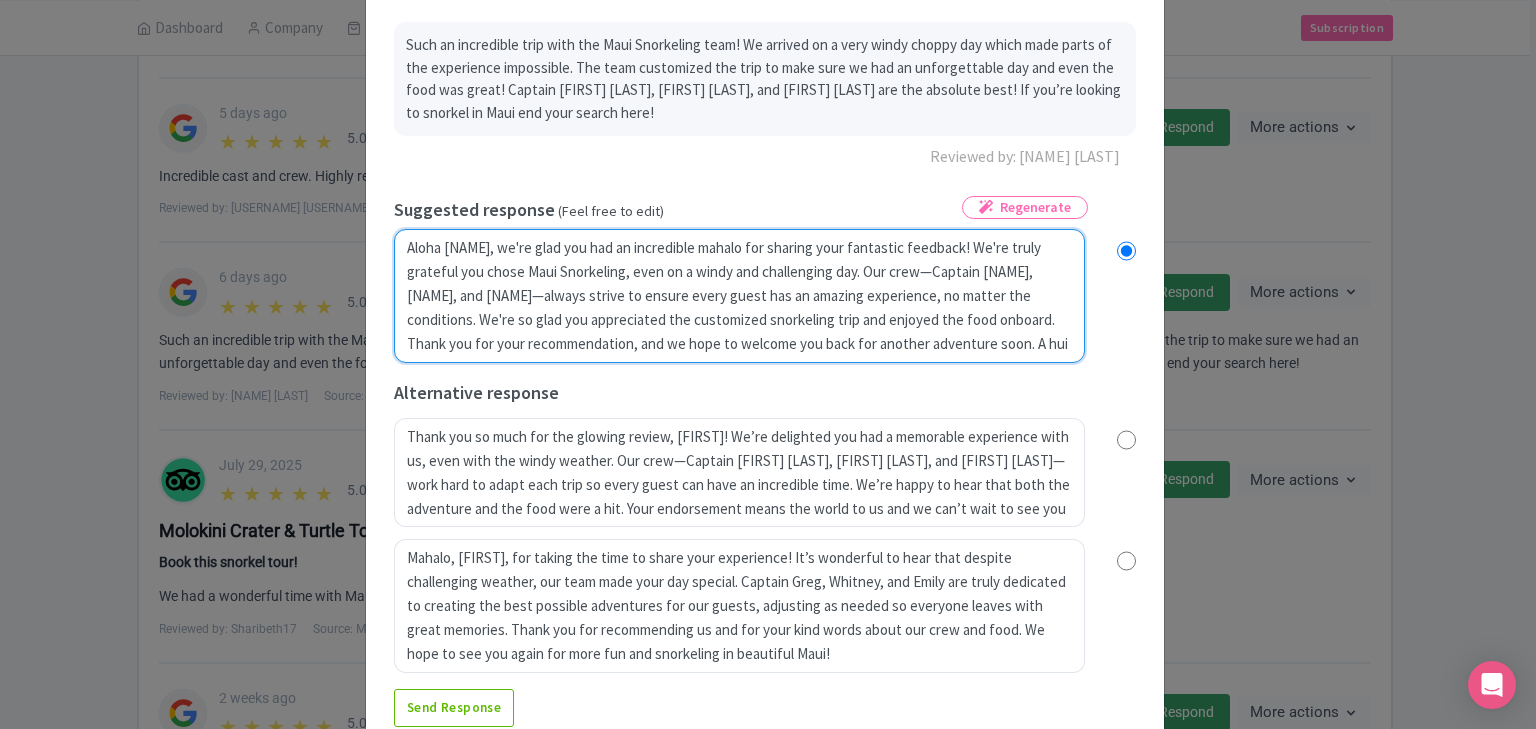 radio on "true" 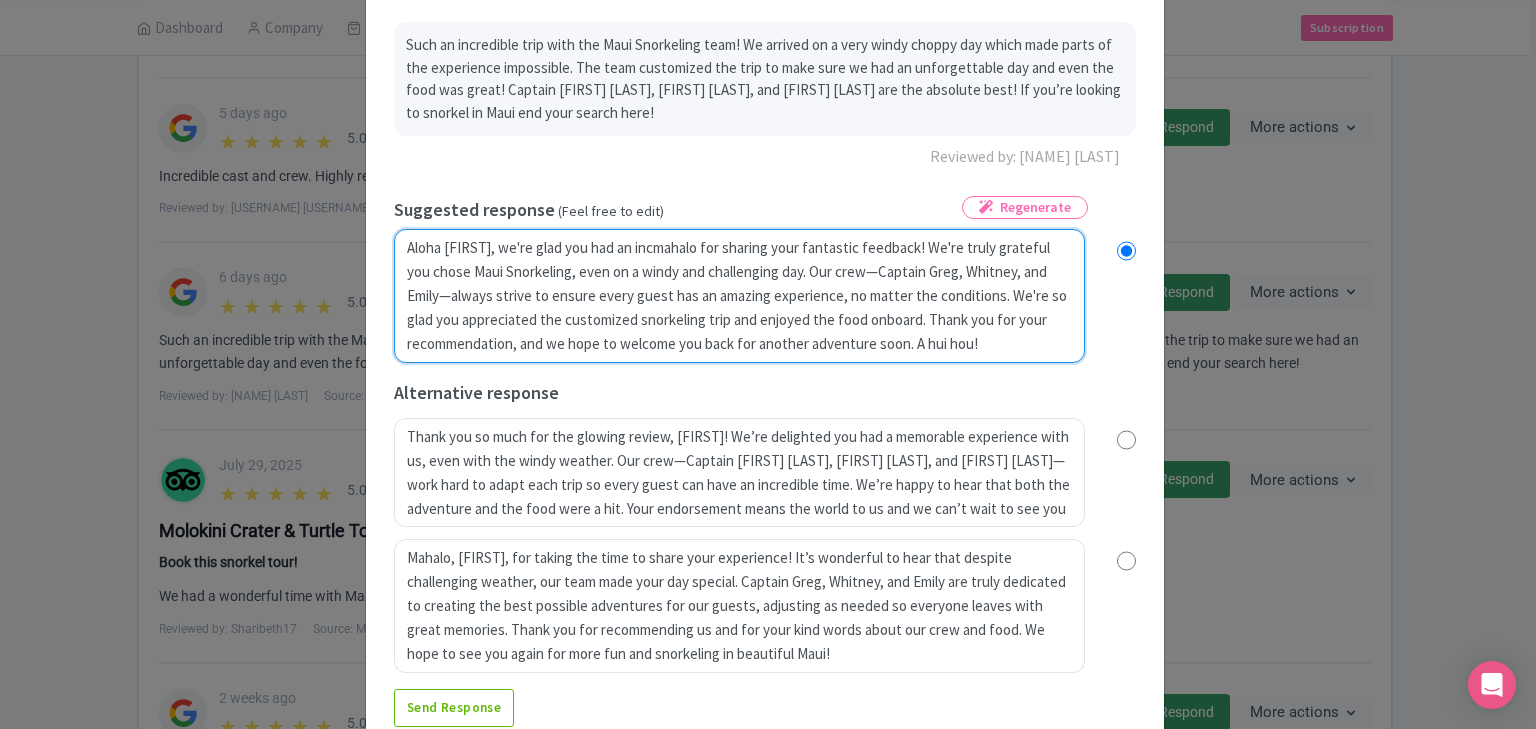 radio on "true" 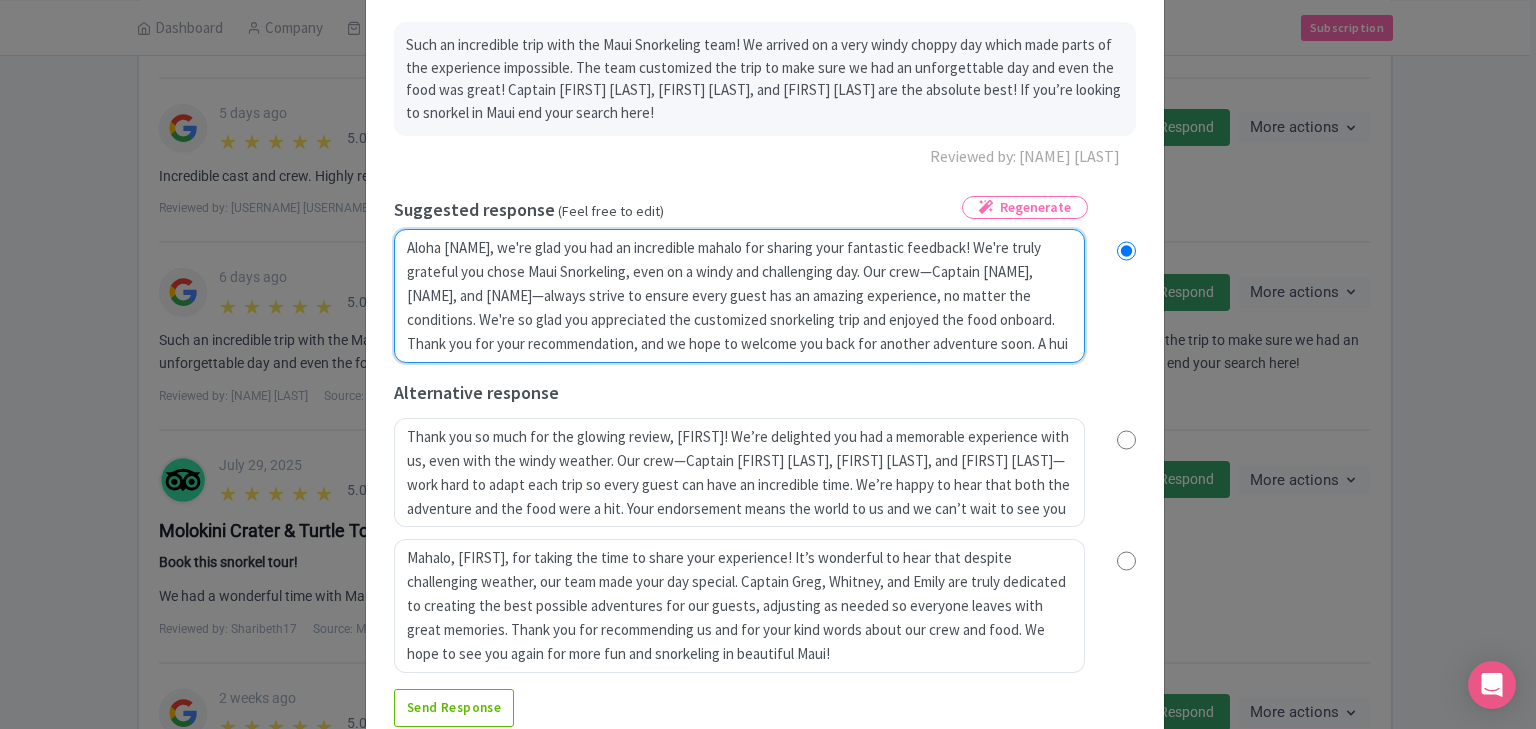 type on "Aloha Nate, we're glad you had an incremahalo for sharing your fantastic feedback! We're truly grateful you chose Maui Snorkeling, even on a windy and challenging day. Our crew—Captain Greg, Whitney, and Emily—always strive to ensure every guest has an amazing experience, no matter the conditions. We're so glad you appreciated the customized snorkeling trip and enjoyed the food onboard. Thank you for your recommendation, and we hope to welcome you back for another adventure soon. A hui hou!" 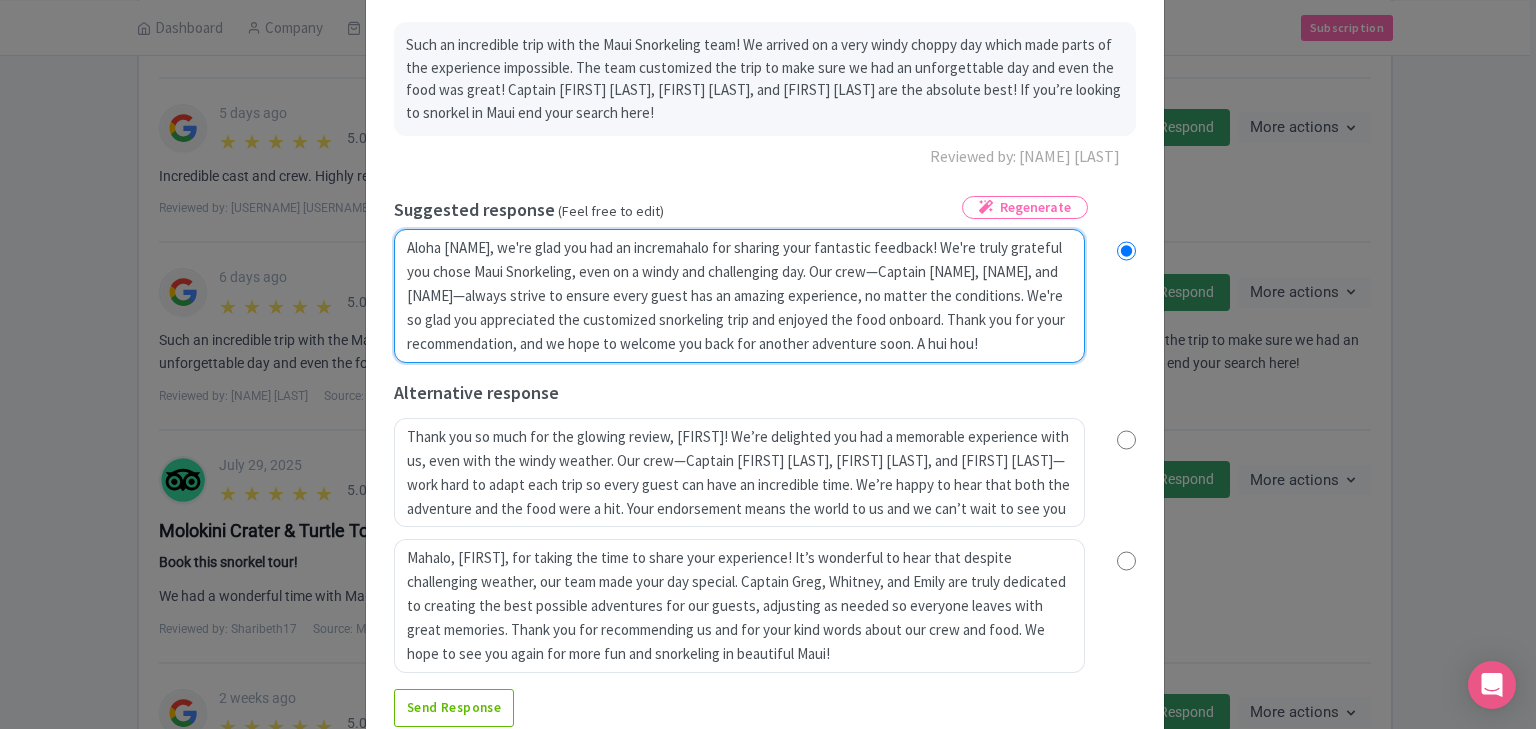 radio on "true" 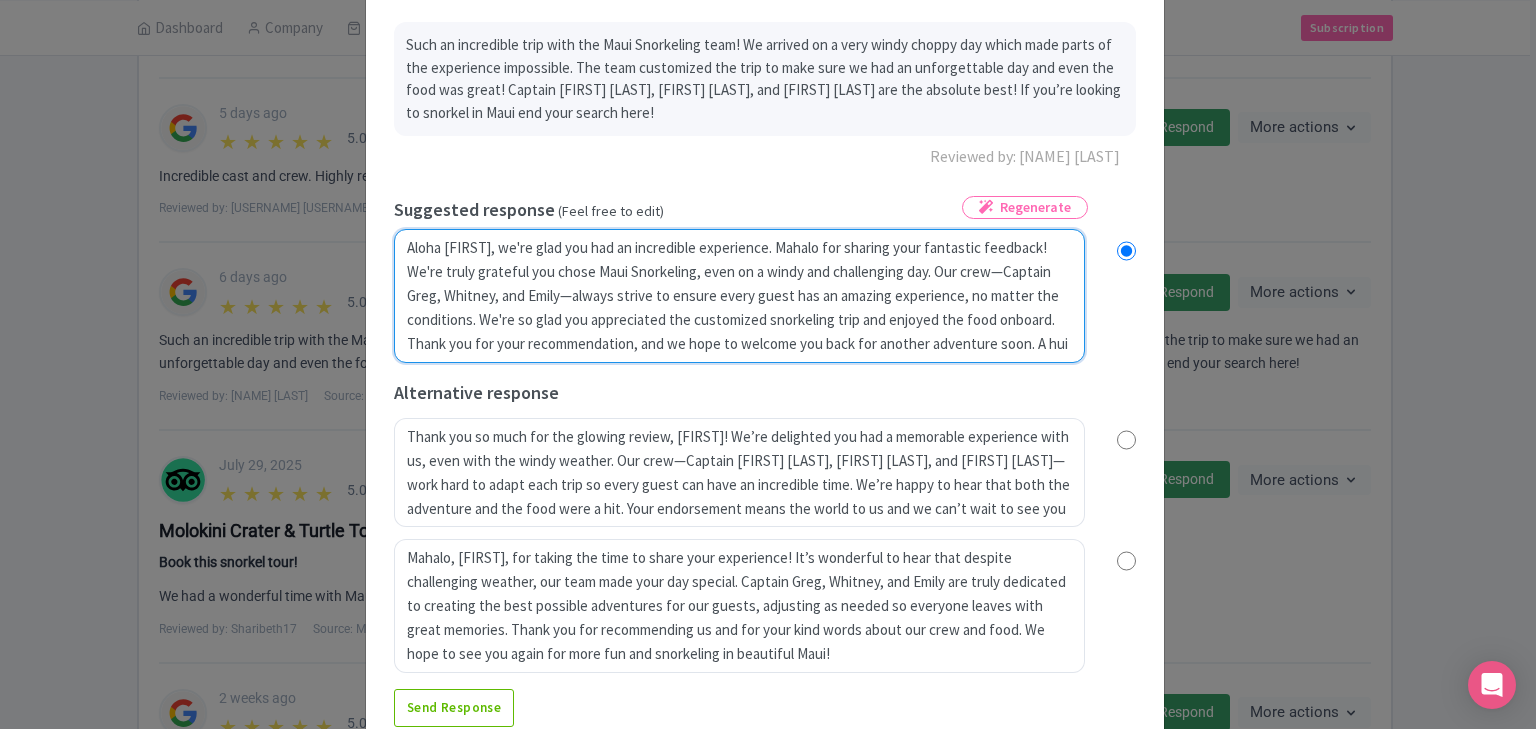 radio on "true" 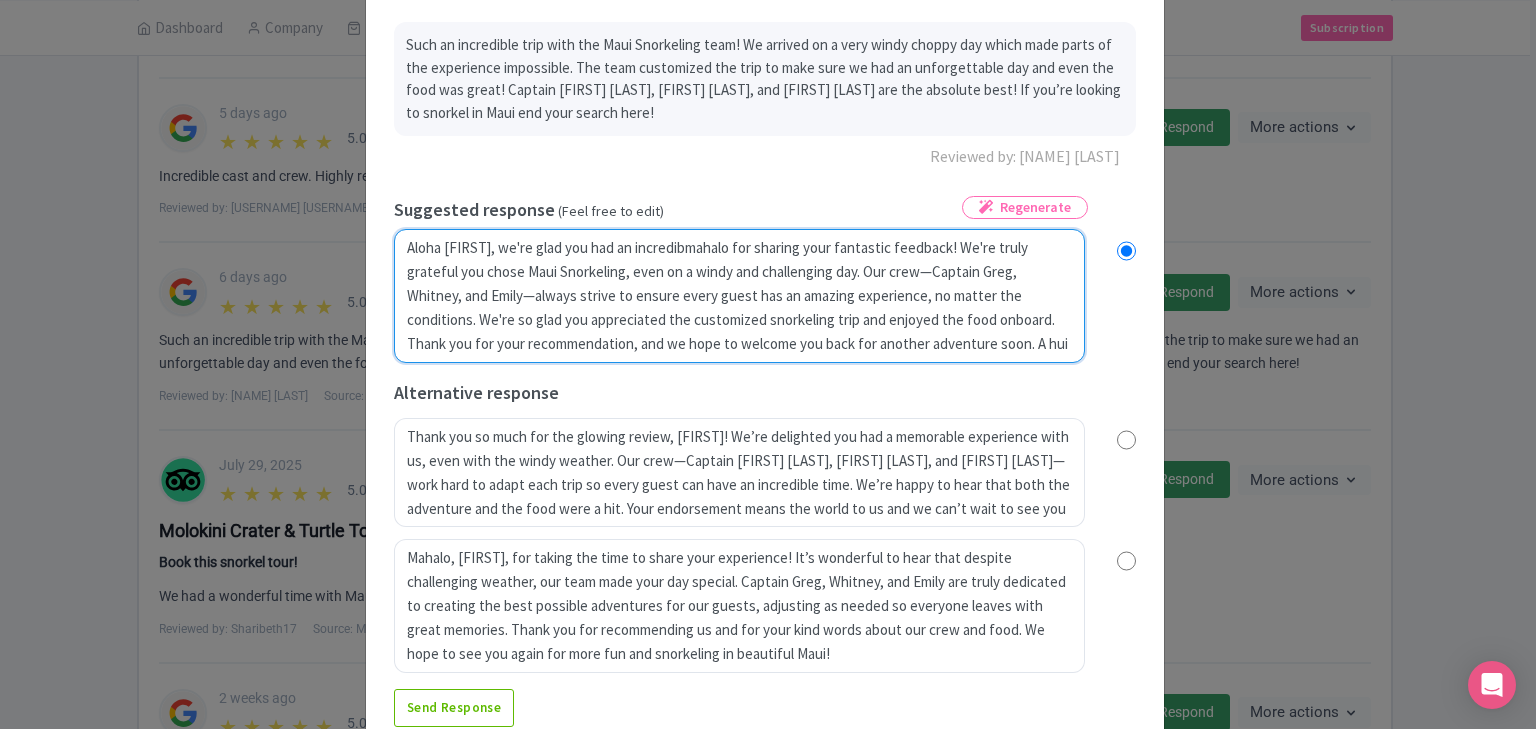 radio on "true" 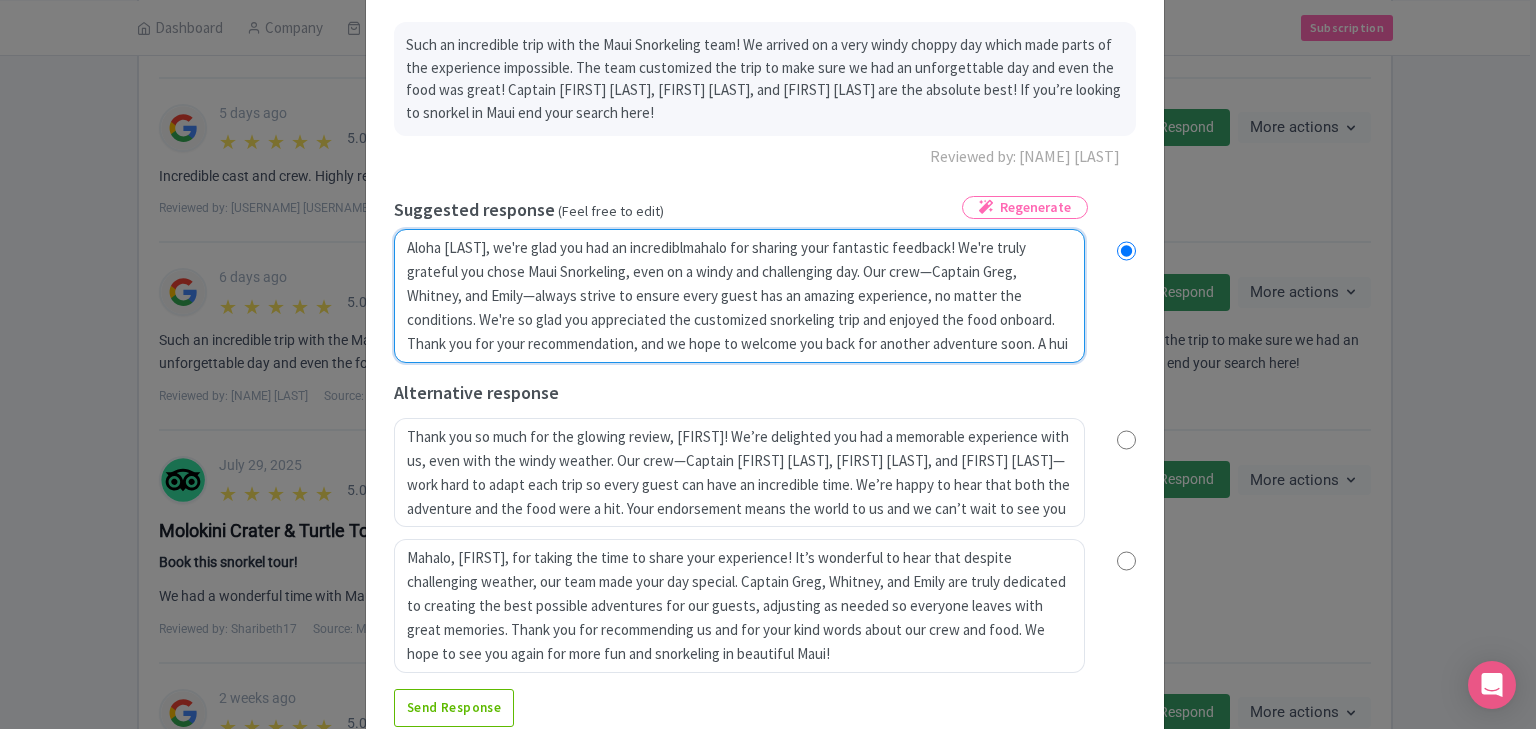 type on "Aloha Nate, we're glad you had an incrediblemahalo for sharing your fantastic feedback! We're truly grateful you chose Maui Snorkeling, even on a windy and challenging day. Our crew—Captain Greg, Whitney, and Emily—always strive to ensure every guest has an amazing experience, no matter the conditions. We're so glad you appreciated the customized snorkeling trip and enjoyed the food onboard. Thank you for your recommendation, and we hope to welcome you back for another adventure soon. A hui hou!" 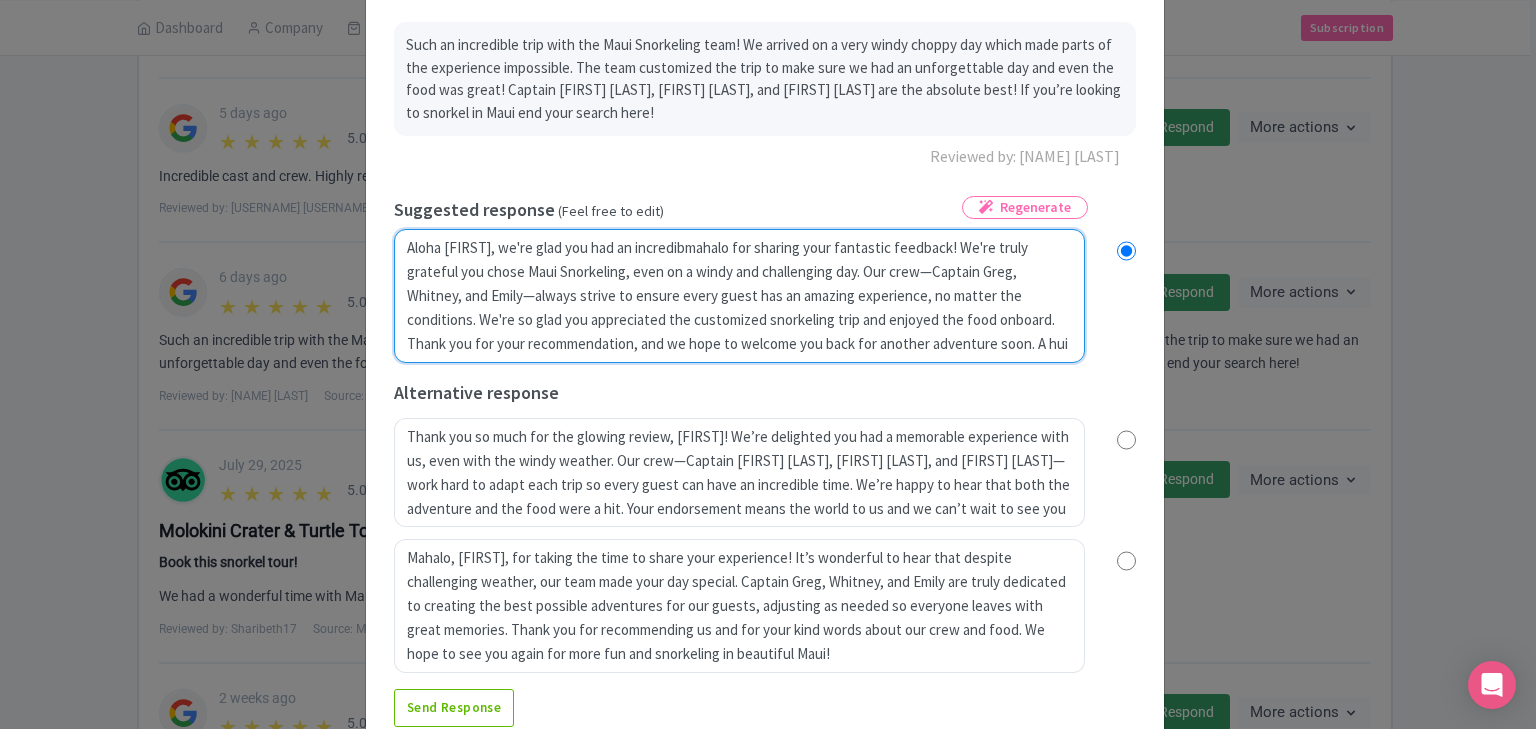 radio on "true" 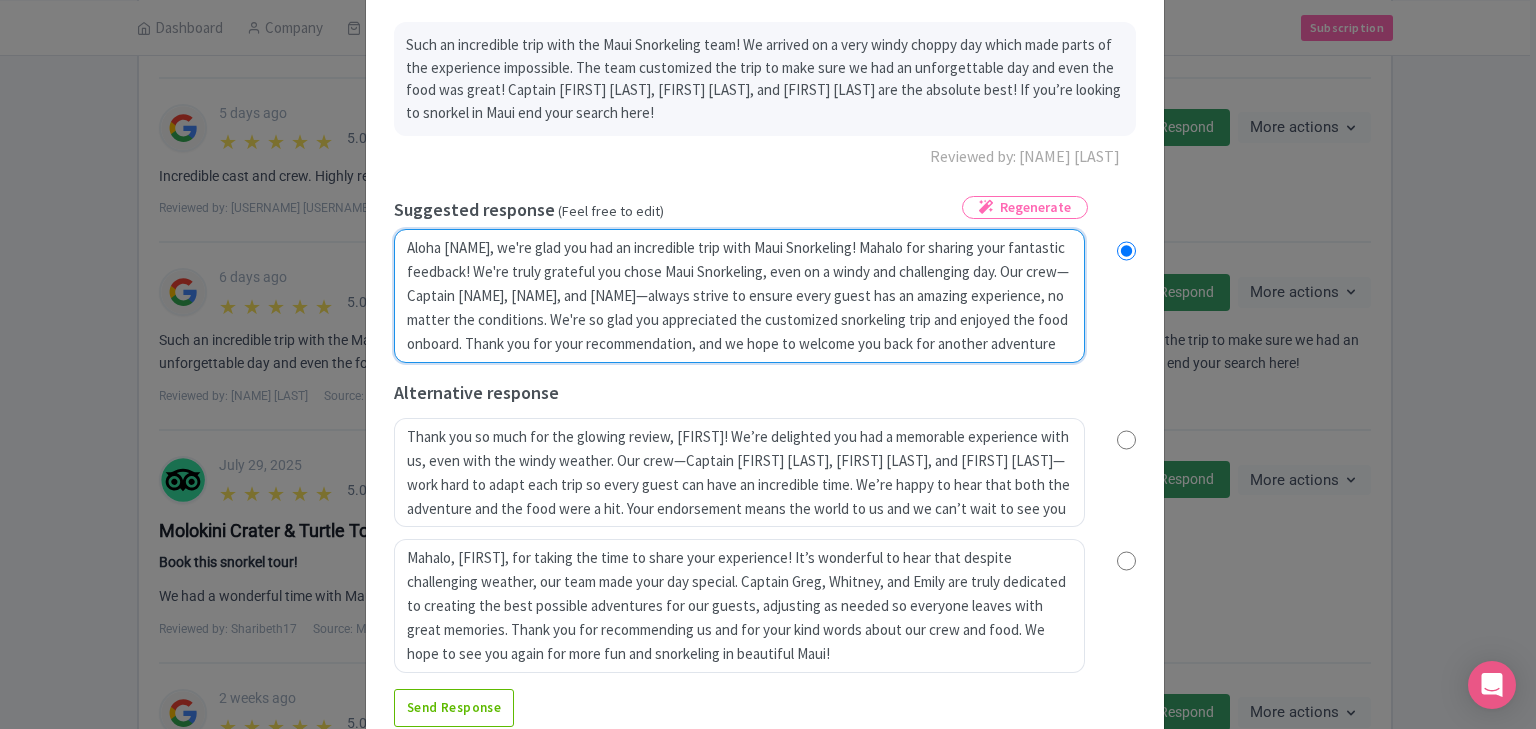 radio on "true" 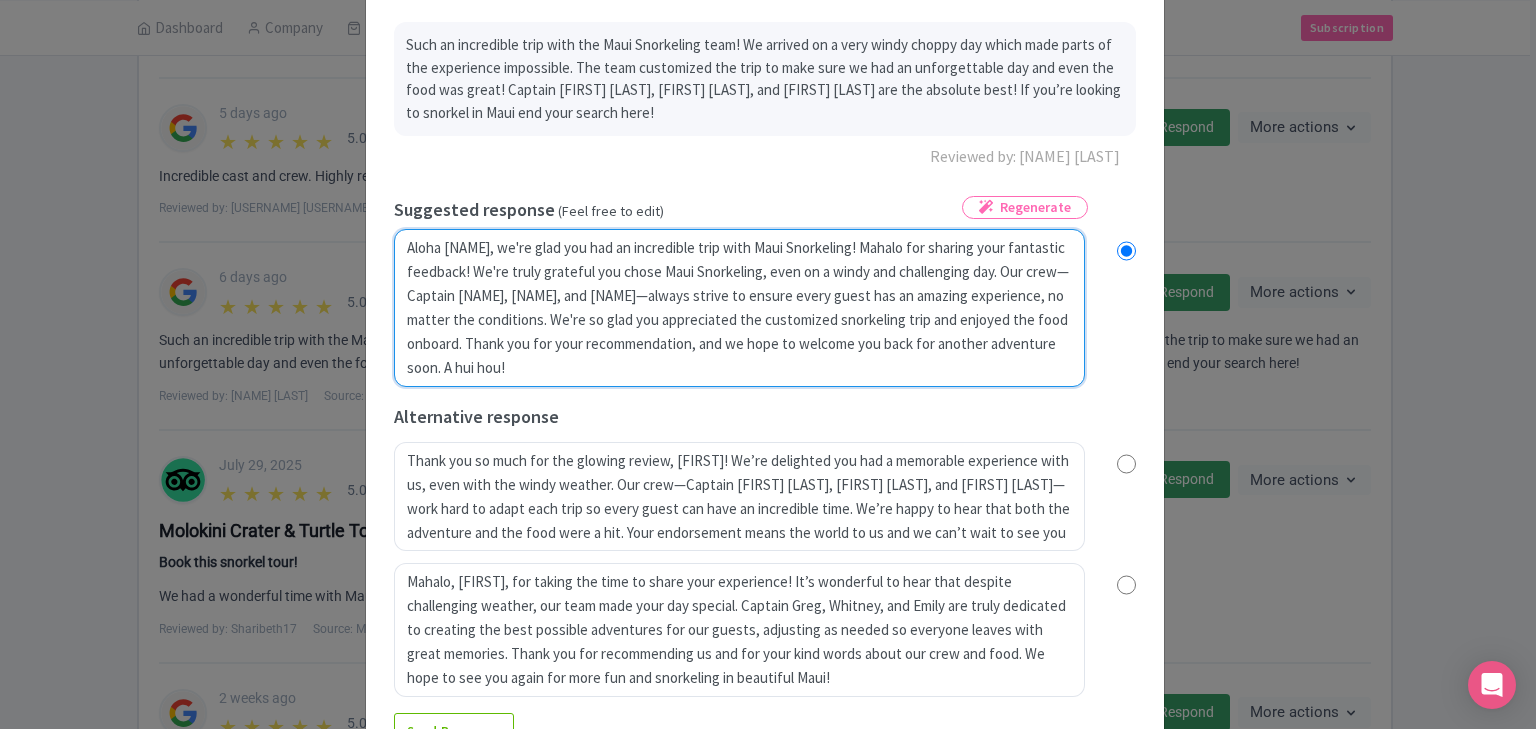 type on "Aloha Nate, we're glad you had an incredible tmahalo for sharing your fantastic feedback! We're truly grateful you chose Maui Snorkeling, even on a windy and challenging day. Our crew—Captain Greg, Whitney, and Emily—always strive to ensure every guest has an amazing experience, no matter the conditions. We're so glad you appreciated the customized snorkeling trip and enjoyed the food onboard. Thank you for your recommendation, and we hope to welcome you back for another adventure soon. A hui hou!" 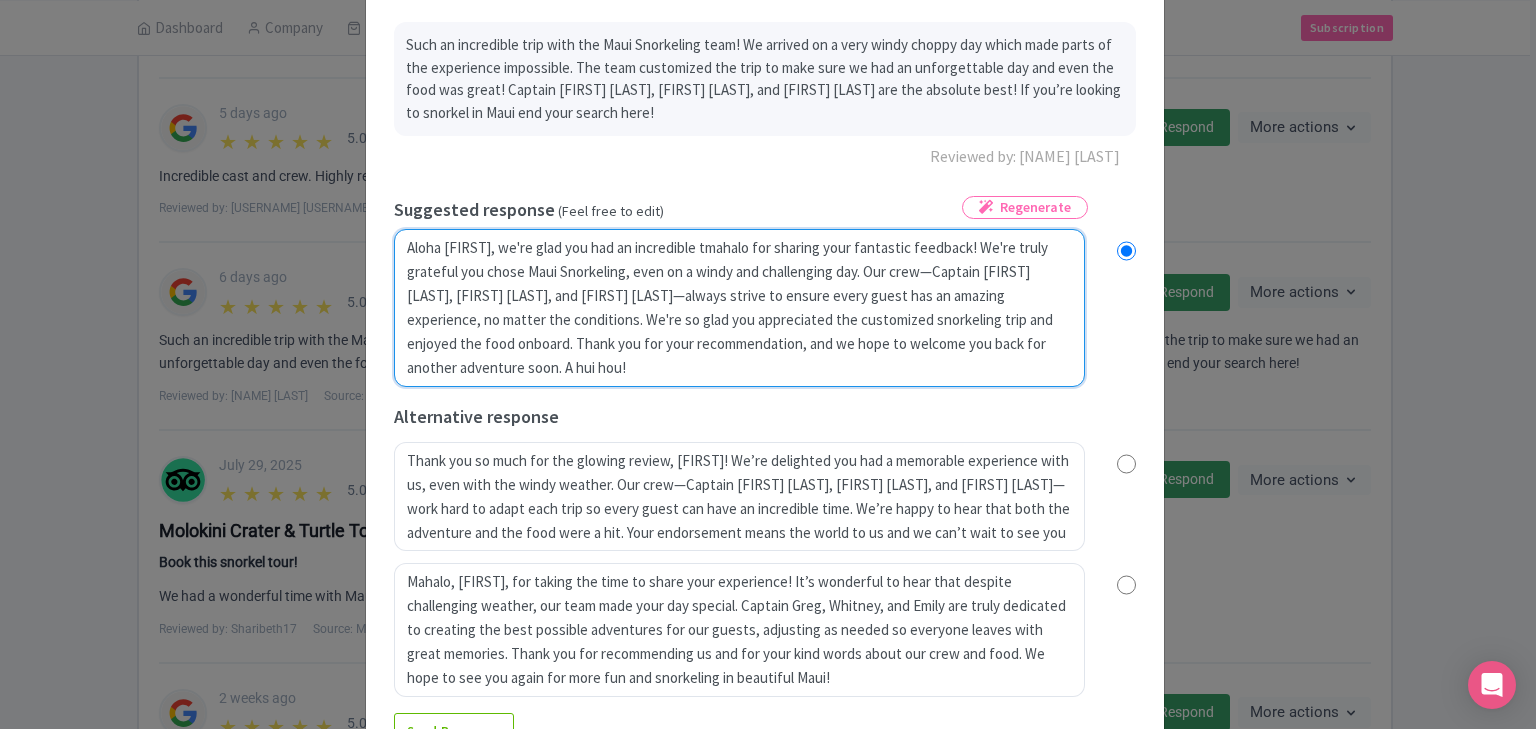 radio on "true" 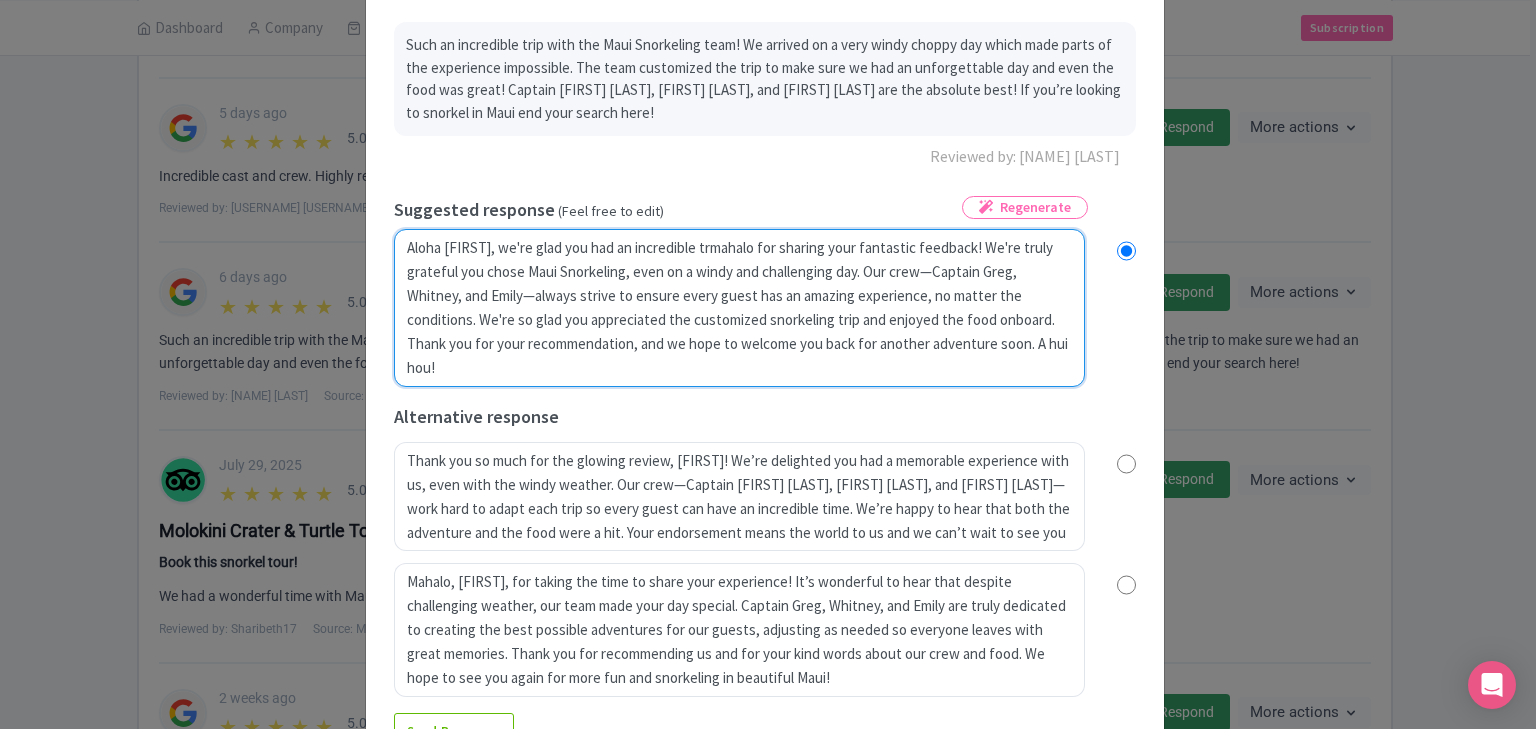 radio on "true" 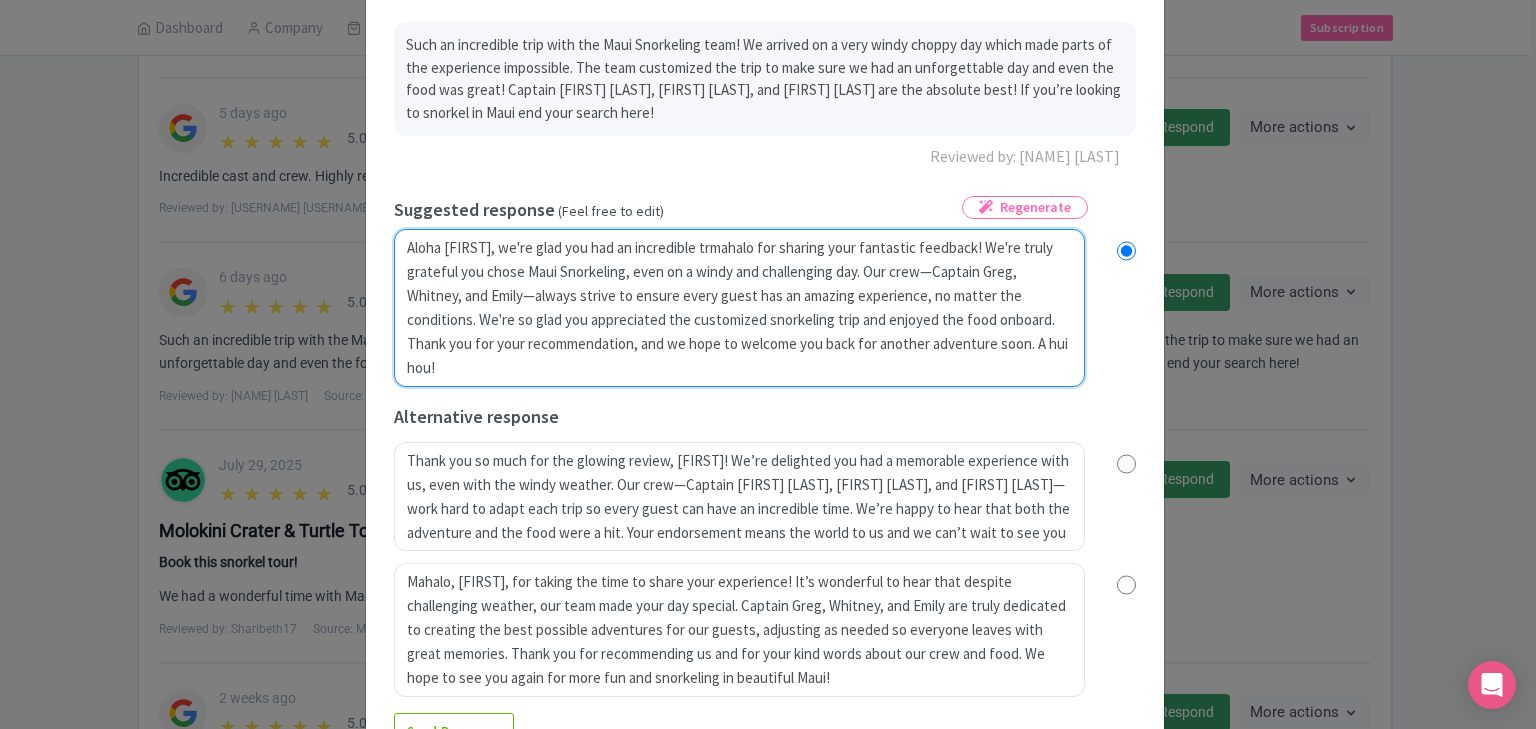 type on "Aloha Nate, we're glad you had an incredible trimahalo for sharing your fantastic feedback! We're truly grateful you chose Maui Snorkeling, even on a windy and challenging day. Our crew—Captain Greg, Whitney, and Emily—always strive to ensure every guest has an amazing experience, no matter the conditions. We're so glad you appreciated the customized snorkeling trip and enjoyed the food onboard. Thank you for your recommendation, and we hope to welcome you back for another adventure soon. A hui hou!" 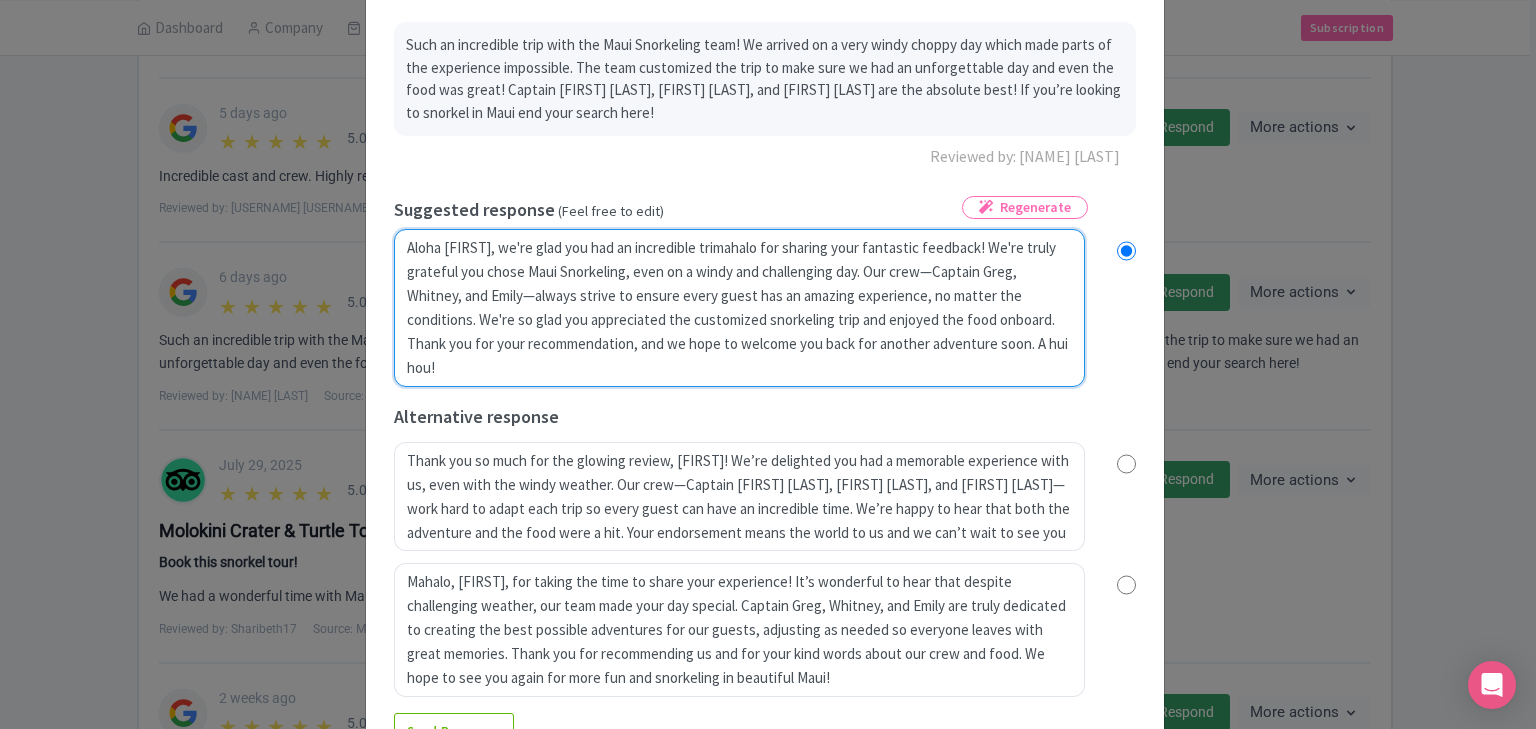 radio on "true" 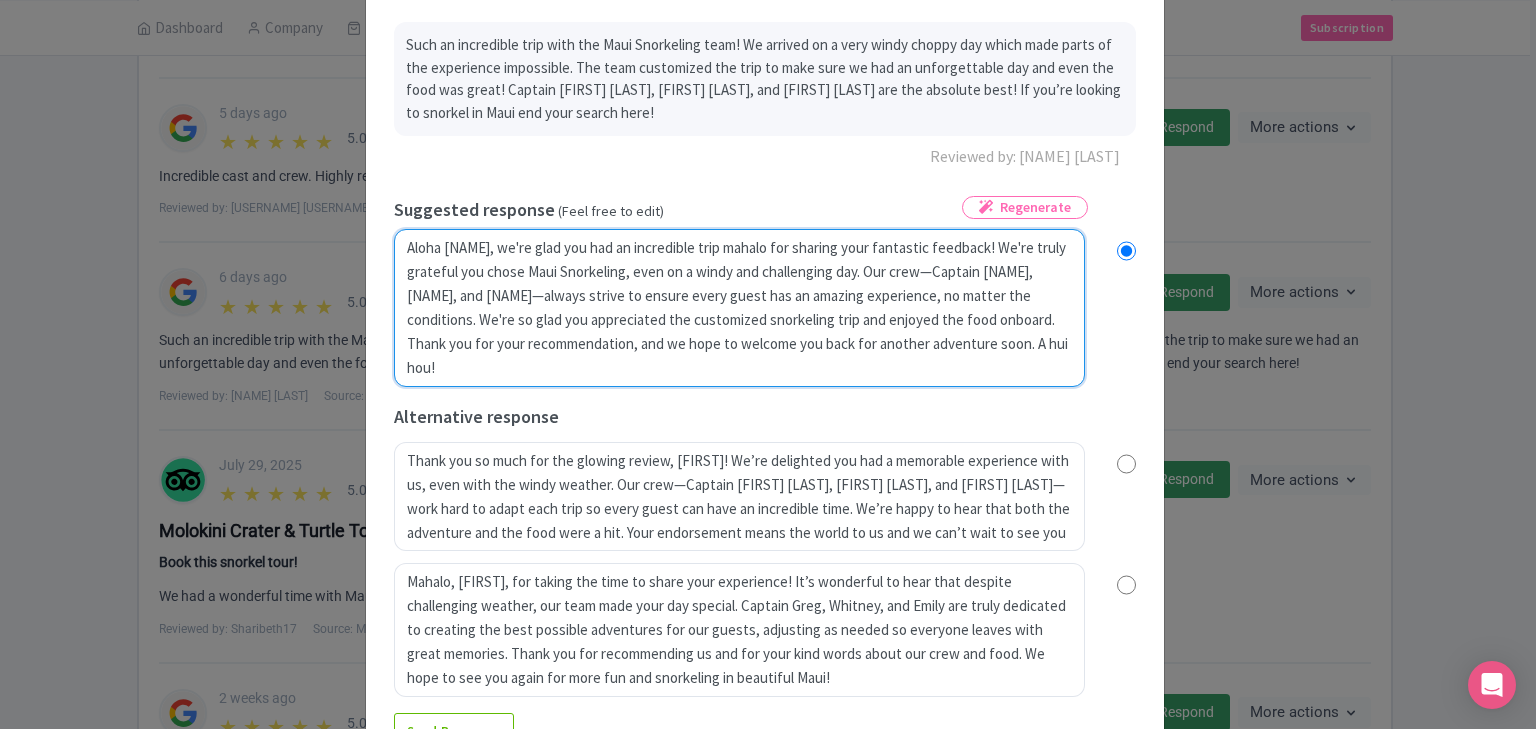 radio on "true" 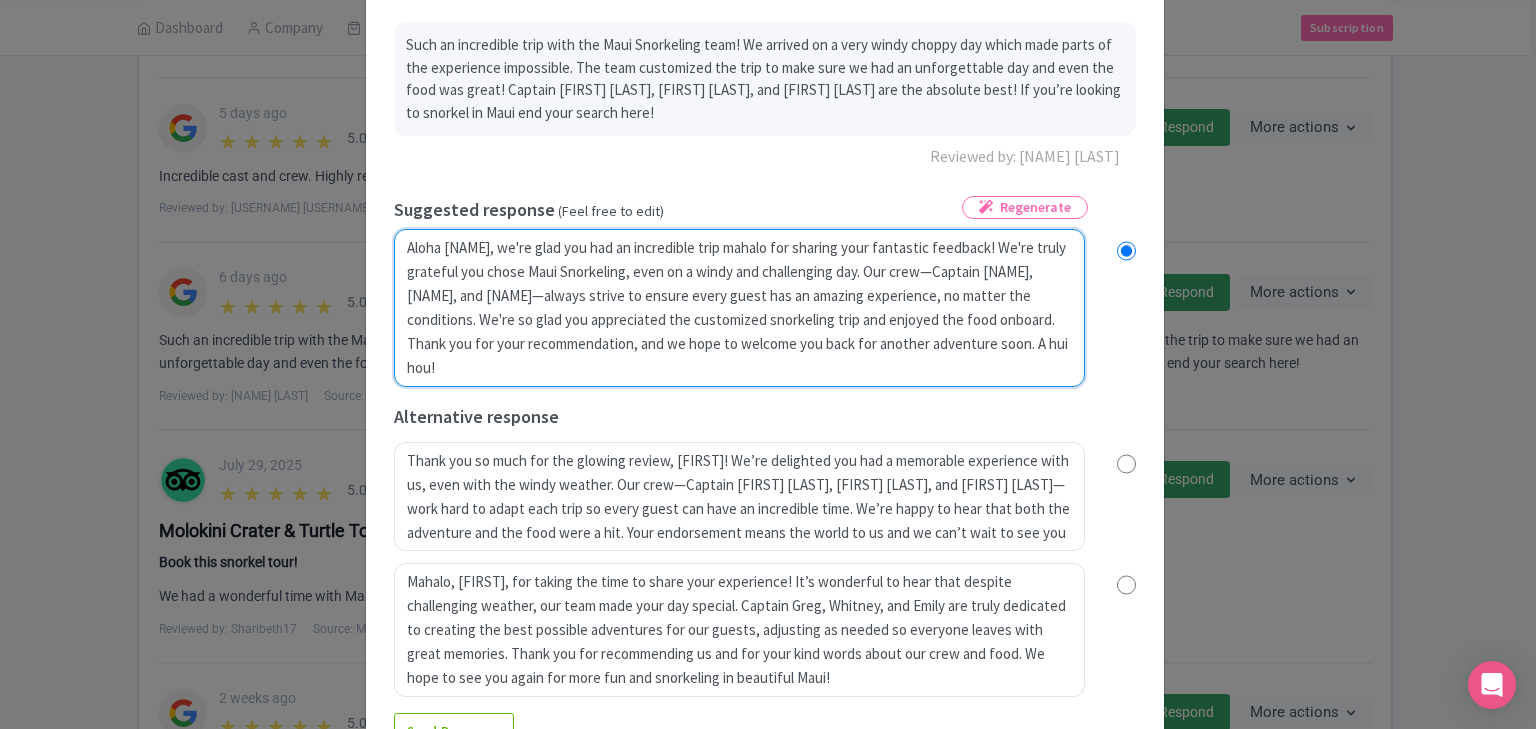 type on "Aloha Nate, we're glad you had an incredible trip!mahalo for sharing your fantastic feedback! We're truly grateful you chose Maui Snorkeling, even on a windy and challenging day. Our crew—Captain Greg, Whitney, and Emily—always strive to ensure every guest has an amazing experience, no matter the conditions. We're so glad you appreciated the customized snorkeling trip and enjoyed the food onboard. Thank you for your recommendation, and we hope to welcome you back for another adventure soon. A hui hou!" 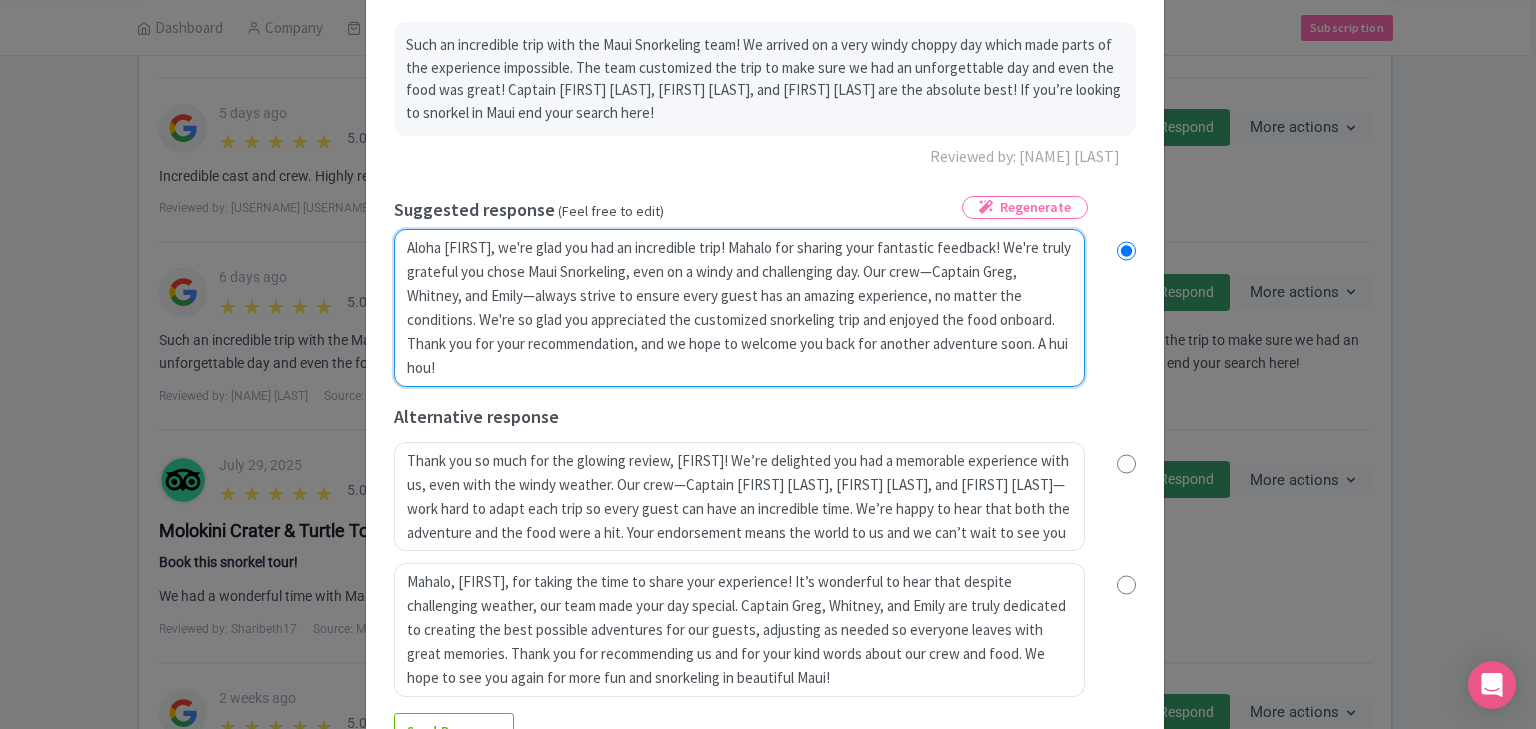 radio on "true" 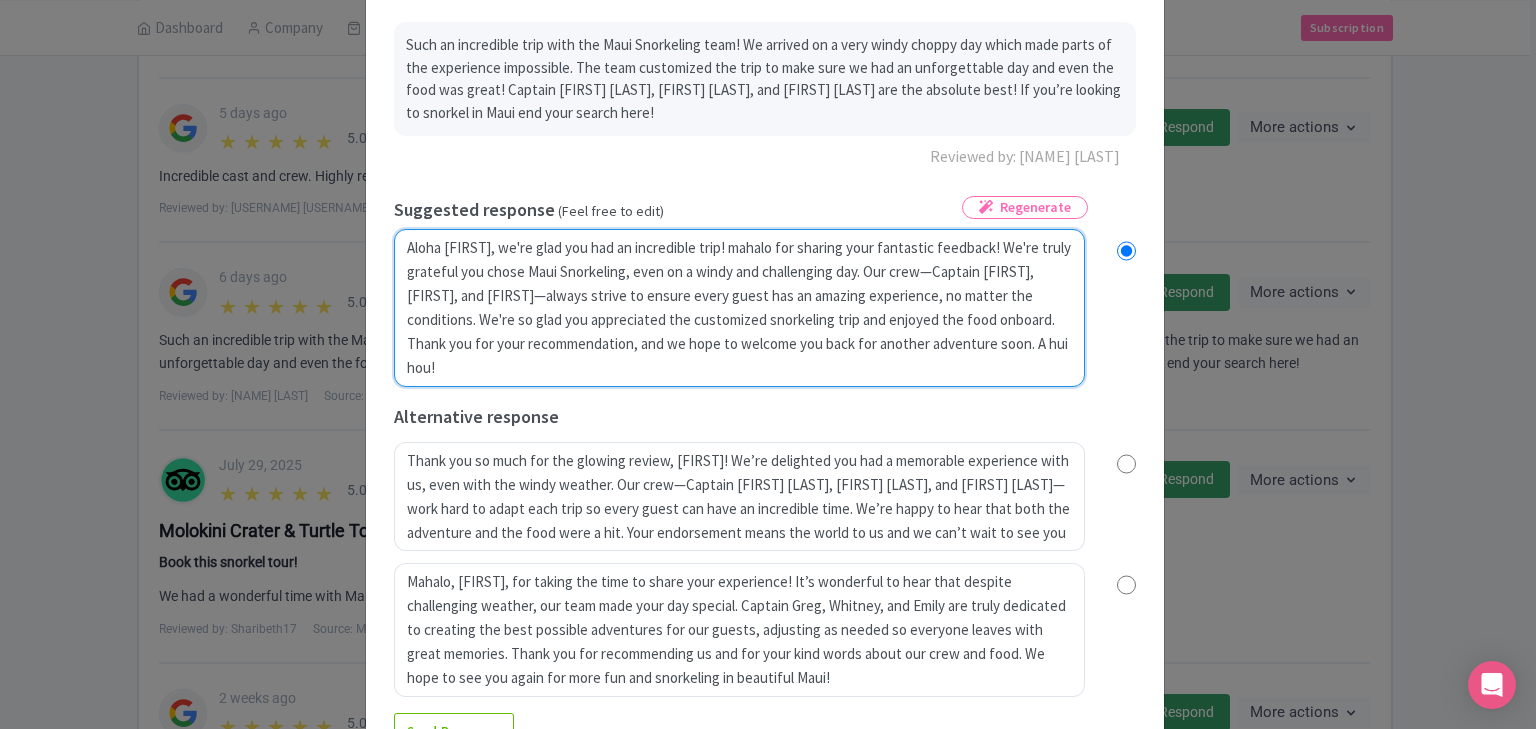 radio on "true" 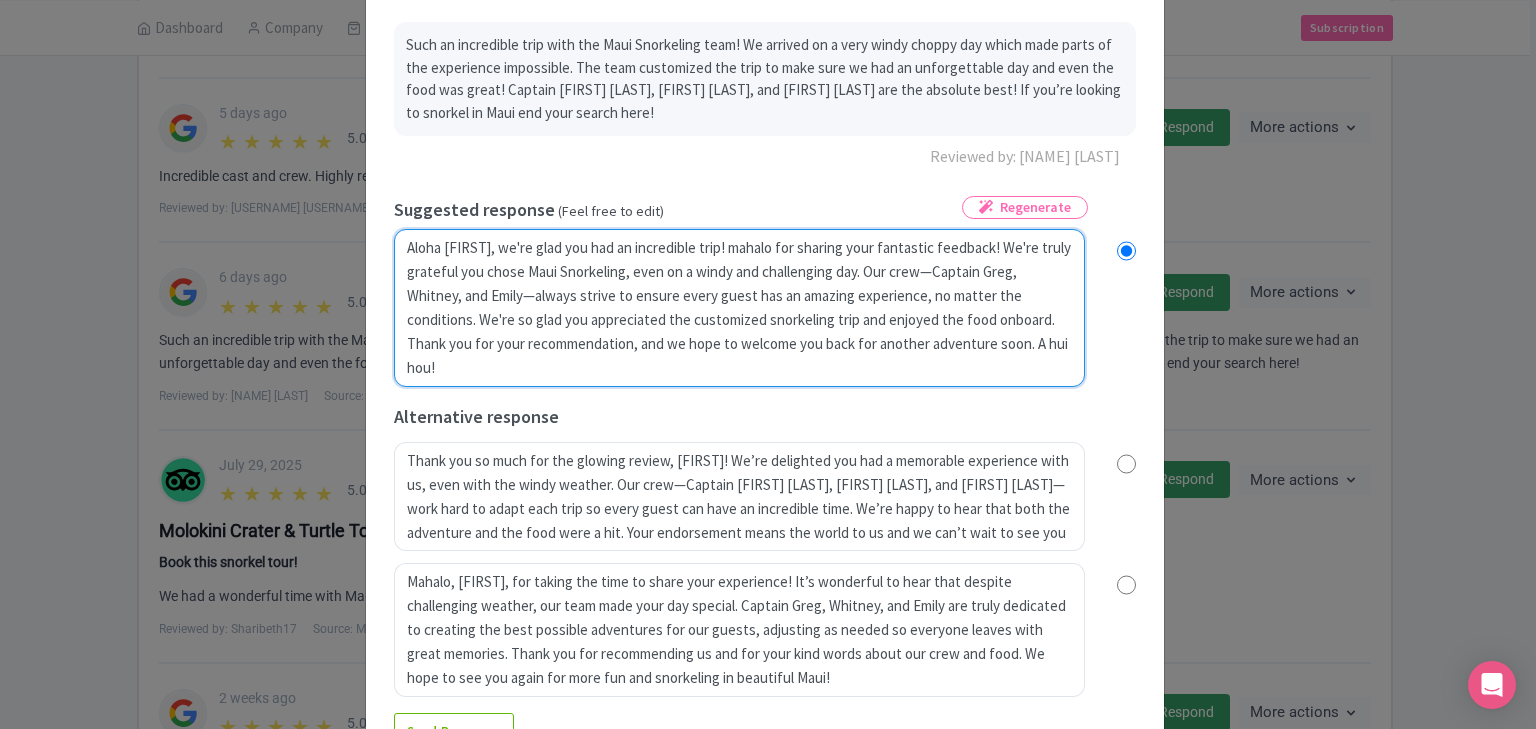radio on "true" 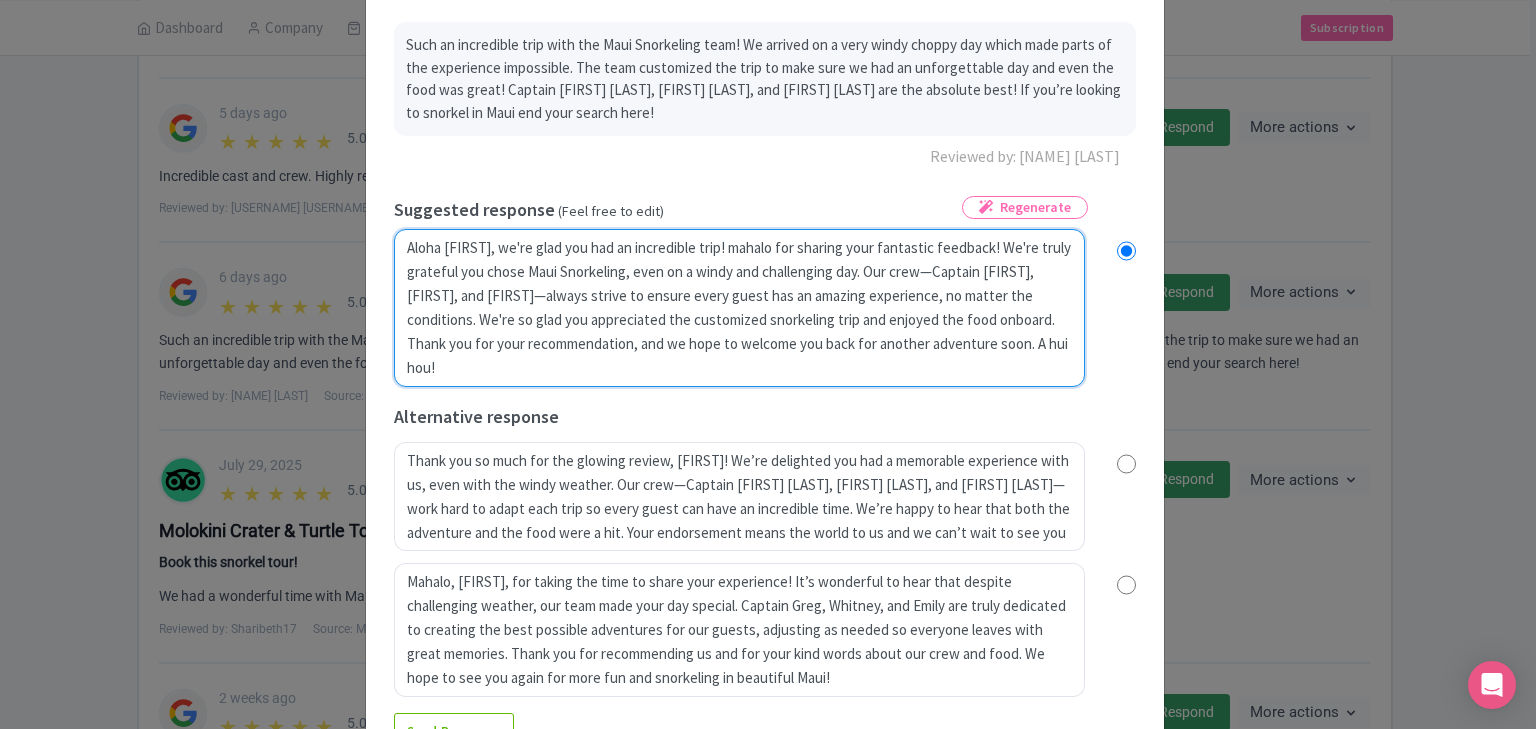 radio on "true" 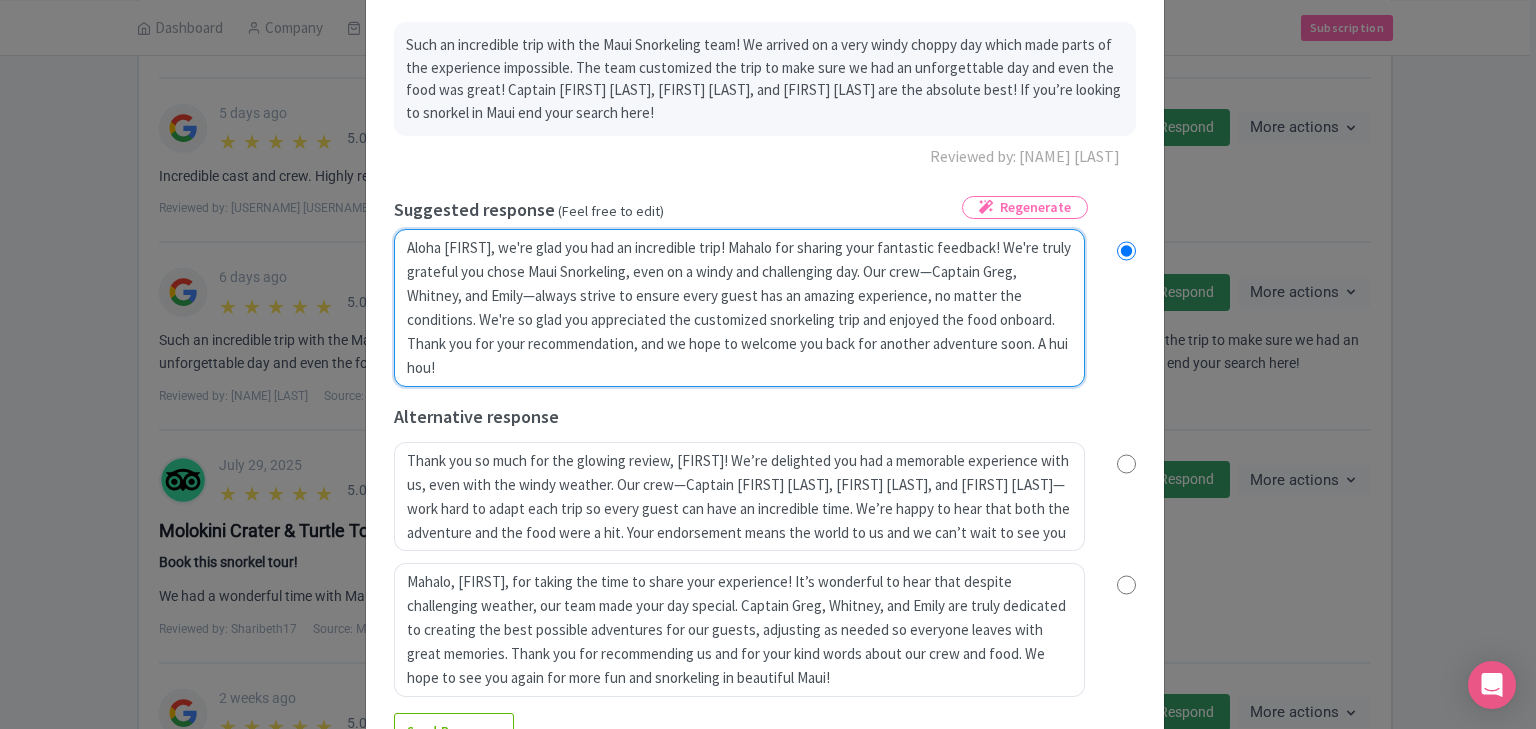 radio on "true" 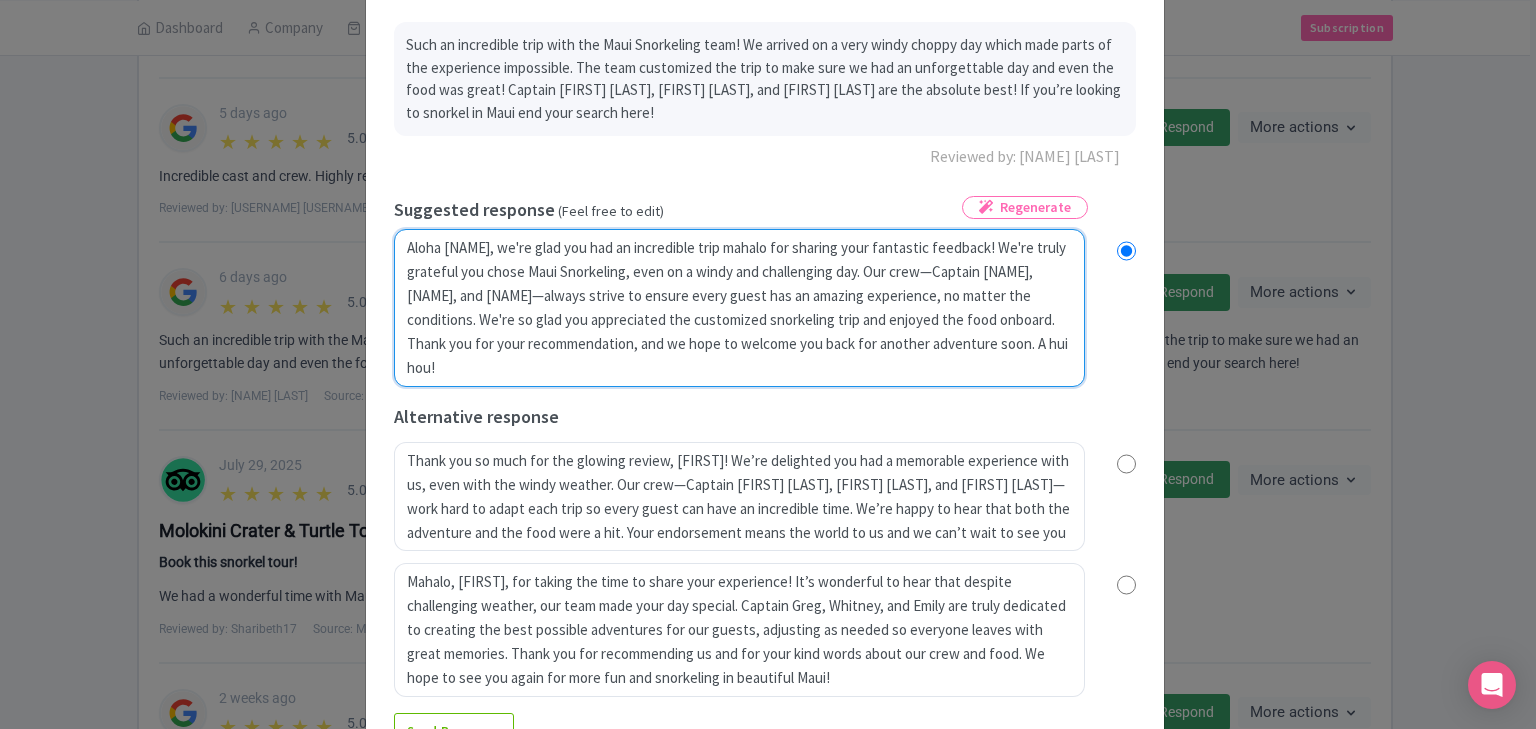 radio on "true" 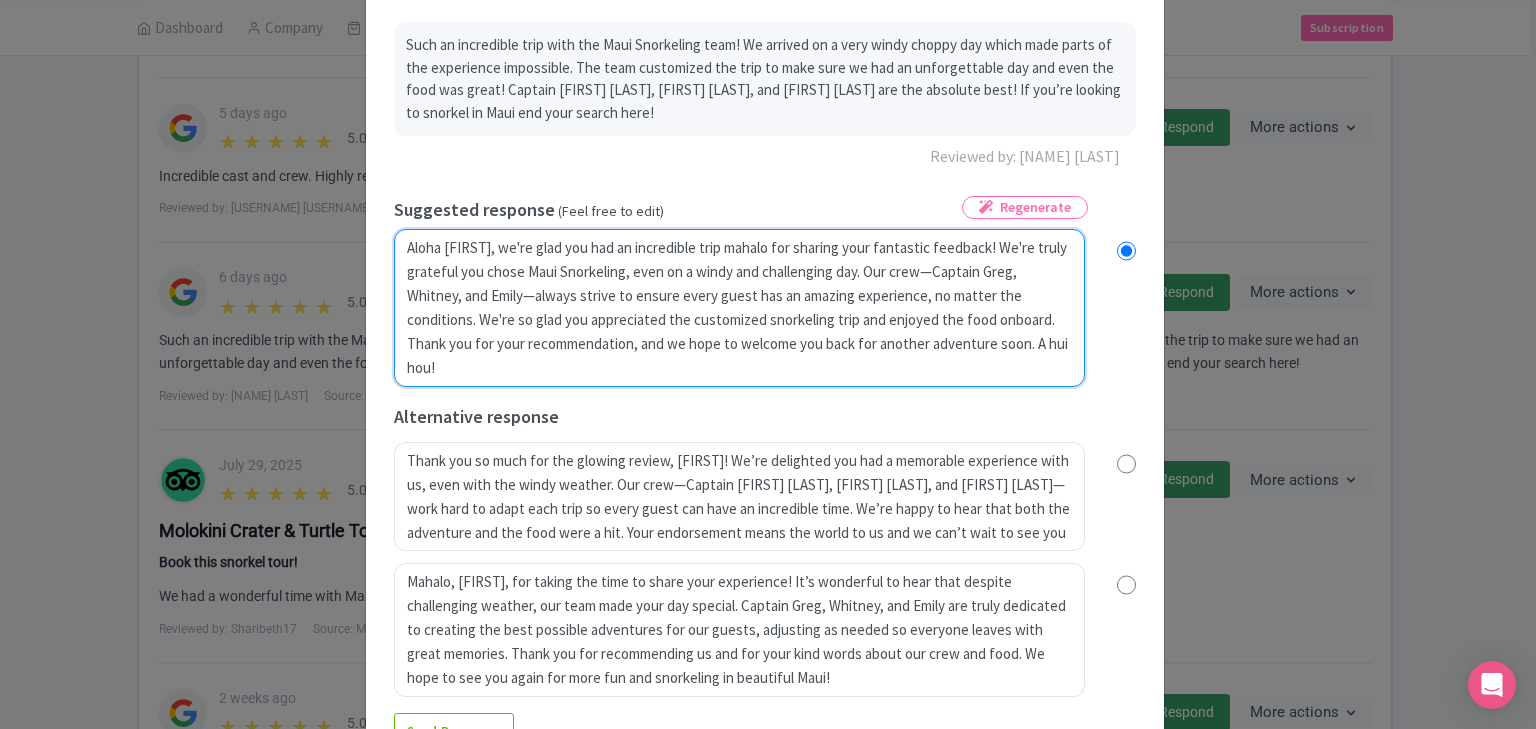 radio on "true" 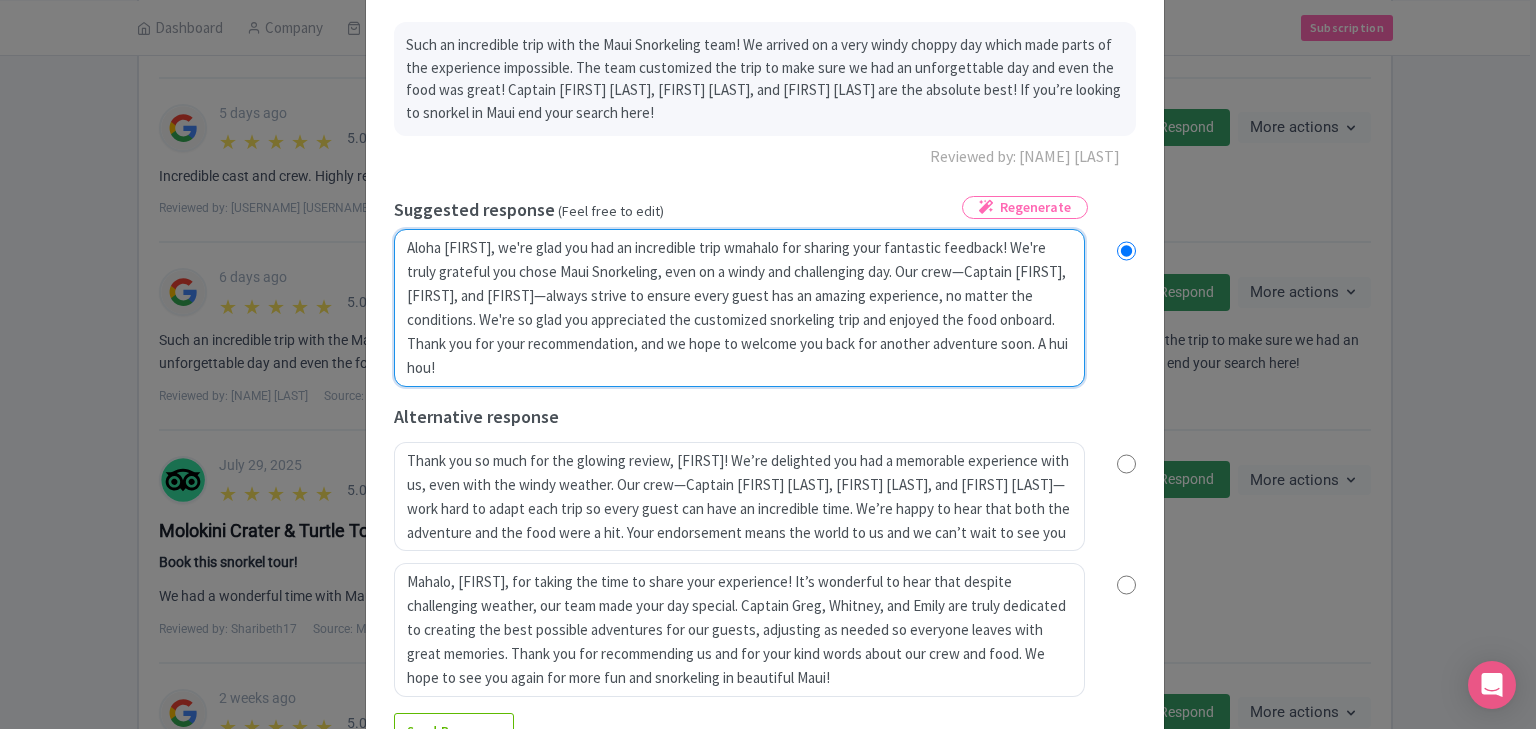 type on "Aloha Nate, we're glad you had an incredible trip wimahalo for sharing your fantastic feedback! We're truly grateful you chose Maui Snorkeling, even on a windy and challenging day. Our crew—Captain Greg, Whitney, and Emily—always strive to ensure every guest has an amazing experience, no matter the conditions. We're so glad you appreciated the customized snorkeling trip and enjoyed the food onboard. Thank you for your recommendation, and we hope to welcome you back for another adventure soon. A hui hou!" 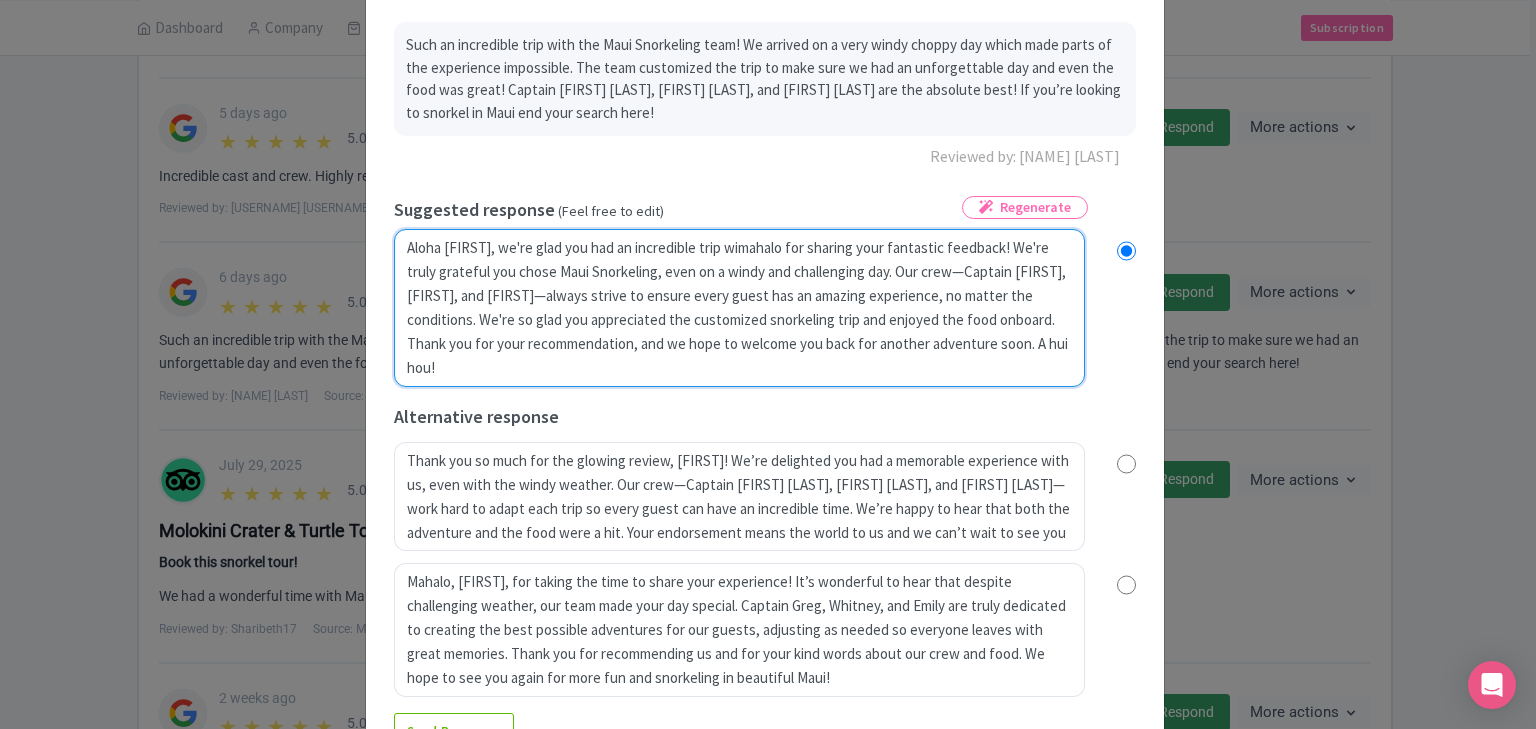 radio on "true" 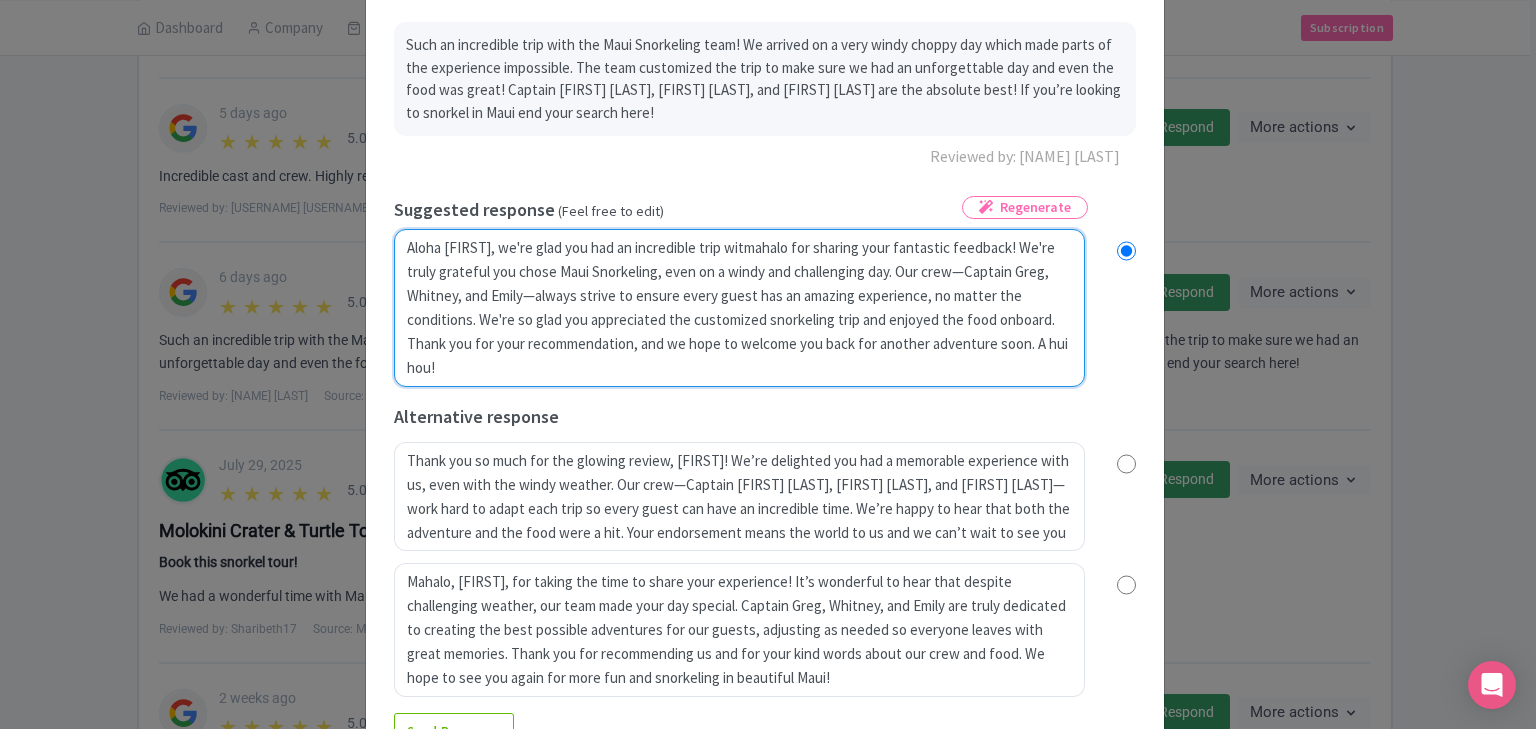 type on "Aloha Nate, we're glad you had an incredible trip withmahalo for sharing your fantastic feedback! We're truly grateful you chose Maui Snorkeling, even on a windy and challenging day. Our crew—Captain Greg, Whitney, and Emily—always strive to ensure every guest has an amazing experience, no matter the conditions. We're so glad you appreciated the customized snorkeling trip and enjoyed the food onboard. Thank you for your recommendation, and we hope to welcome you back for another adventure soon. A hui hou!" 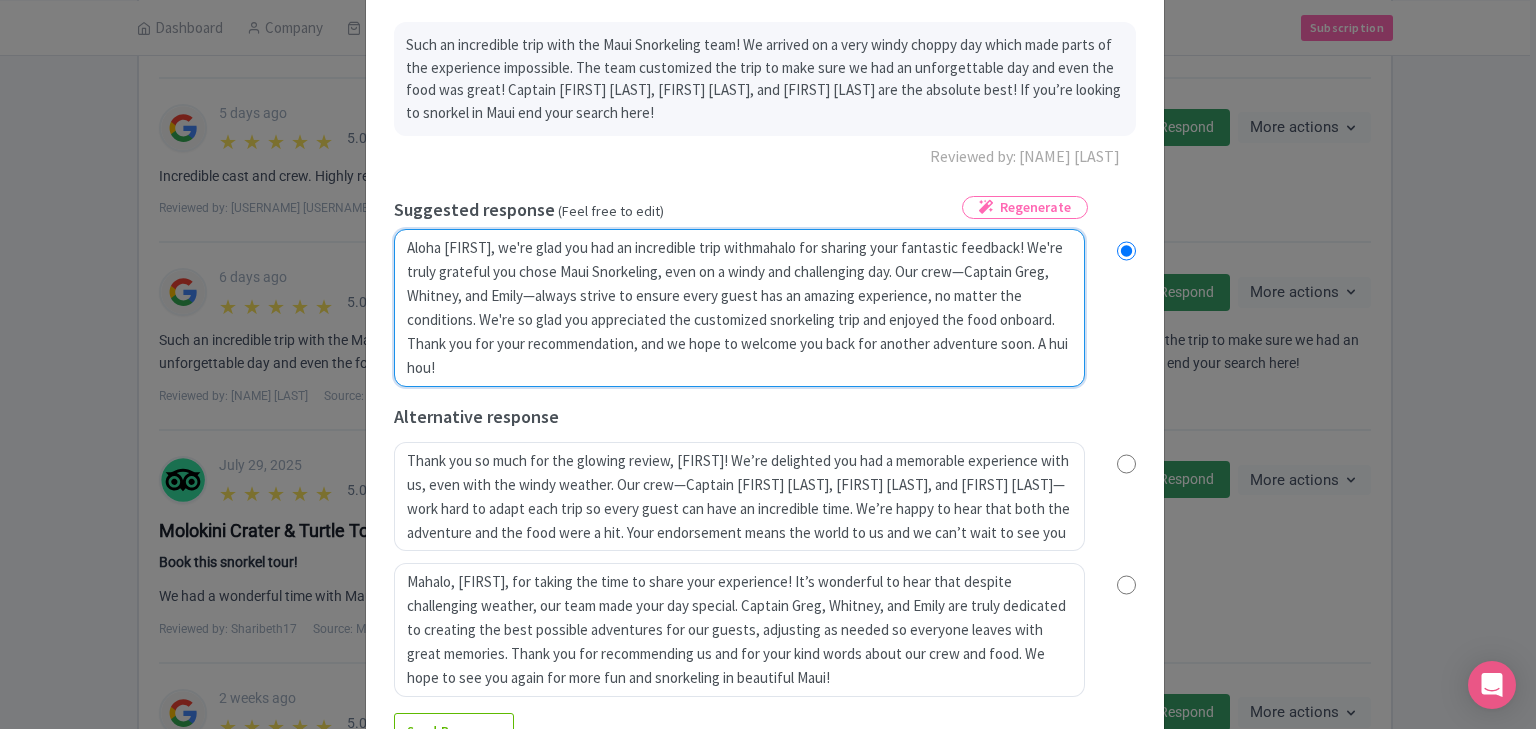 radio on "true" 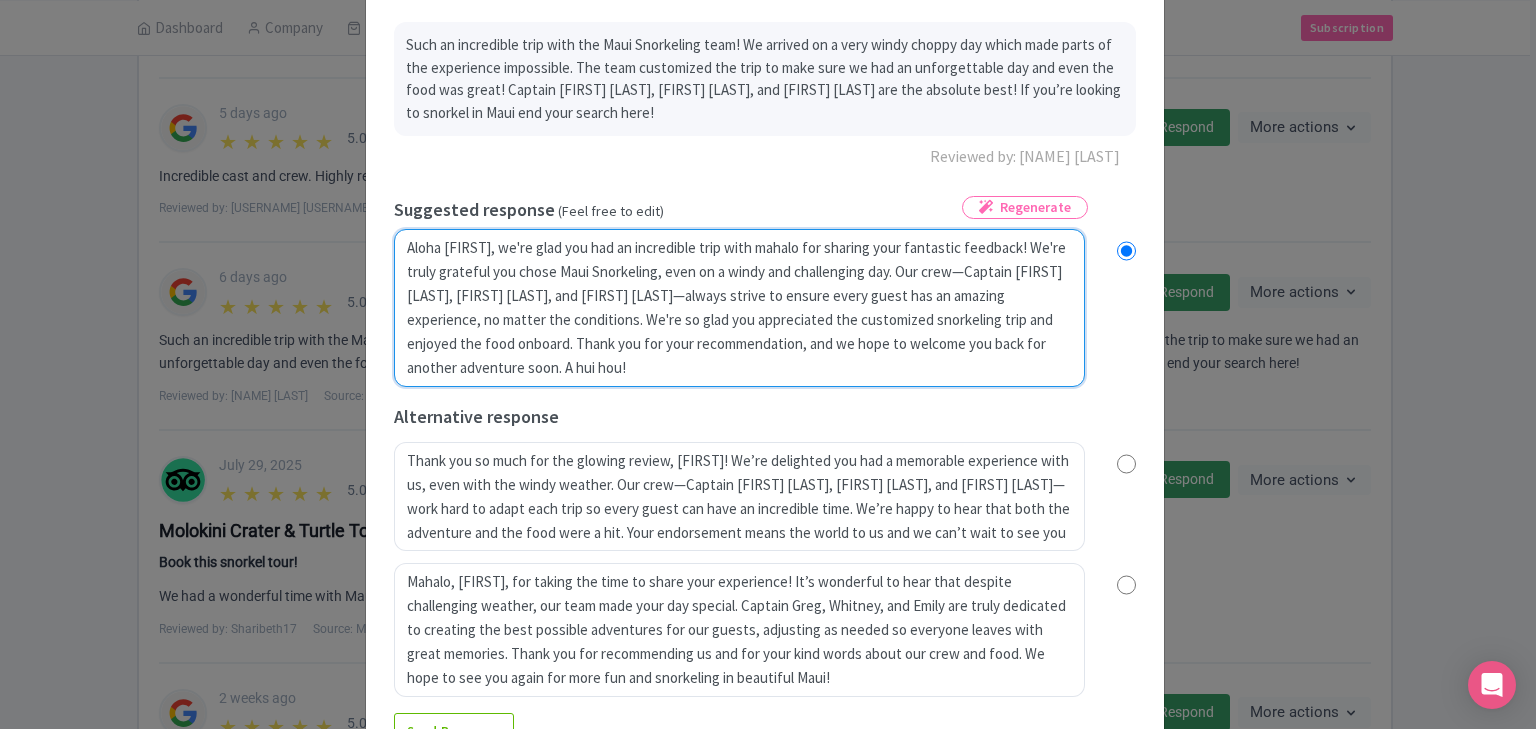 radio on "true" 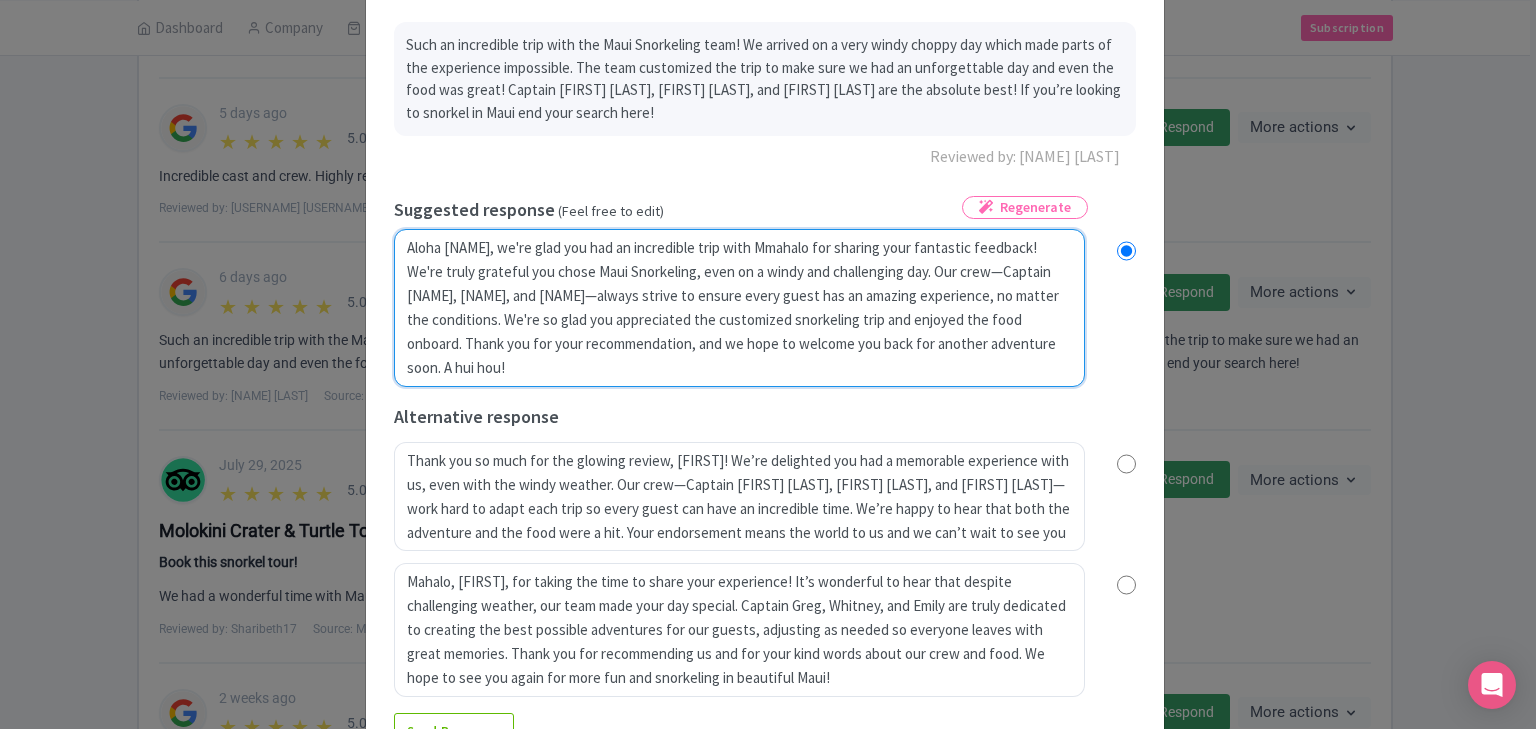 radio on "true" 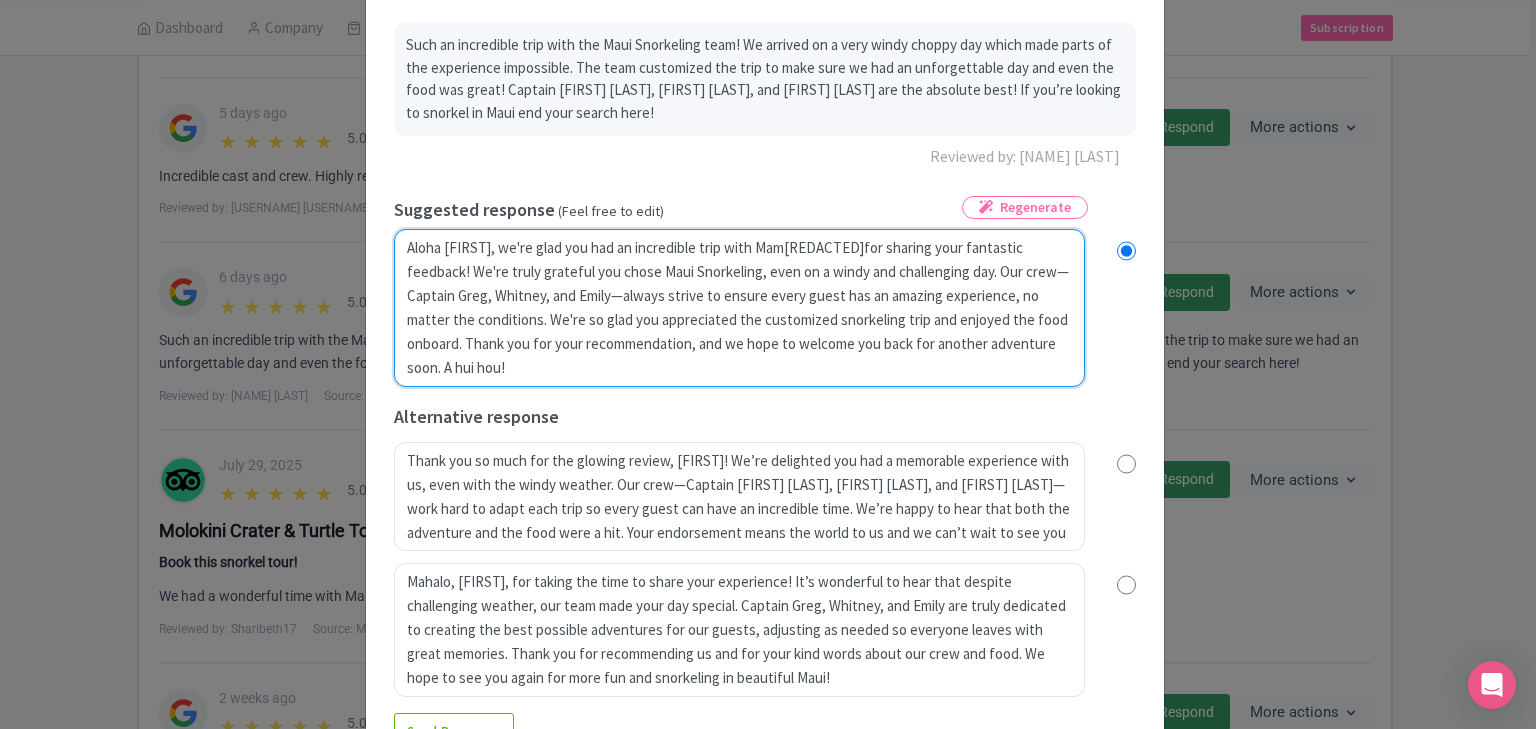 radio on "true" 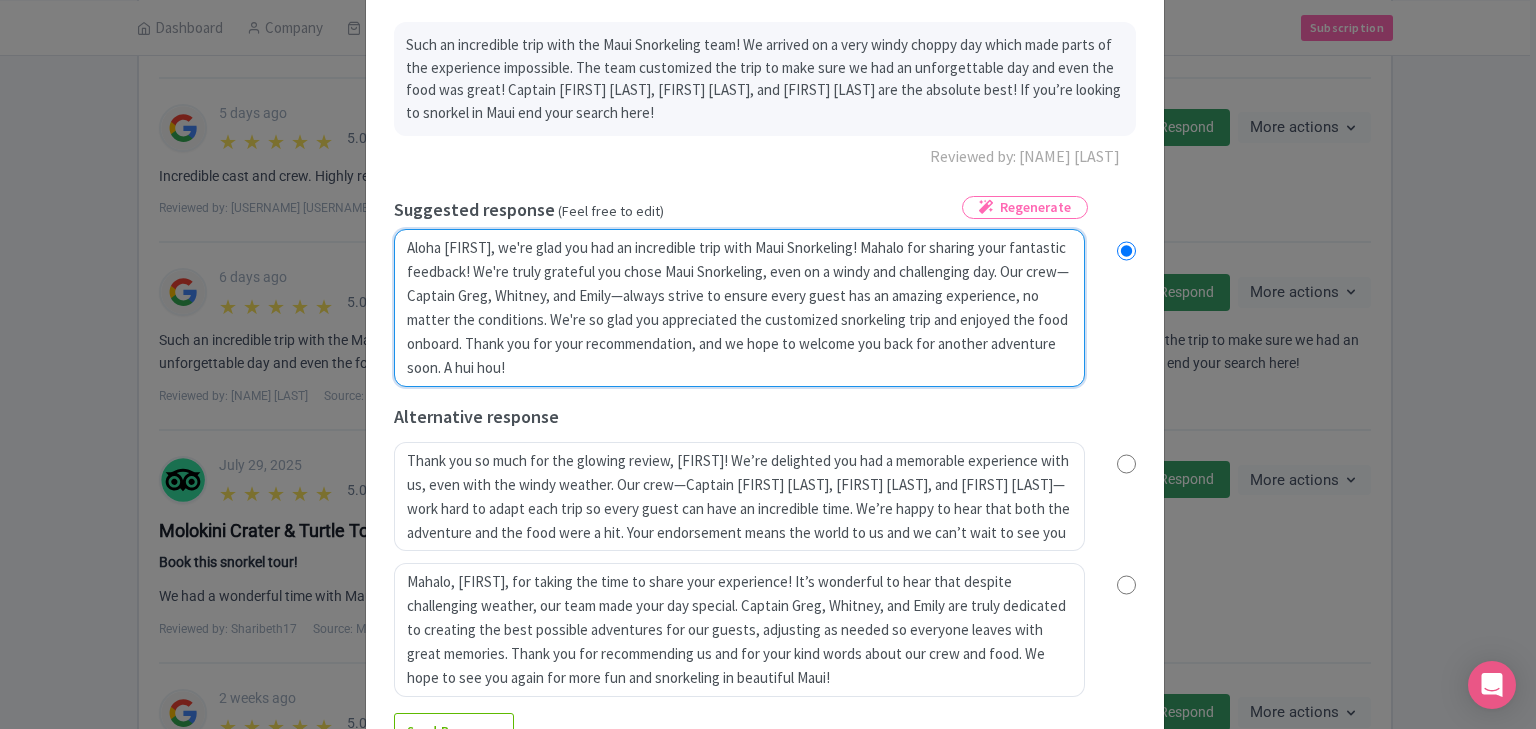 radio on "true" 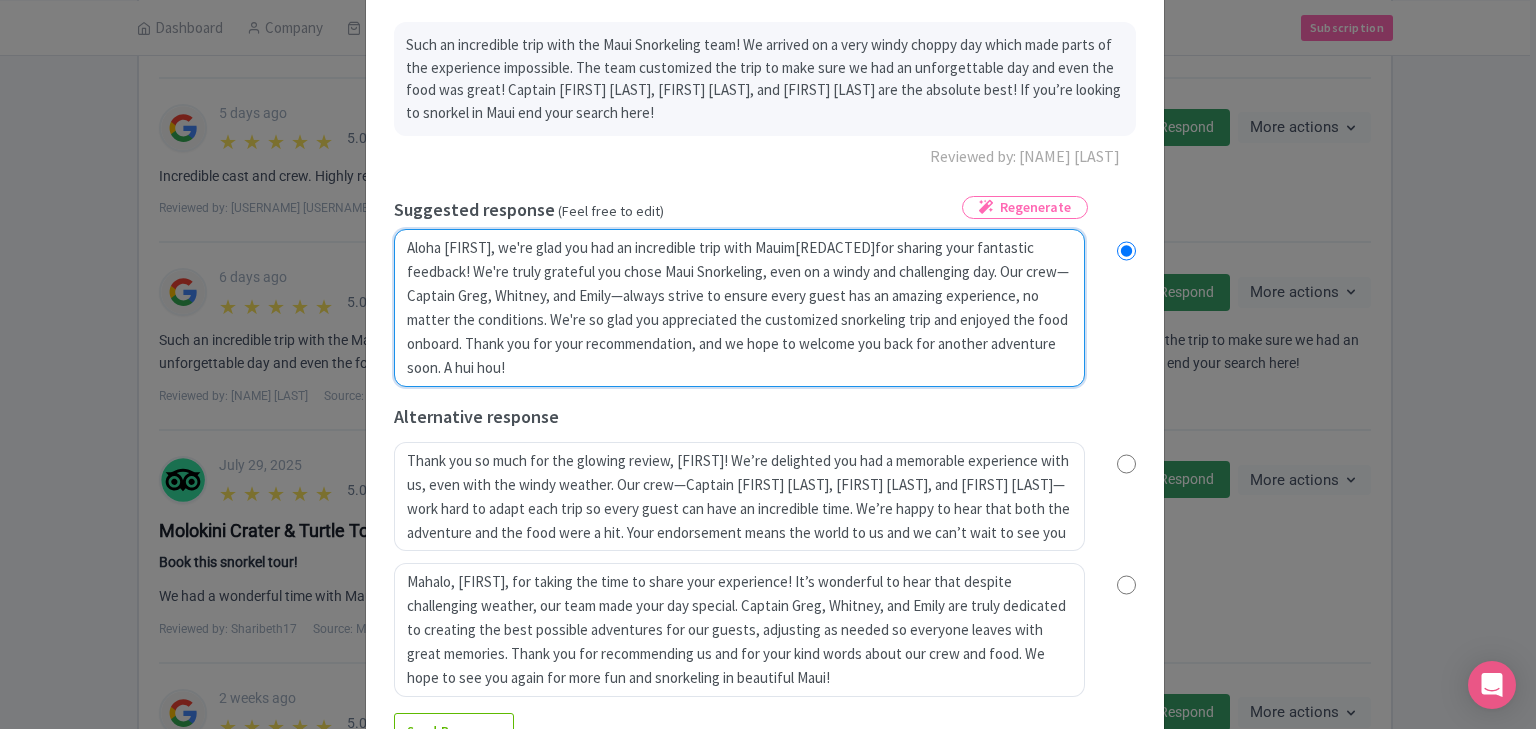 radio on "true" 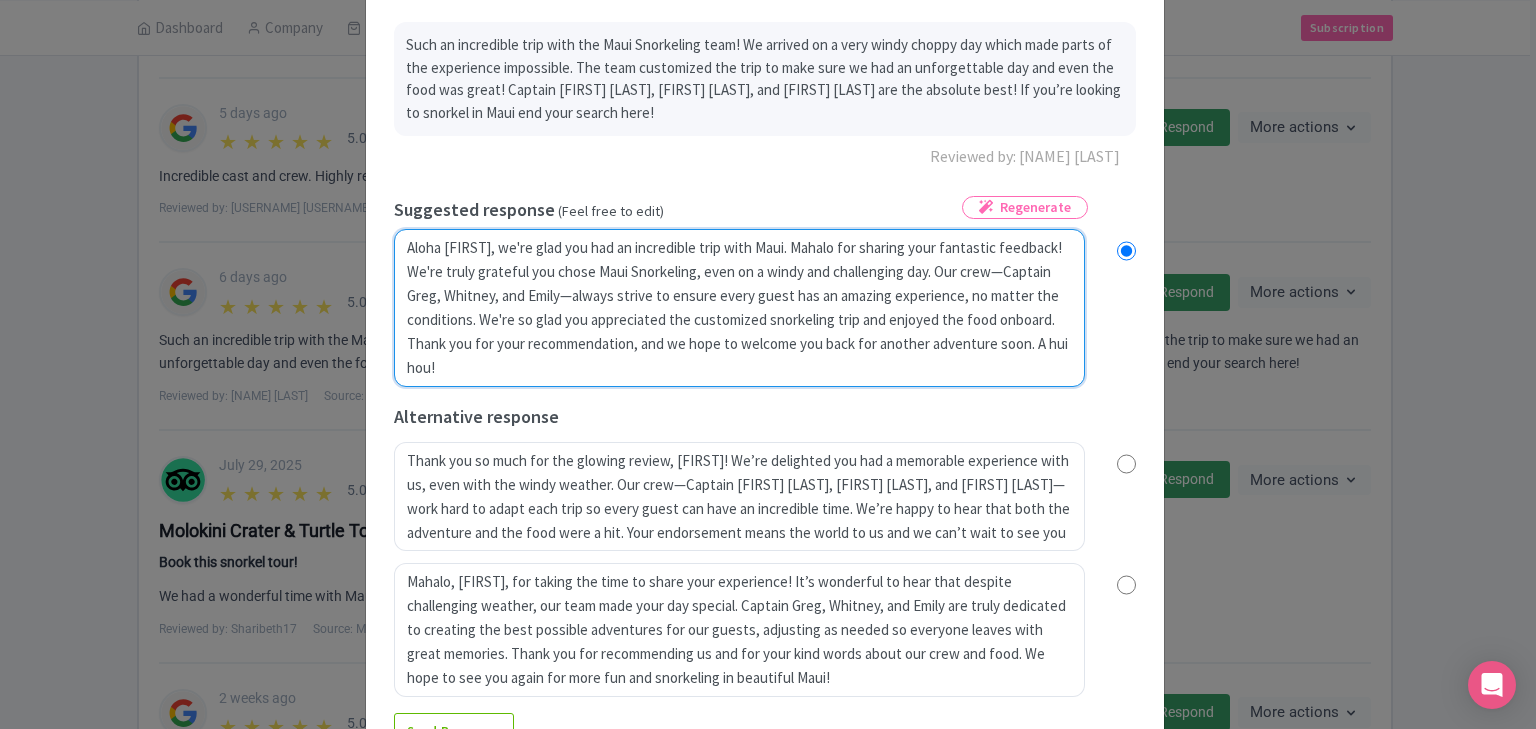 radio on "true" 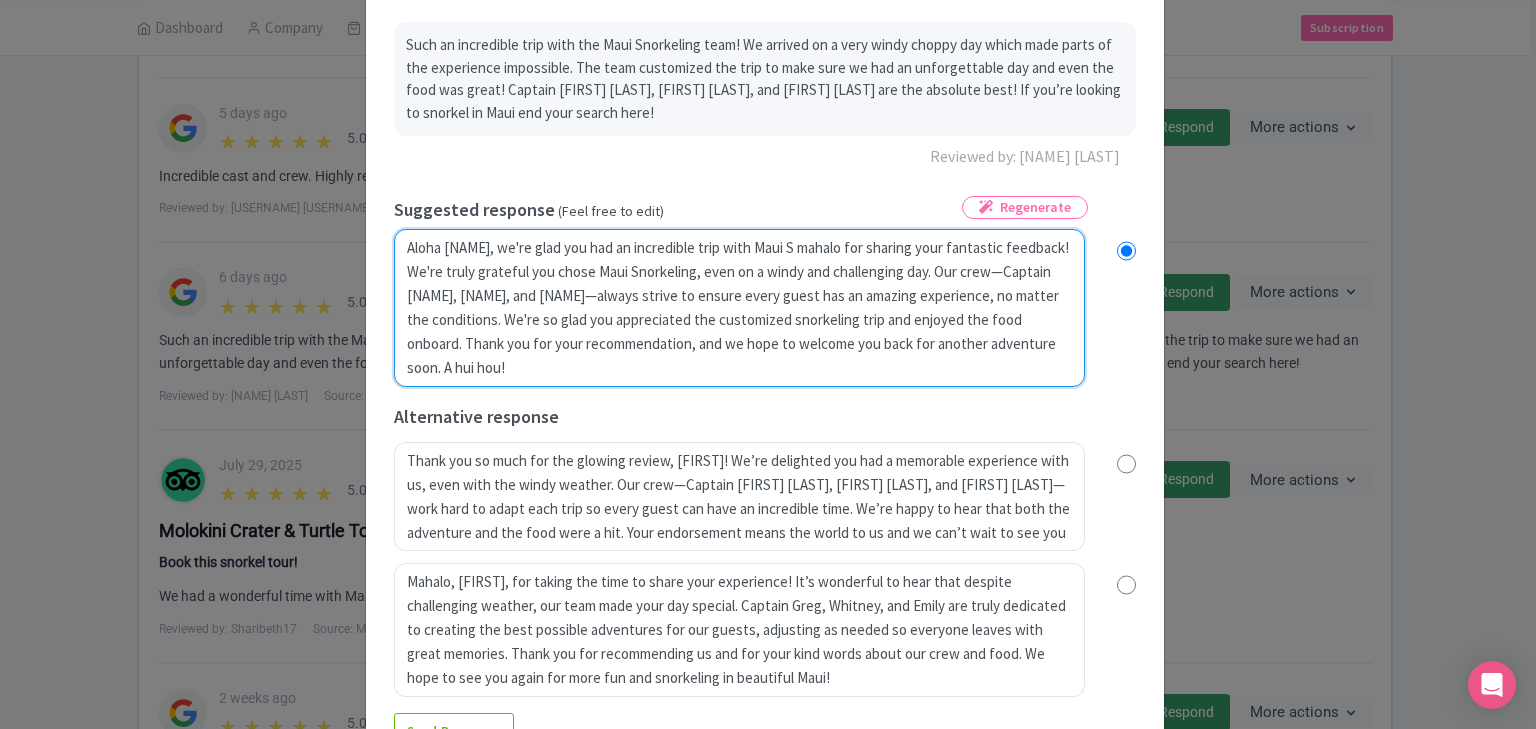 radio on "true" 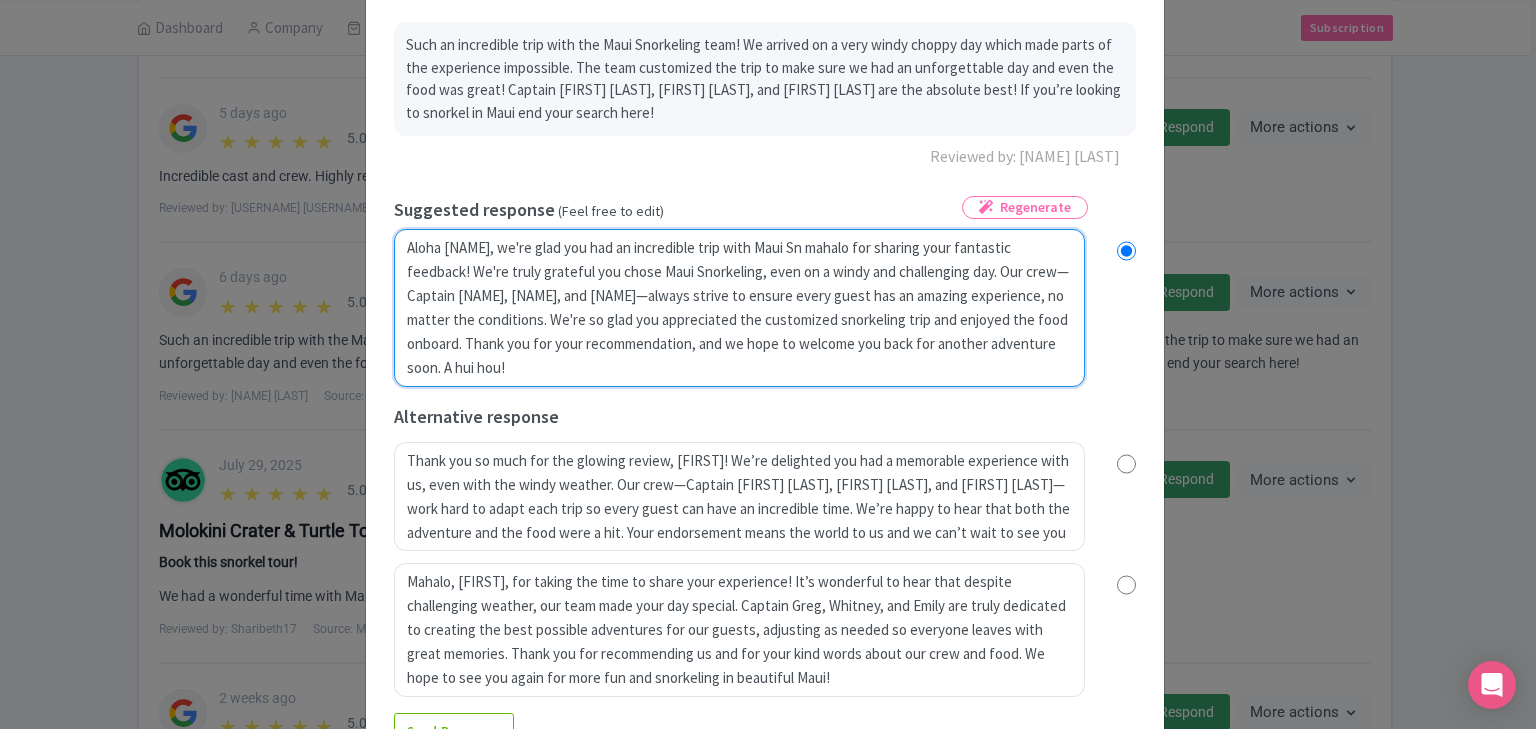 radio on "true" 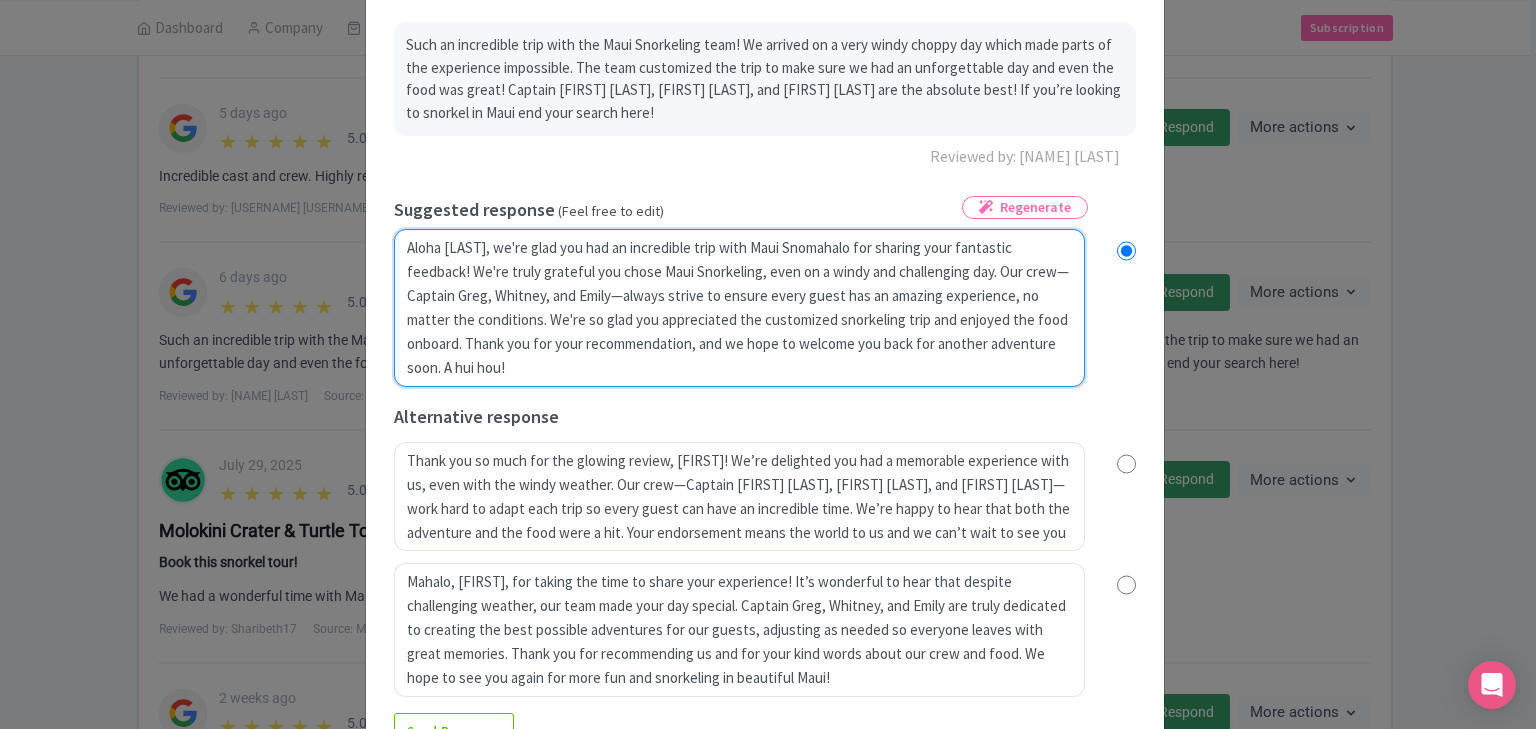 radio on "true" 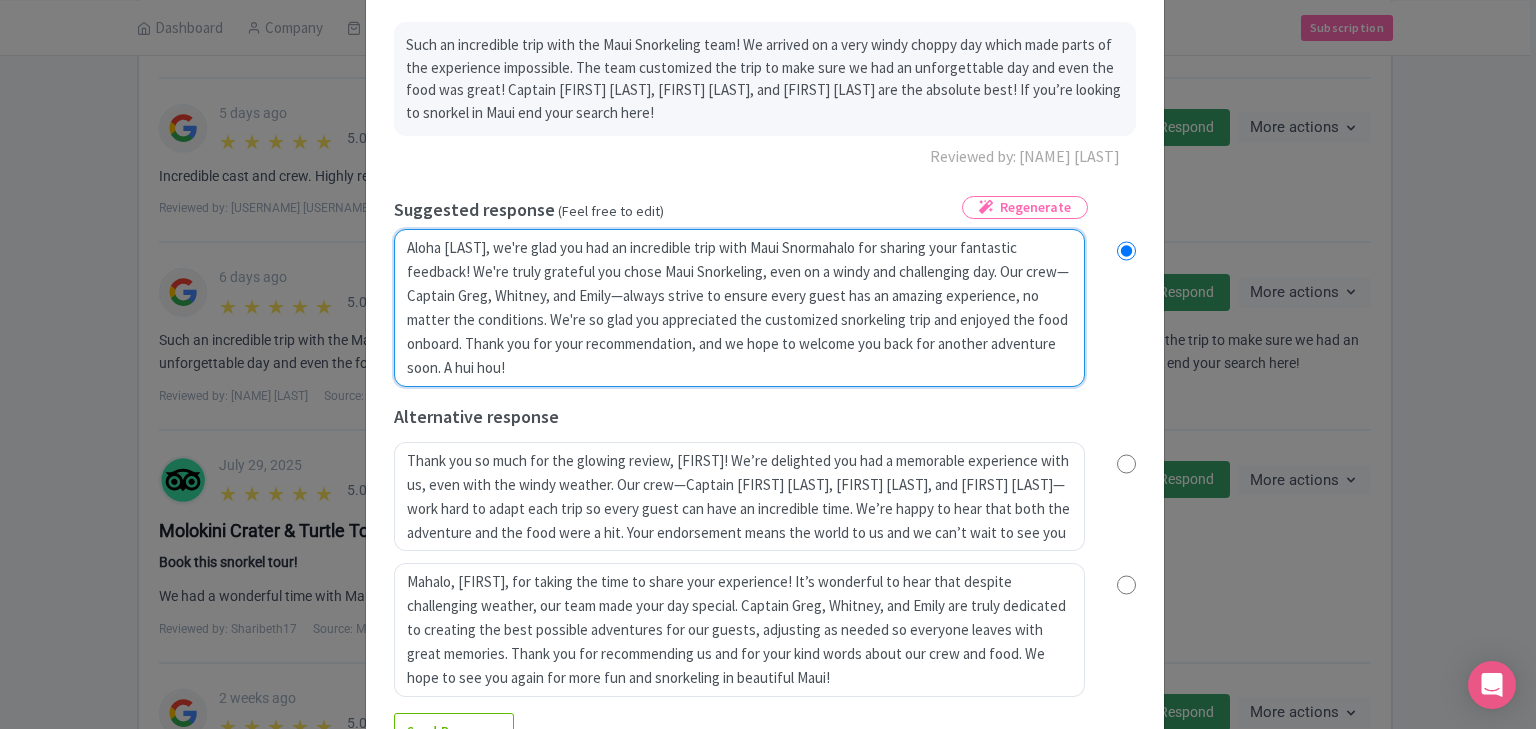 radio on "true" 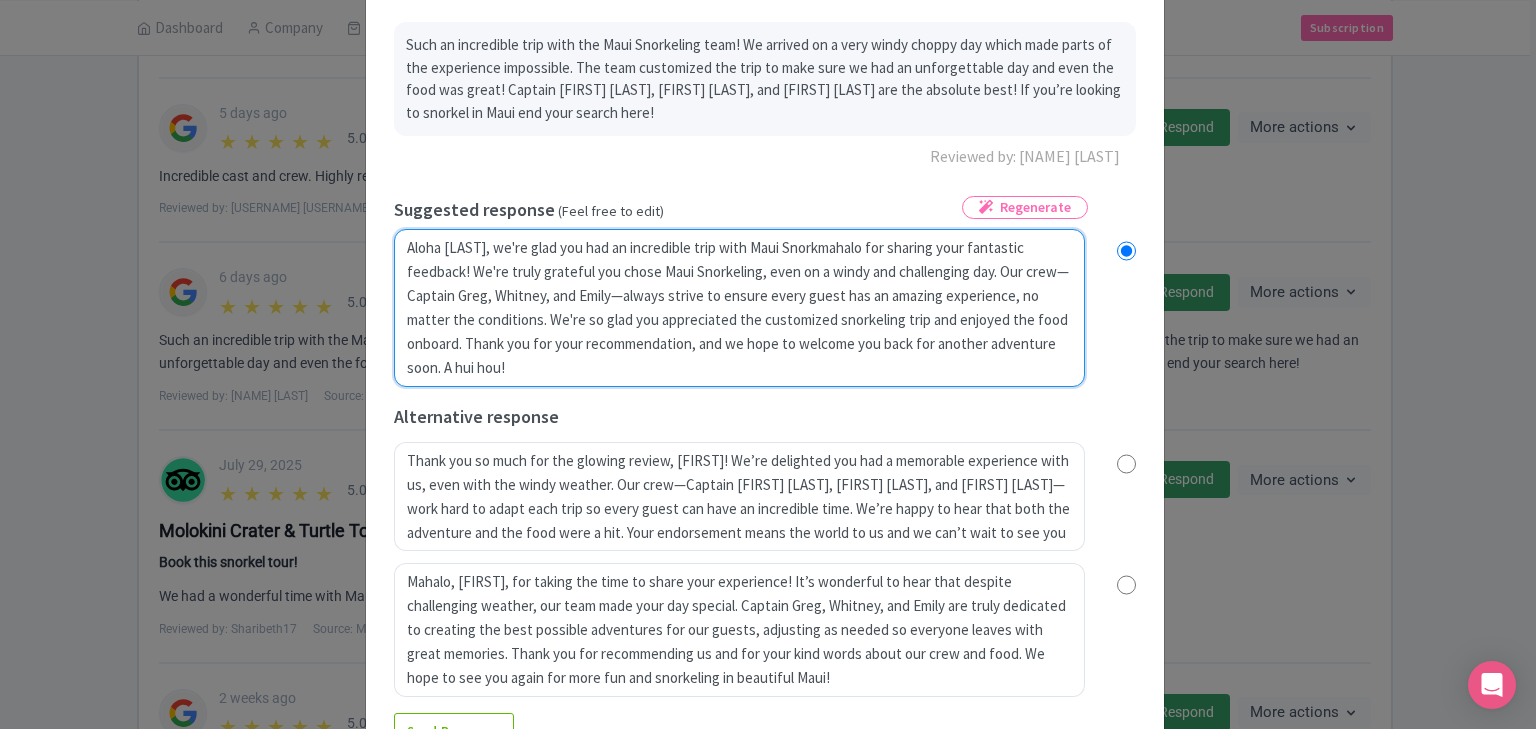radio on "true" 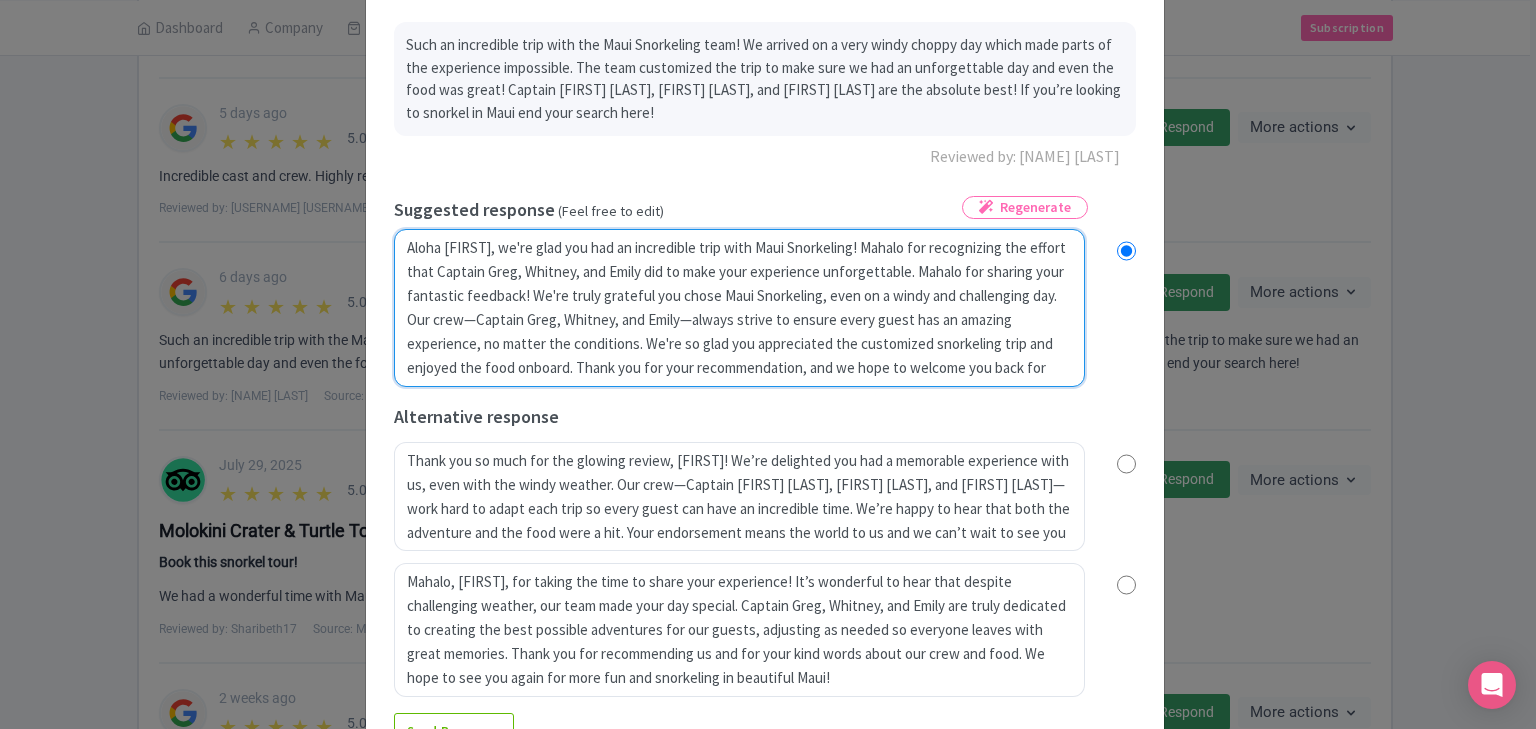 type on "Aloha Nate, we're glad you had an incredible trip with Maui Snorkelmahalo for sharing your fantastic feedback! We're truly grateful you chose Maui Snorkeling, even on a windy and challenging day. Our crew—Captain Greg, Whitney, and Emily—always strive to ensure every guest has an amazing experience, no matter the conditions. We're so glad you appreciated the customized snorkeling trip and enjoyed the food onboard. Thank you for your recommendation, and we hope to welcome you back for another adventure soon. A hui hou!" 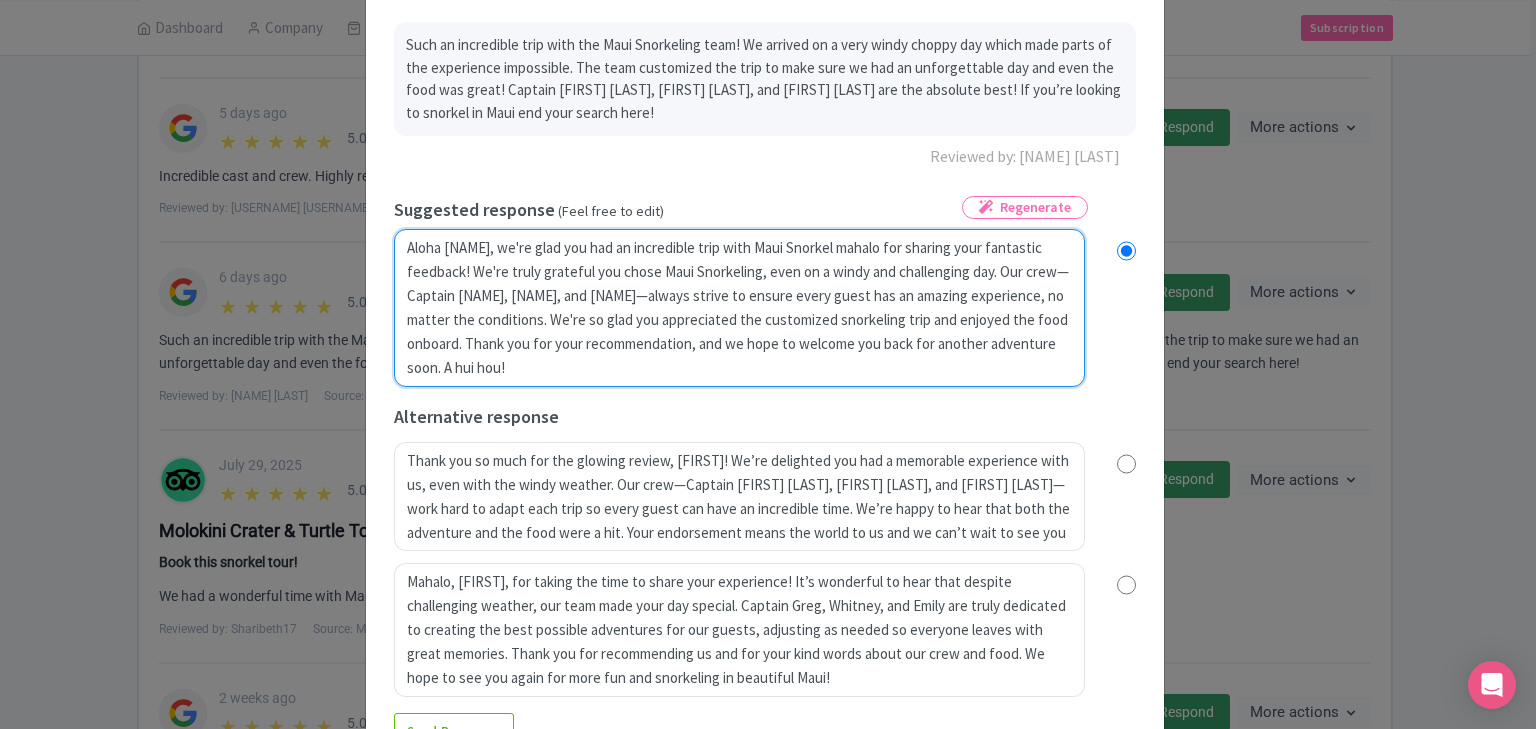 type on "Aloha Nate, we're glad you had an incredible trip with Maui Snorkelimahalo for sharing your fantastic feedback! We're truly grateful you chose Maui Snorkeling, even on a windy and challenging day. Our crew—Captain Greg, Whitney, and Emily—always strive to ensure every guest has an amazing experience, no matter the conditions. We're so glad you appreciated the customized snorkeling trip and enjoyed the food onboard. Thank you for your recommendation, and we hope to welcome you back for another adventure soon. A hui hou!" 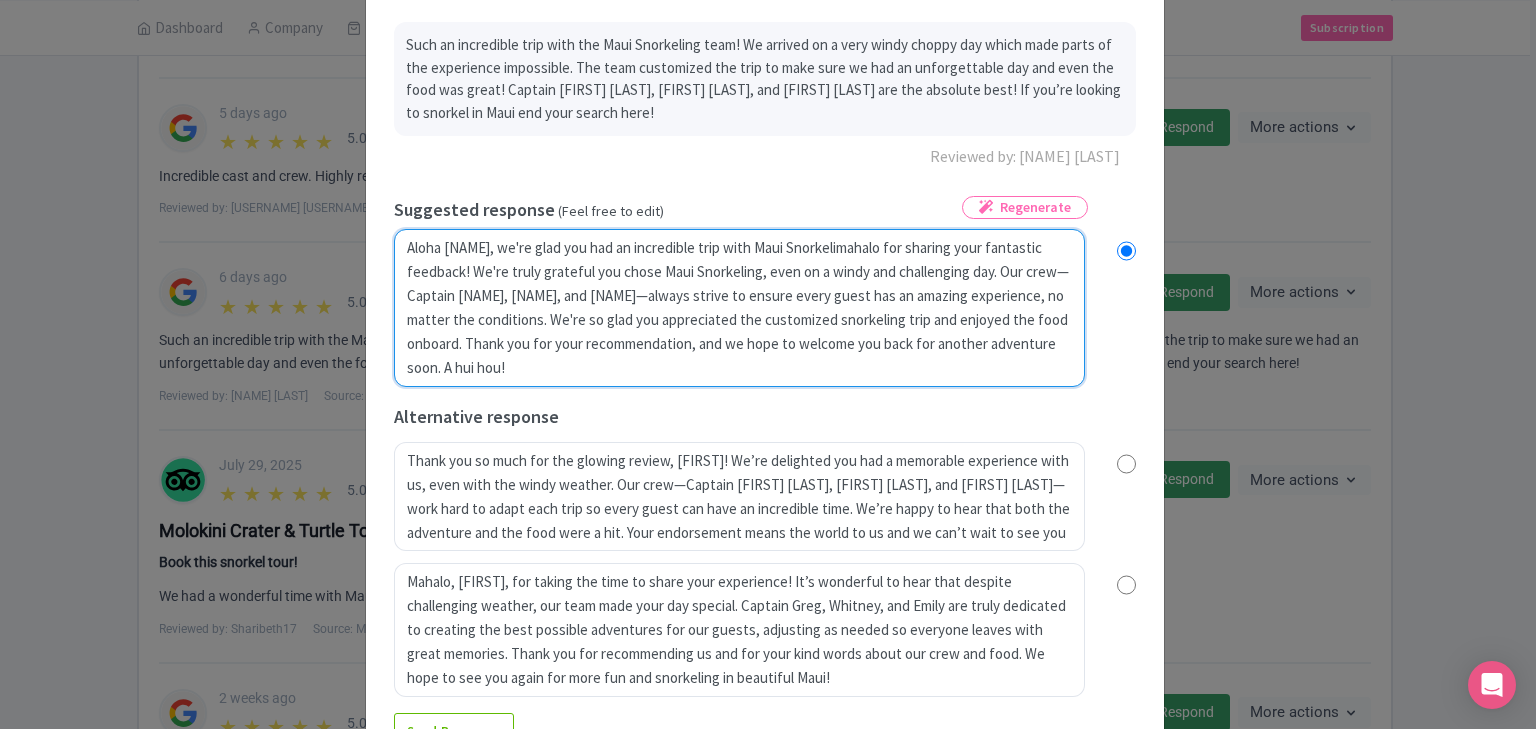 radio on "true" 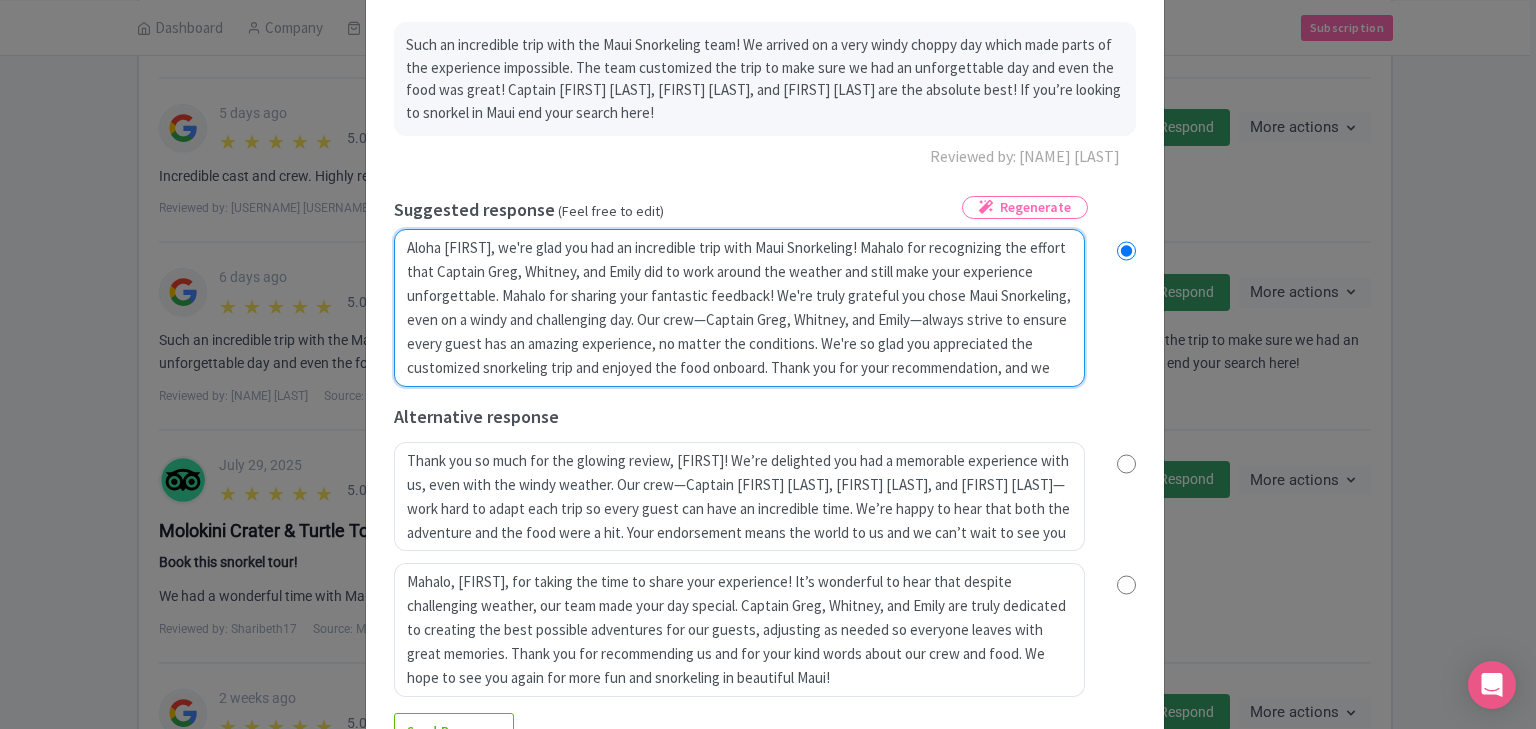 radio on "true" 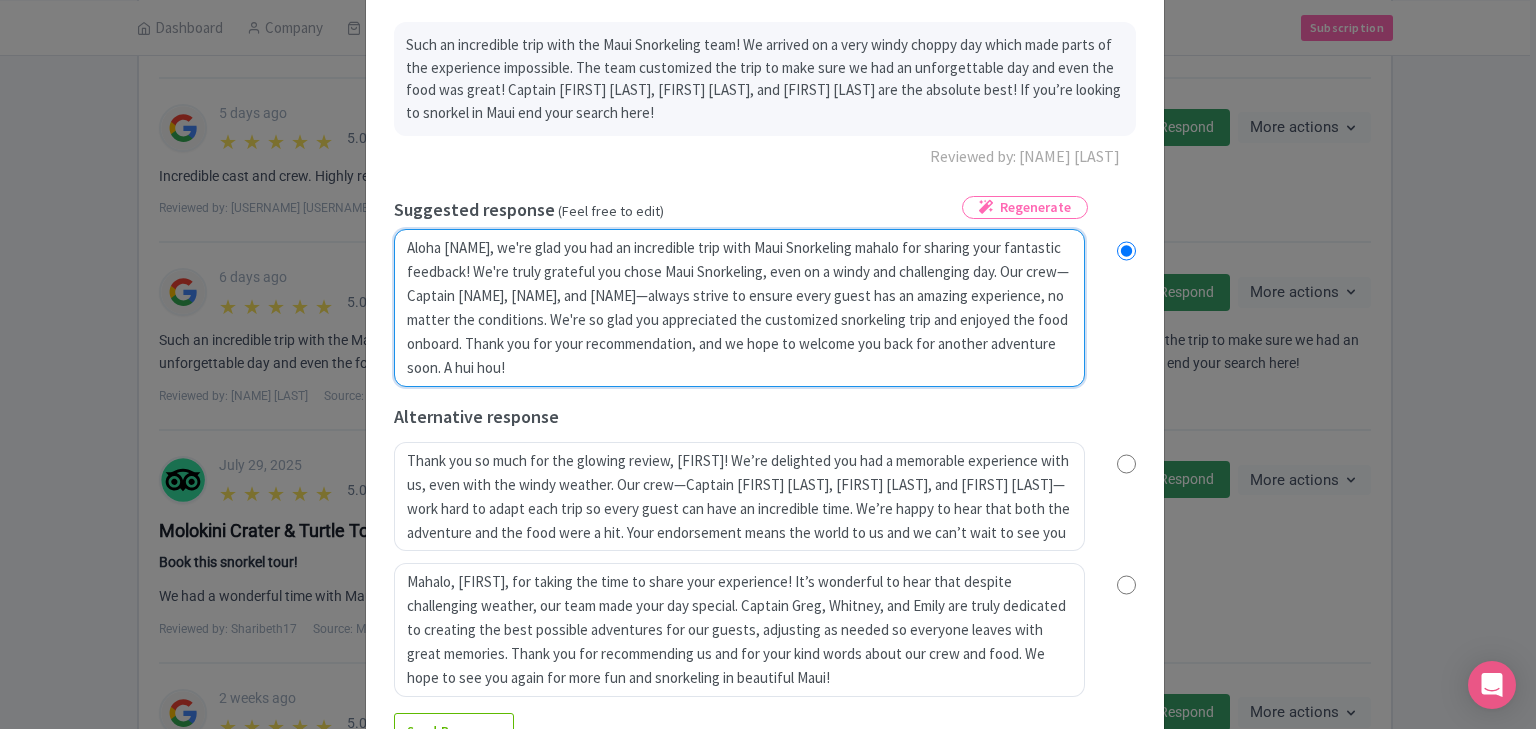 radio on "true" 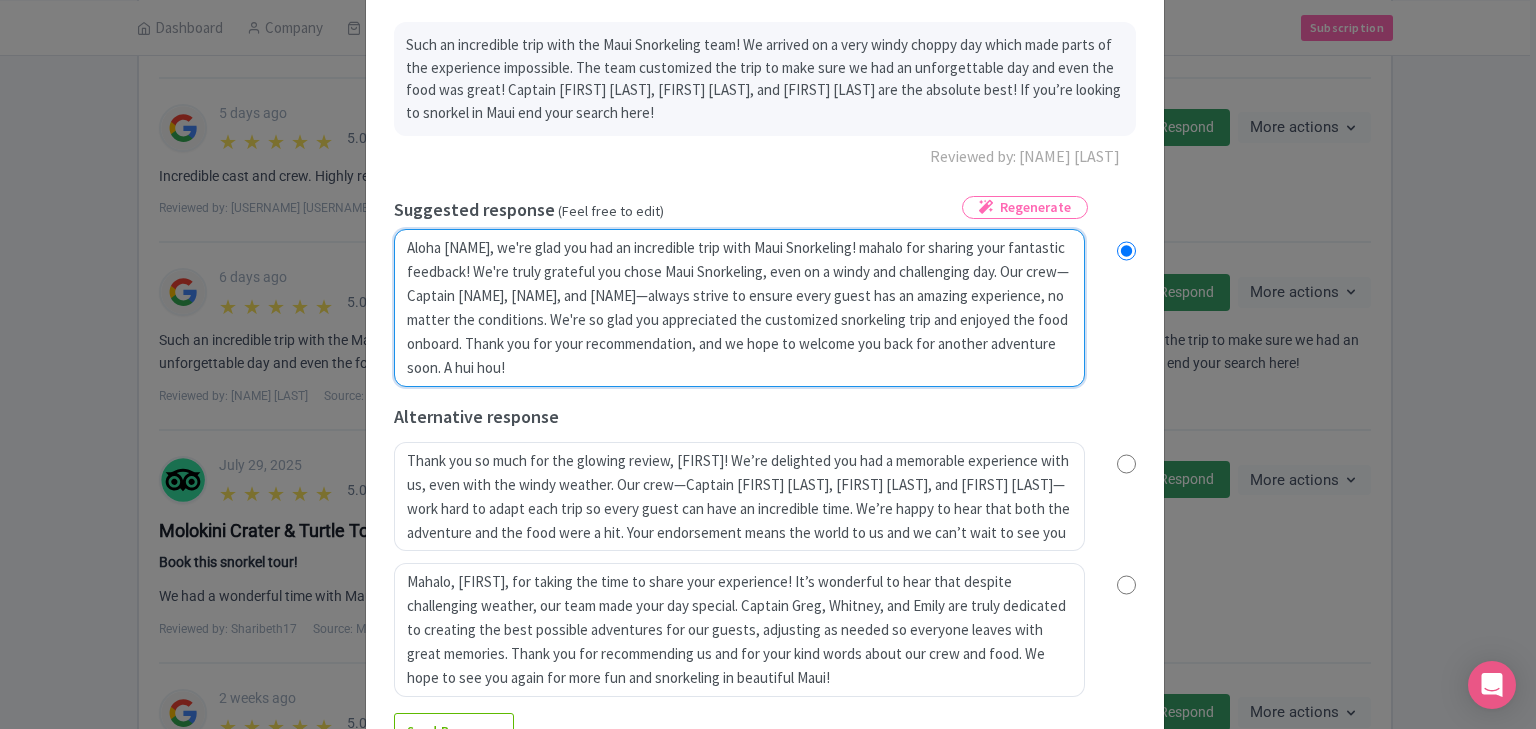 radio on "true" 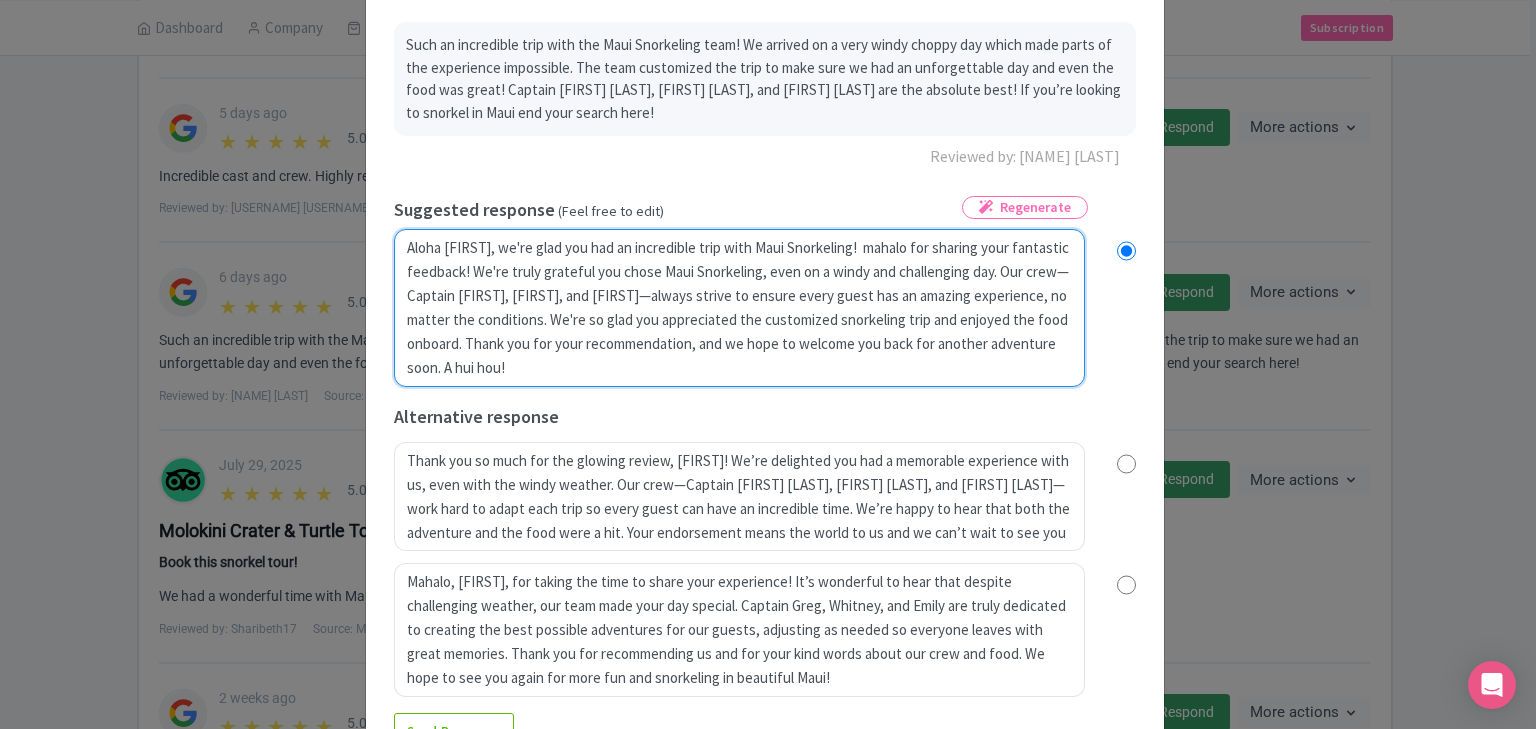 radio on "true" 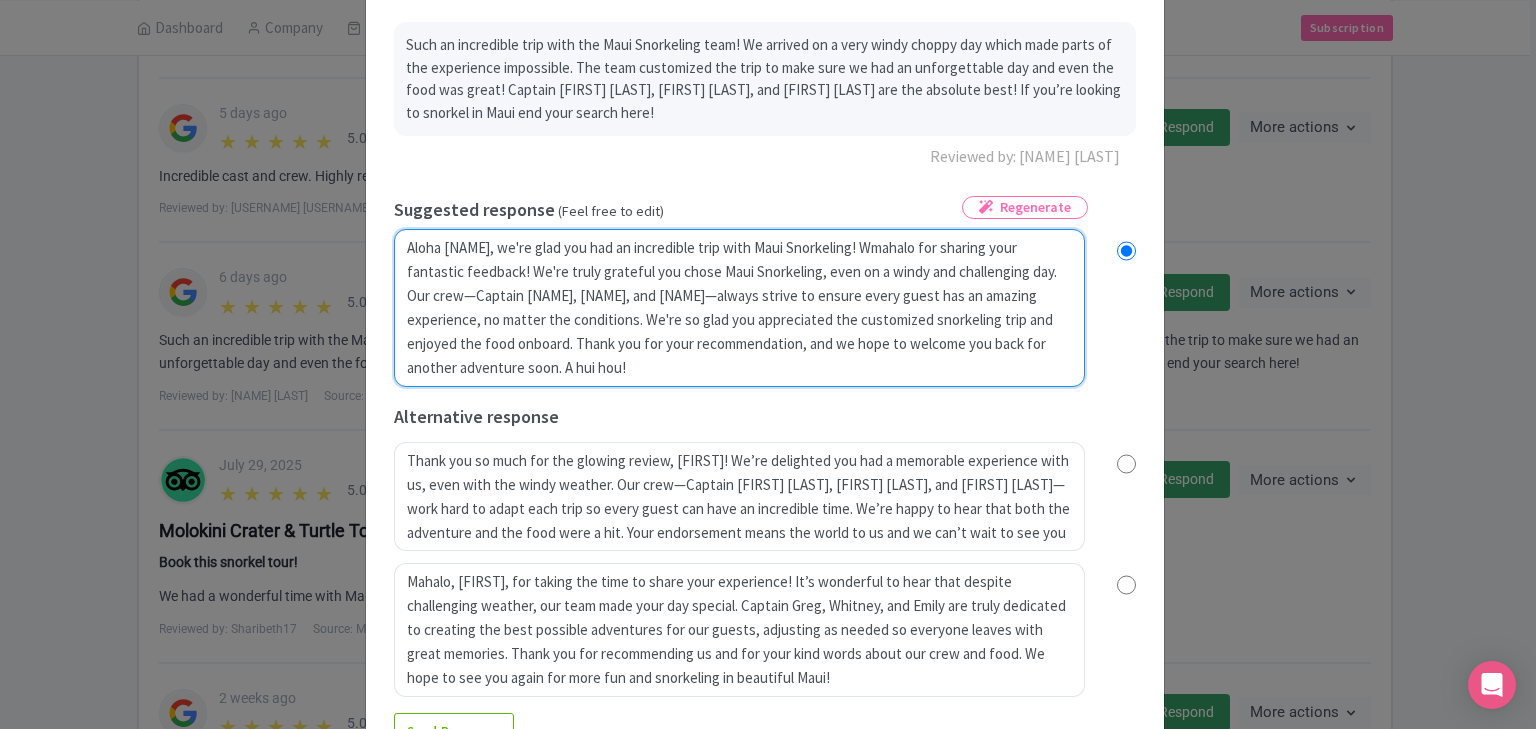 radio on "true" 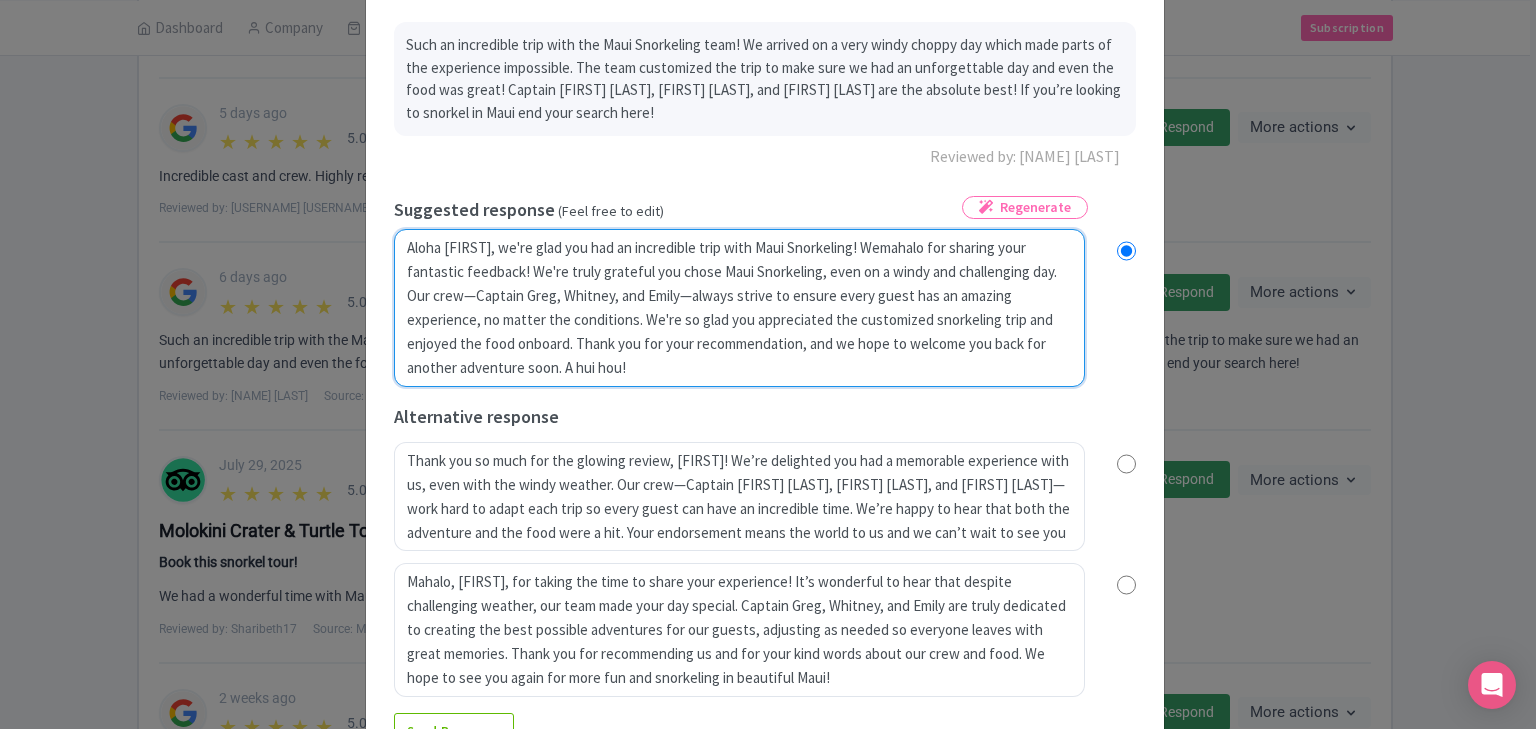 radio on "true" 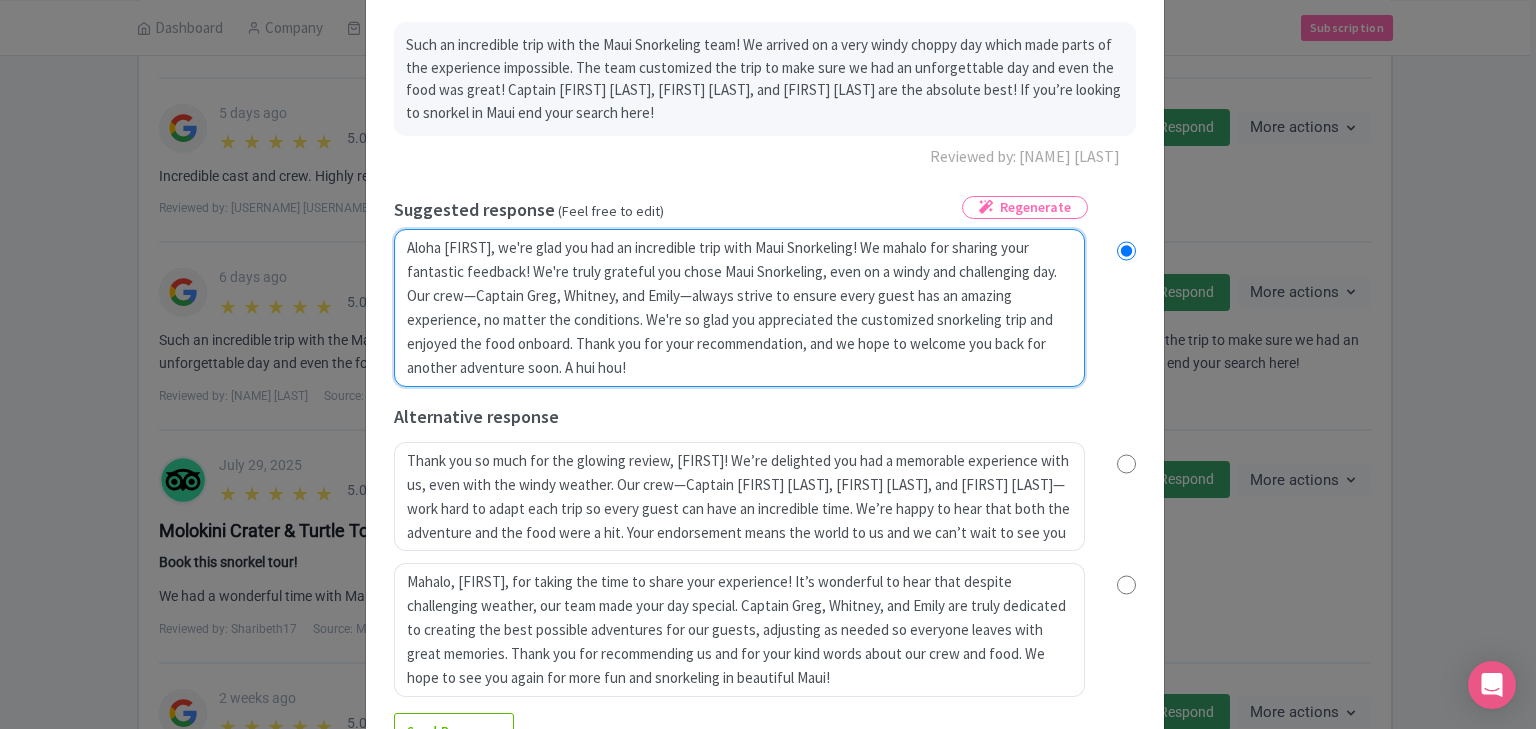 radio on "true" 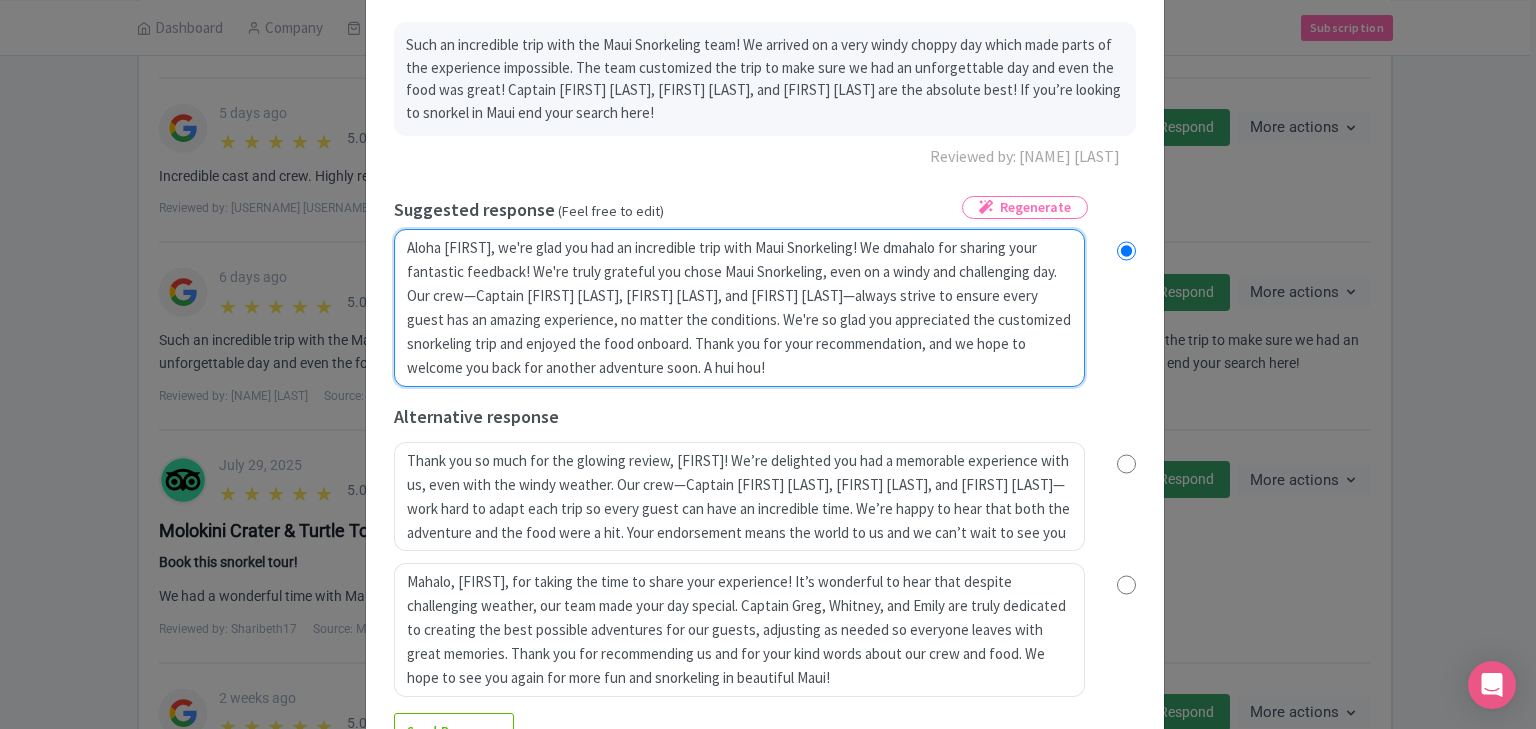 radio on "true" 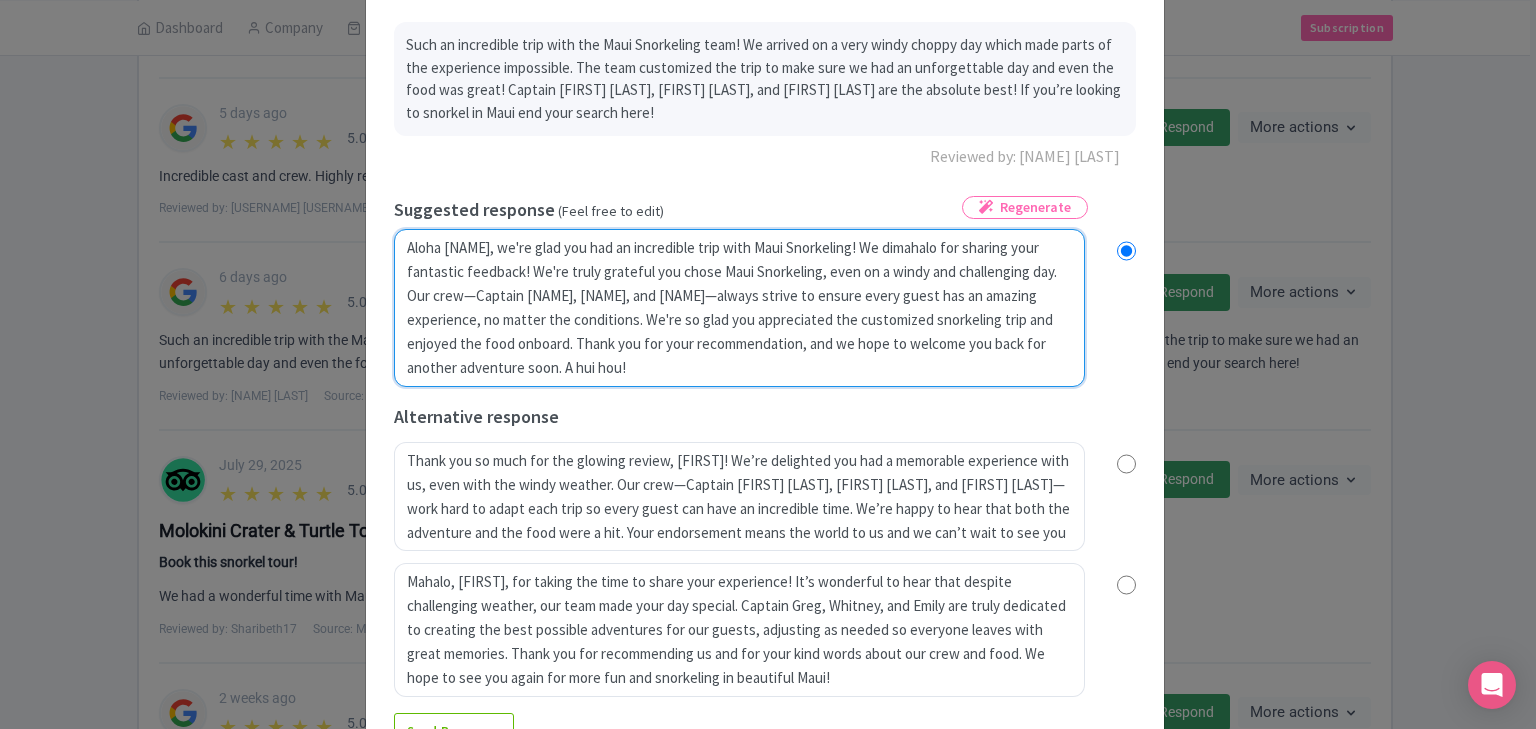 type on "Aloha Nate, we're glad you had an incredible trip with Maui Snorkeling!  We didmahalo for sharing your fantastic feedback! We're truly grateful you chose Maui Snorkeling, even on a windy and challenging day. Our crew—Captain Greg, Whitney, and Emily—always strive to ensure every guest has an amazing experience, no matter the conditions. We're so glad you appreciated the customized snorkeling trip and enjoyed the food onboard. Thank you for your recommendation, and we hope to welcome you back for another adventure soon. A hui hou!" 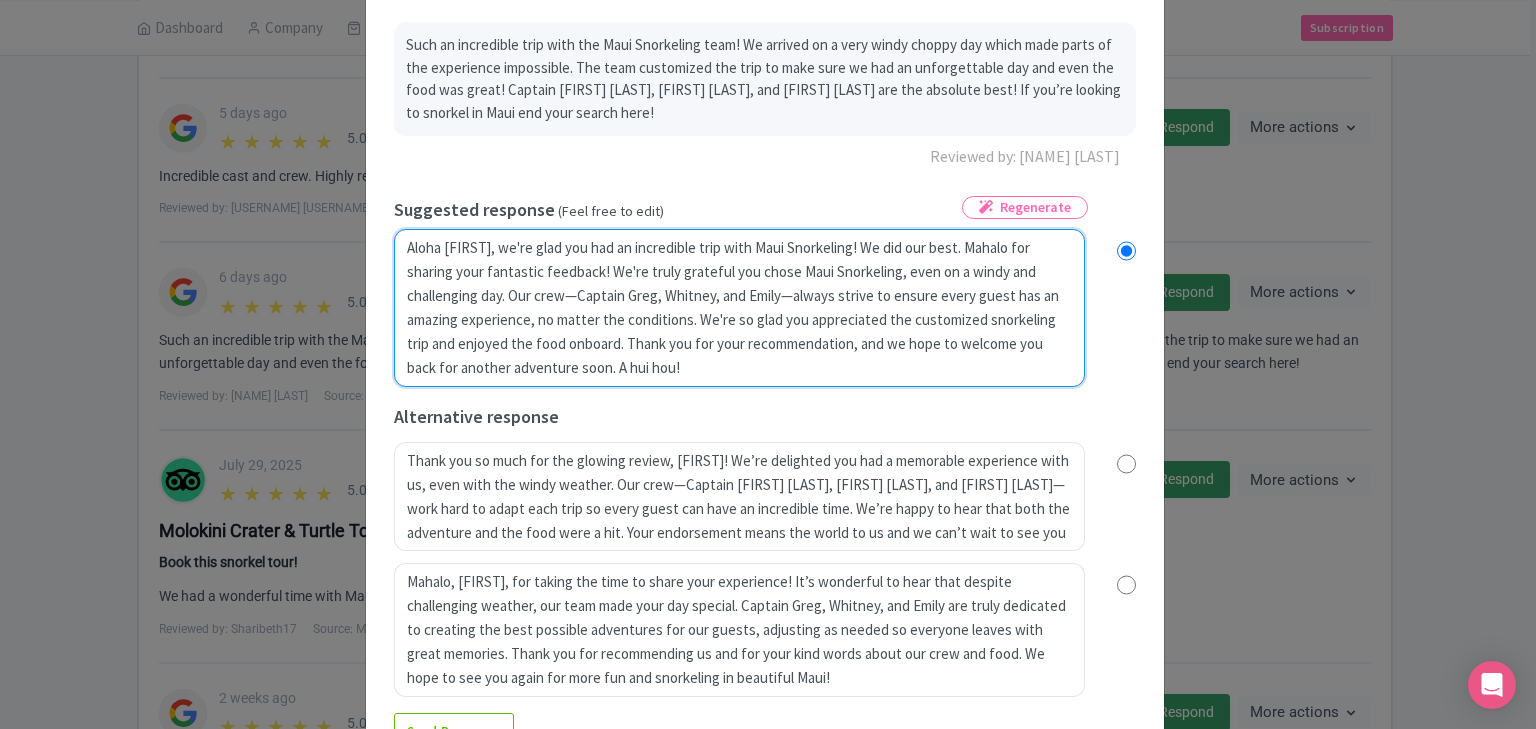 radio on "true" 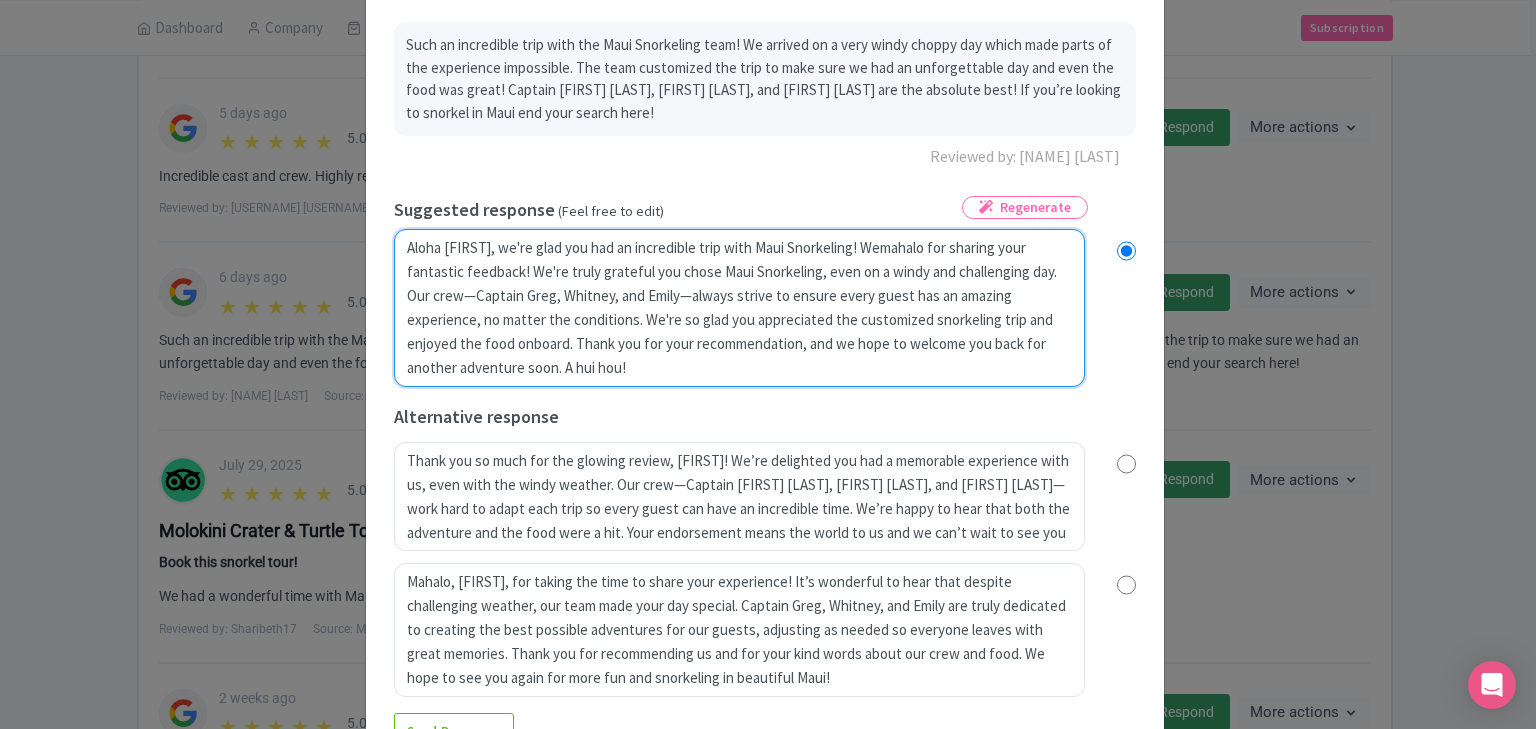 radio on "true" 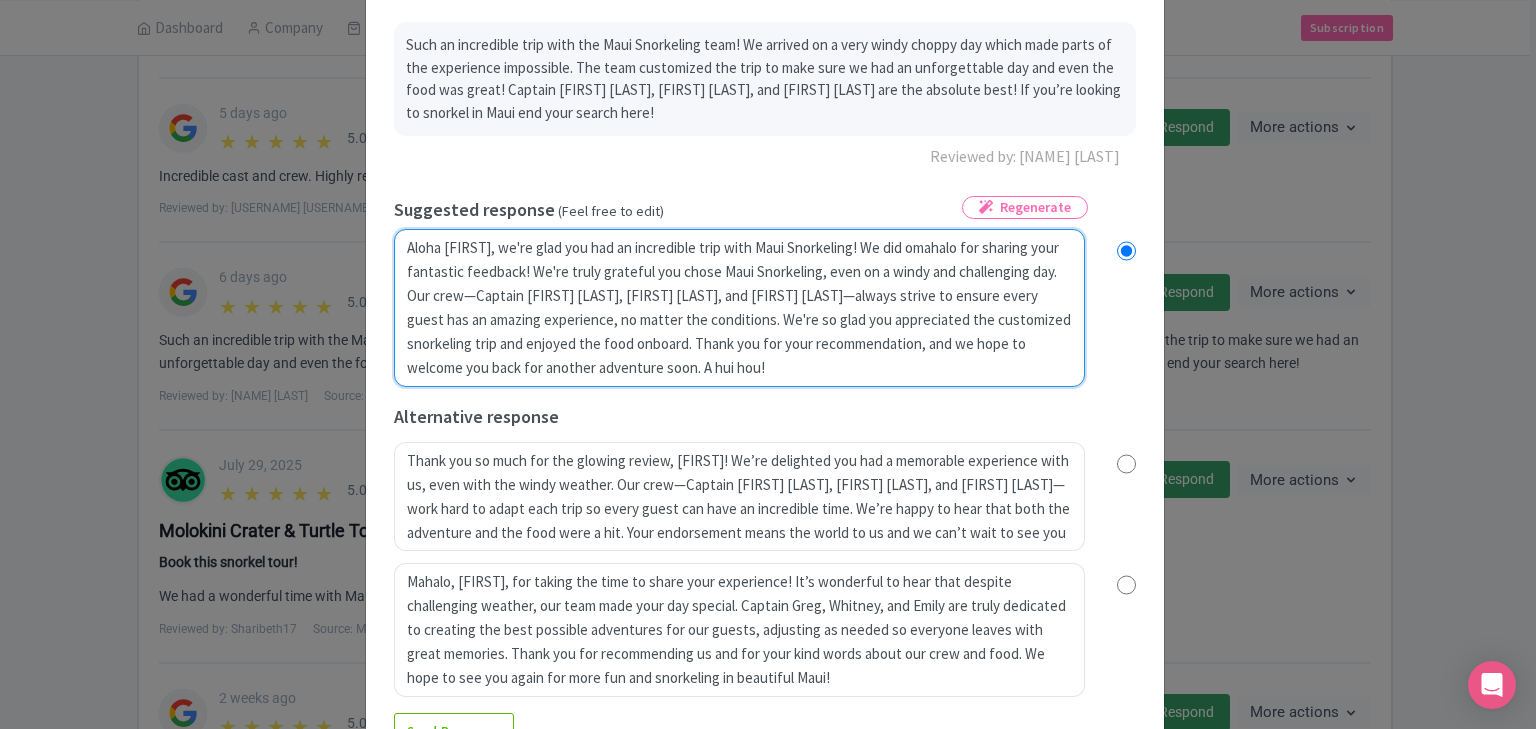 type on "Aloha Nate, we're glad you had an incredible trip with Maui Snorkeling!  We did oumahalo for sharing your fantastic feedback! We're truly grateful you chose Maui Snorkeling, even on a windy and challenging day. Our crew—Captain Greg, Whitney, and Emily—always strive to ensure every guest has an amazing experience, no matter the conditions. We're so glad you appreciated the customized snorkeling trip and enjoyed the food onboard. Thank you for your recommendation, and we hope to welcome you back for another adventure soon. A hui hou!" 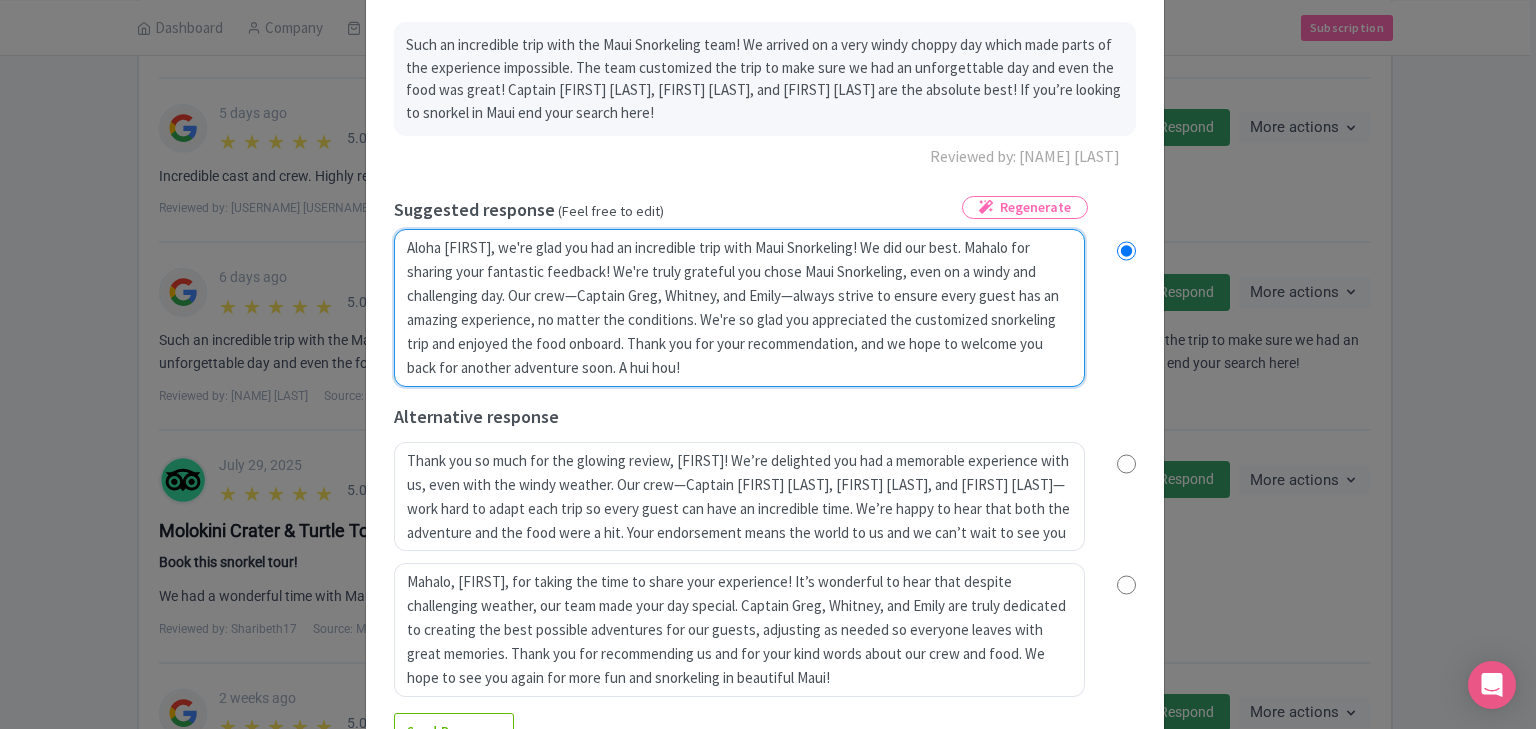 radio on "true" 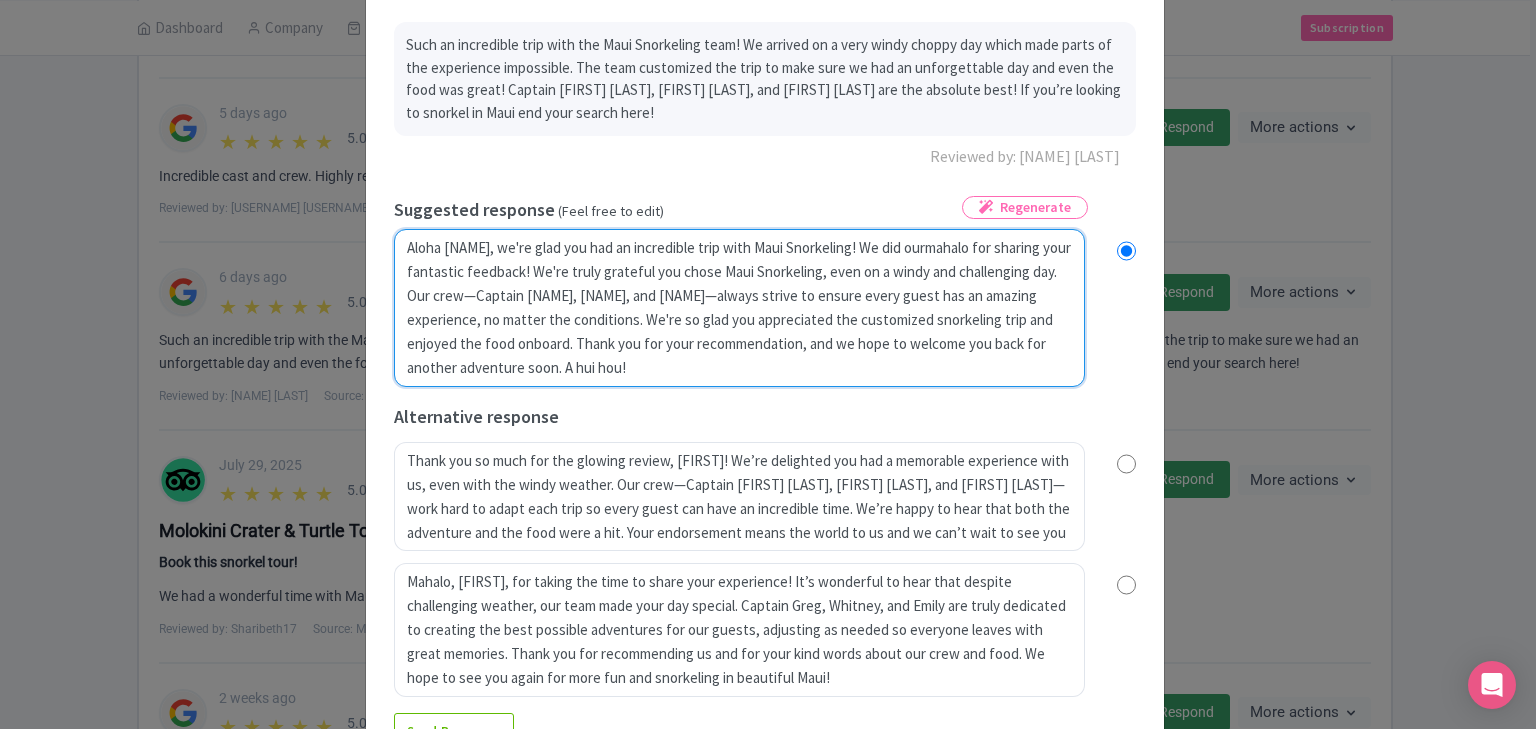 type on "Aloha Nate, we're glad you had an incredible trip with Maui Snorkeling!  We did our mahalo for sharing your fantastic feedback! We're truly grateful you chose Maui Snorkeling, even on a windy and challenging day. Our crew—Captain Greg, Whitney, and Emily—always strive to ensure every guest has an amazing experience, no matter the conditions. We're so glad you appreciated the customized snorkeling trip and enjoyed the food onboard. Thank you for your recommendation, and we hope to welcome you back for another adventure soon. A hui hou!" 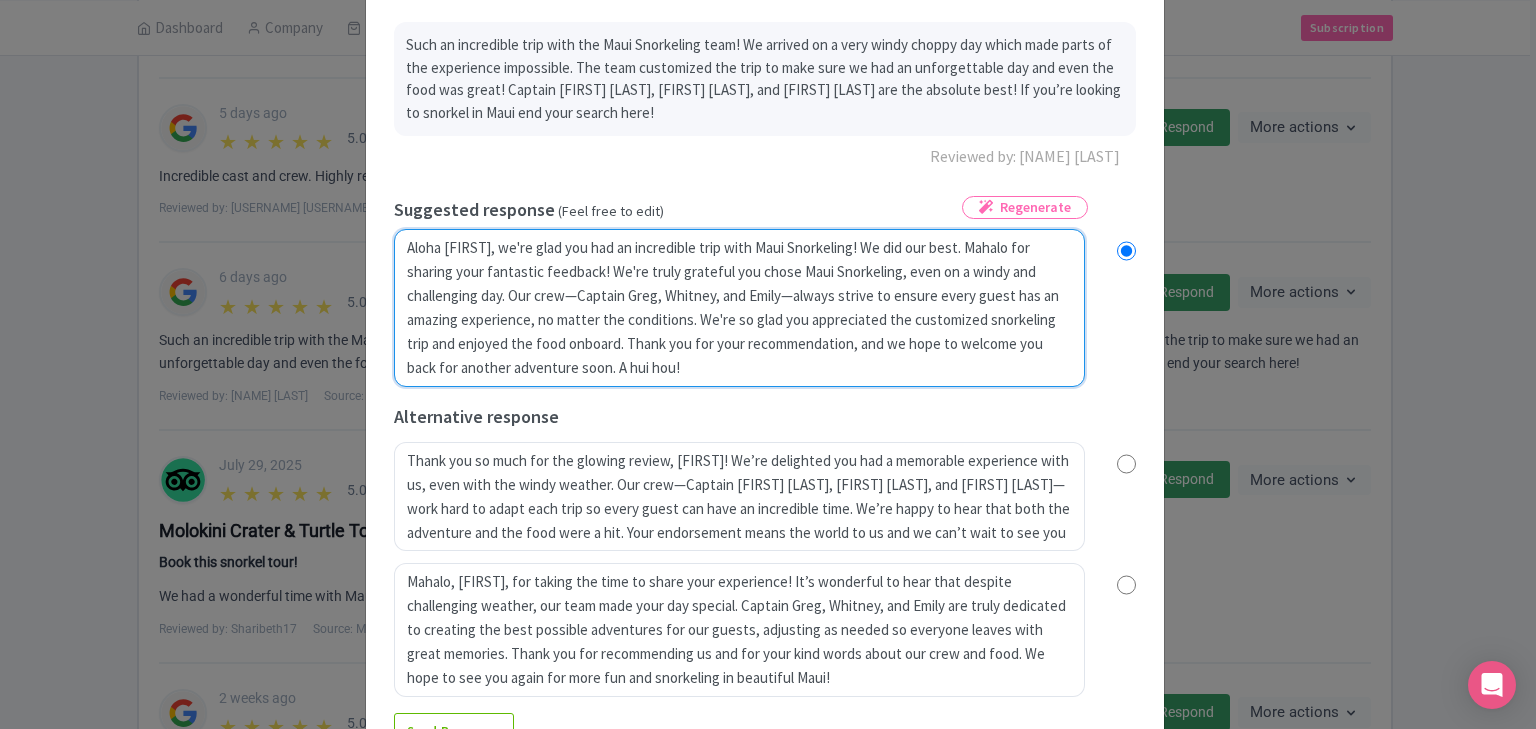 radio on "true" 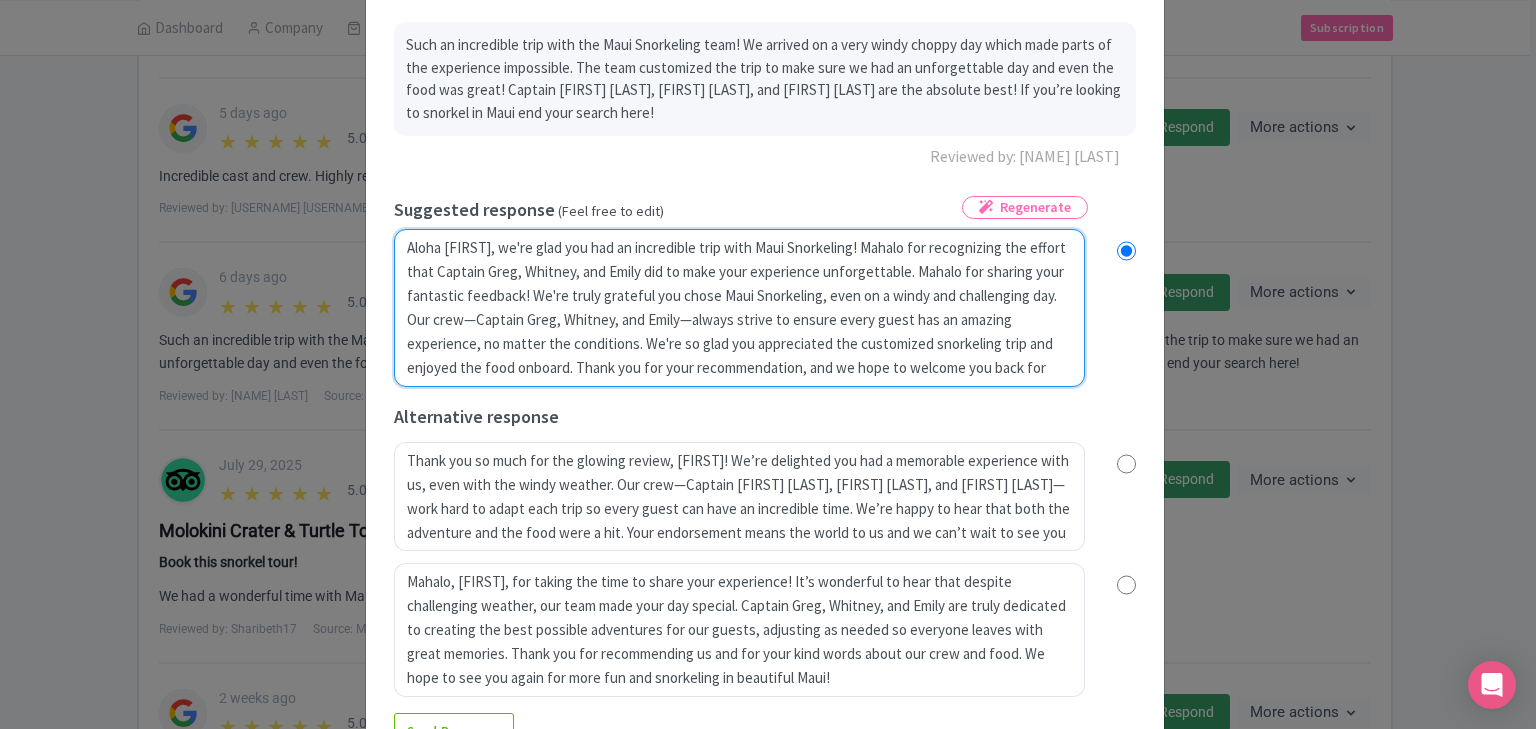 radio on "true" 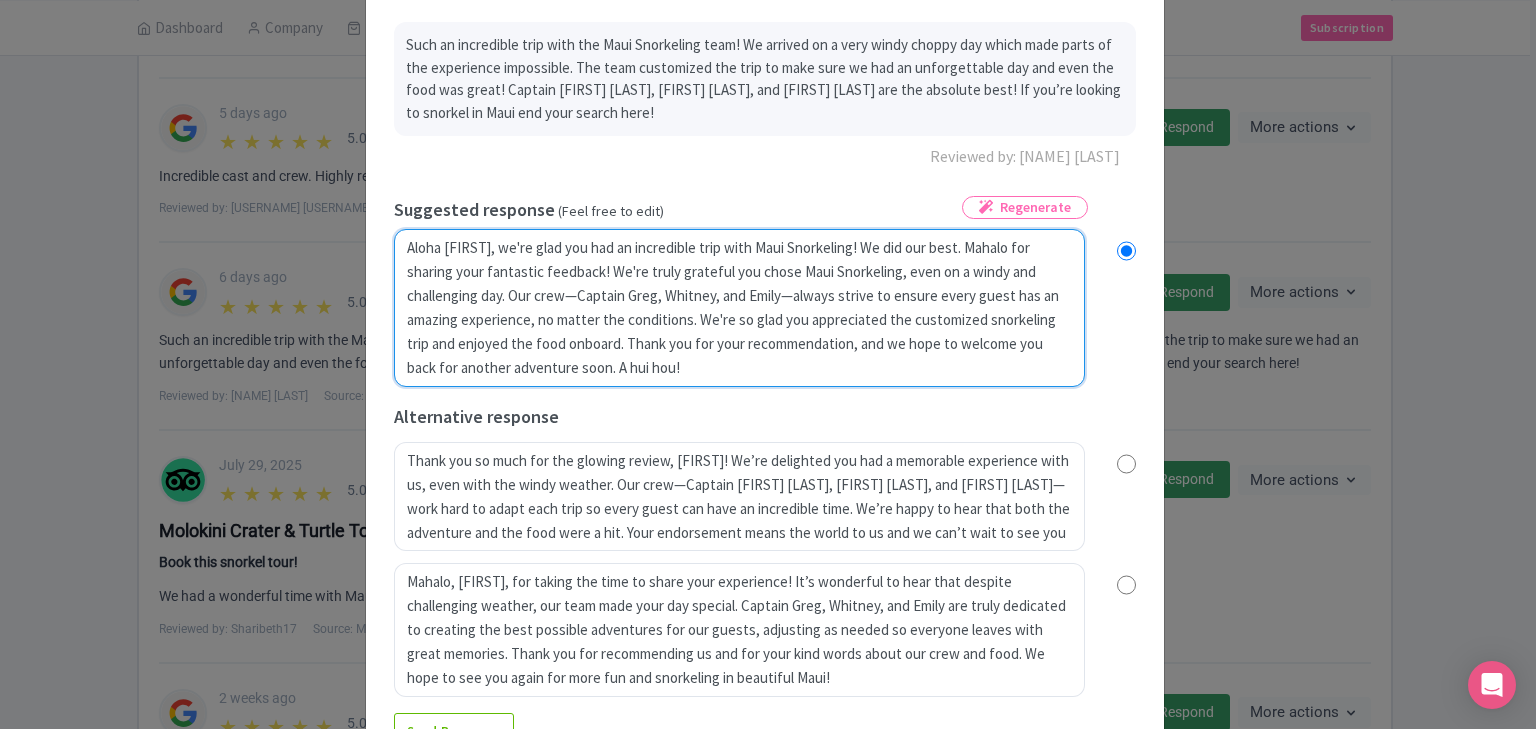 radio on "true" 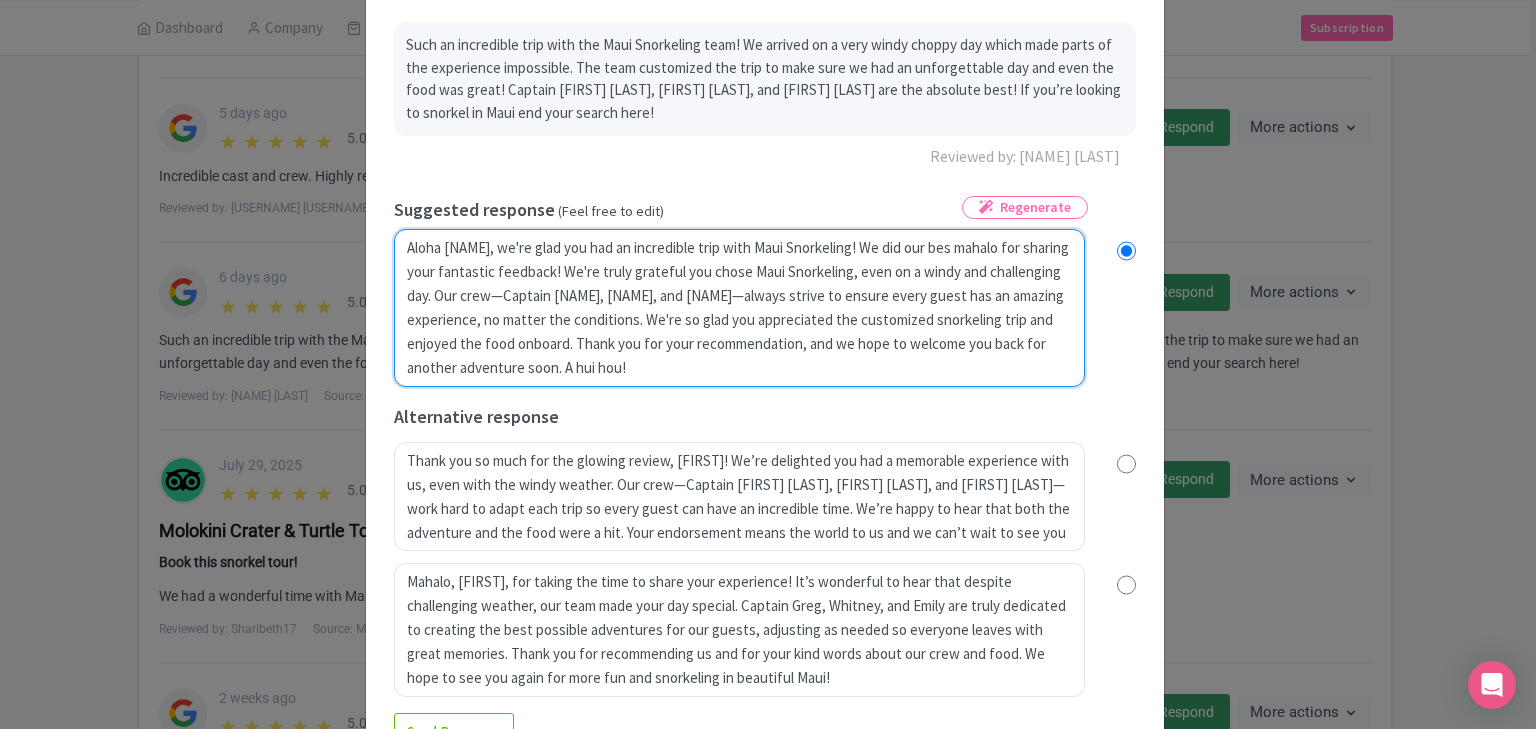 type on "Aloha Nate, we're glad you had an incredible trip with Maui Snorkeling!  We did our bestmahalo for sharing your fantastic feedback! We're truly grateful you chose Maui Snorkeling, even on a windy and challenging day. Our crew—Captain Greg, Whitney, and Emily—always strive to ensure every guest has an amazing experience, no matter the conditions. We're so glad you appreciated the customized snorkeling trip and enjoyed the food onboard. Thank you for your recommendation, and we hope to welcome you back for another adventure soon. A hui hou!" 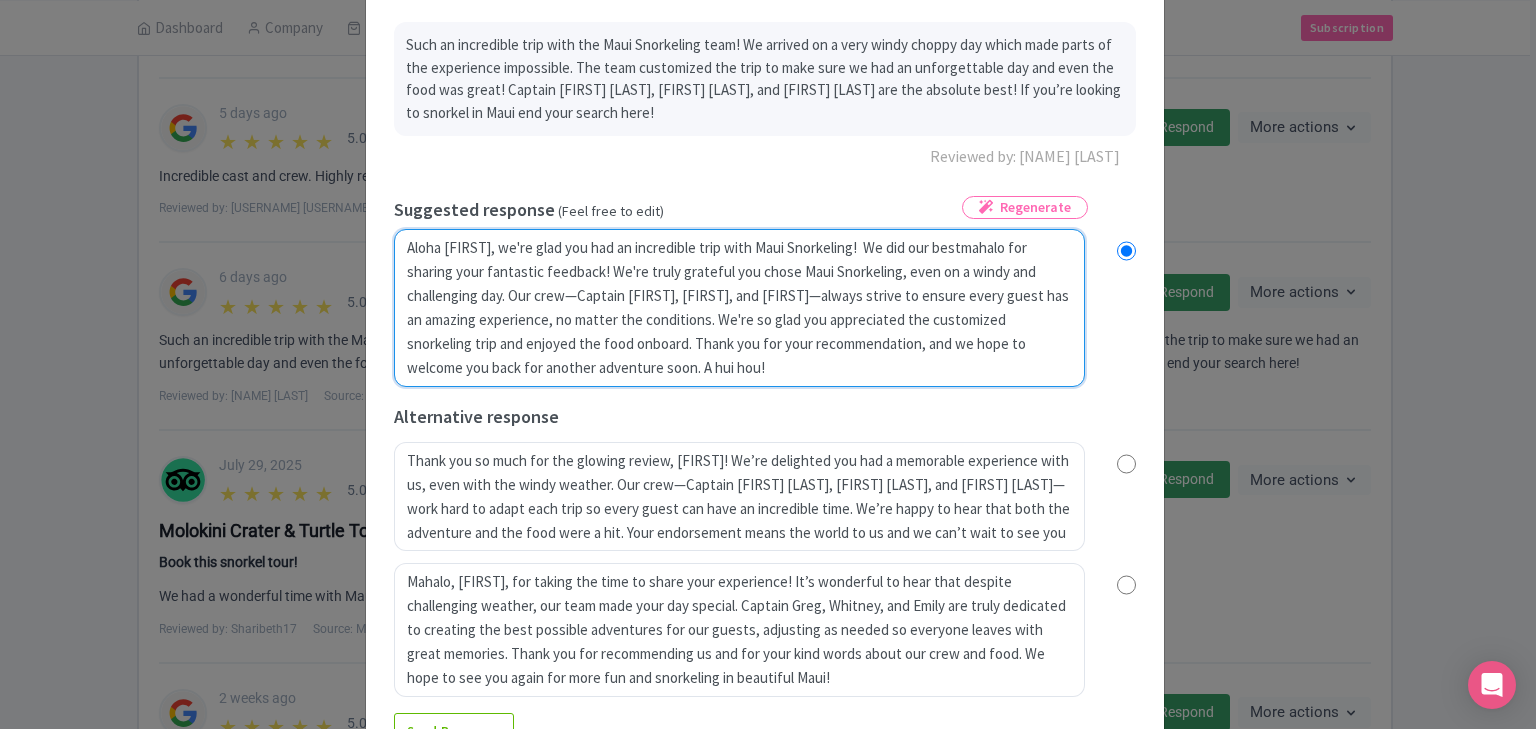 radio on "true" 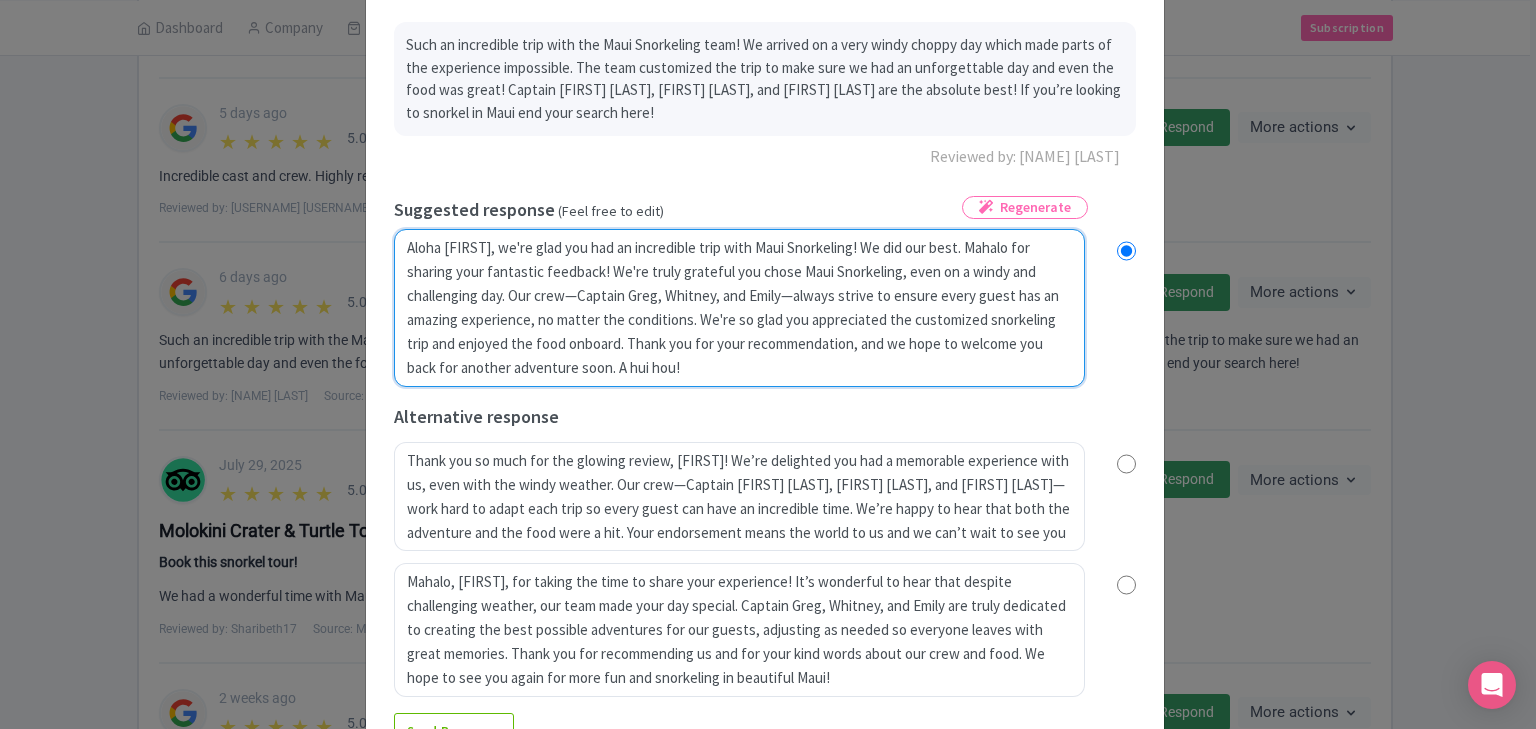 radio on "true" 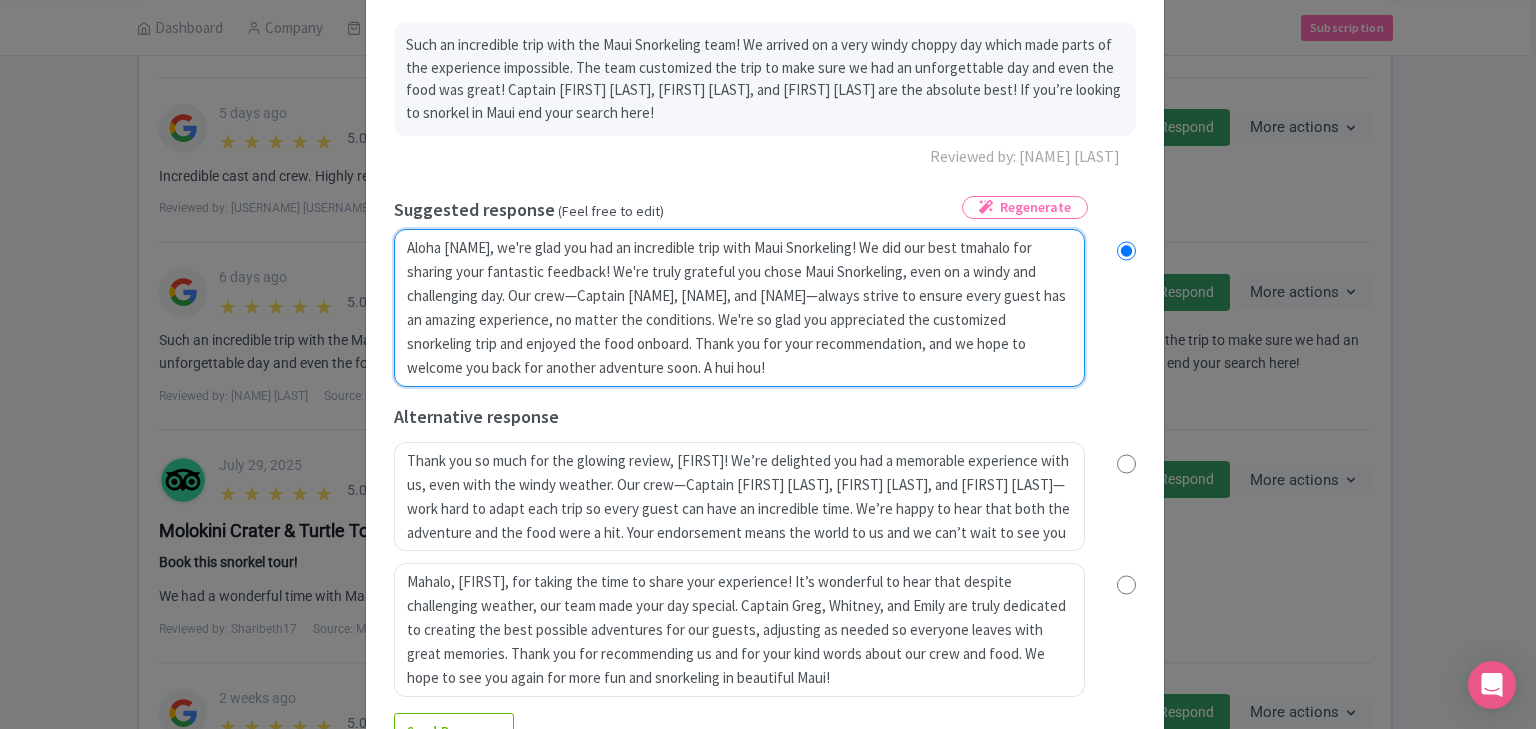 type on "Aloha Nate, we're glad you had an incredible trip with Maui Snorkeling!  We did our best tomahalo for sharing your fantastic feedback! We're truly grateful you chose Maui Snorkeling, even on a windy and challenging day. Our crew—Captain Greg, Whitney, and Emily—always strive to ensure every guest has an amazing experience, no matter the conditions. We're so glad you appreciated the customized snorkeling trip and enjoyed the food onboard. Thank you for your recommendation, and we hope to welcome you back for another adventure soon. A hui hou!" 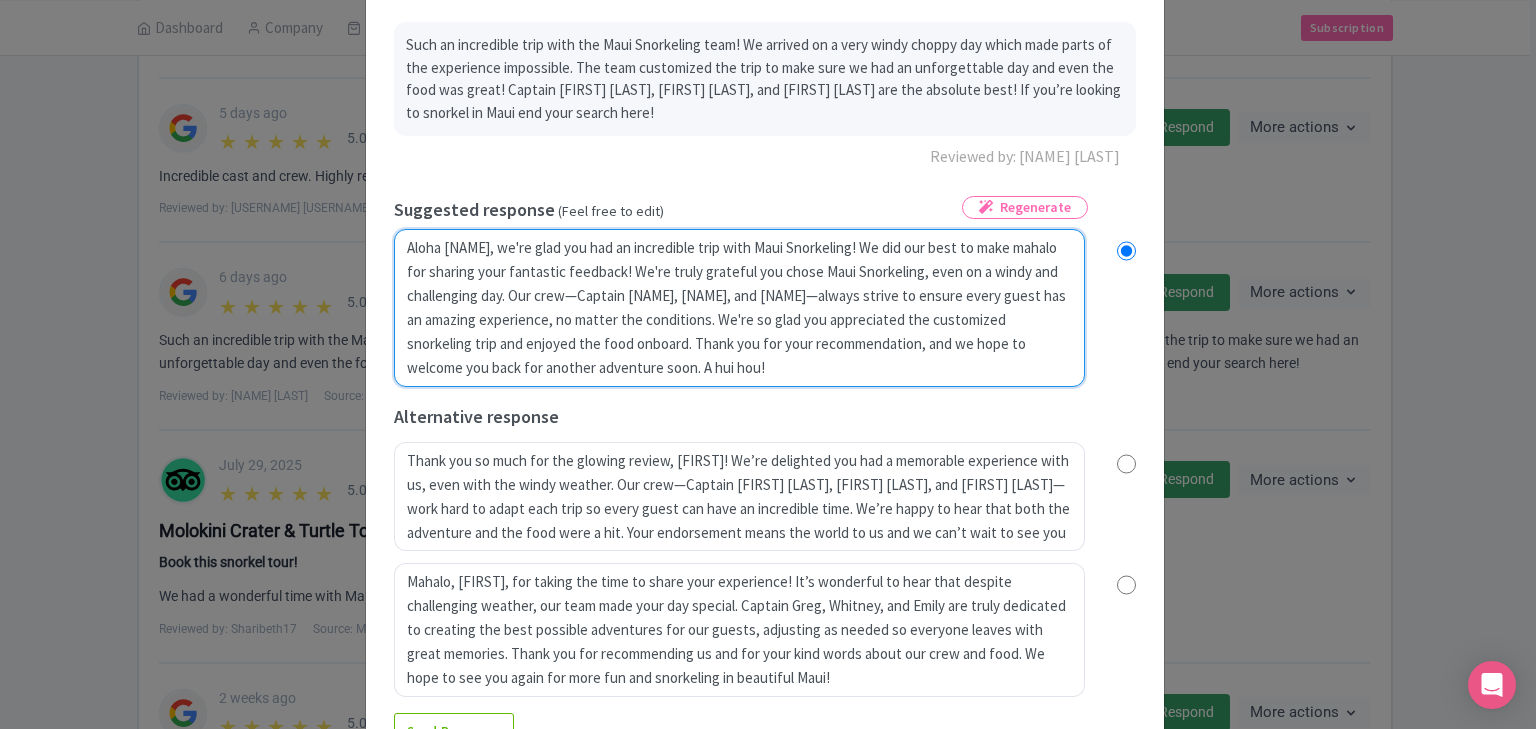 radio on "true" 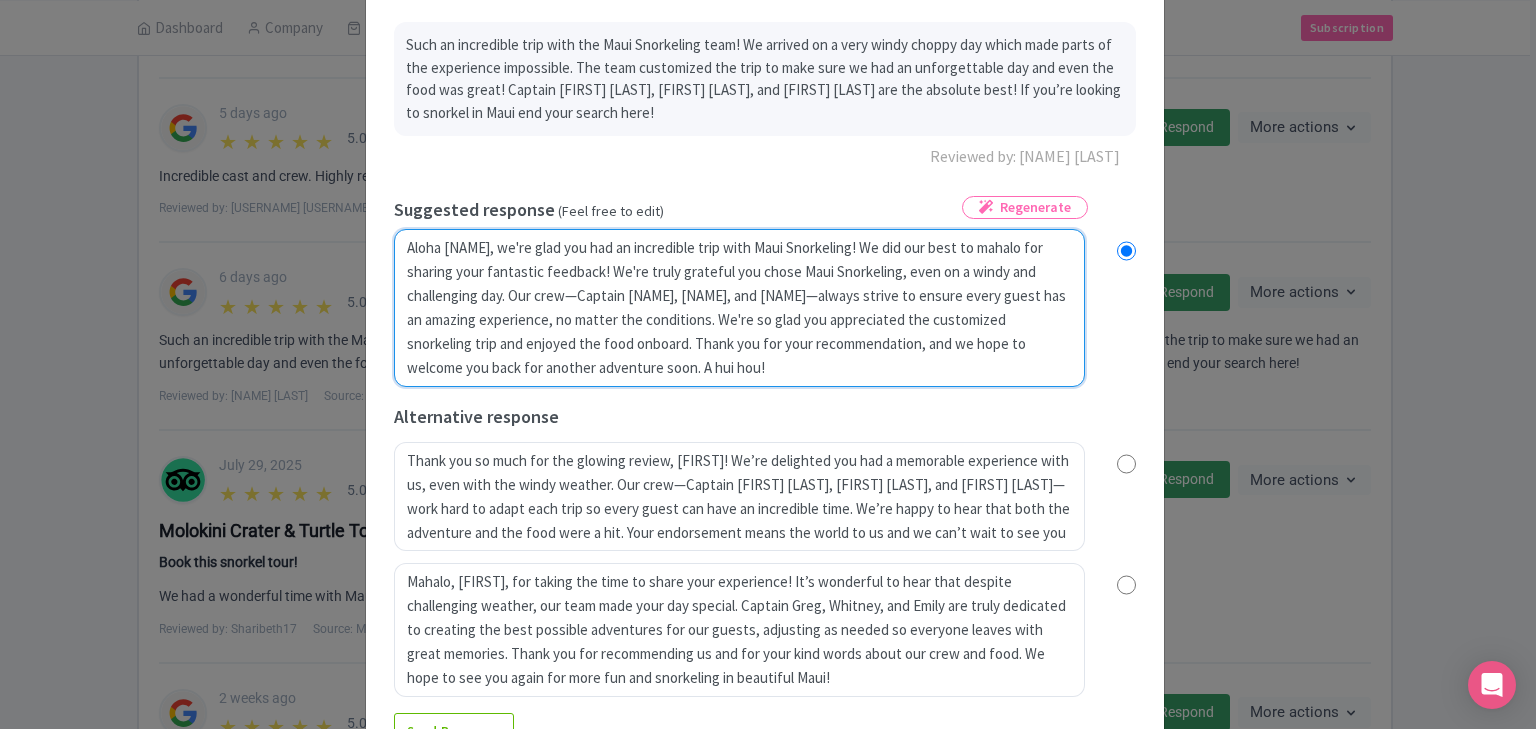radio on "true" 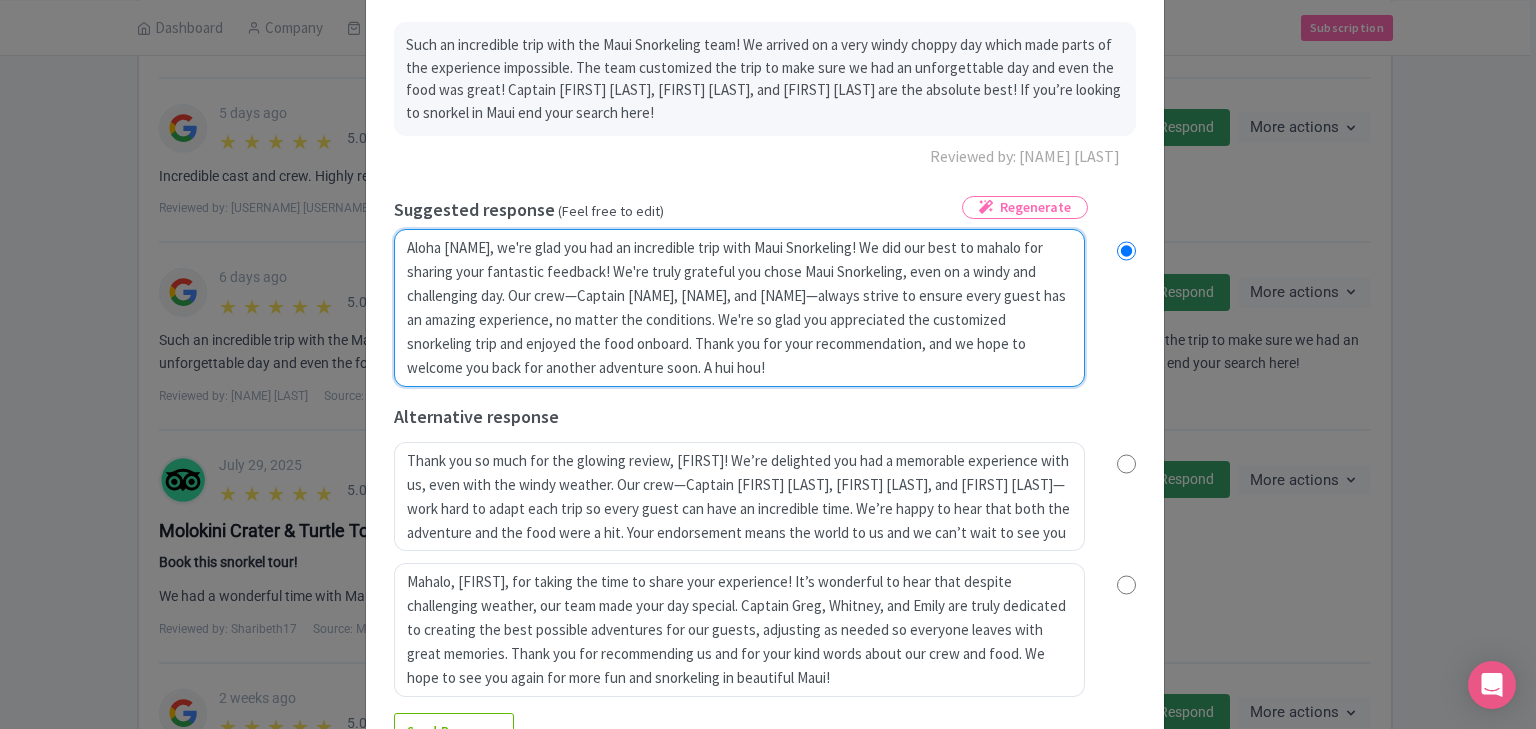 type on "Aloha Nate, we're glad you had an incredible trip with Maui Snorkeling!  We did our best to wmahalo for sharing your fantastic feedback! We're truly grateful you chose Maui Snorkeling, even on a windy and challenging day. Our crew—Captain Greg, Whitney, and Emily—always strive to ensure every guest has an amazing experience, no matter the conditions. We're so glad you appreciated the customized snorkeling trip and enjoyed the food onboard. Thank you for your recommendation, and we hope to welcome you back for another adventure soon. A hui hou!" 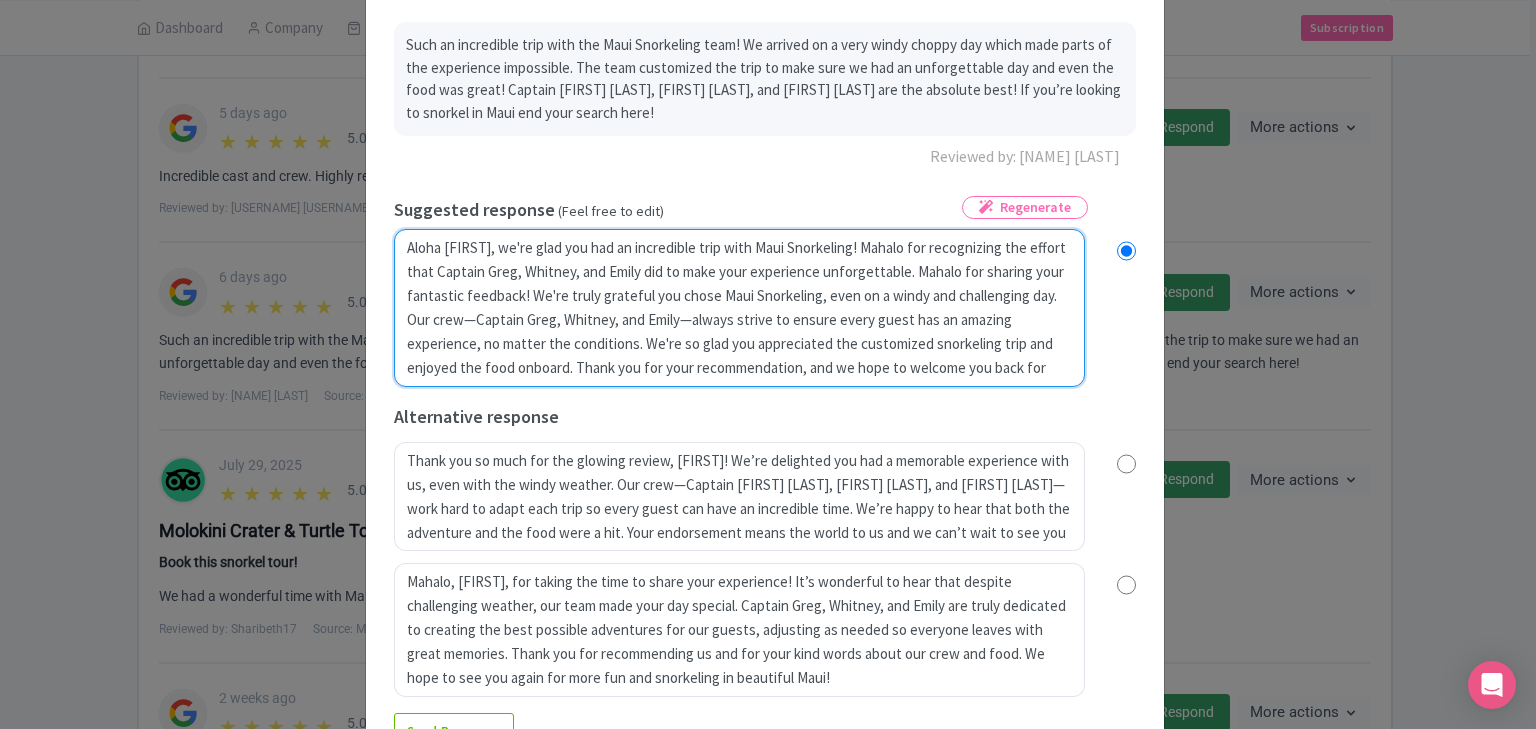 radio on "true" 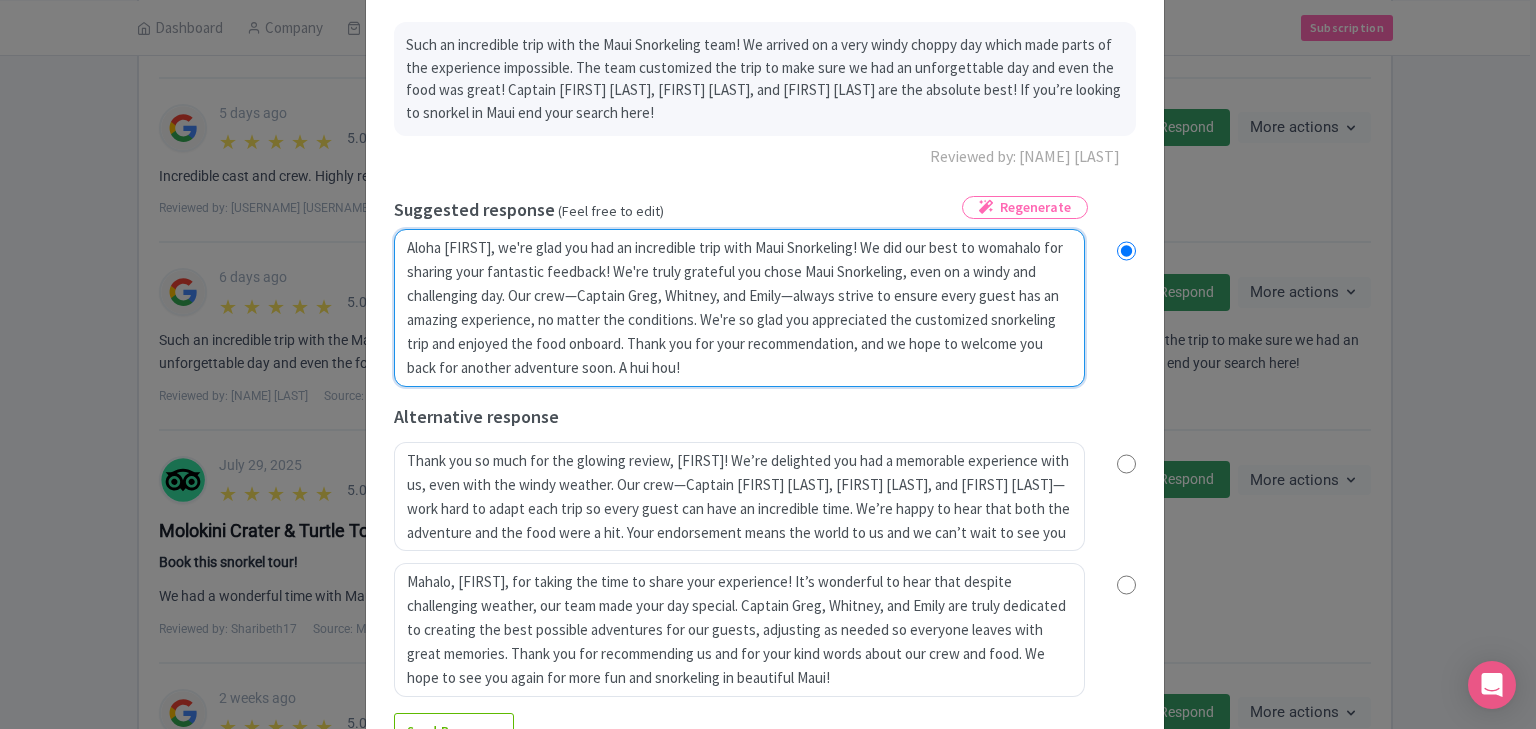 radio on "true" 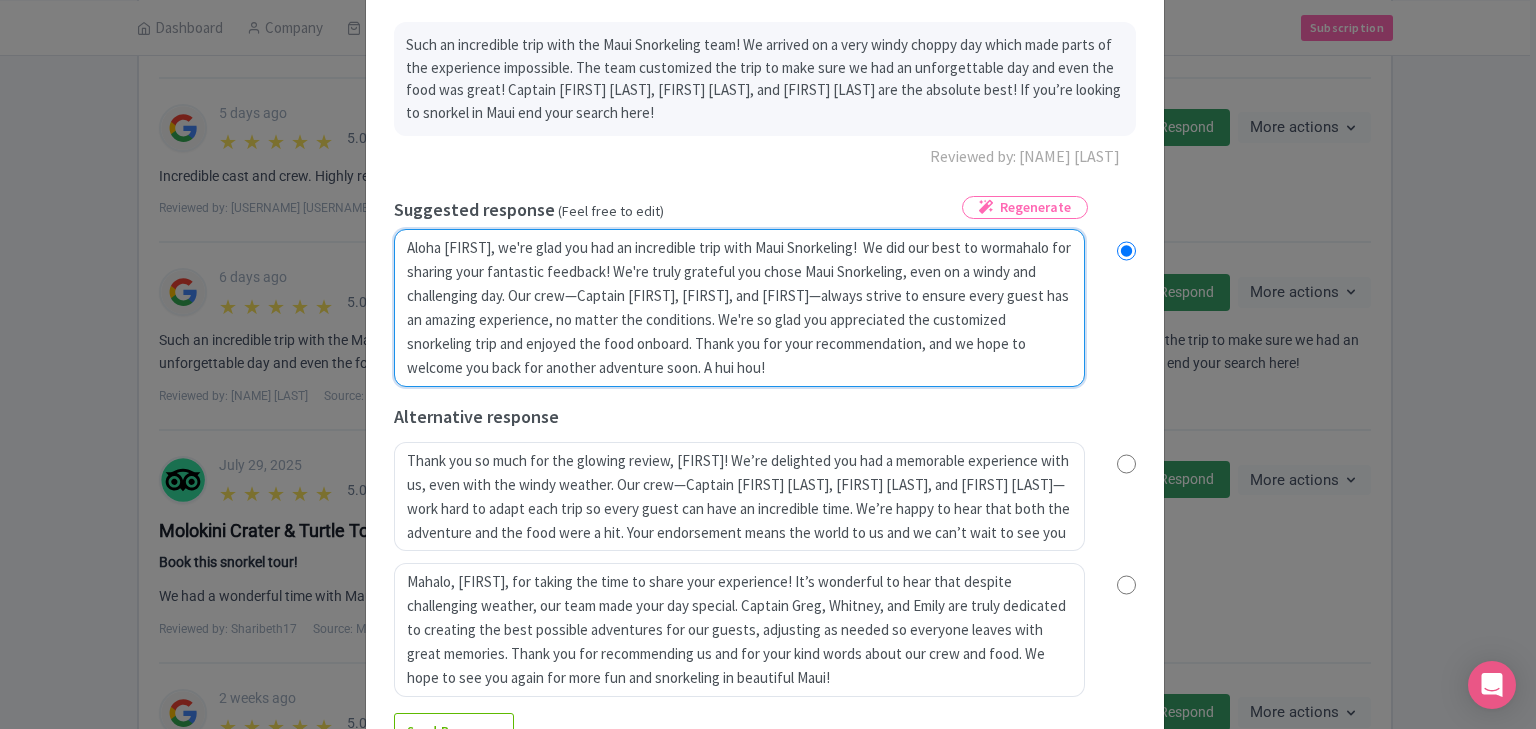 radio on "true" 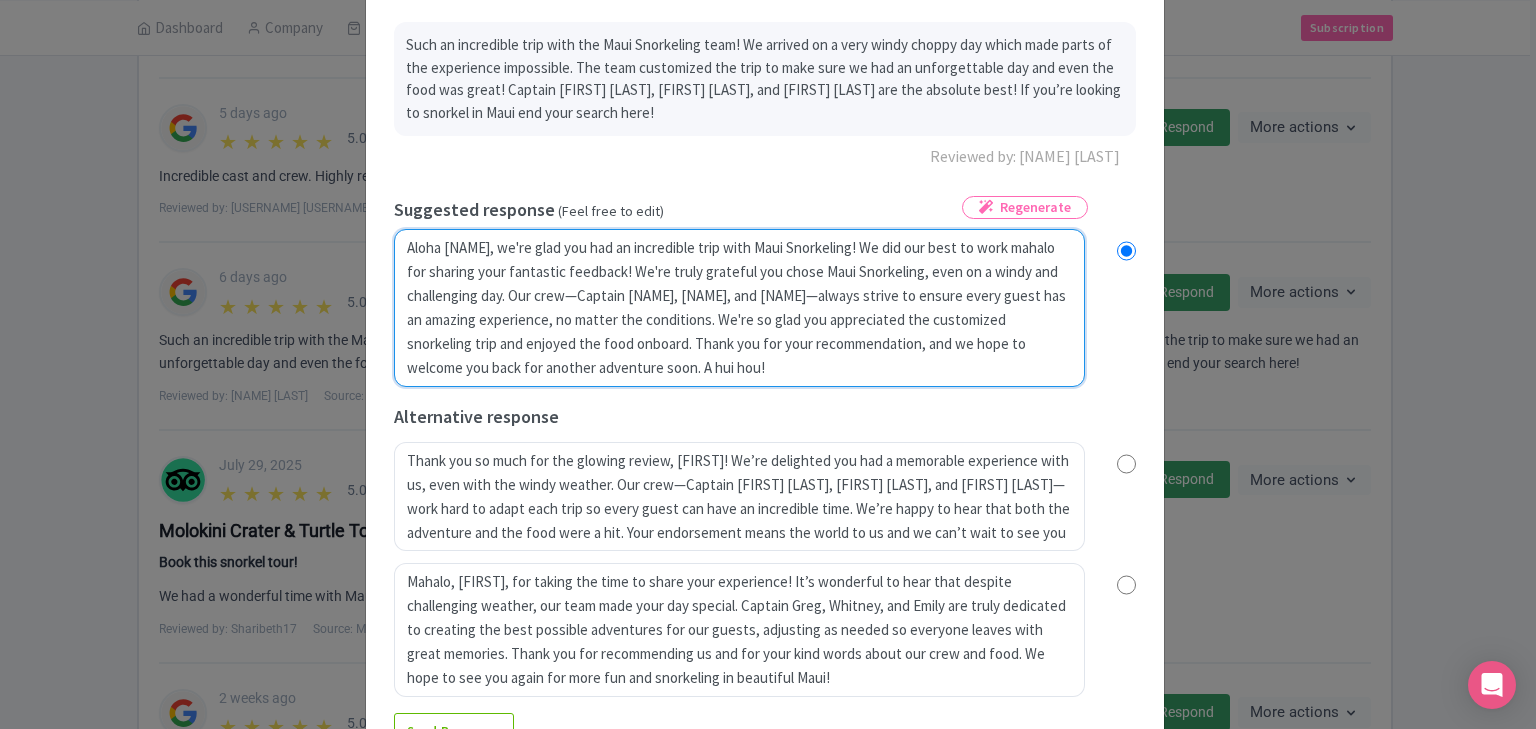 radio on "true" 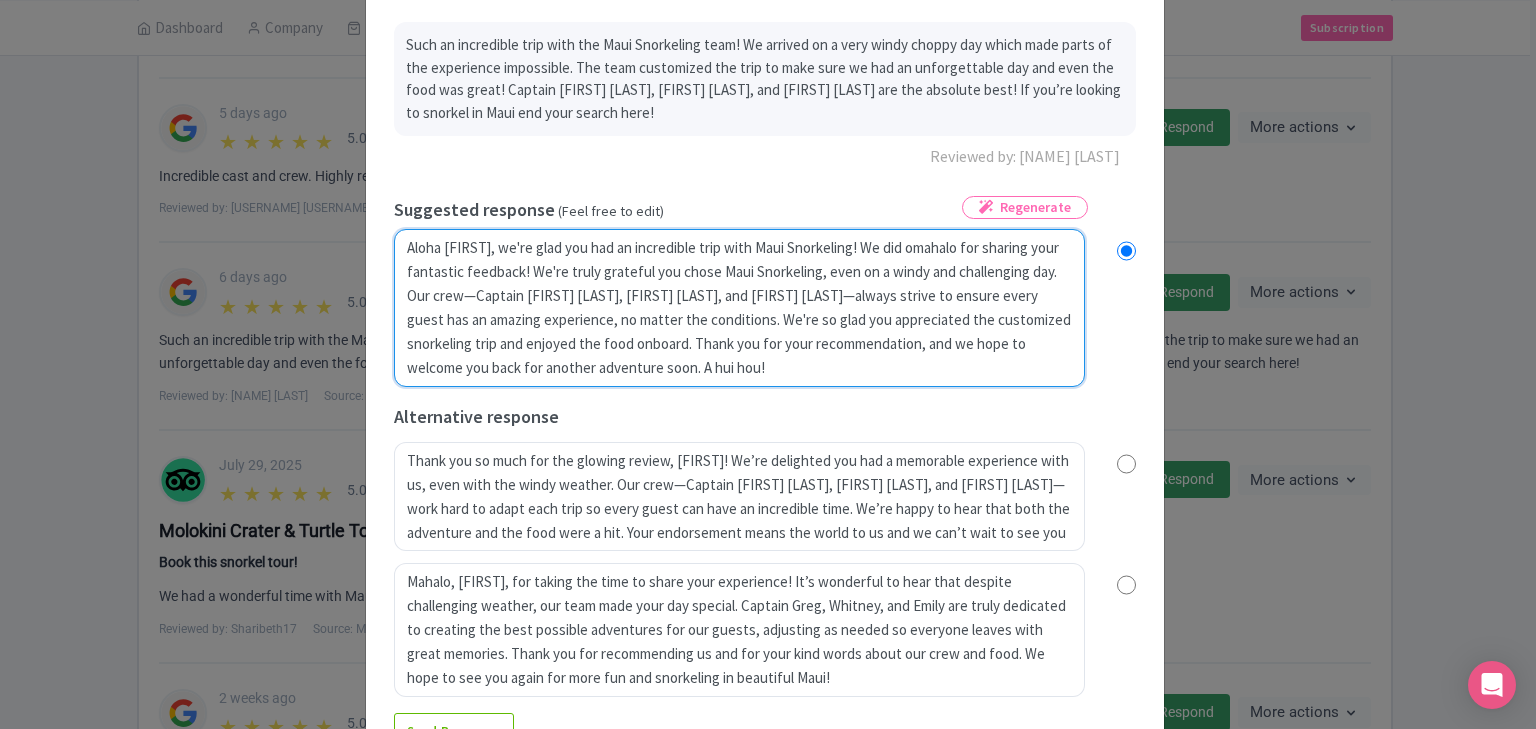type on "Aloha Nate, we're glad you had an incredible trip with Maui Snorkeling!  We did mahalo for sharing your fantastic feedback! We're truly grateful you chose Maui Snorkeling, even on a windy and challenging day. Our crew—Captain Greg, Whitney, and Emily—always strive to ensure every guest has an amazing experience, no matter the conditions. We're so glad you appreciated the customized snorkeling trip and enjoyed the food onboard. Thank you for your recommendation, and we hope to welcome you back for another adventure soon. A hui hou!" 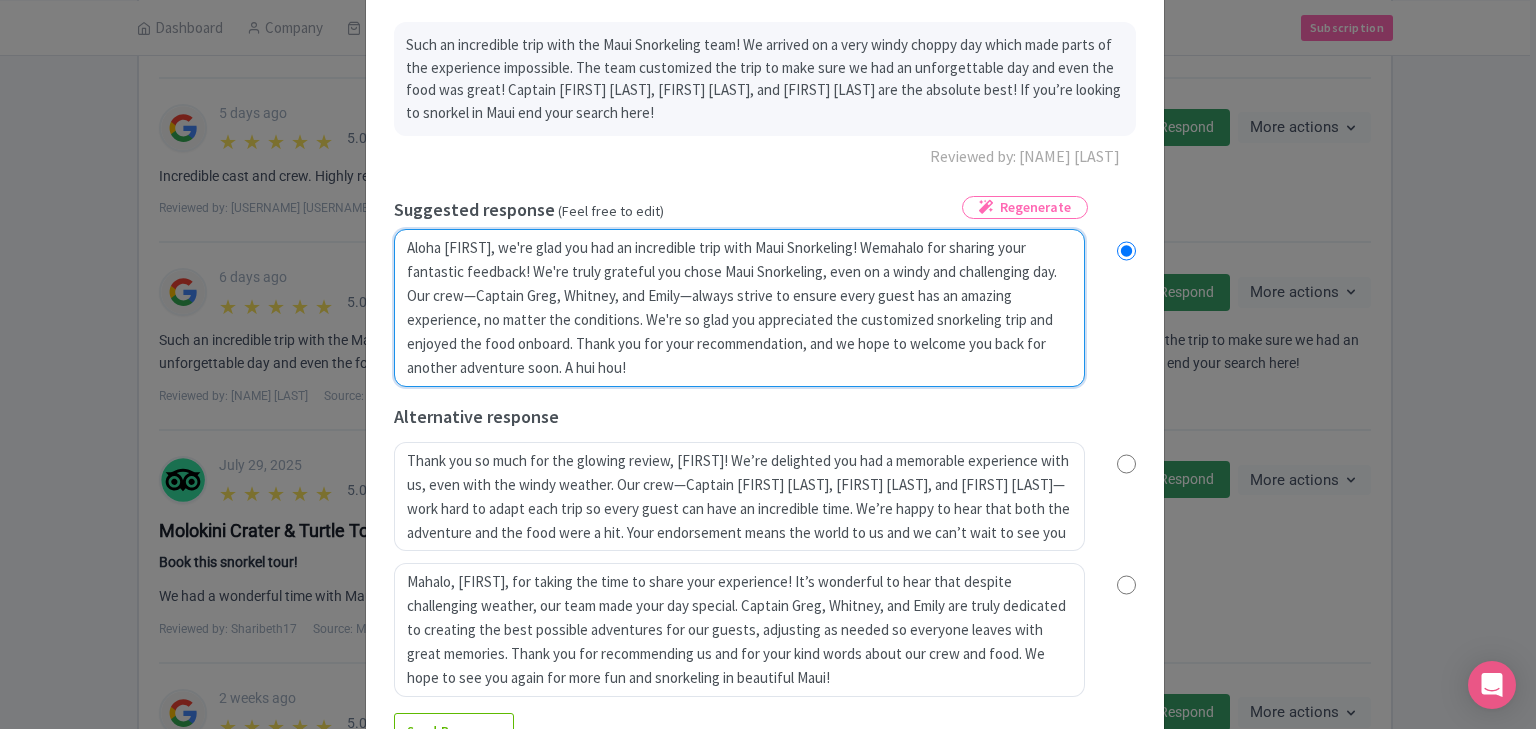 radio on "true" 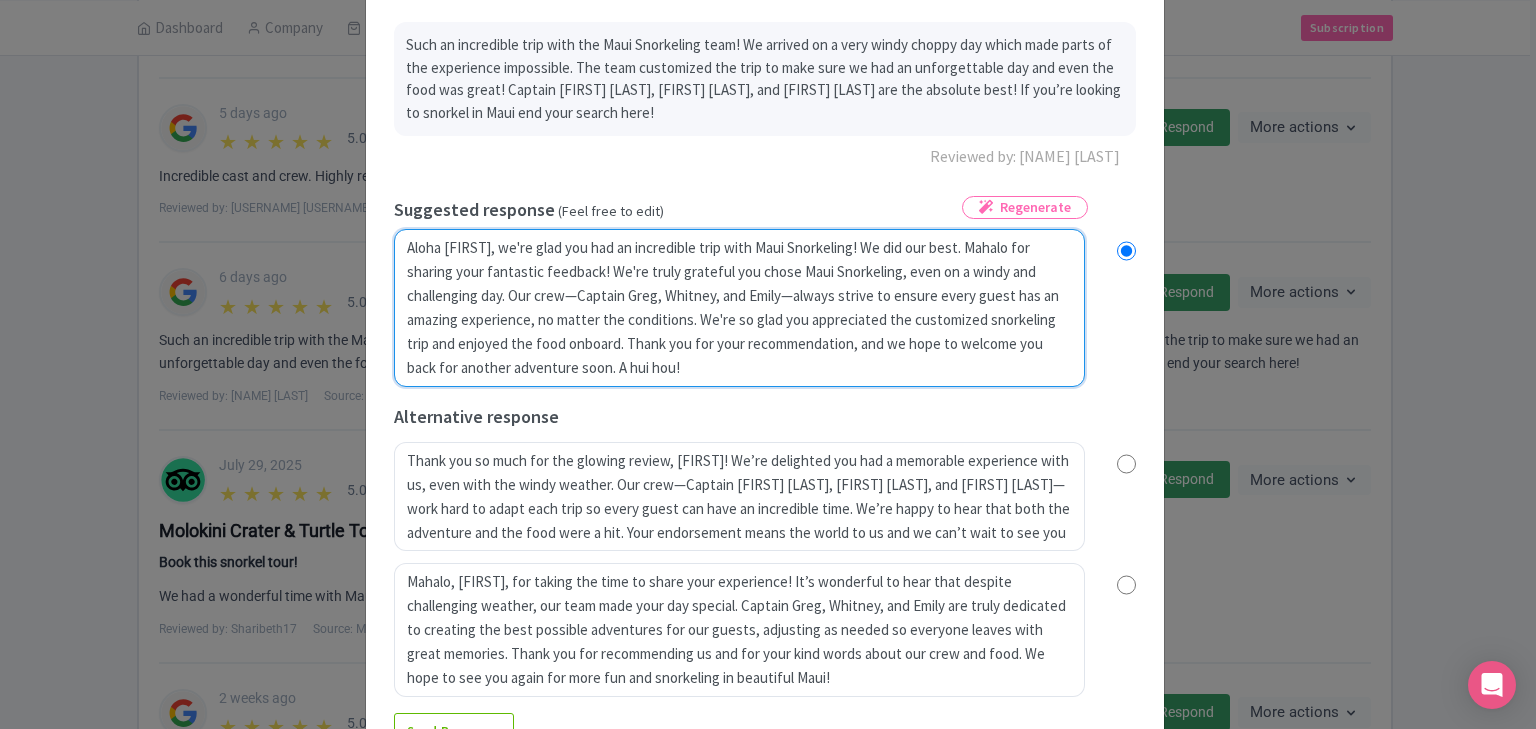 radio on "true" 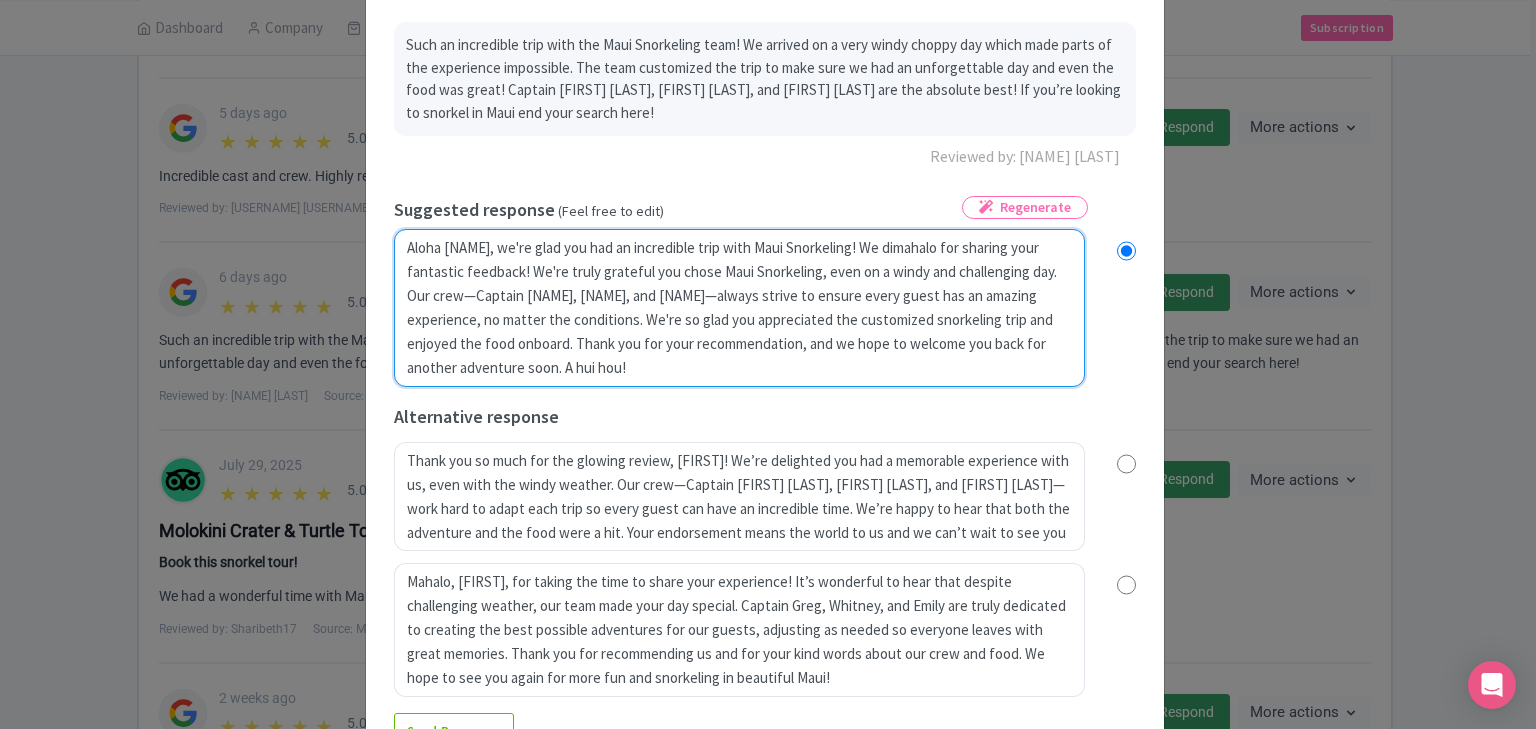 radio on "true" 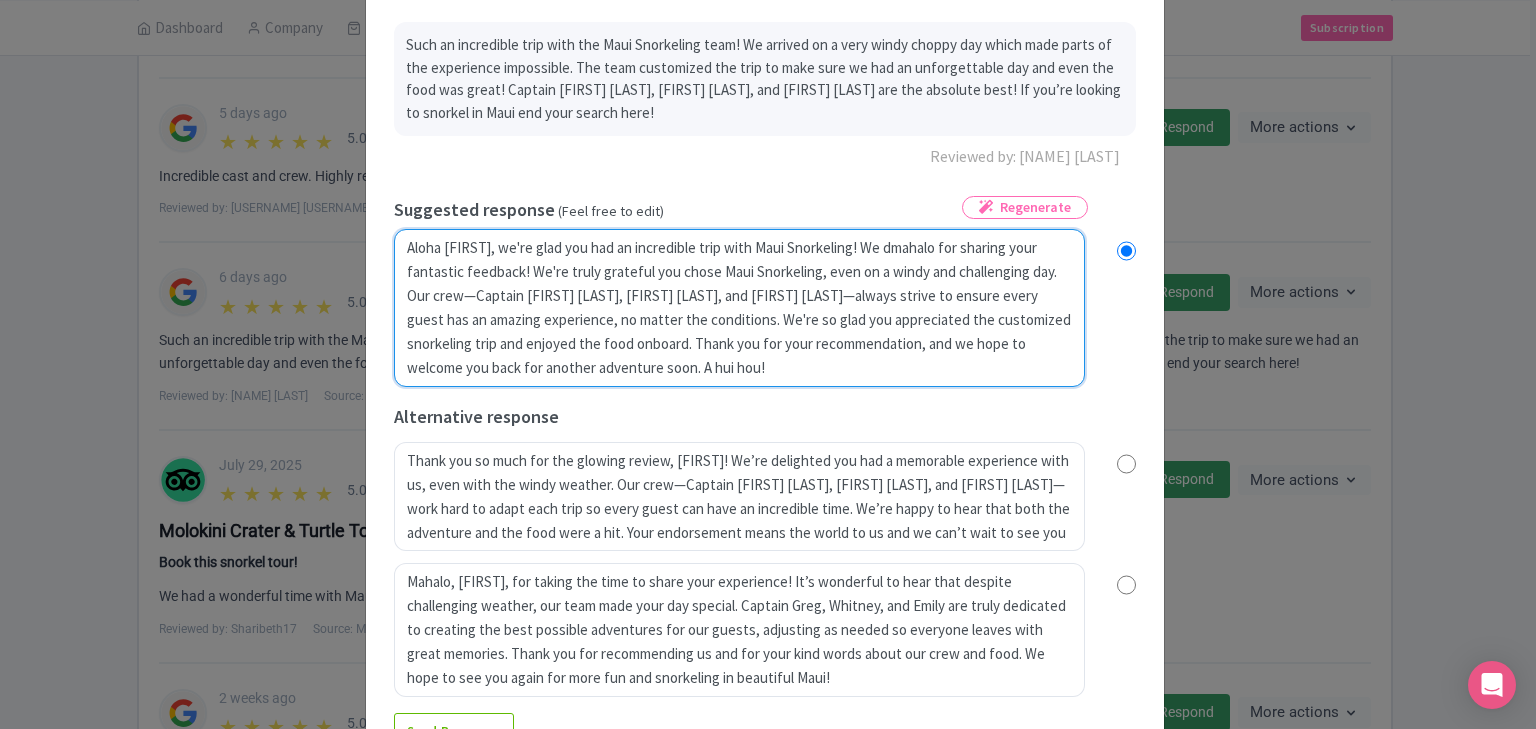 radio on "true" 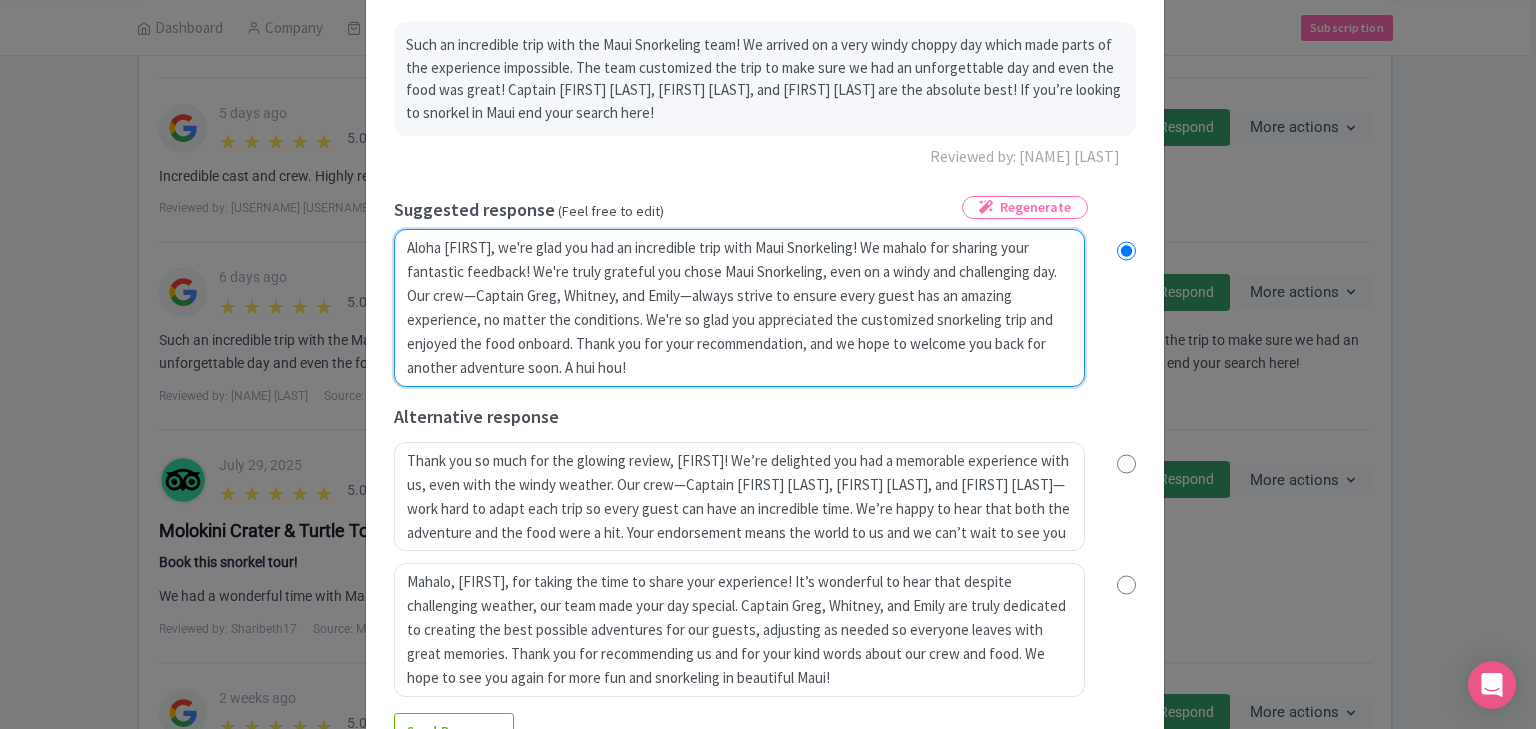 radio on "true" 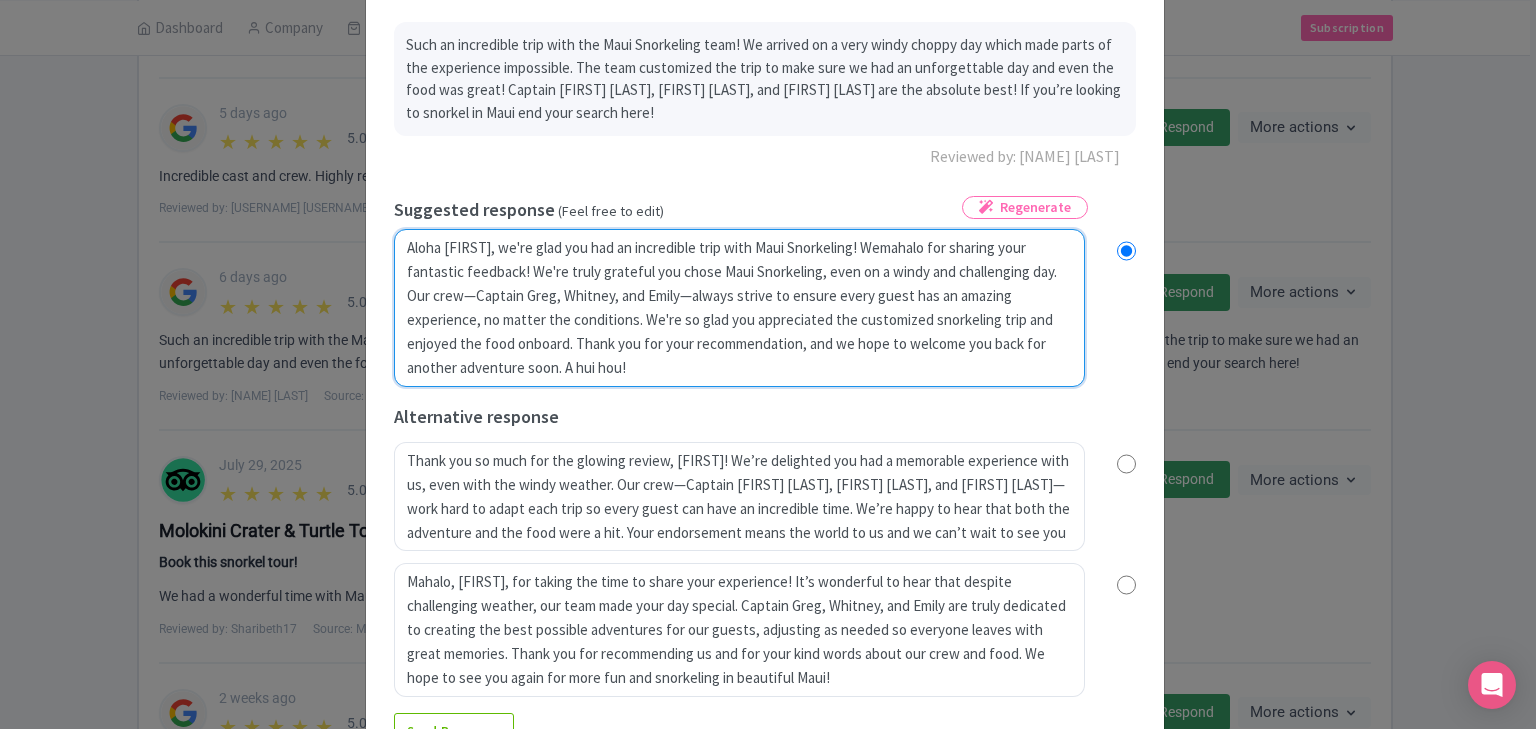 radio on "true" 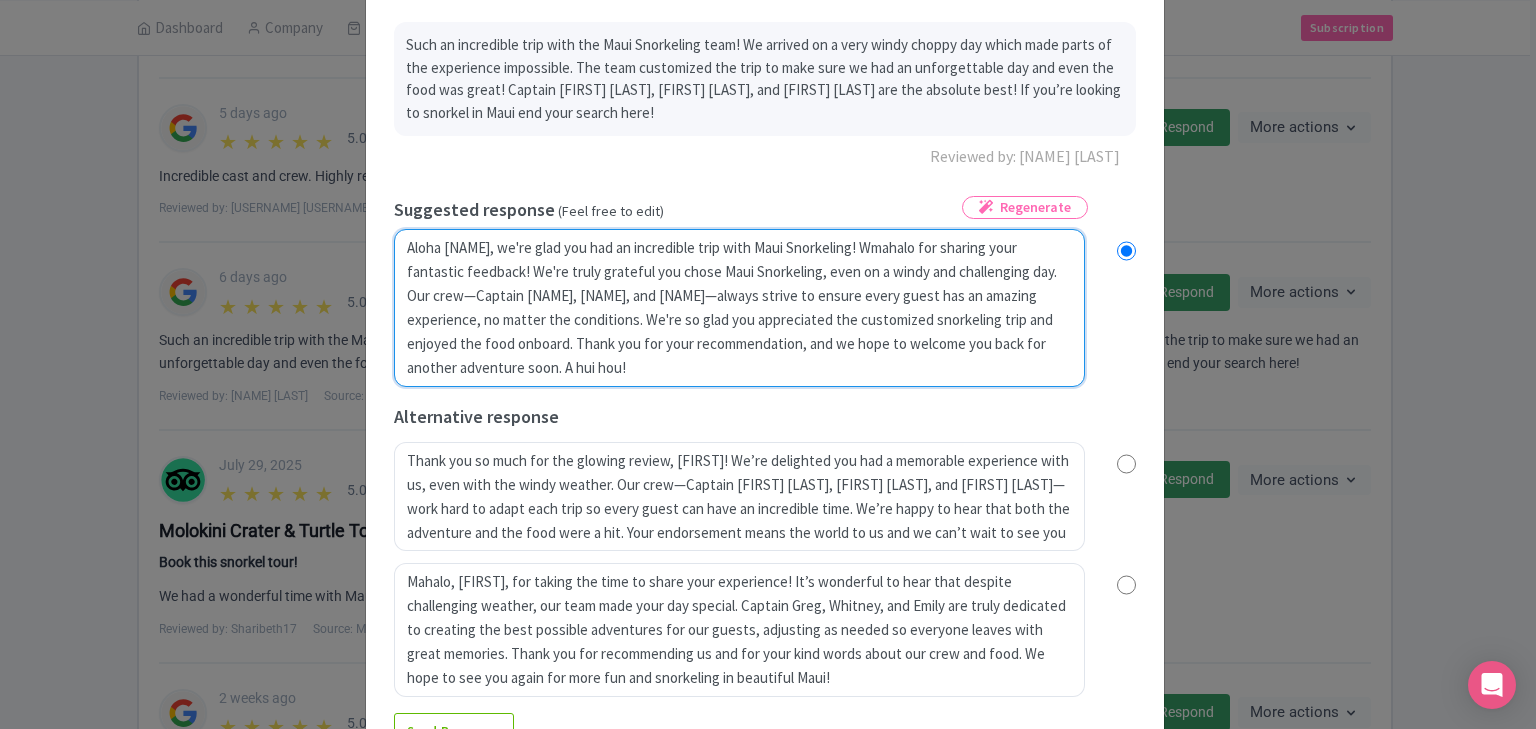 radio on "true" 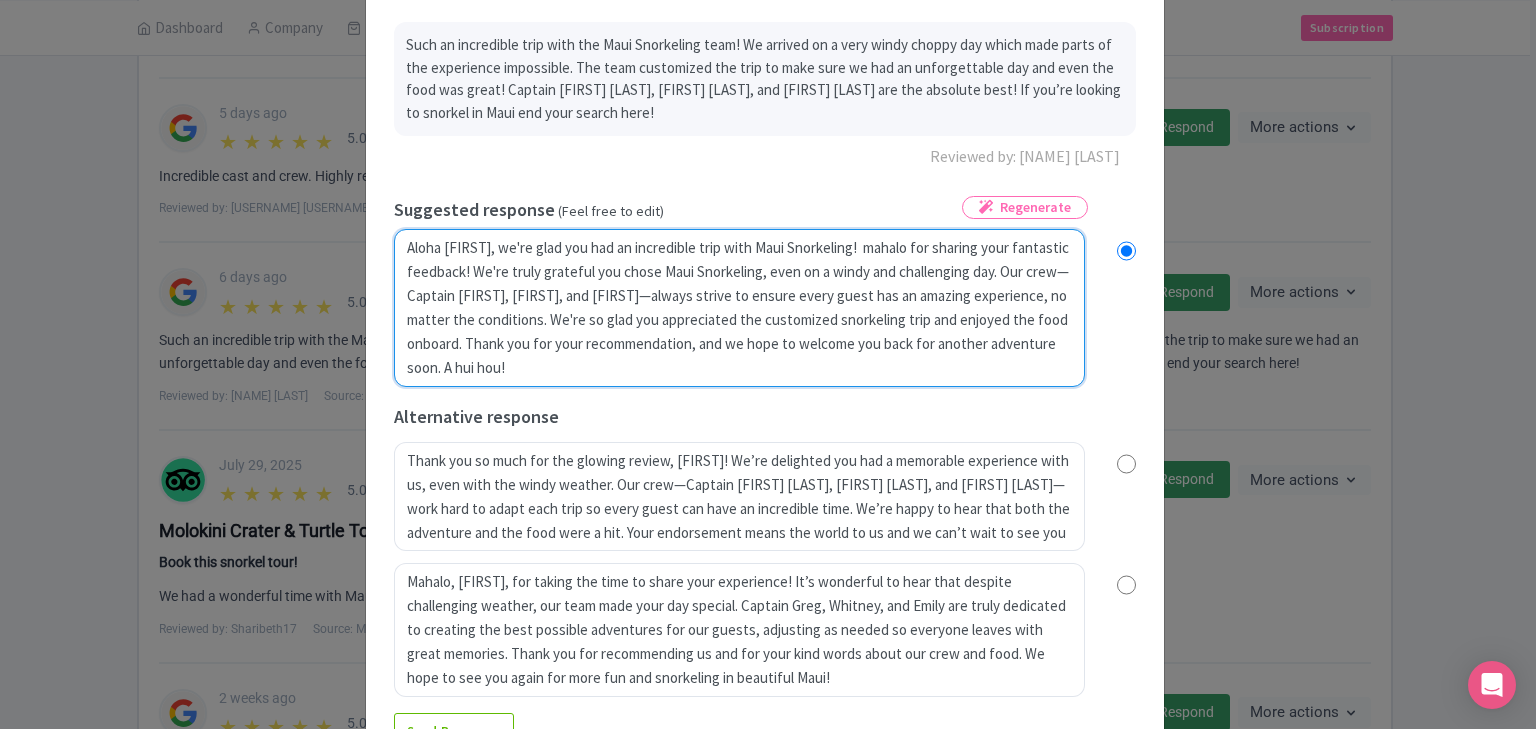 radio on "true" 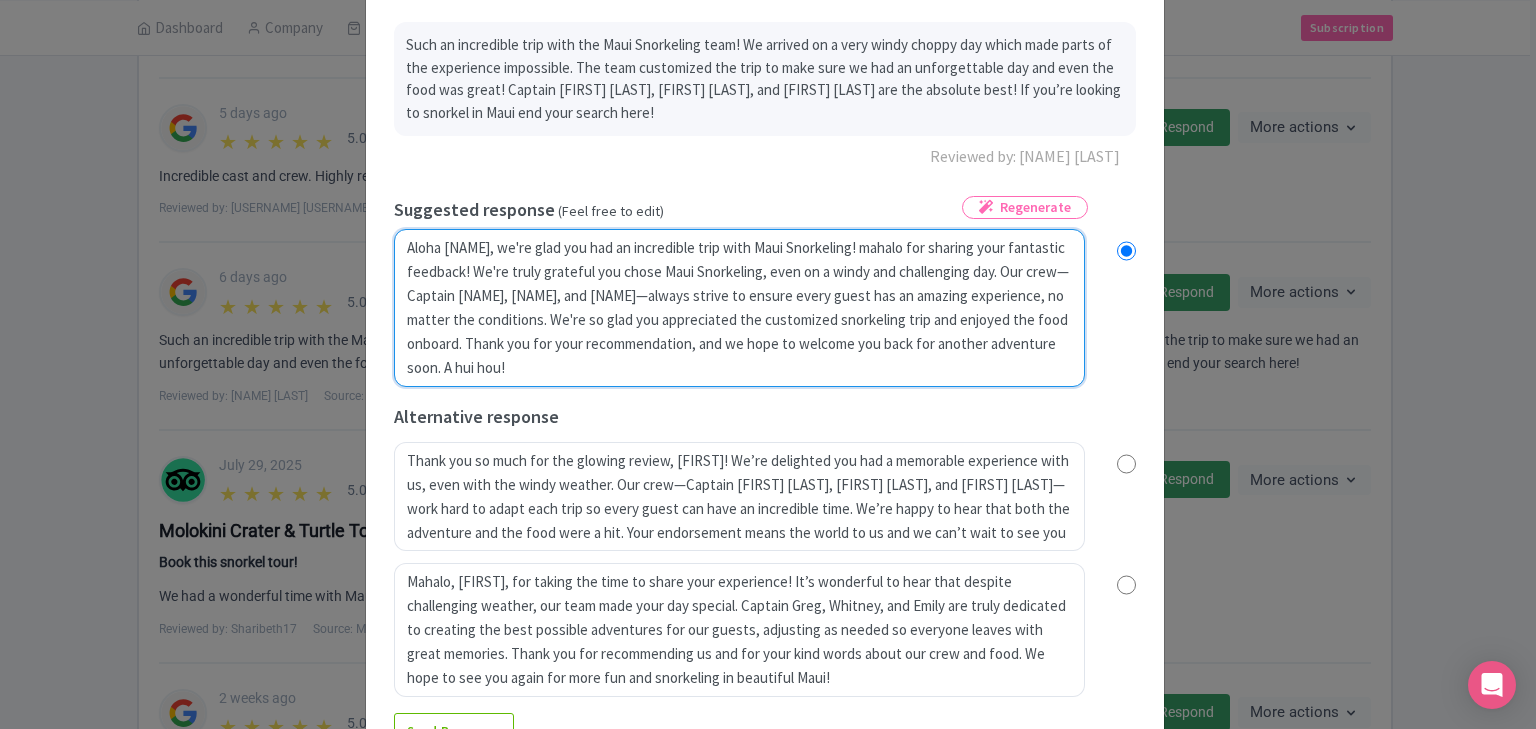 radio on "true" 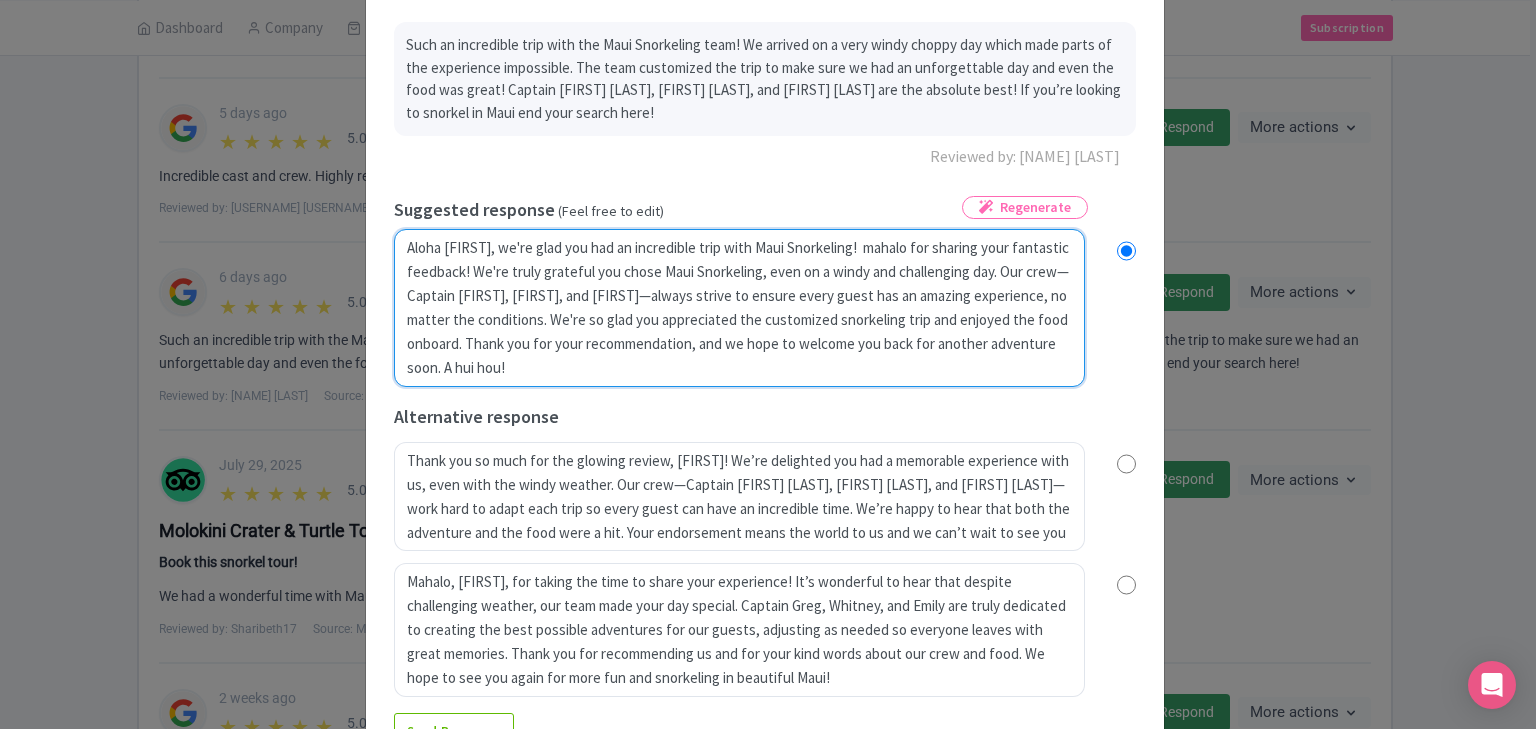 radio on "true" 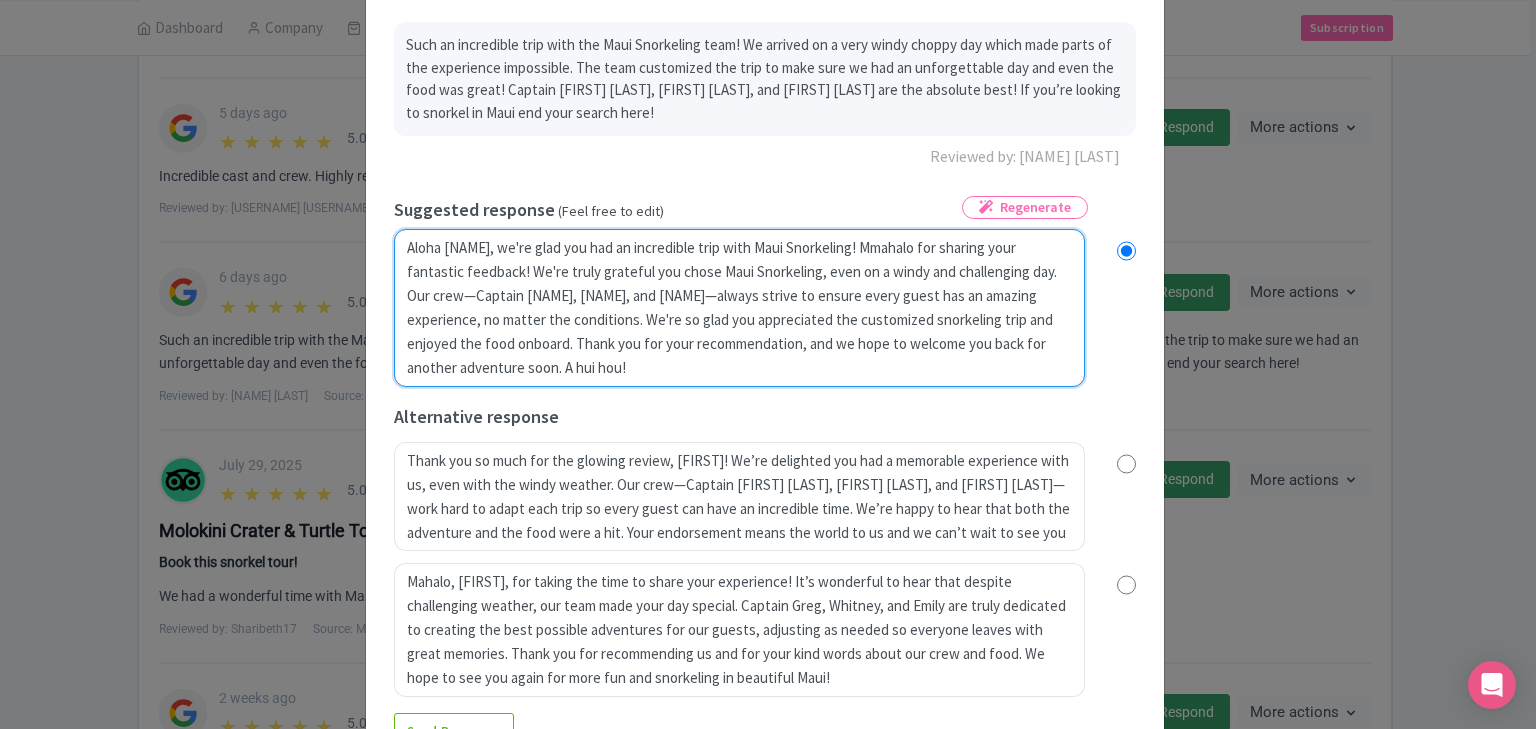 radio on "true" 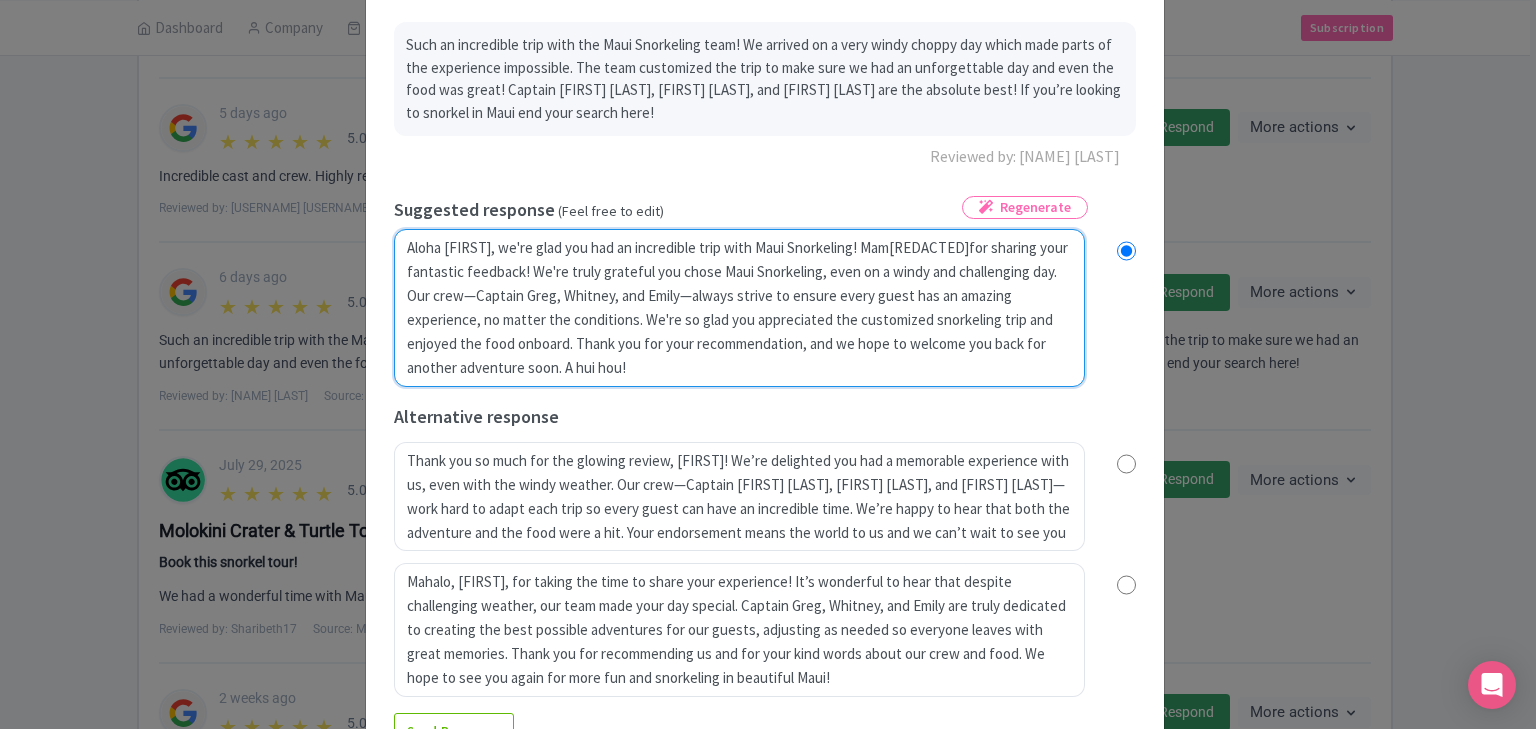 type on "Aloha Nate, we're glad you had an incredible trip with Maui Snorkeling!  Mahmahalo for sharing your fantastic feedback! We're truly grateful you chose Maui Snorkeling, even on a windy and challenging day. Our crew—Captain Greg, Whitney, and Emily—always strive to ensure every guest has an amazing experience, no matter the conditions. We're so glad you appreciated the customized snorkeling trip and enjoyed the food onboard. Thank you for your recommendation, and we hope to welcome you back for another adventure soon. A hui hou!" 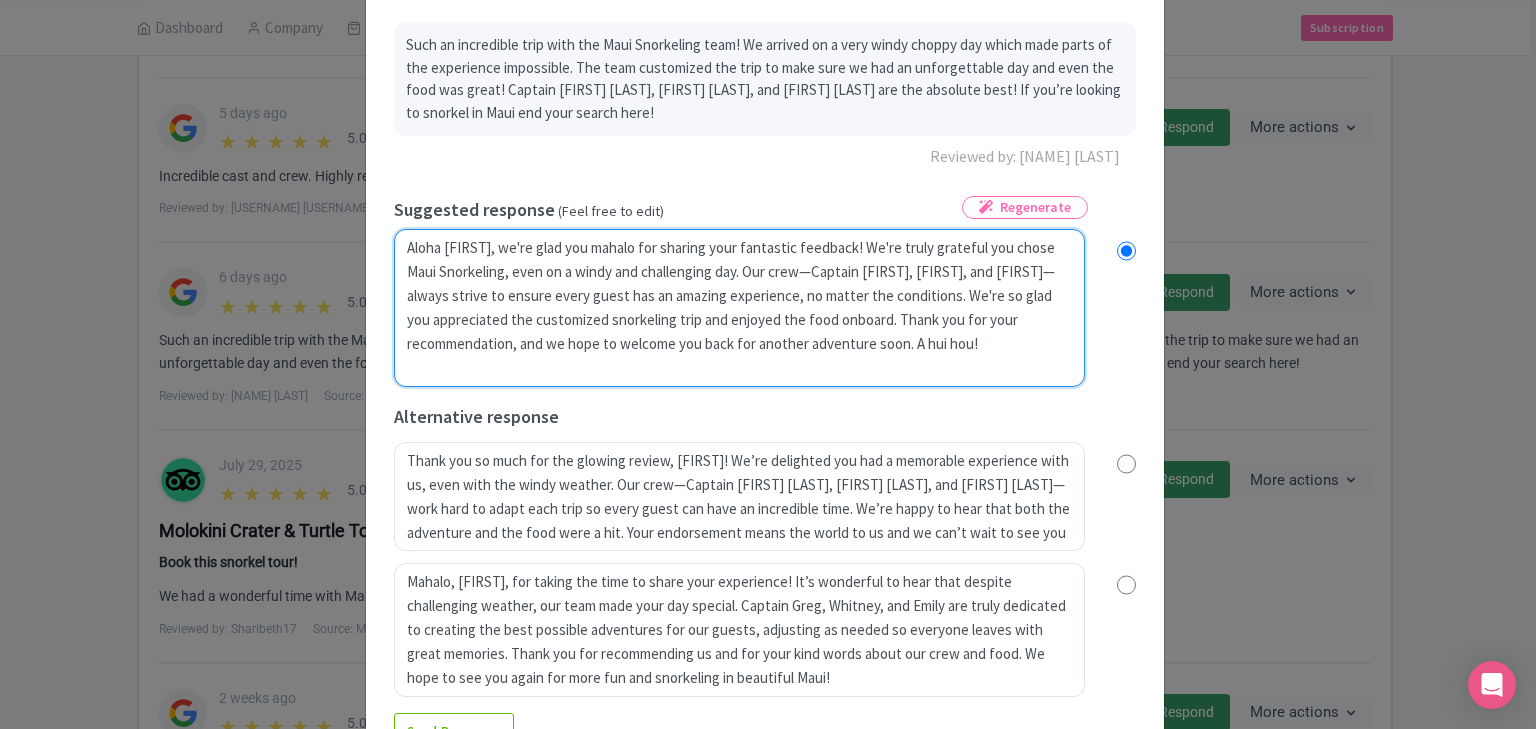 radio on "true" 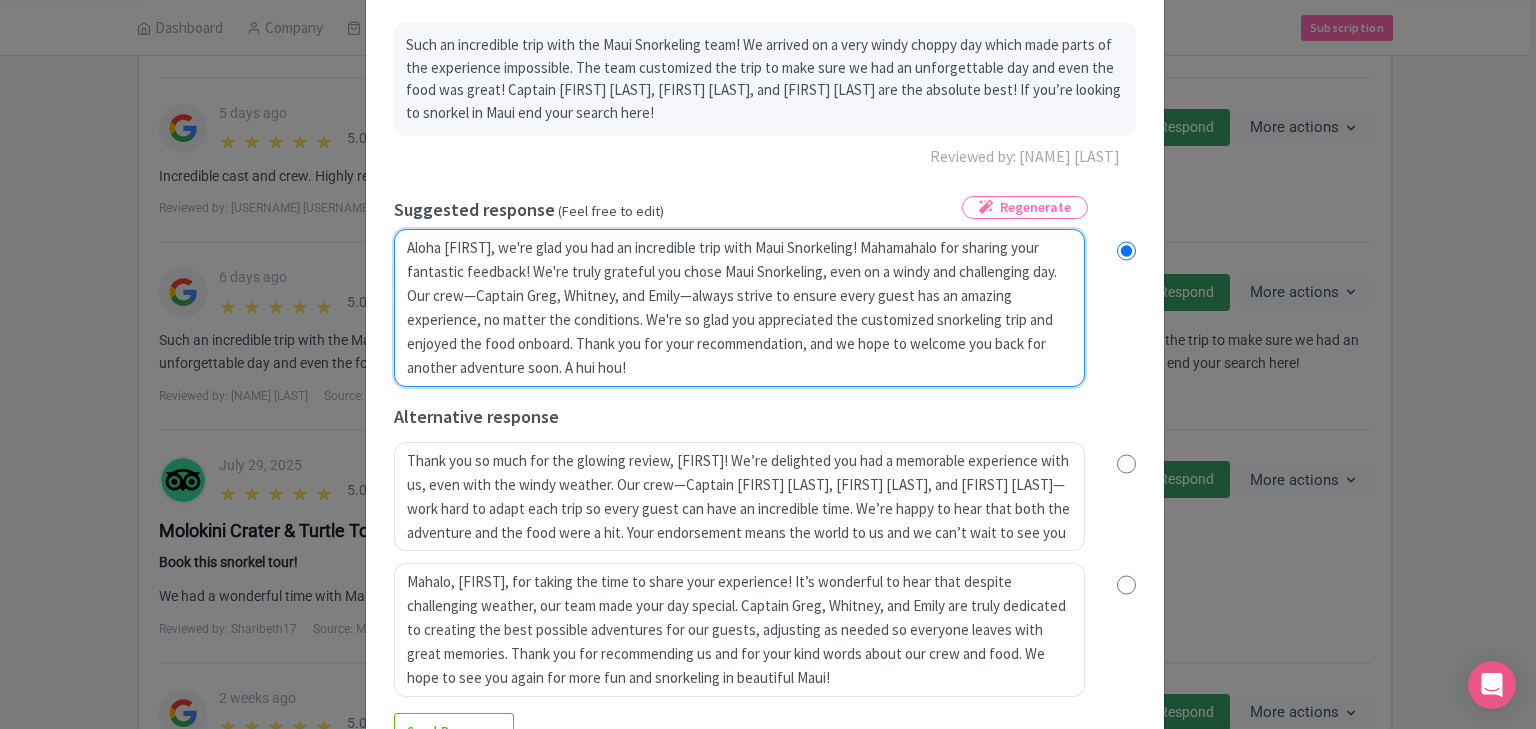 type on "Aloha Nate, we're glad you had an incredible trip with Maui Snorkeling!  Mahalmahalo for sharing your fantastic feedback! We're truly grateful you chose Maui Snorkeling, even on a windy and challenging day. Our crew—Captain Greg, Whitney, and Emily—always strive to ensure every guest has an amazing experience, no matter the conditions. We're so glad you appreciated the customized snorkeling trip and enjoyed the food onboard. Thank you for your recommendation, and we hope to welcome you back for another adventure soon. A hui hou!" 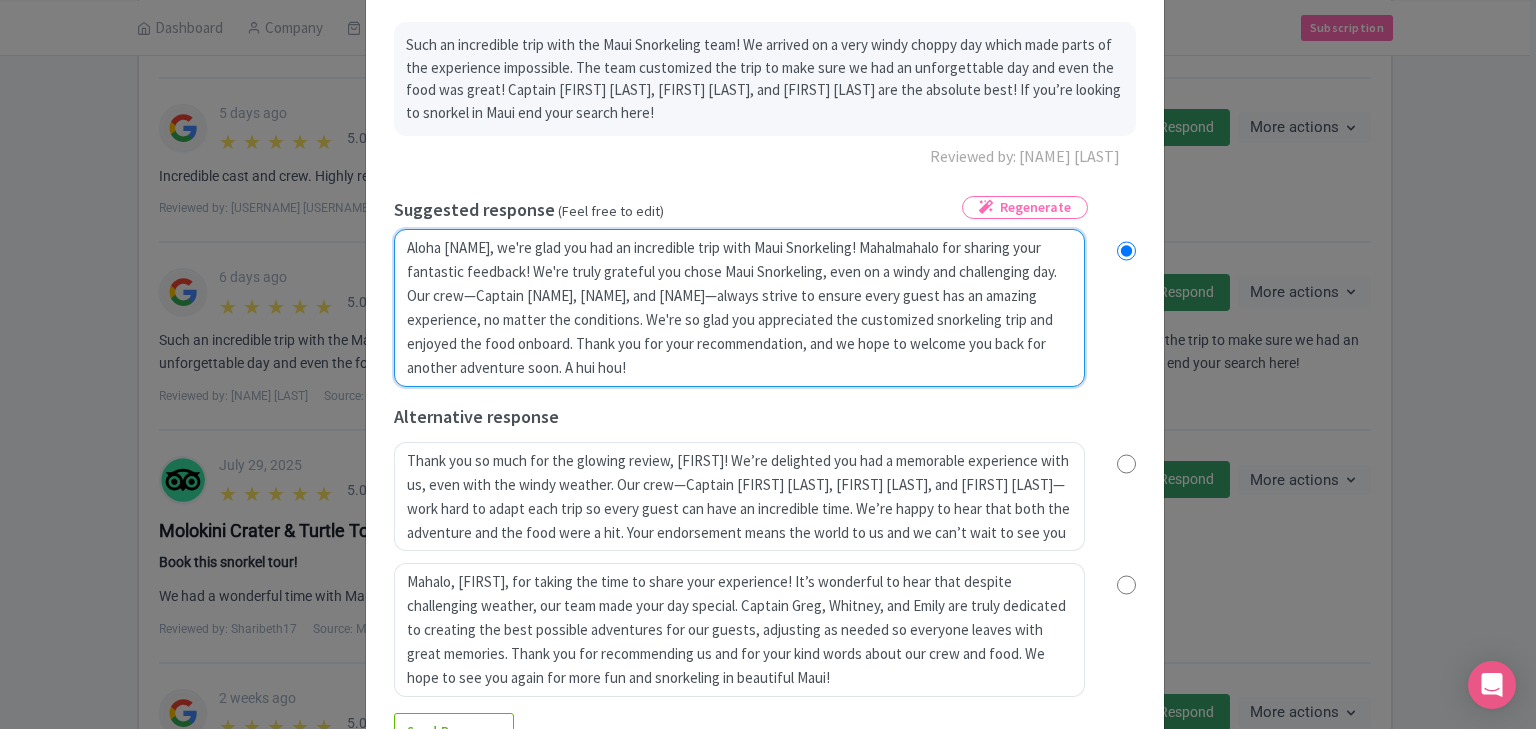 radio on "true" 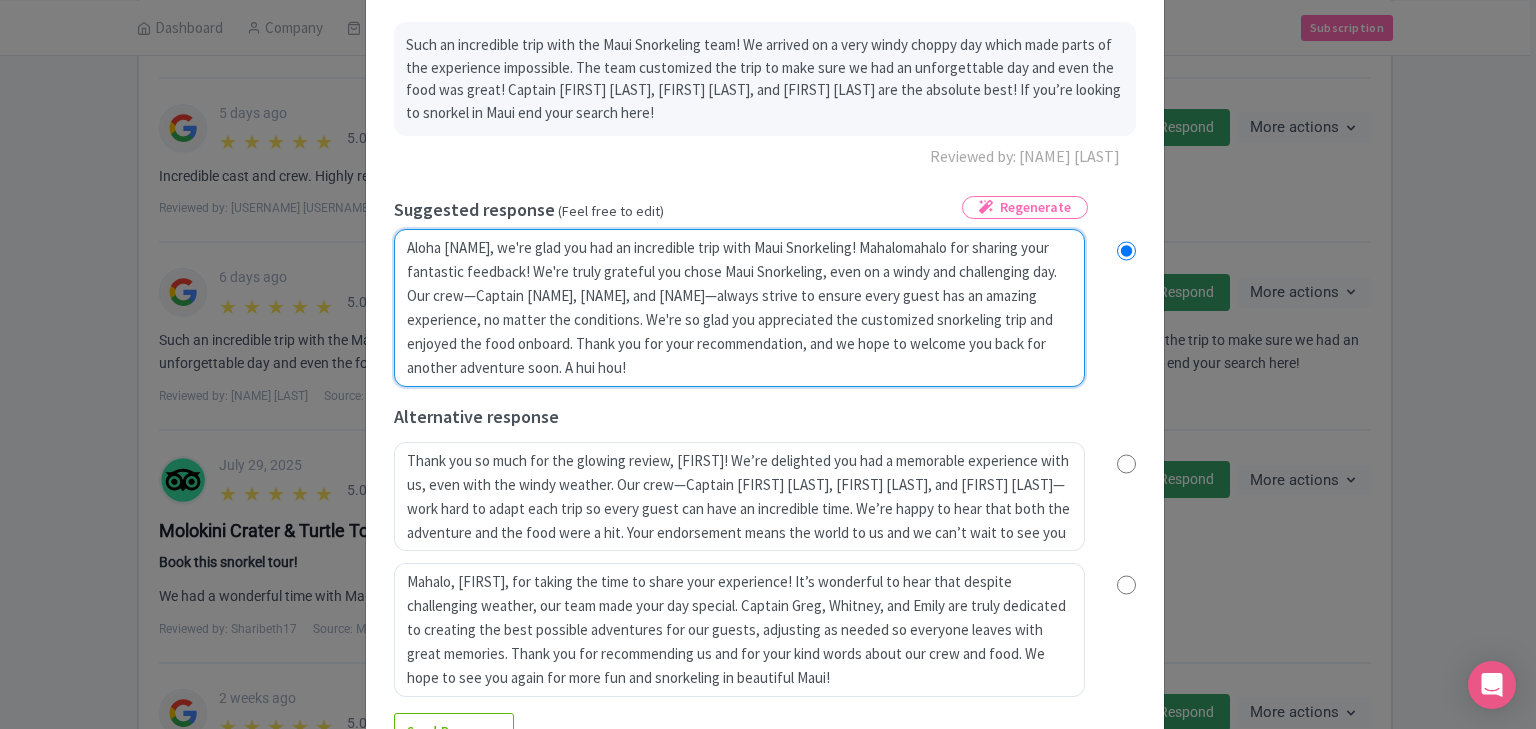 radio on "true" 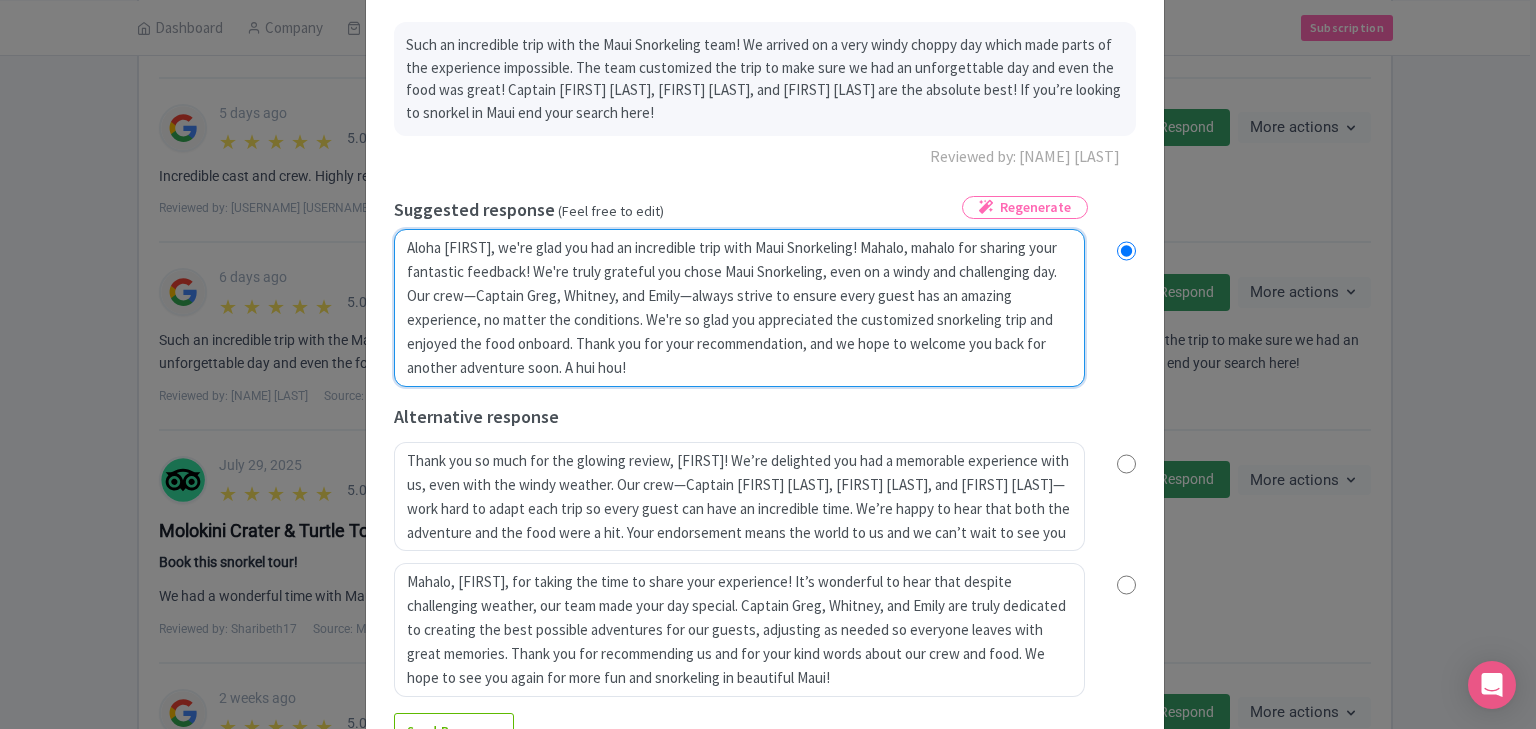 radio on "true" 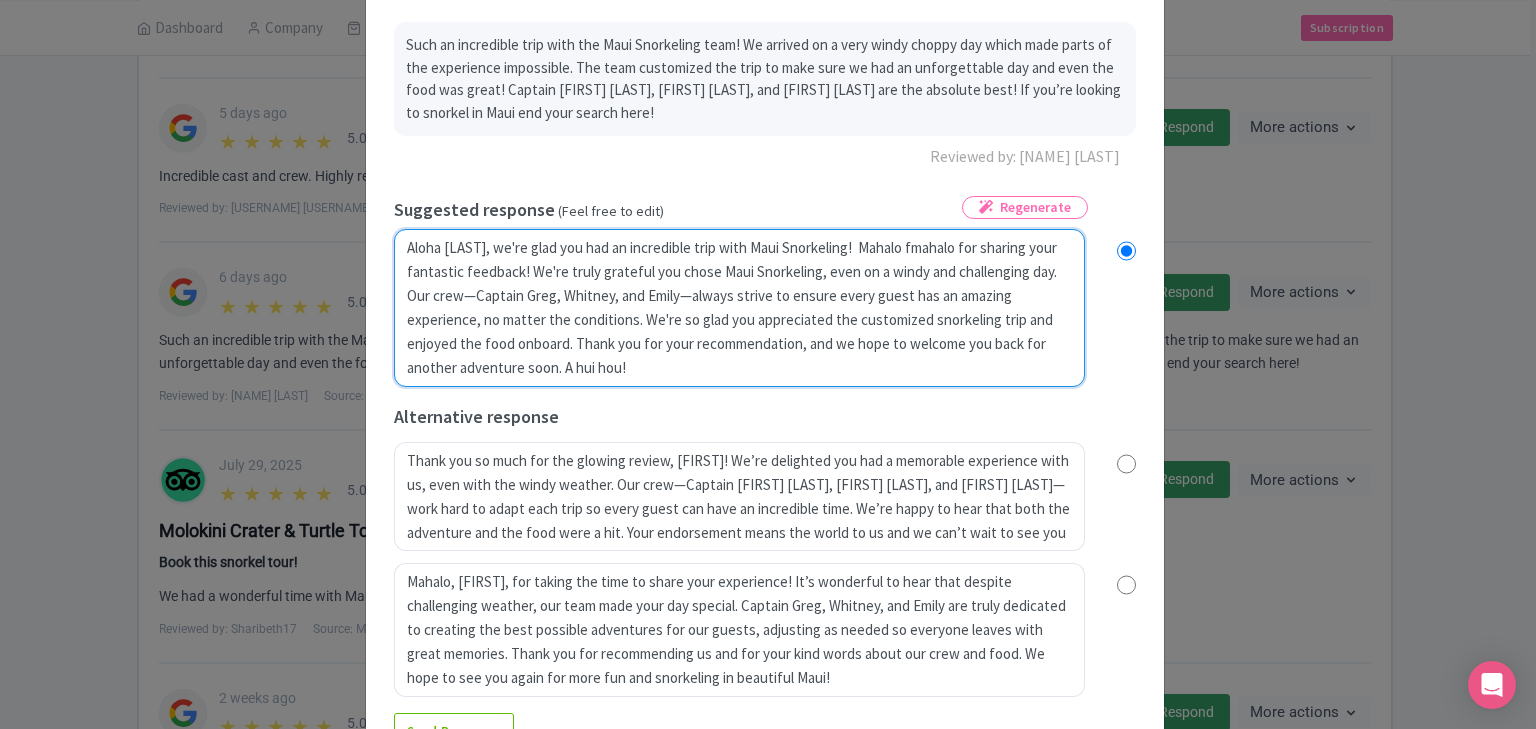 radio on "true" 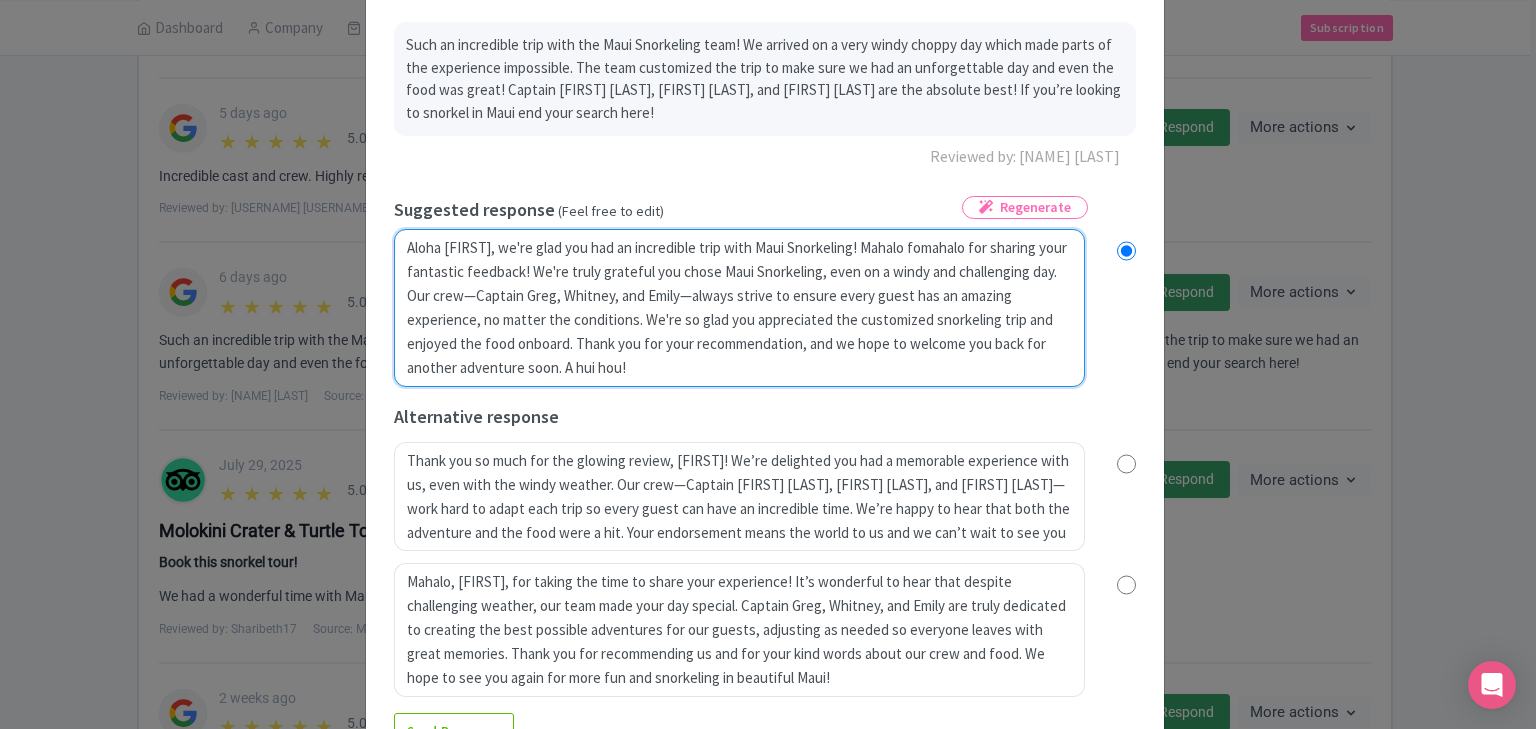 radio on "true" 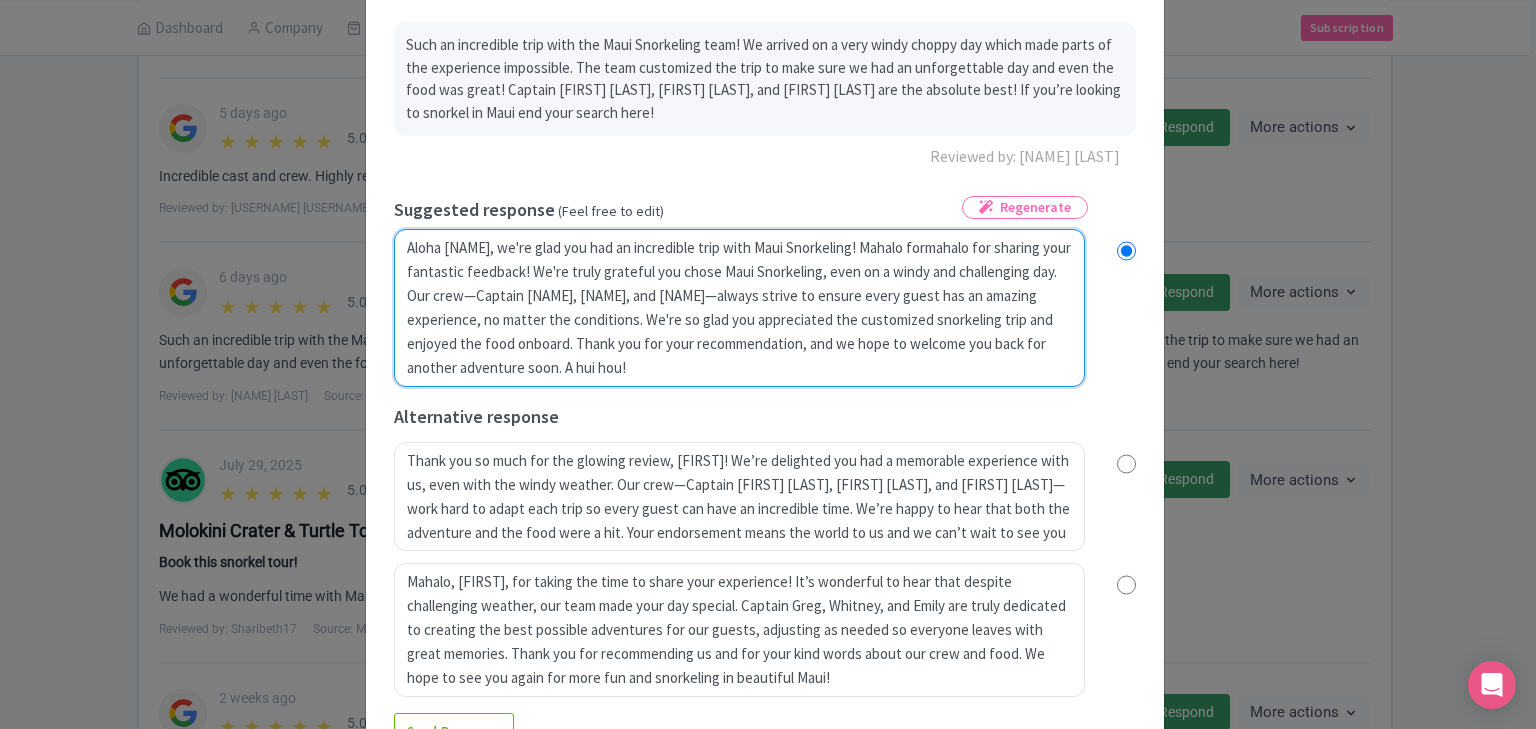 radio on "true" 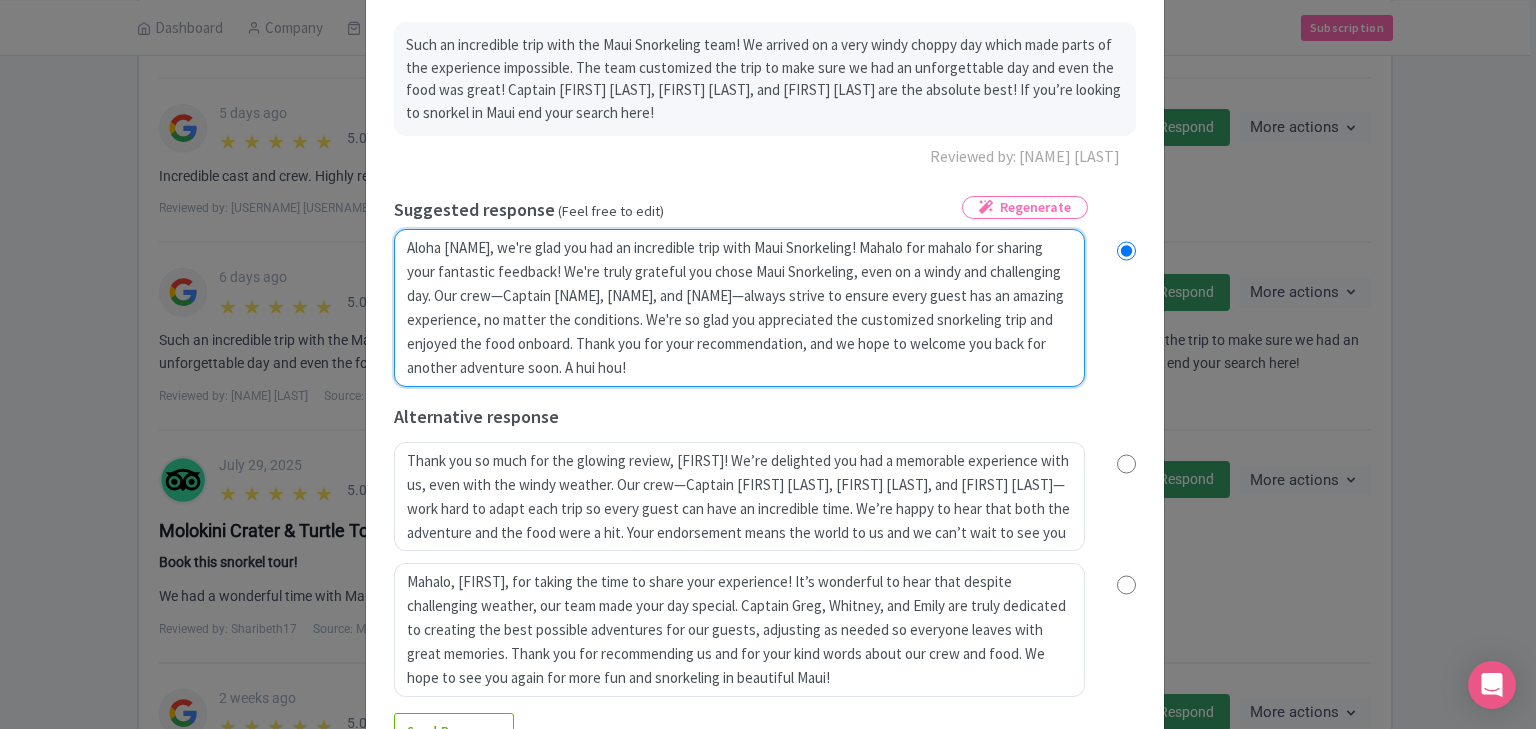 radio on "true" 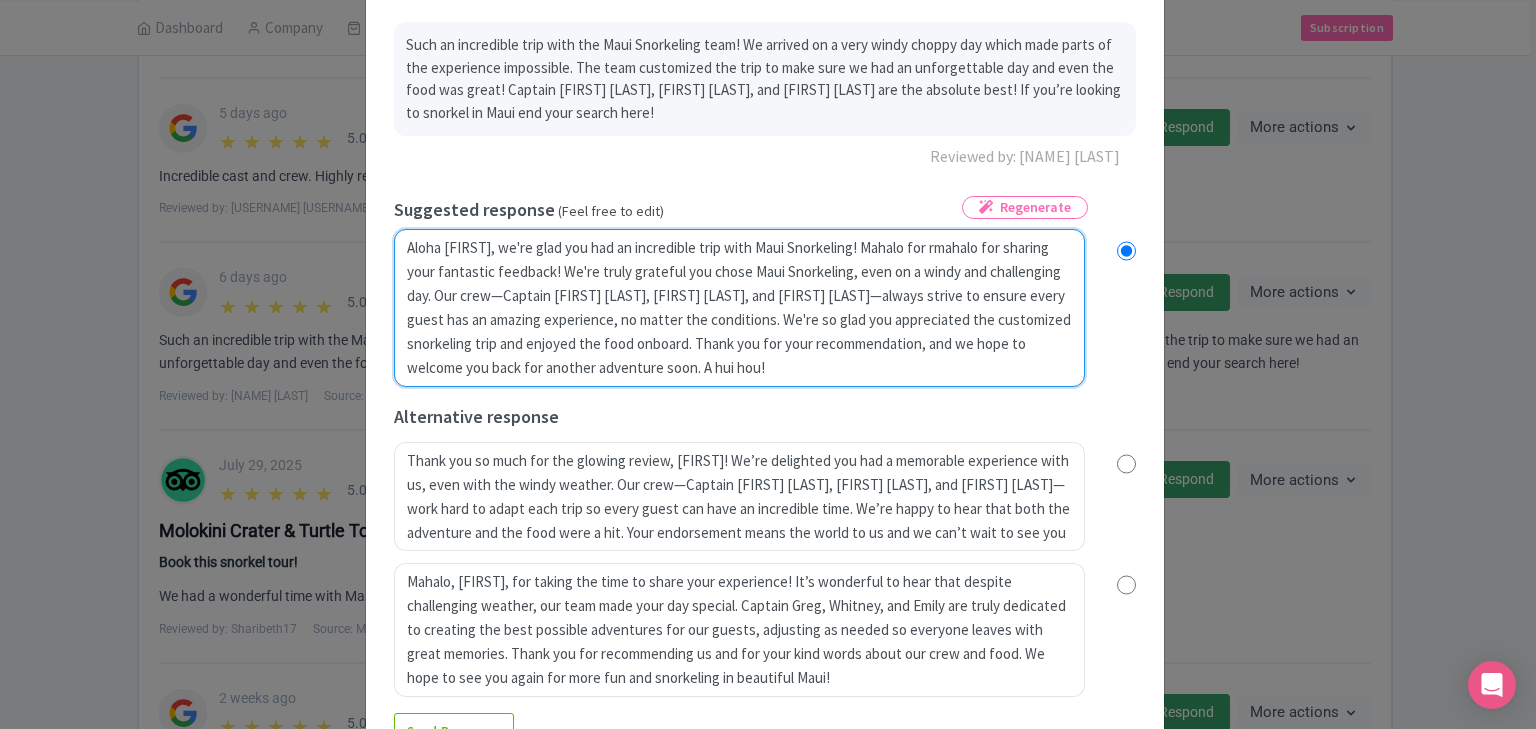 type on "Aloha Nate, we're glad you had an incredible trip with Maui Snorkeling!  Mahalo for remahalo for sharing your fantastic feedback! We're truly grateful you chose Maui Snorkeling, even on a windy and challenging day. Our crew—Captain Greg, Whitney, and Emily—always strive to ensure every guest has an amazing experience, no matter the conditions. We're so glad you appreciated the customized snorkeling trip and enjoyed the food onboard. Thank you for your recommendation, and we hope to welcome you back for another adventure soon. A hui hou!" 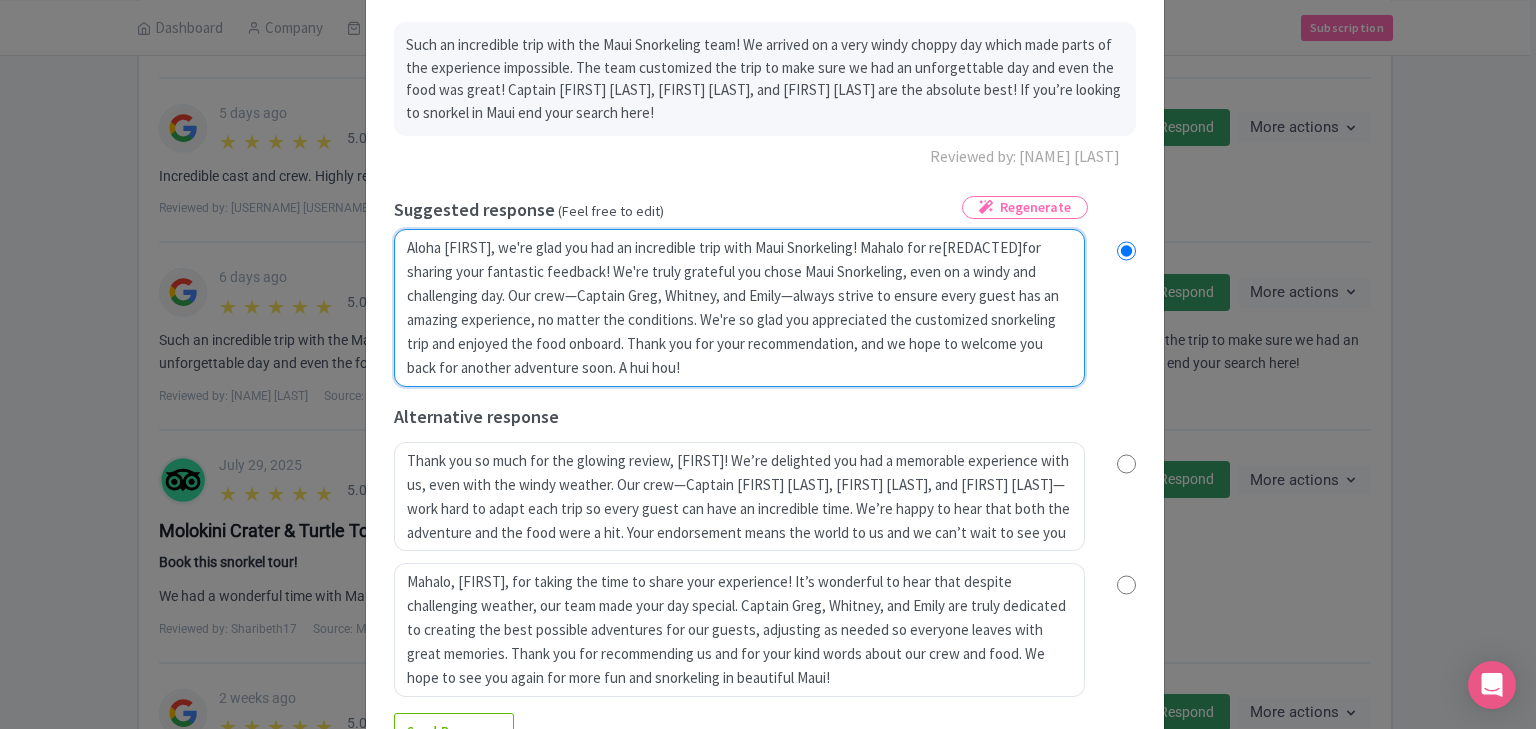 radio on "true" 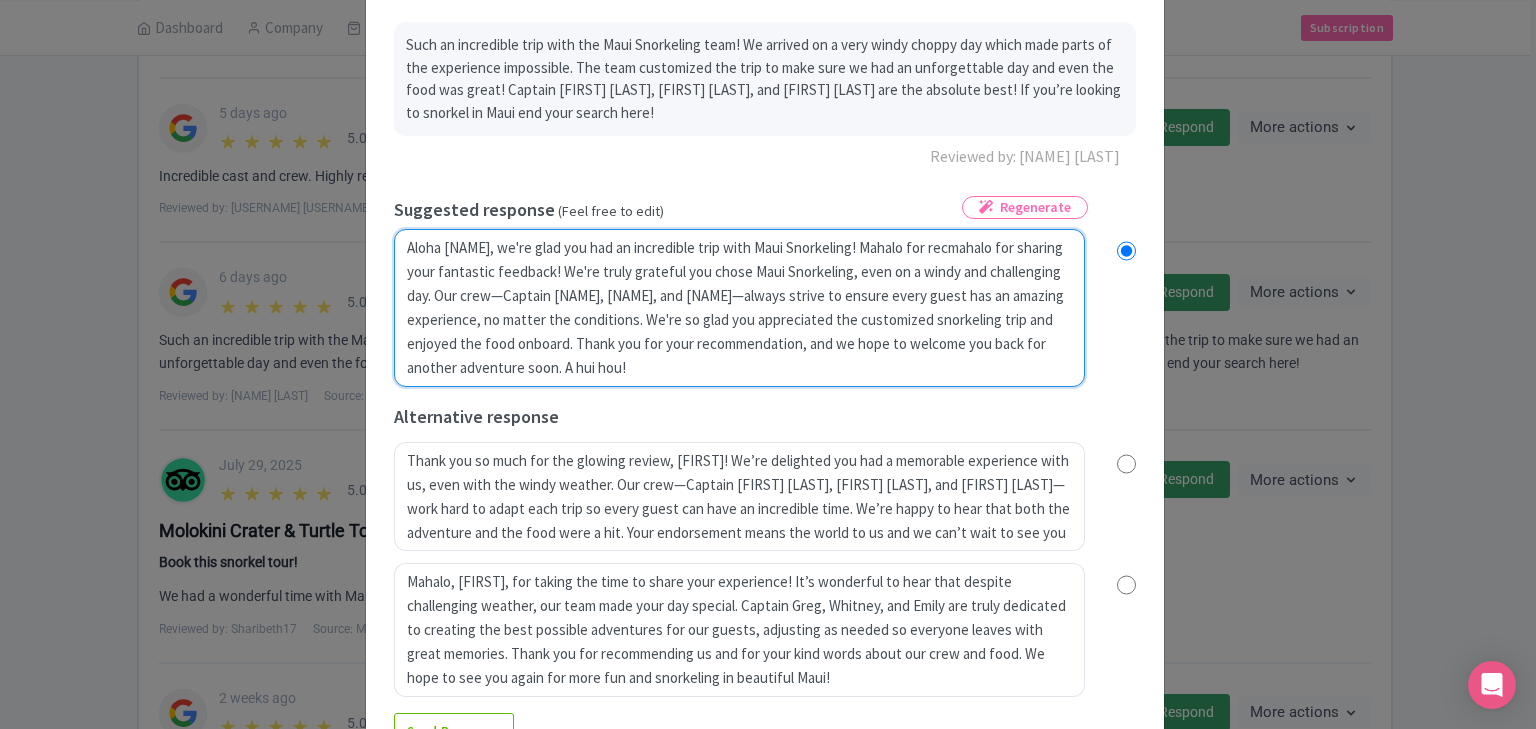 radio on "true" 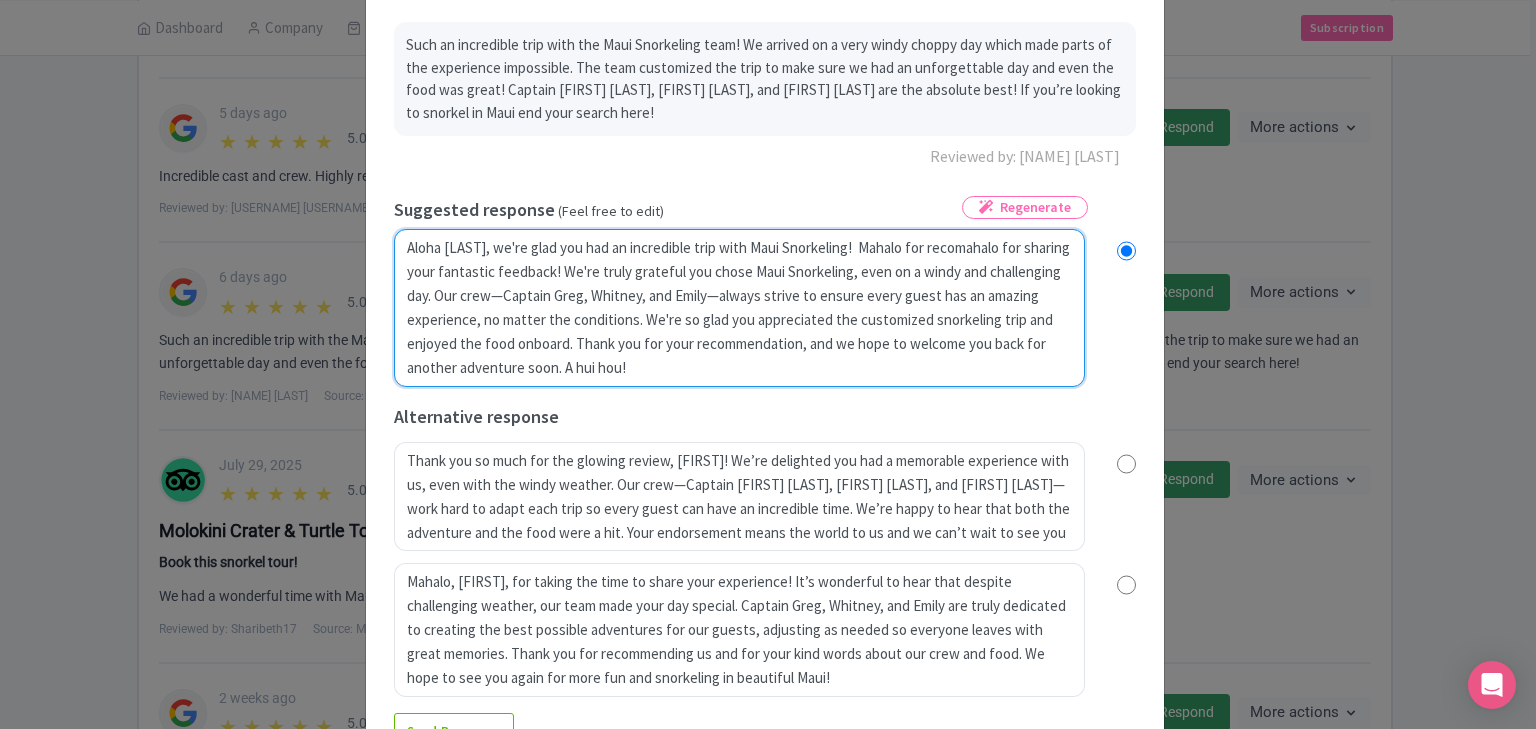 radio on "true" 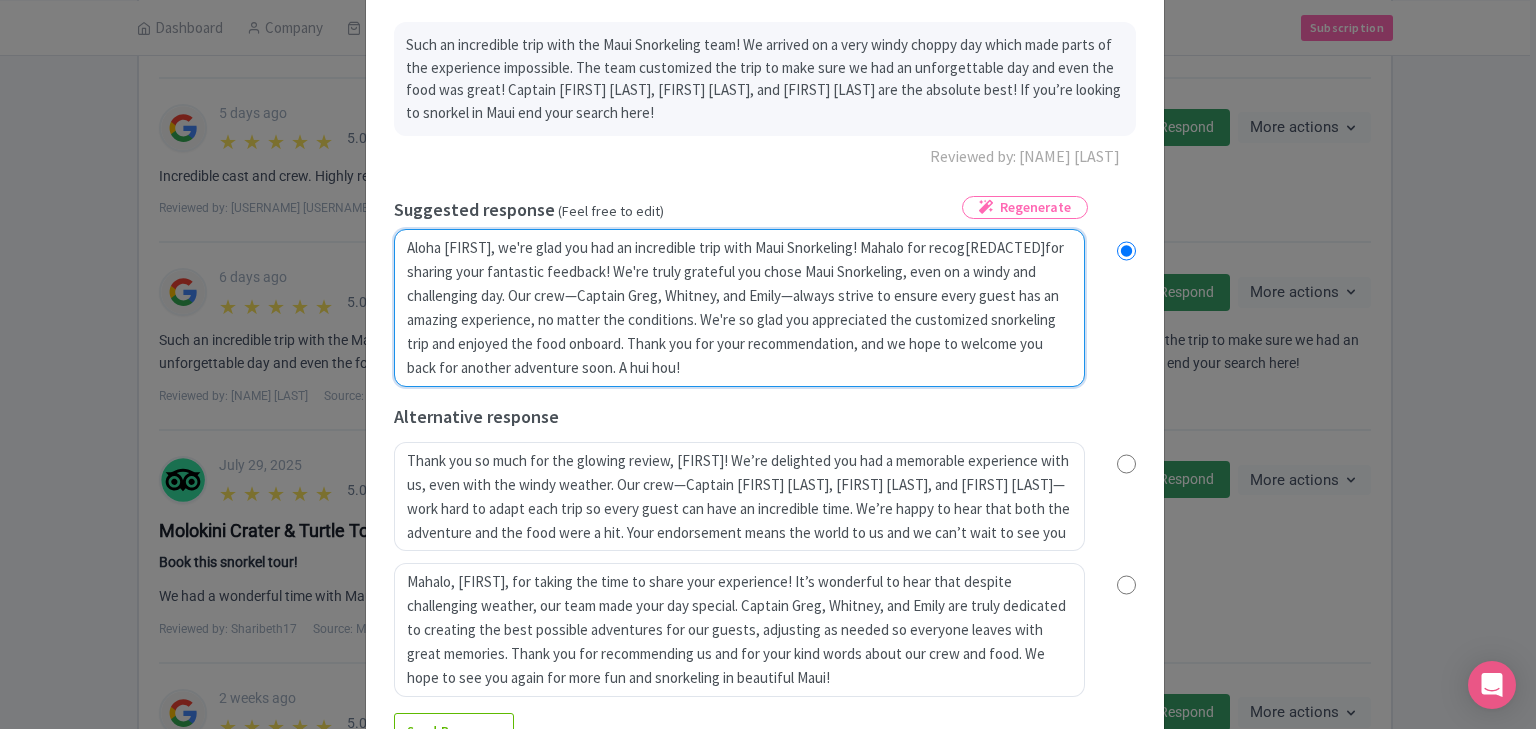 type 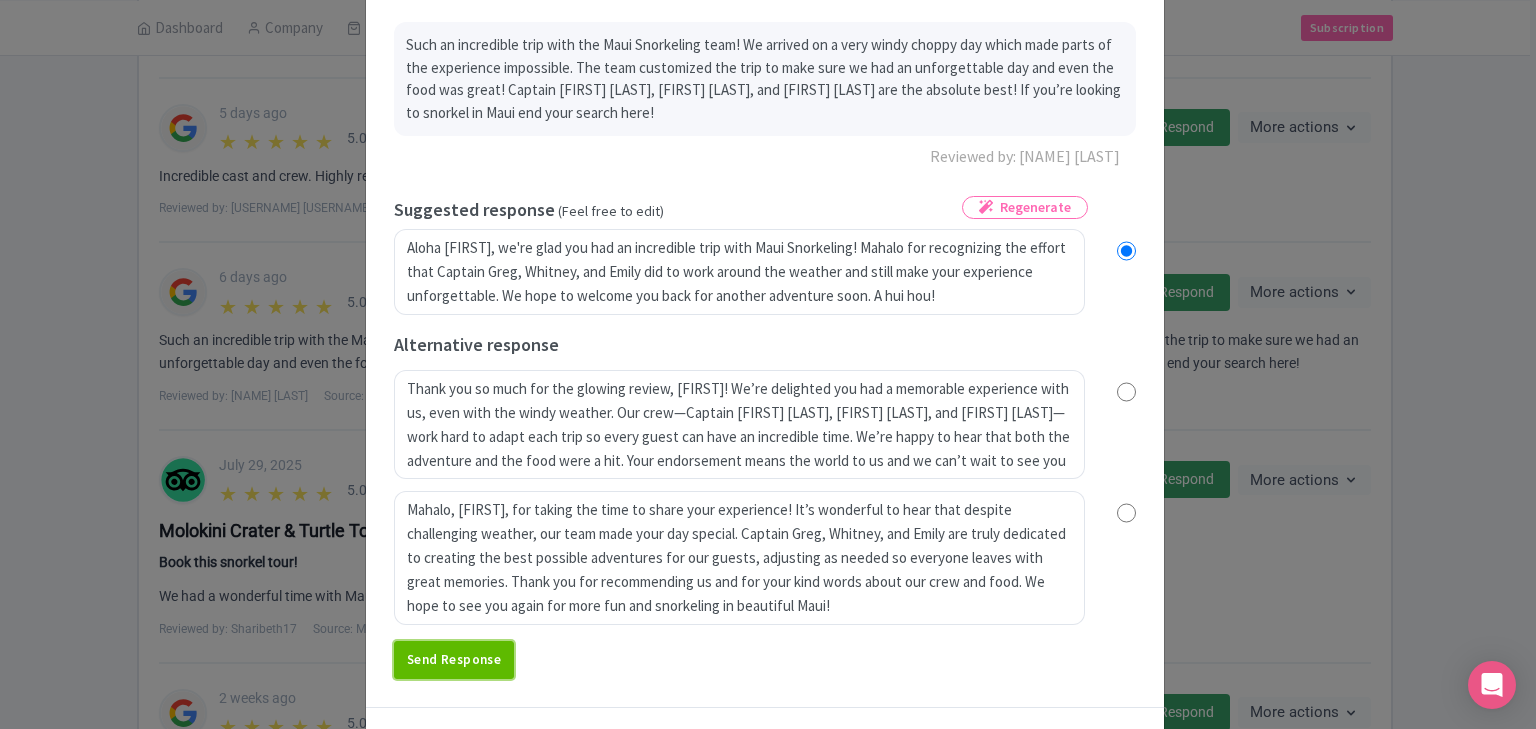 click on "Send Response" at bounding box center [454, 660] 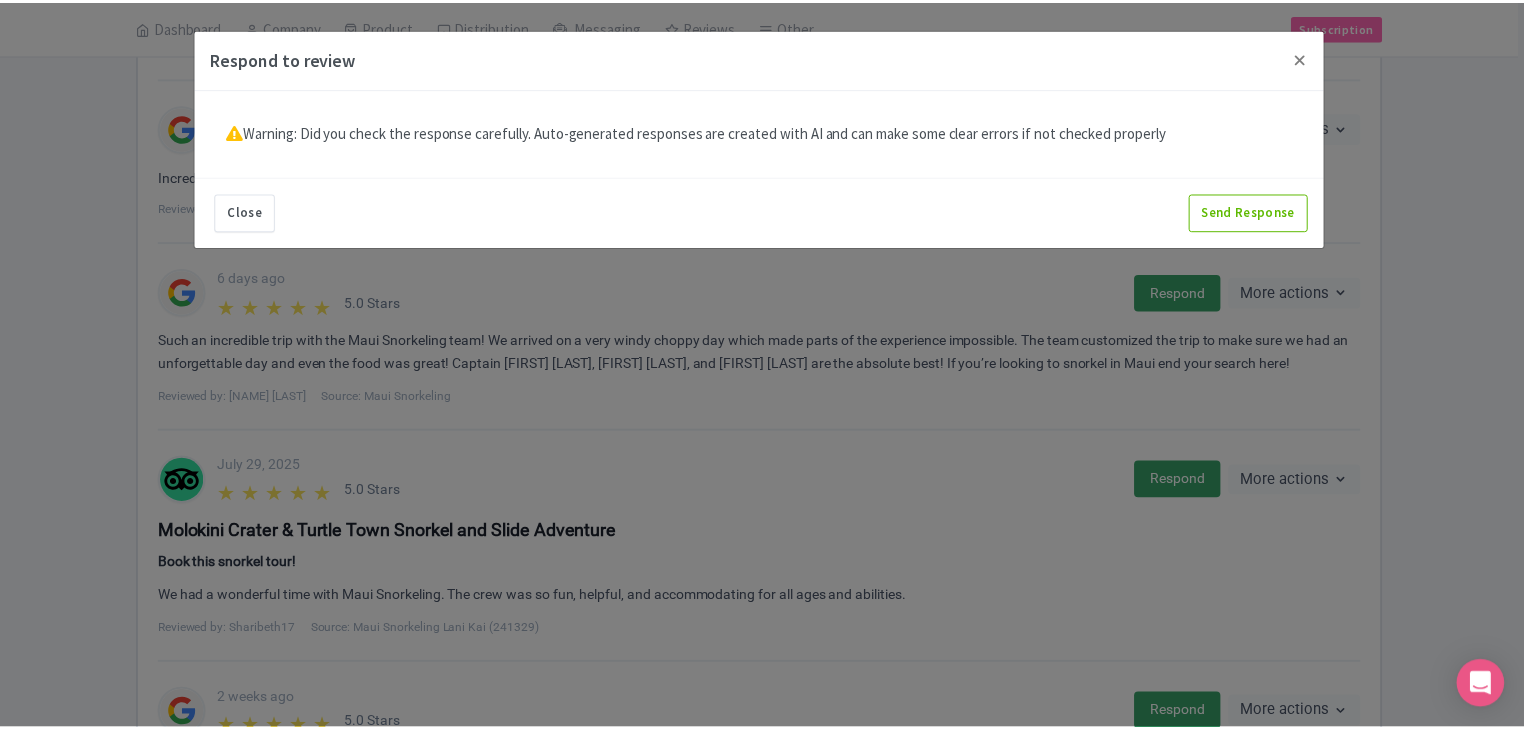 scroll, scrollTop: 0, scrollLeft: 0, axis: both 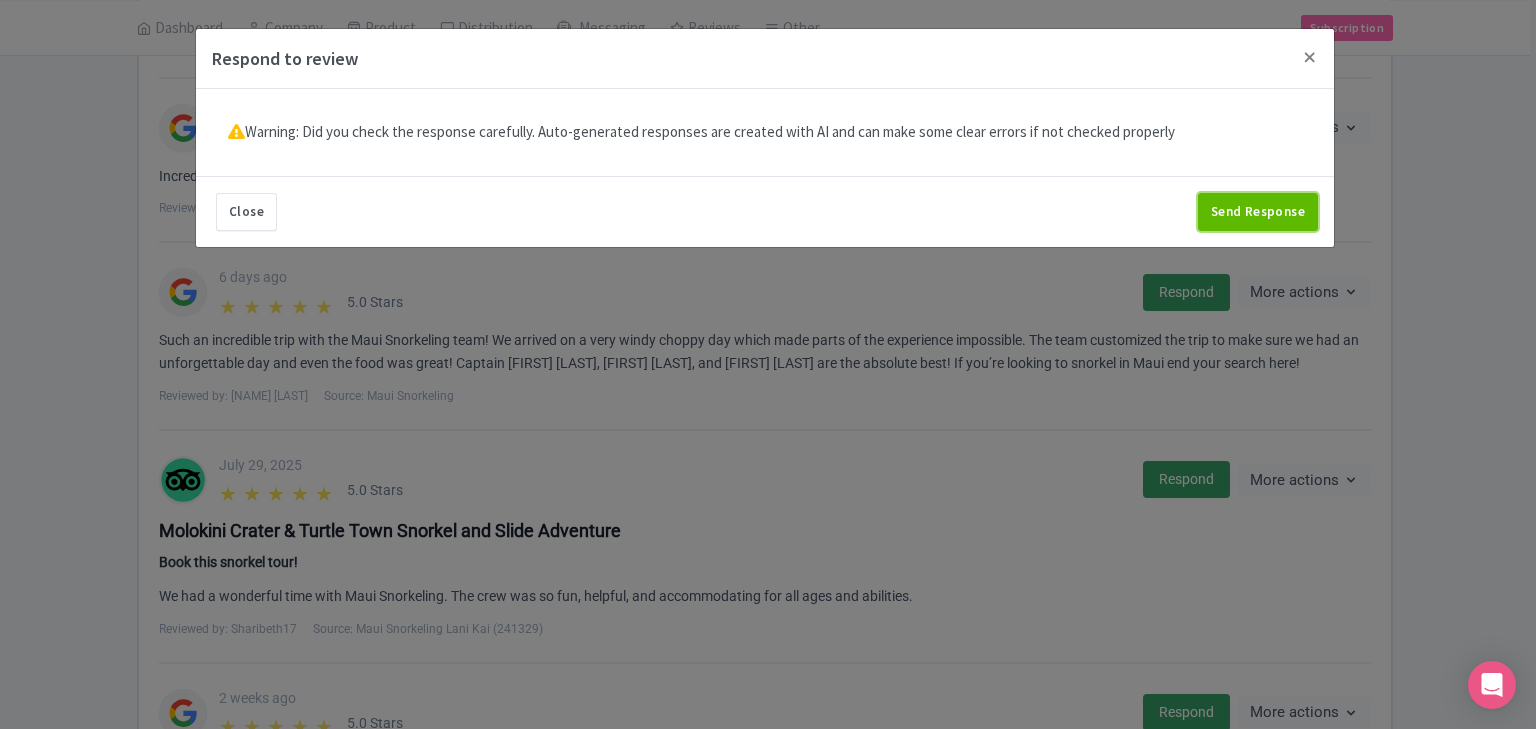 click on "Send Response" at bounding box center (1258, 212) 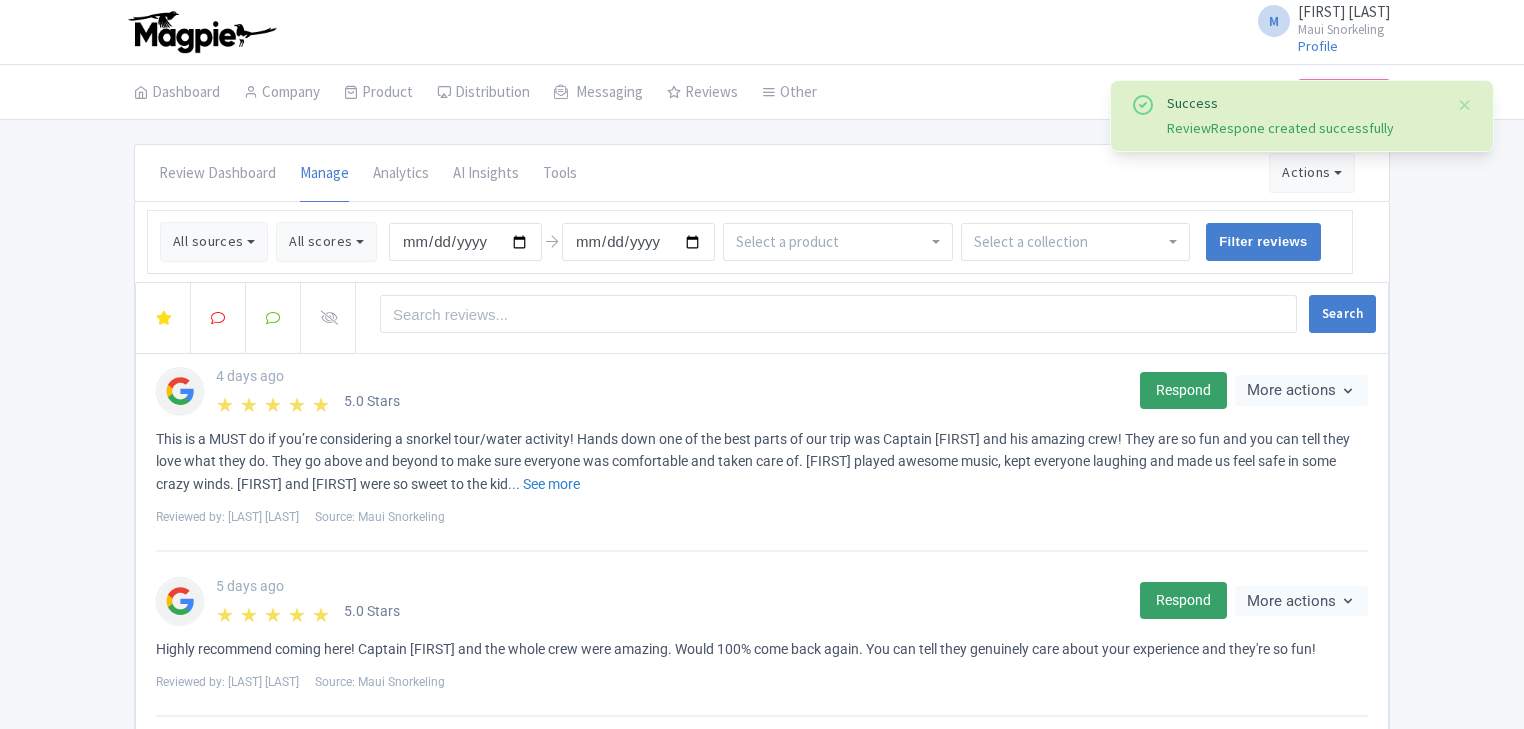 scroll, scrollTop: 0, scrollLeft: 0, axis: both 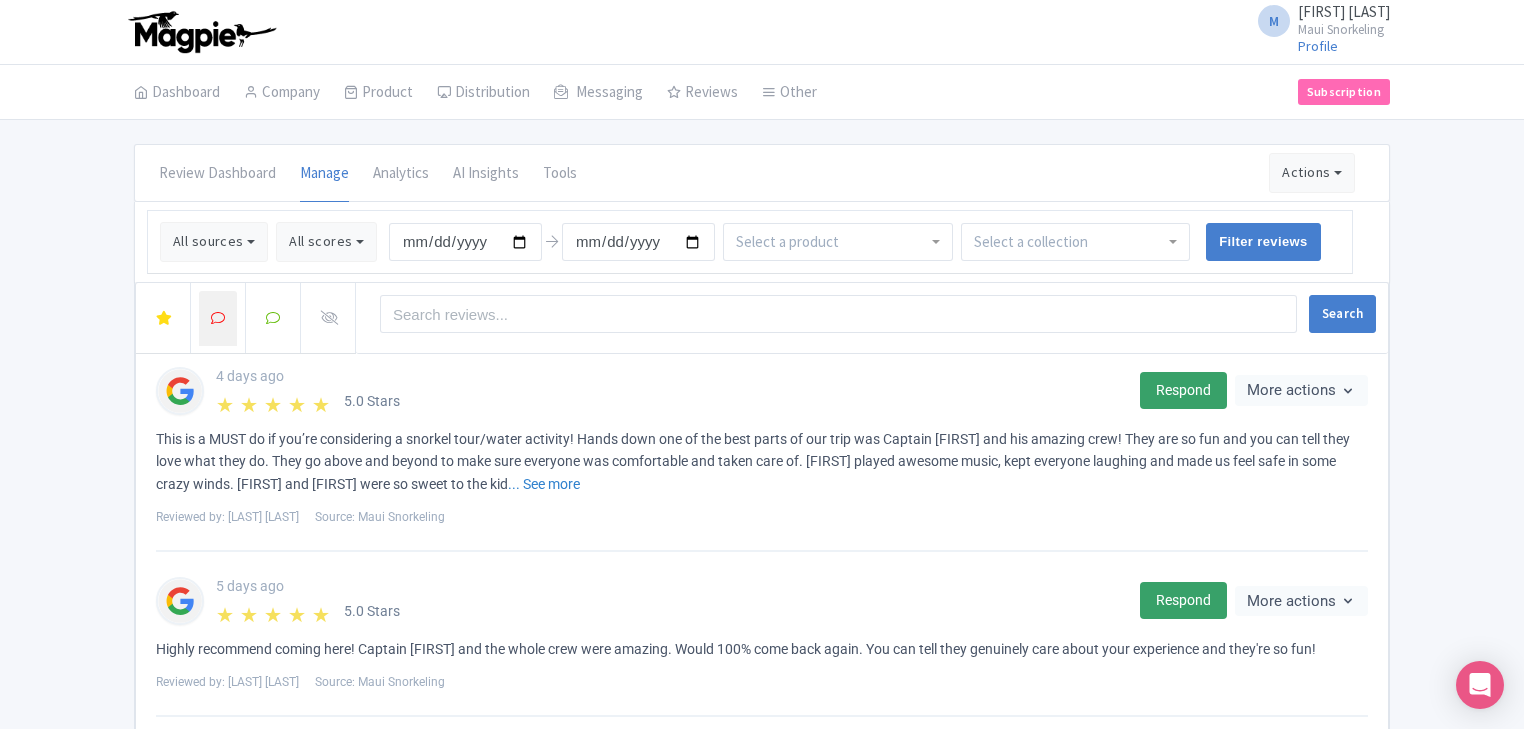 click at bounding box center (218, 318) 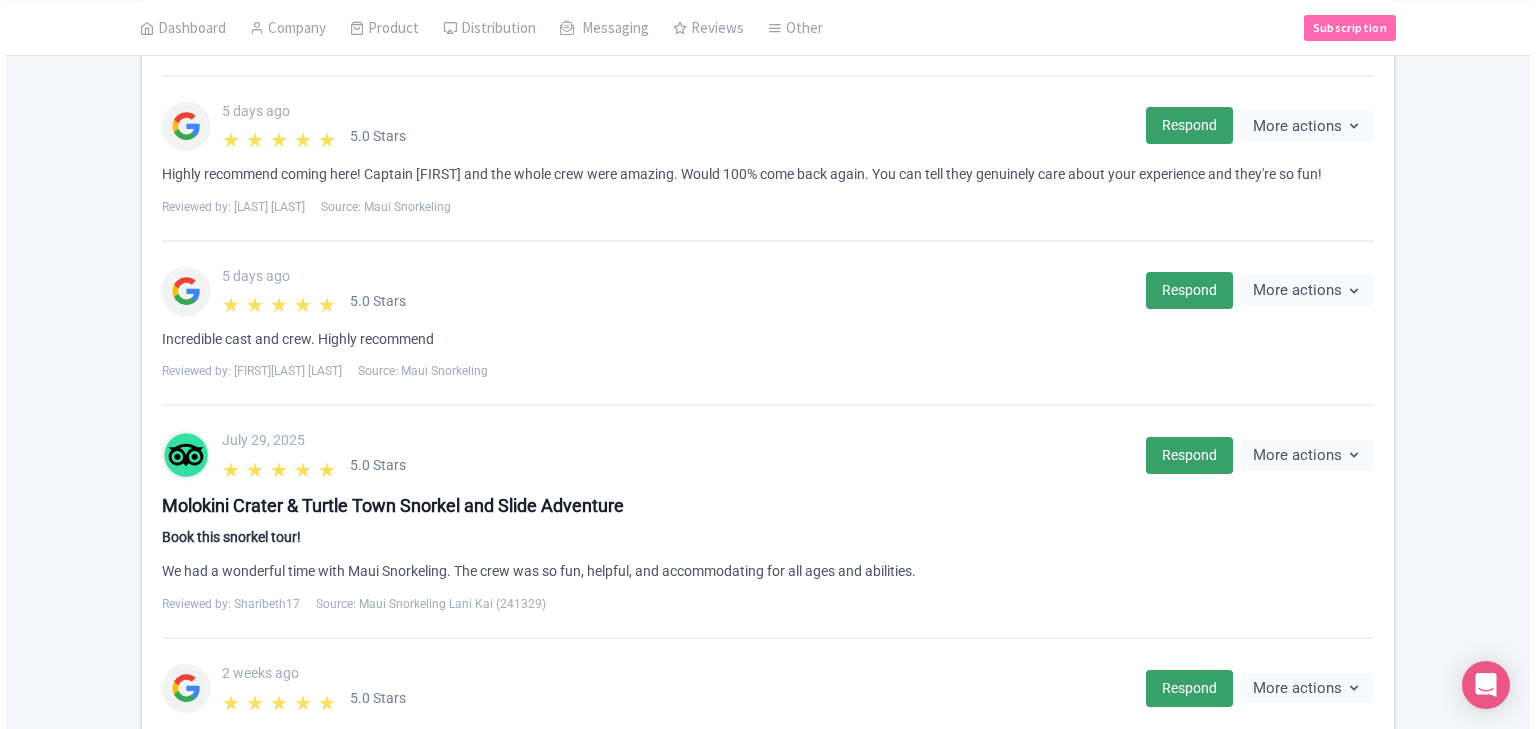scroll, scrollTop: 469, scrollLeft: 0, axis: vertical 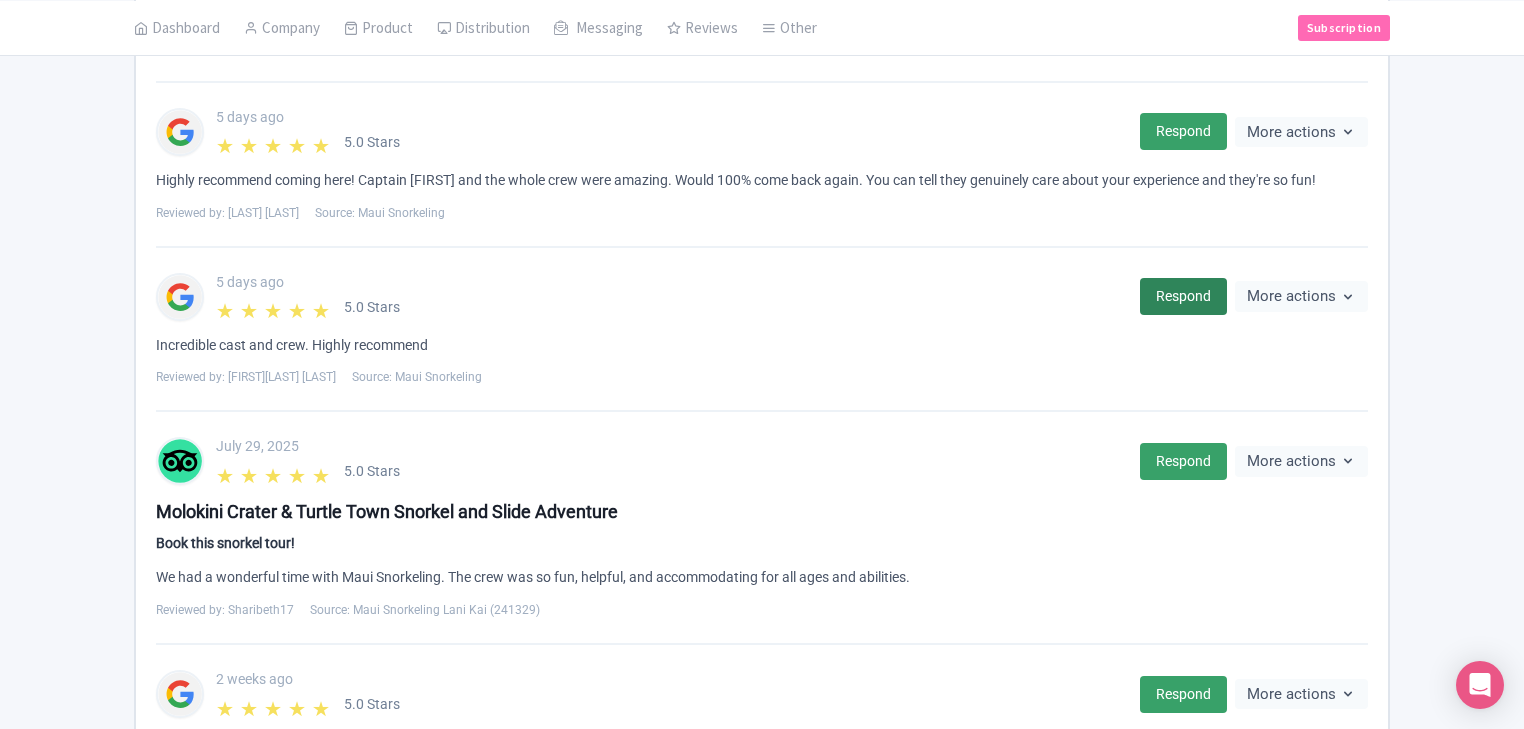 click on "Respond" at bounding box center (1183, 296) 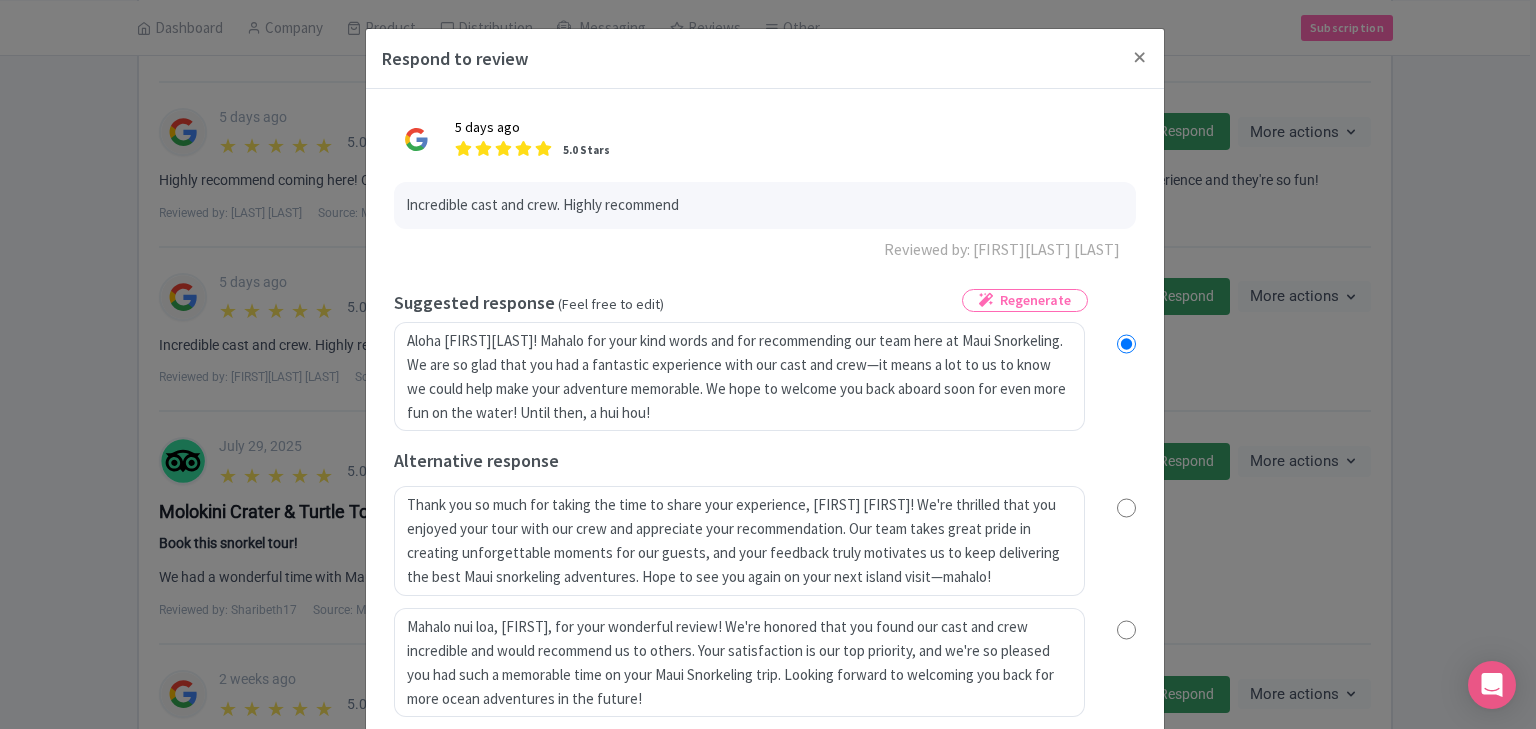 click on "Incredible cast and crew. Highly recommend
Reviewed by: [FIRST] [FIRST] [LAST]
Aloha [FIRST] [FIRST]! Mahalo for your kind words and for recommending our team here at Maui Snorkeling. We are so glad that you had a fantastic experience with our cast and crew—it means a lot to us to know we could help make your adventure memorable. We hope to welcome you back aboard soon for even more fun on the water! Until then, a hui hou!
Thank you so much for taking the time to share your experience, [FIRST] [FIRST]! We're thrilled that you enjoyed your tour with our crew and appreciate your recommendation. Our team takes great pride in creating unforgettable moments for our guests, and your feedback truly motivates us to keep delivering the best Maui snorkeling adventures. Hope to see you again on your next island visit—mahalo!" at bounding box center [765, 444] 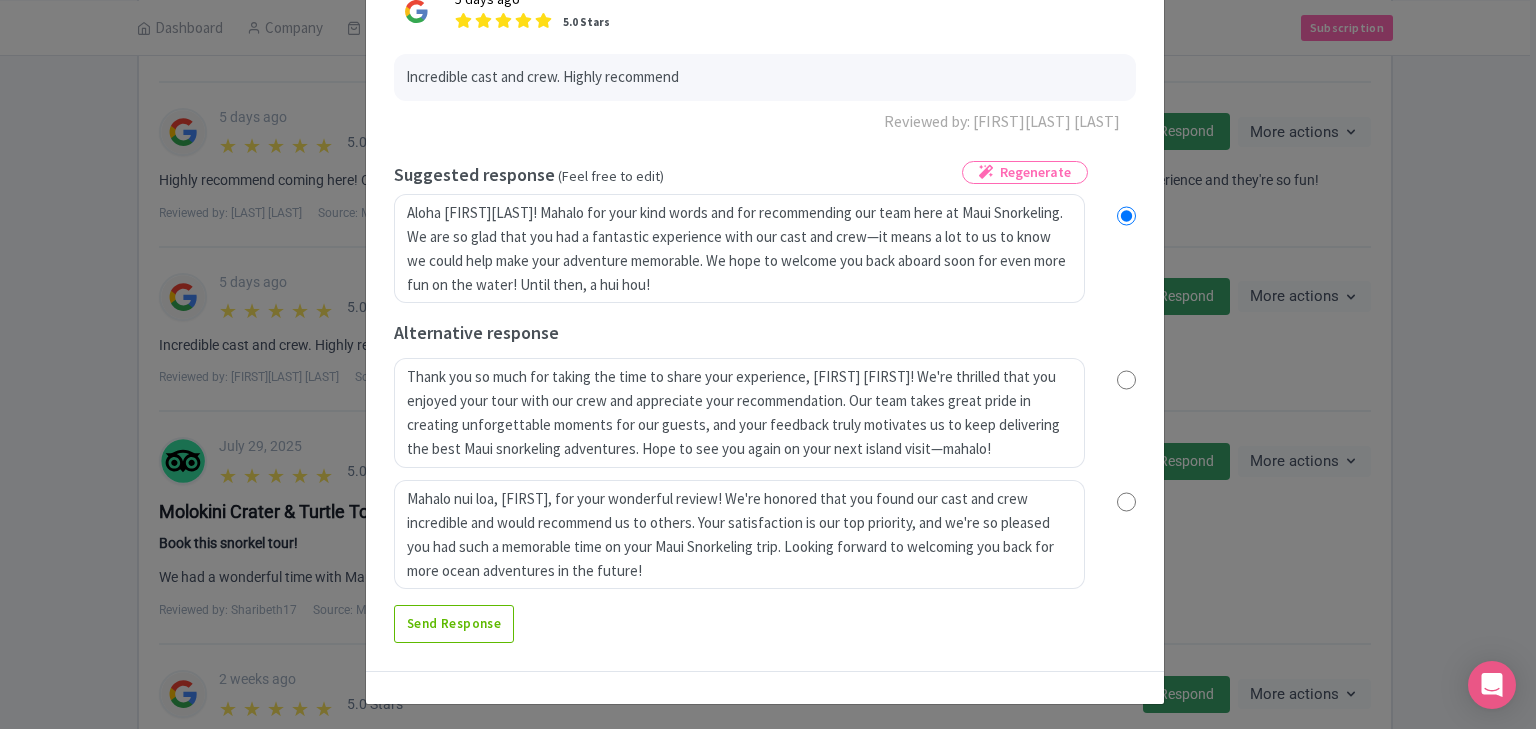 scroll, scrollTop: 131, scrollLeft: 0, axis: vertical 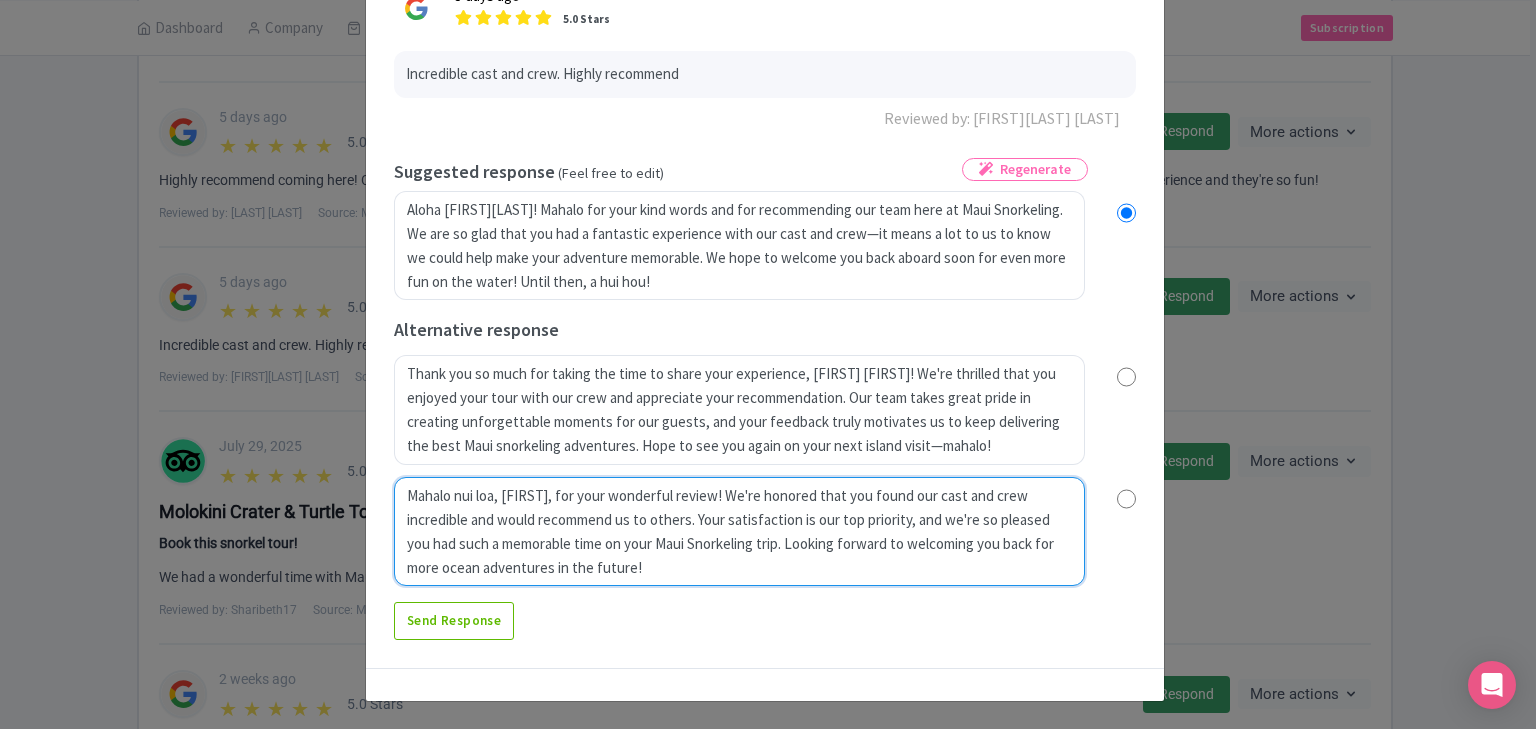 click on "Mahalo nui loa, [FIRST], for your wonderful review! We're honored that you found our cast and crew incredible and would recommend us to others. Your satisfaction is our top priority, and we're so pleased you had such a memorable time on your Maui Snorkeling trip. Looking forward to welcoming you back for more ocean adventures in the future!" at bounding box center (739, 532) 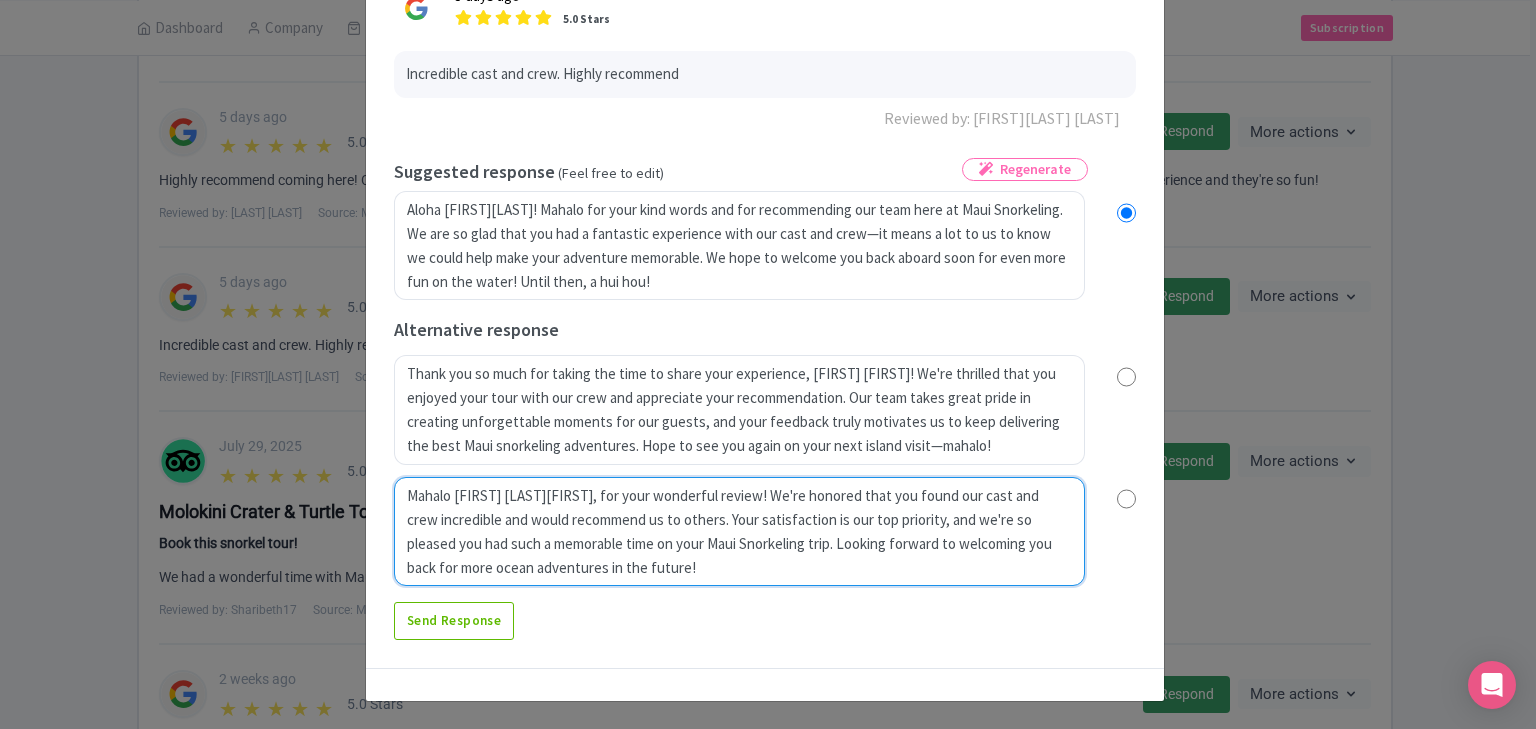 click on "Mahalo nui loa, [FIRST], for your wonderful review! We're honored that you found our cast and crew incredible and would recommend us to others. Your satisfaction is our top priority, and we're so pleased you had such a memorable time on your Maui Snorkeling trip. Looking forward to welcoming you back for more ocean adventures in the future!" at bounding box center [739, 532] 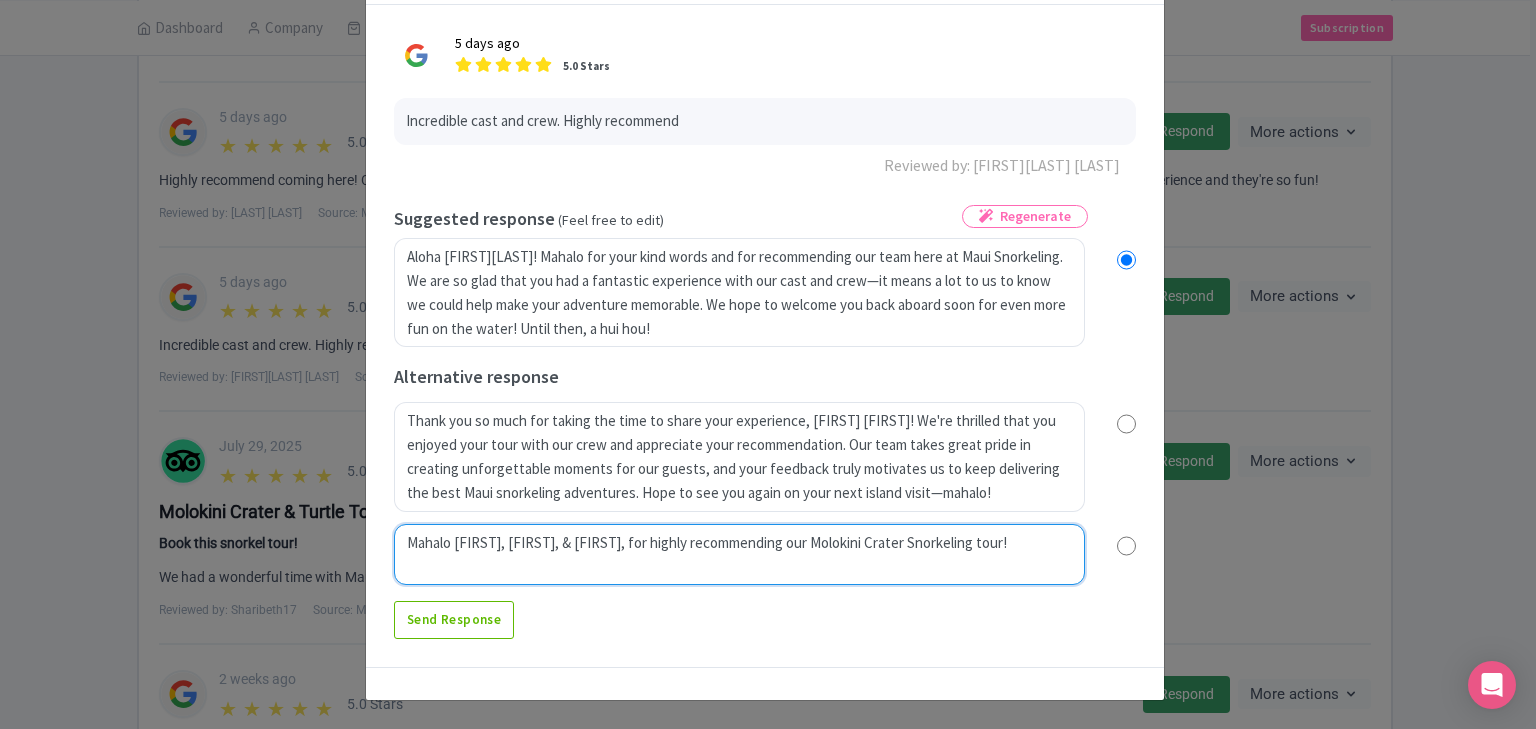 scroll, scrollTop: 83, scrollLeft: 0, axis: vertical 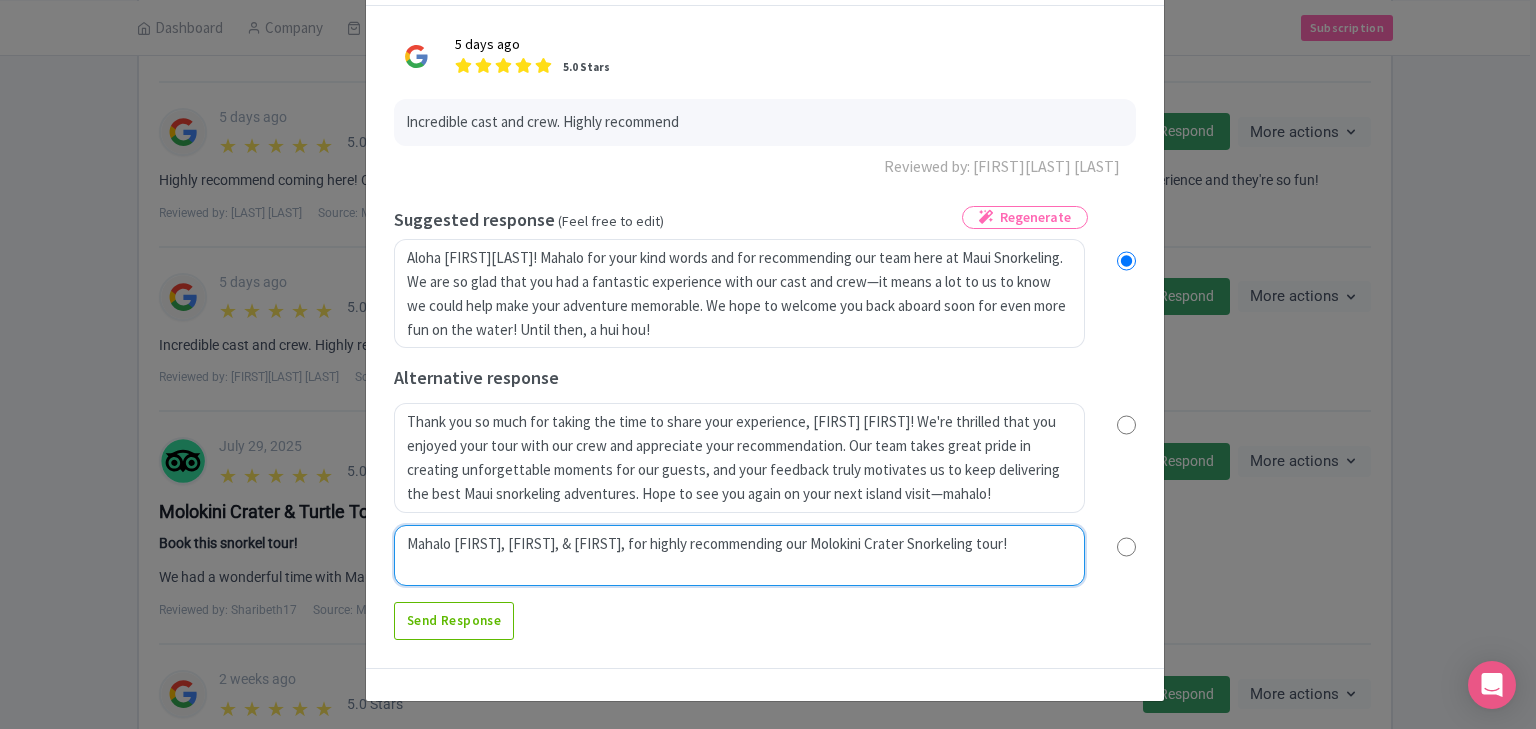 type on "Mahalo [FIRST], [FIRST], & [FIRST], for highly recommending our Molokini Crater Snorkeling tour!" 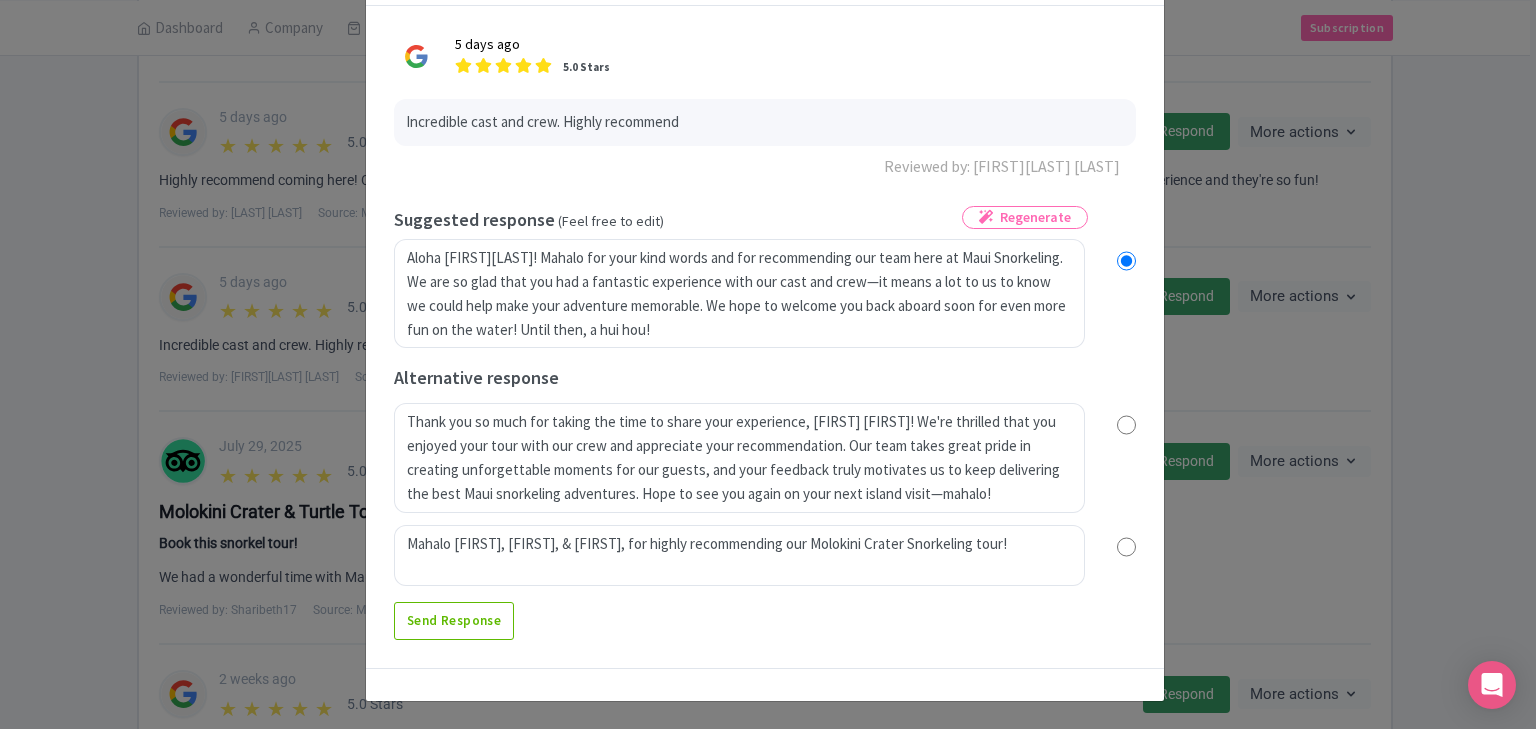 click at bounding box center [1126, 547] 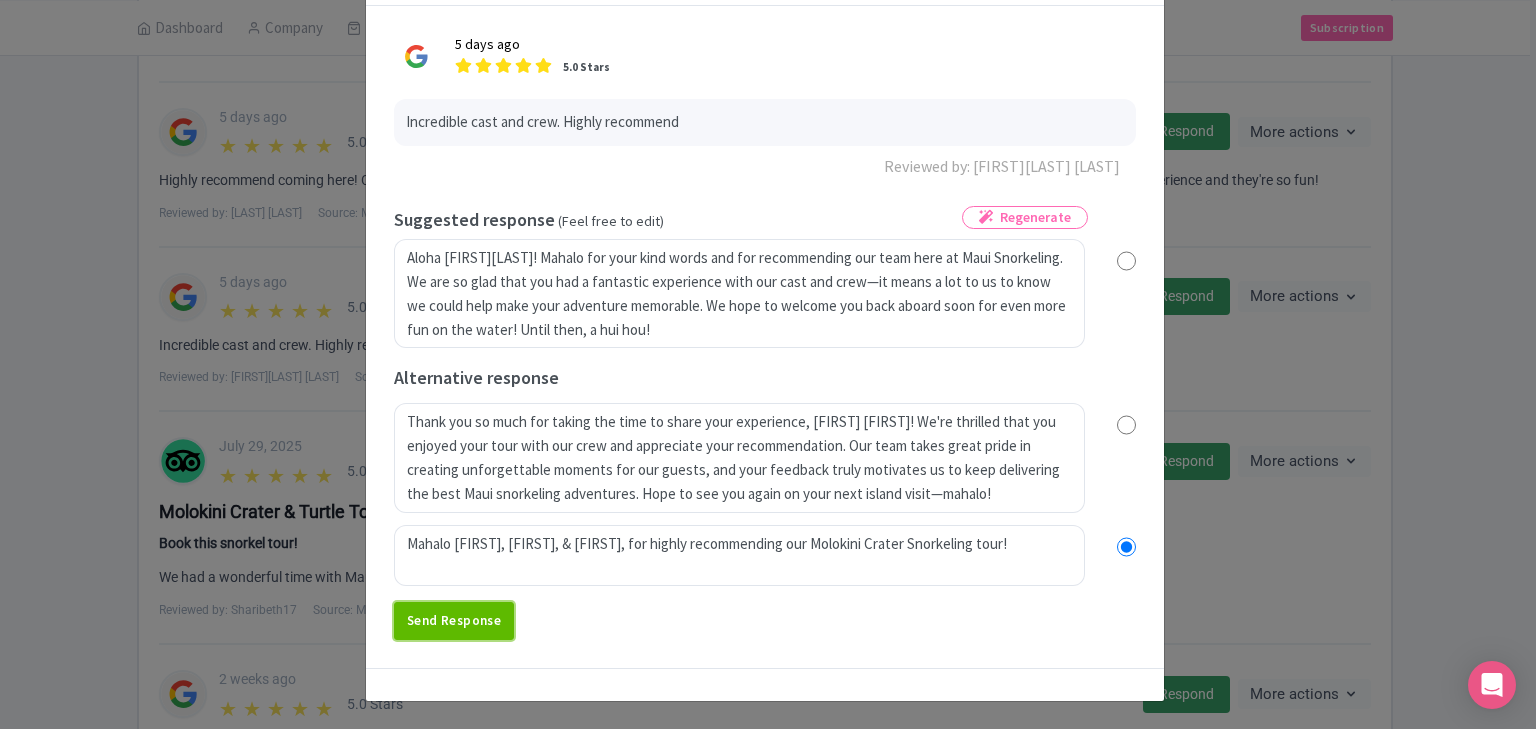 click on "Send Response" at bounding box center (454, 621) 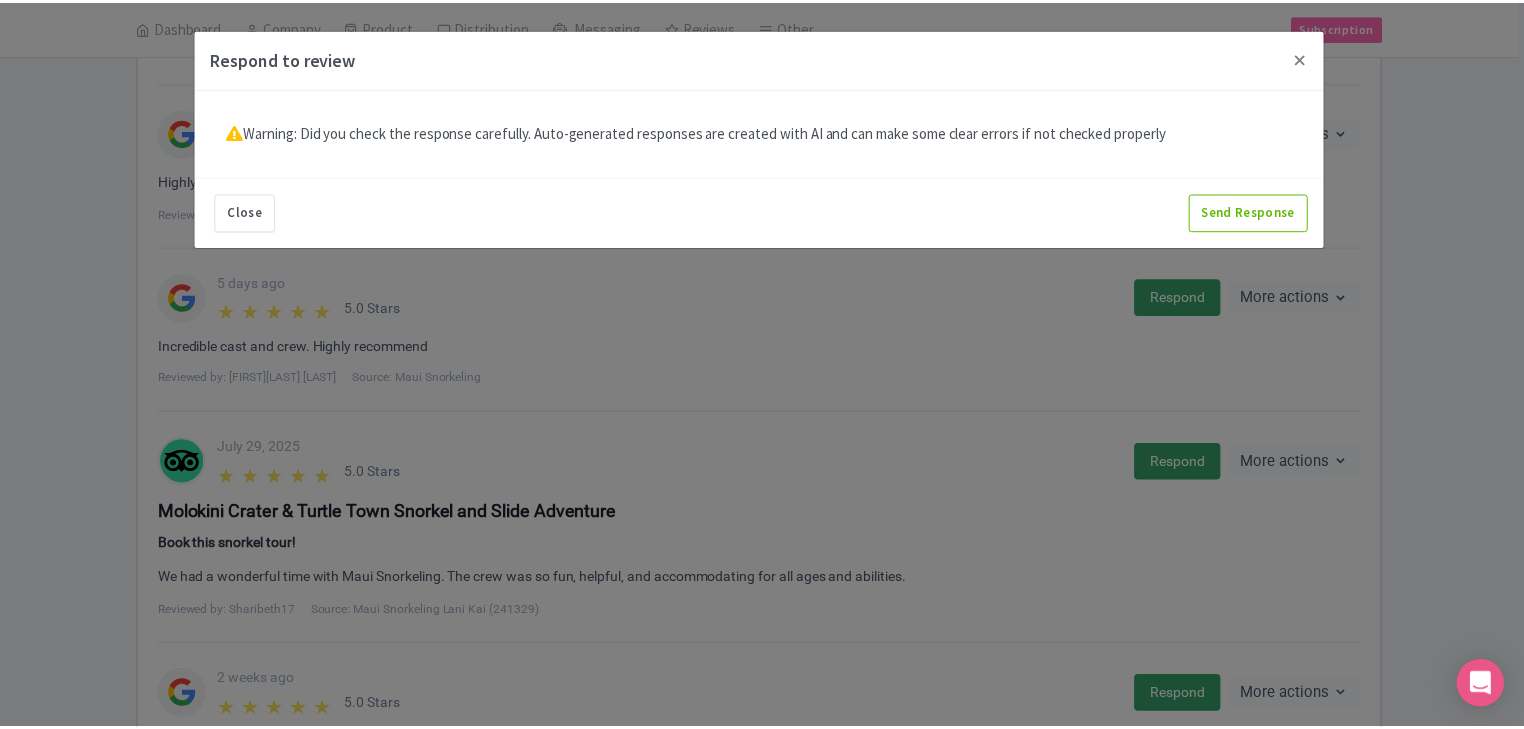 scroll, scrollTop: 0, scrollLeft: 0, axis: both 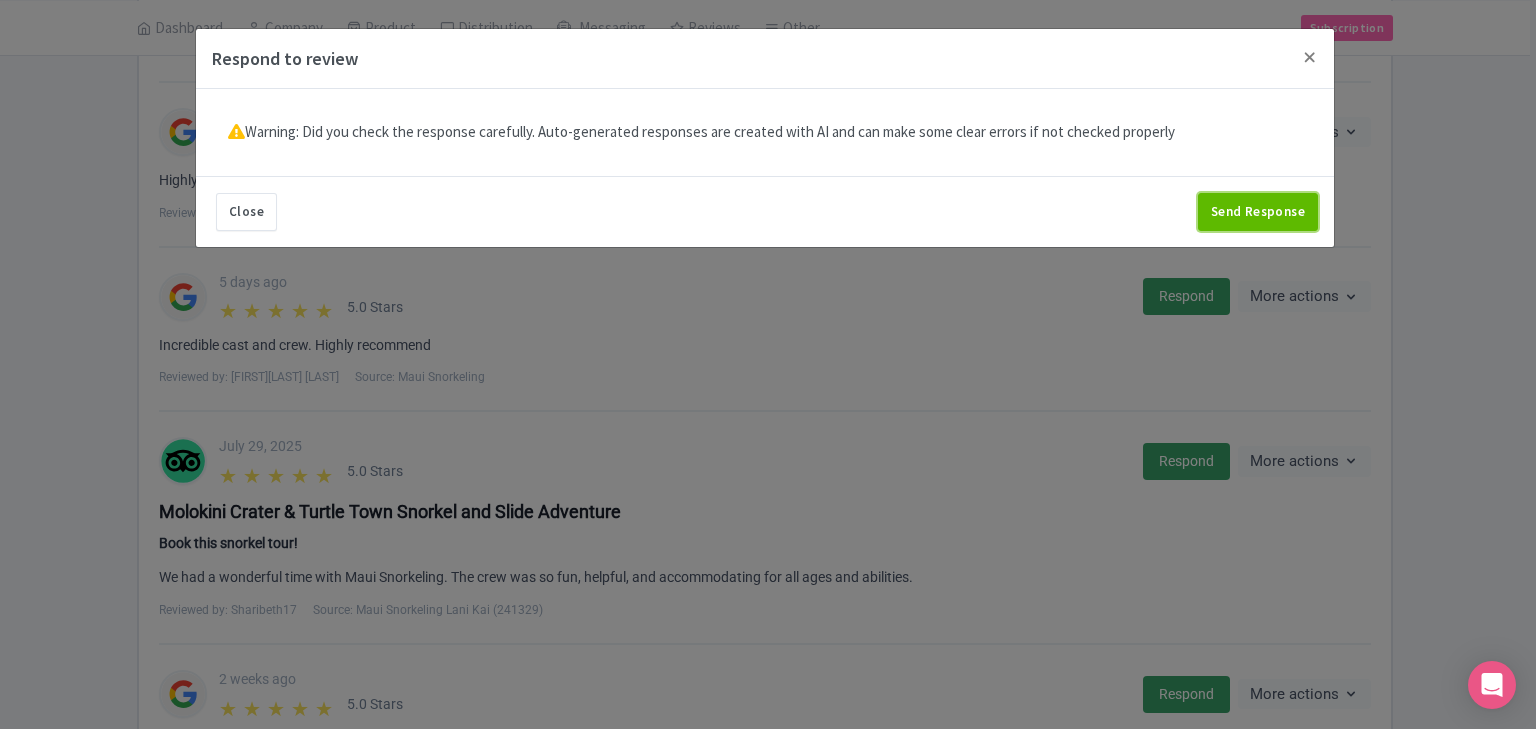 click on "Send Response" at bounding box center [1258, 212] 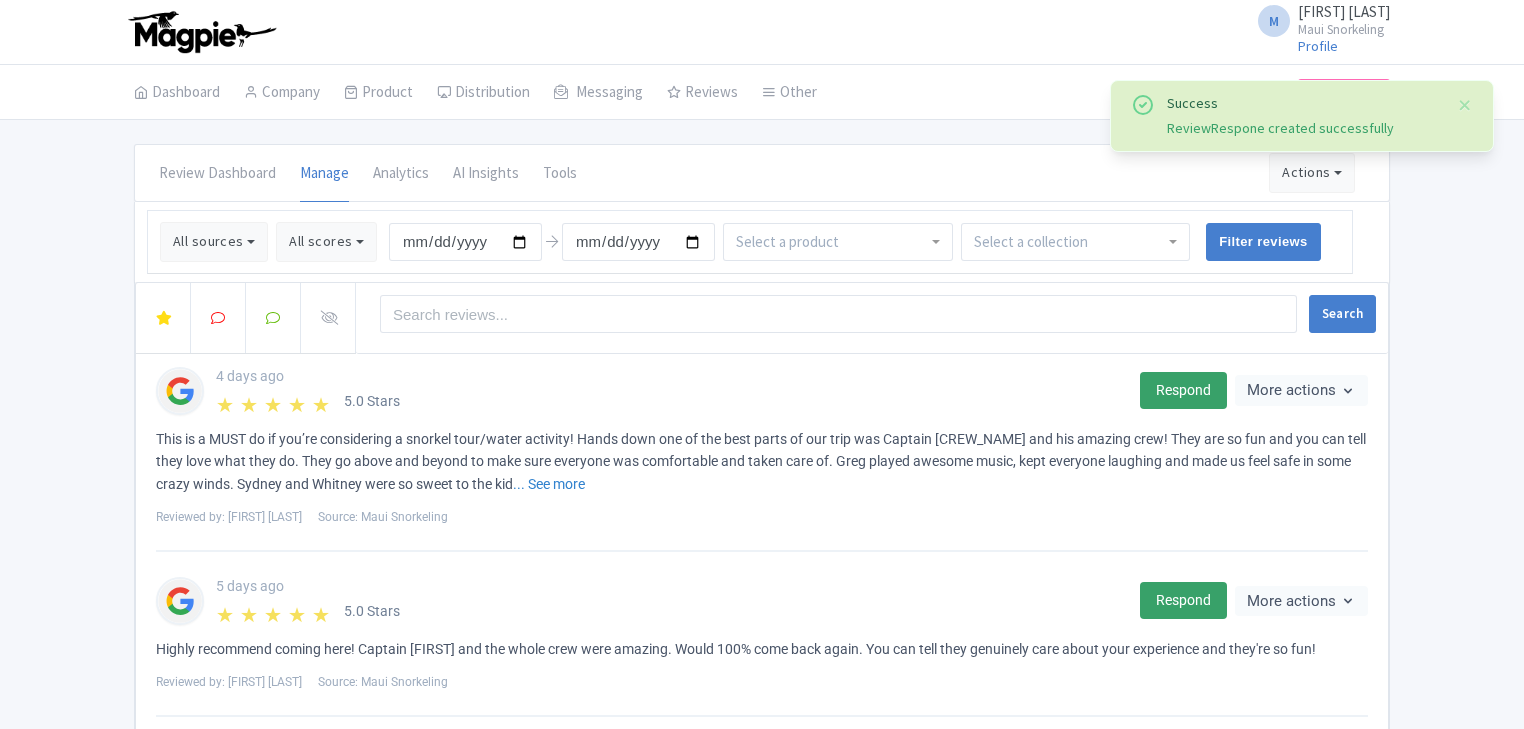 scroll, scrollTop: 0, scrollLeft: 0, axis: both 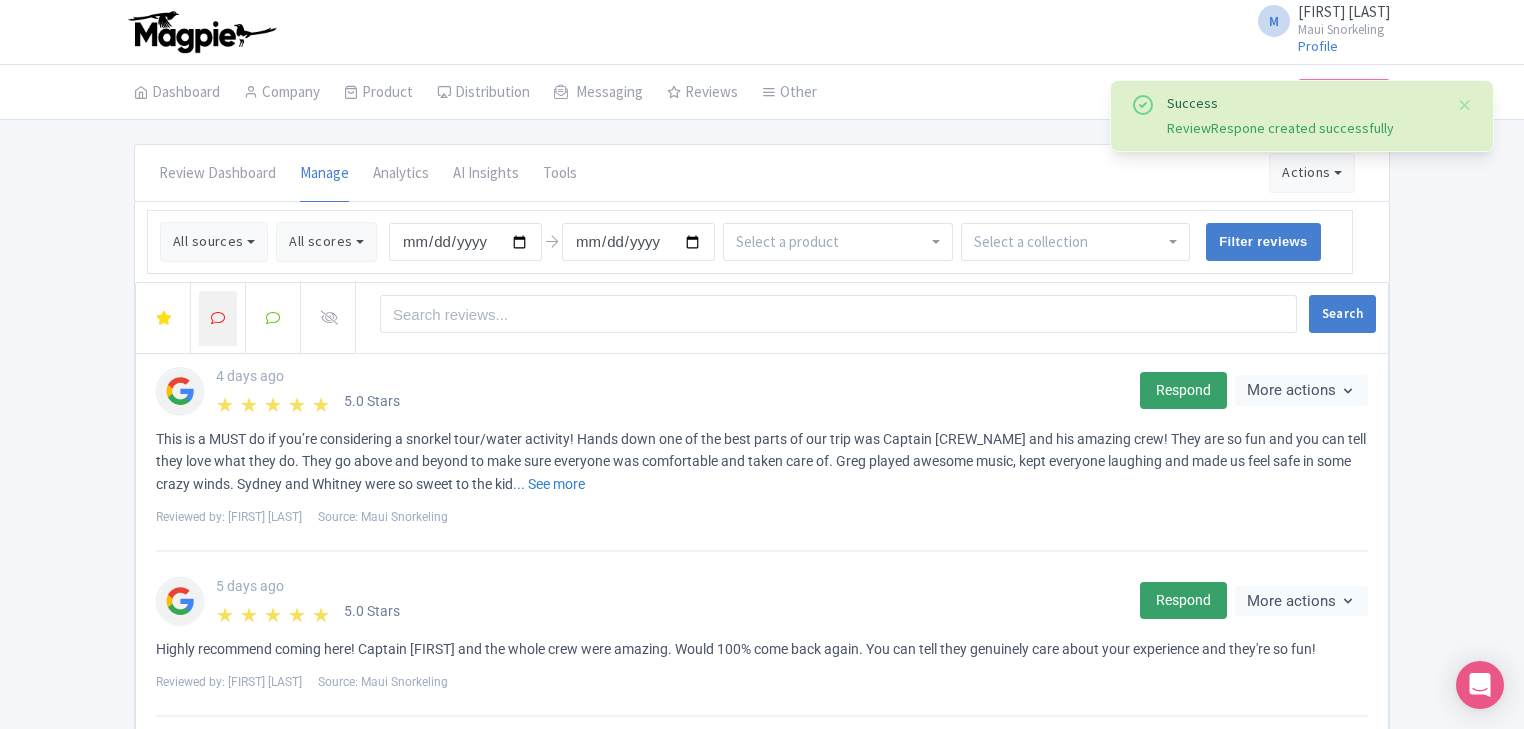 click at bounding box center [218, 318] 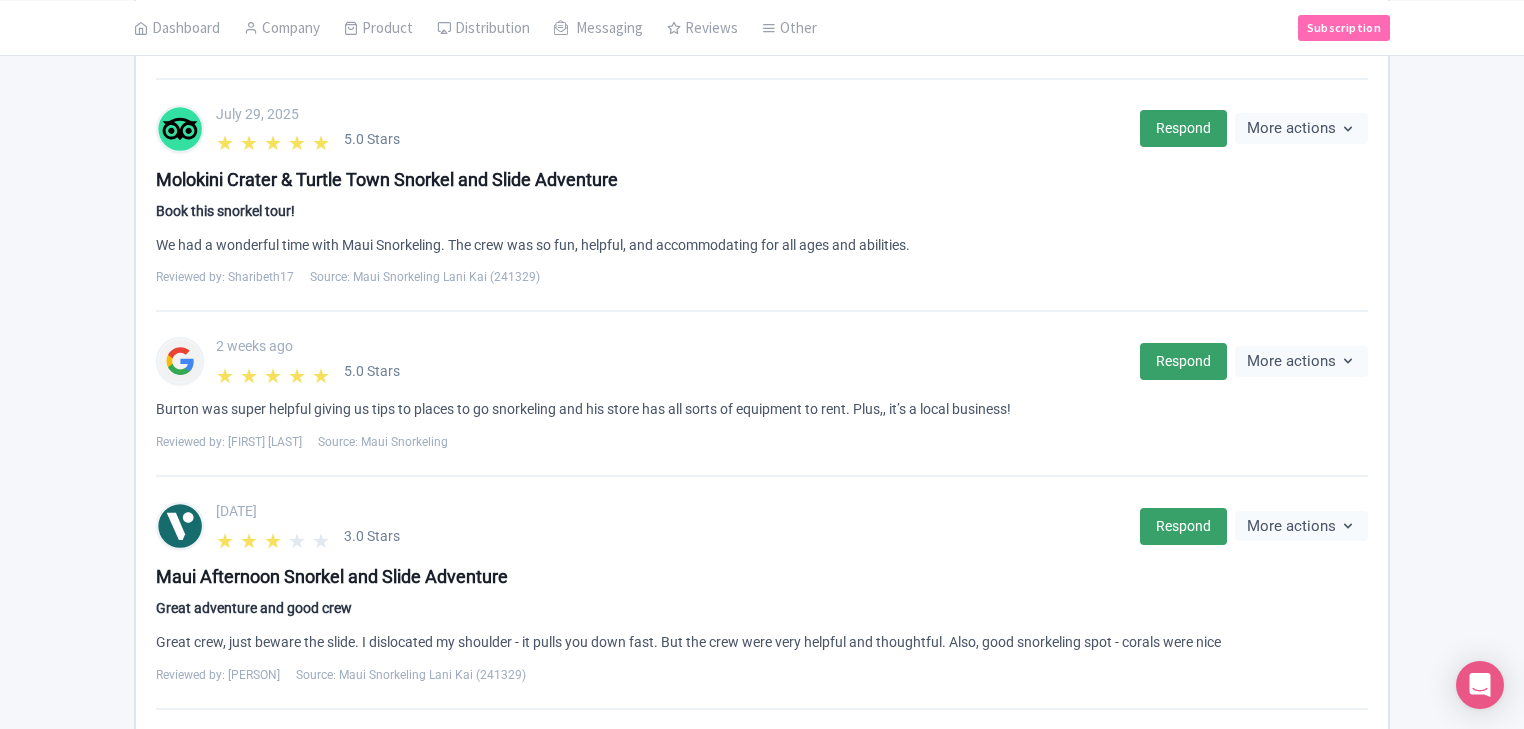 scroll, scrollTop: 1275, scrollLeft: 0, axis: vertical 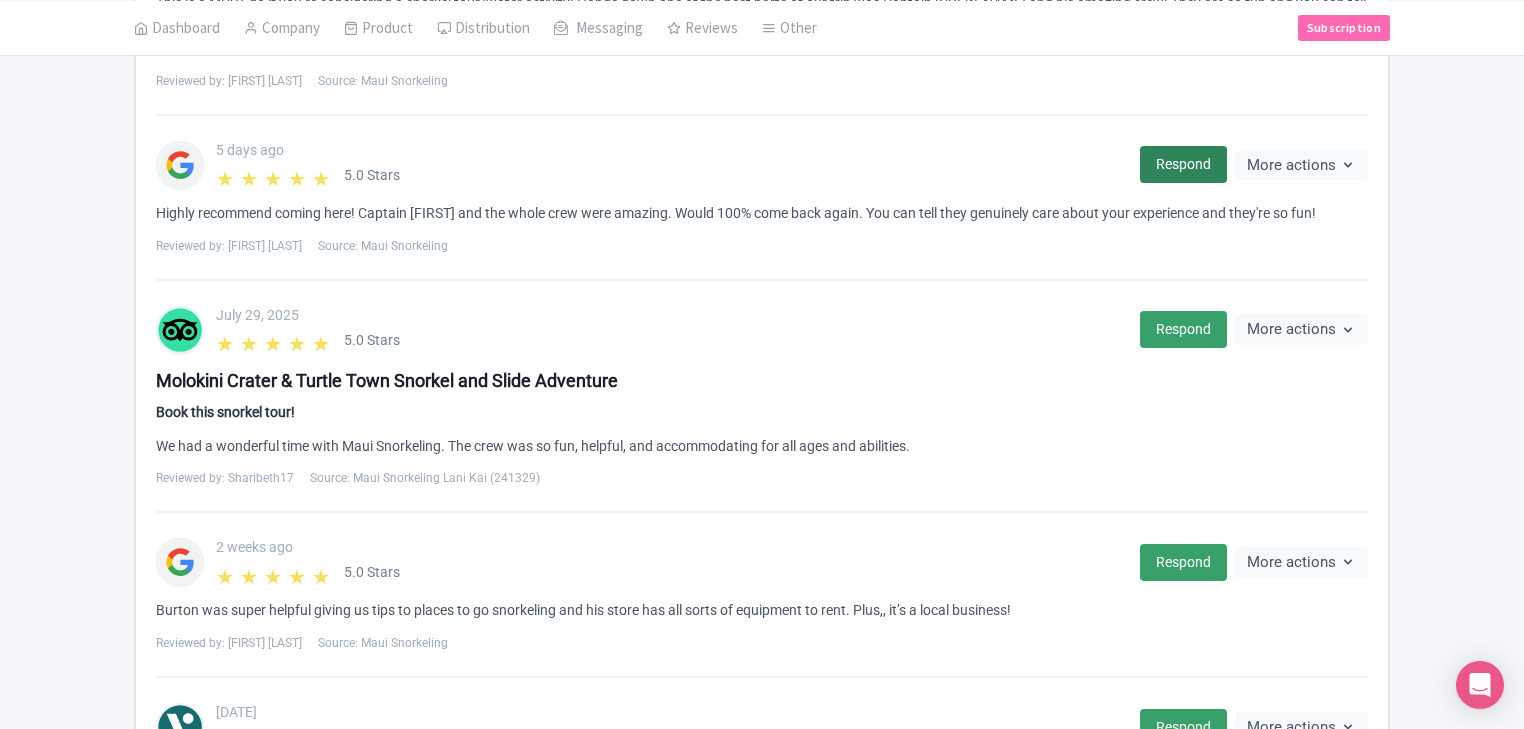 click on "Respond" at bounding box center (1183, 164) 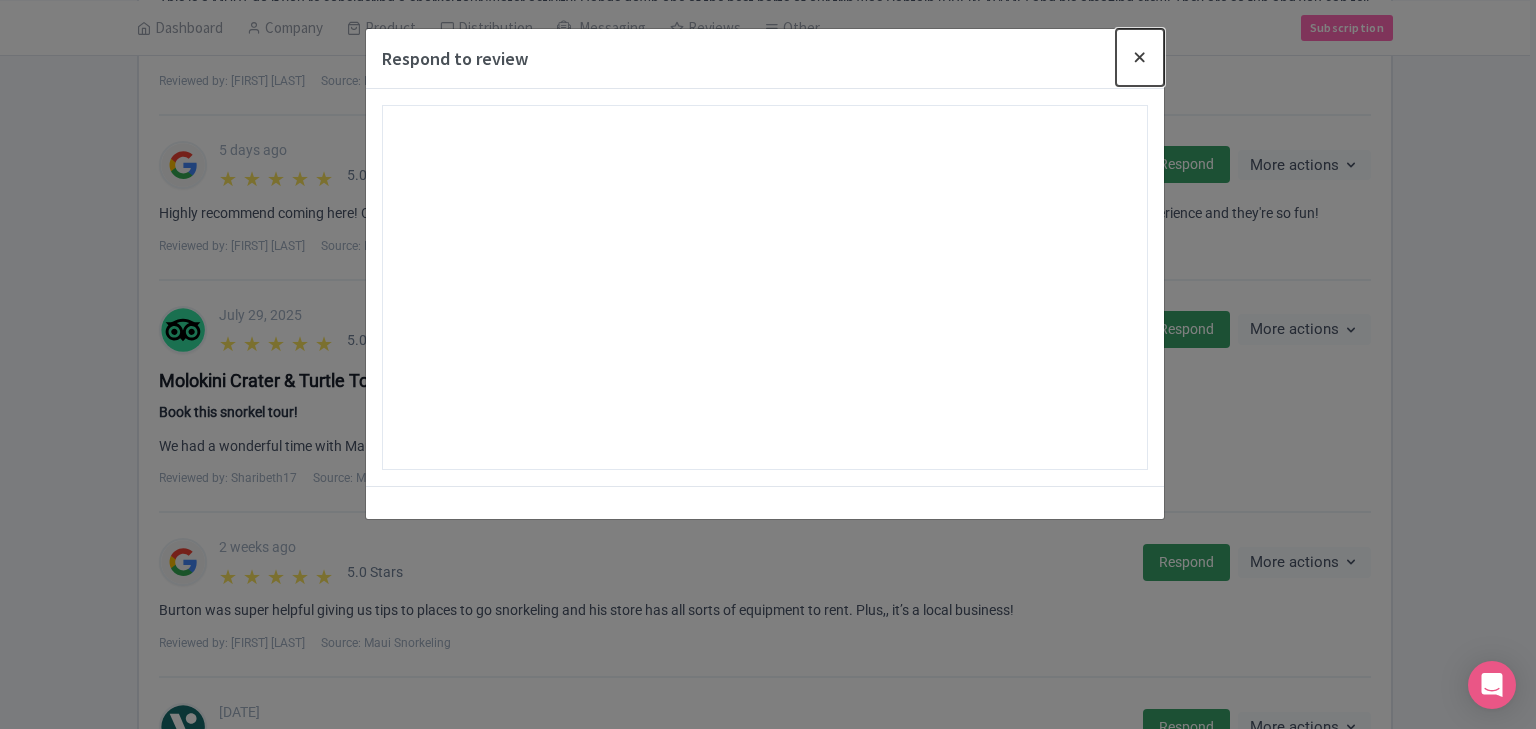 click at bounding box center (1140, 57) 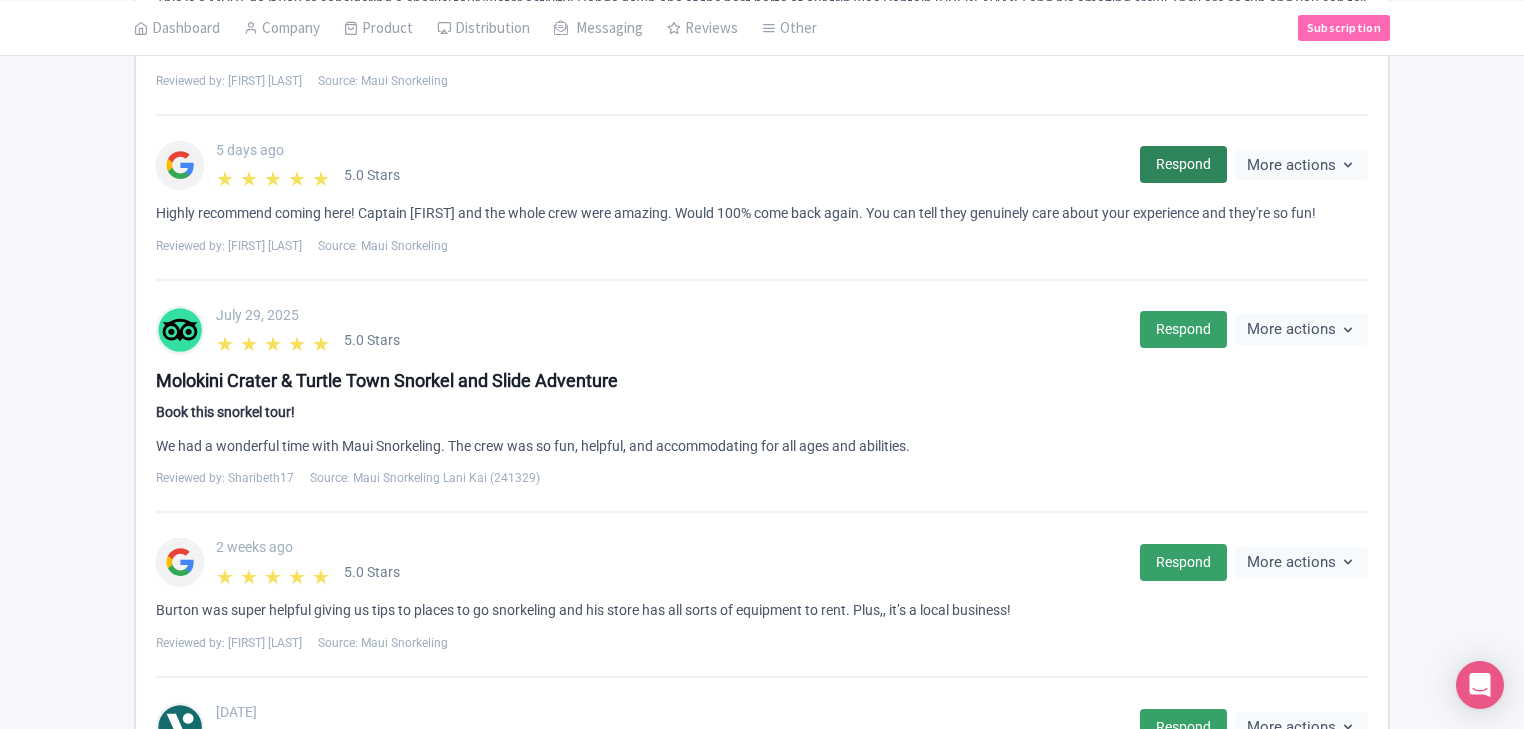 click on "Respond" at bounding box center (1183, 164) 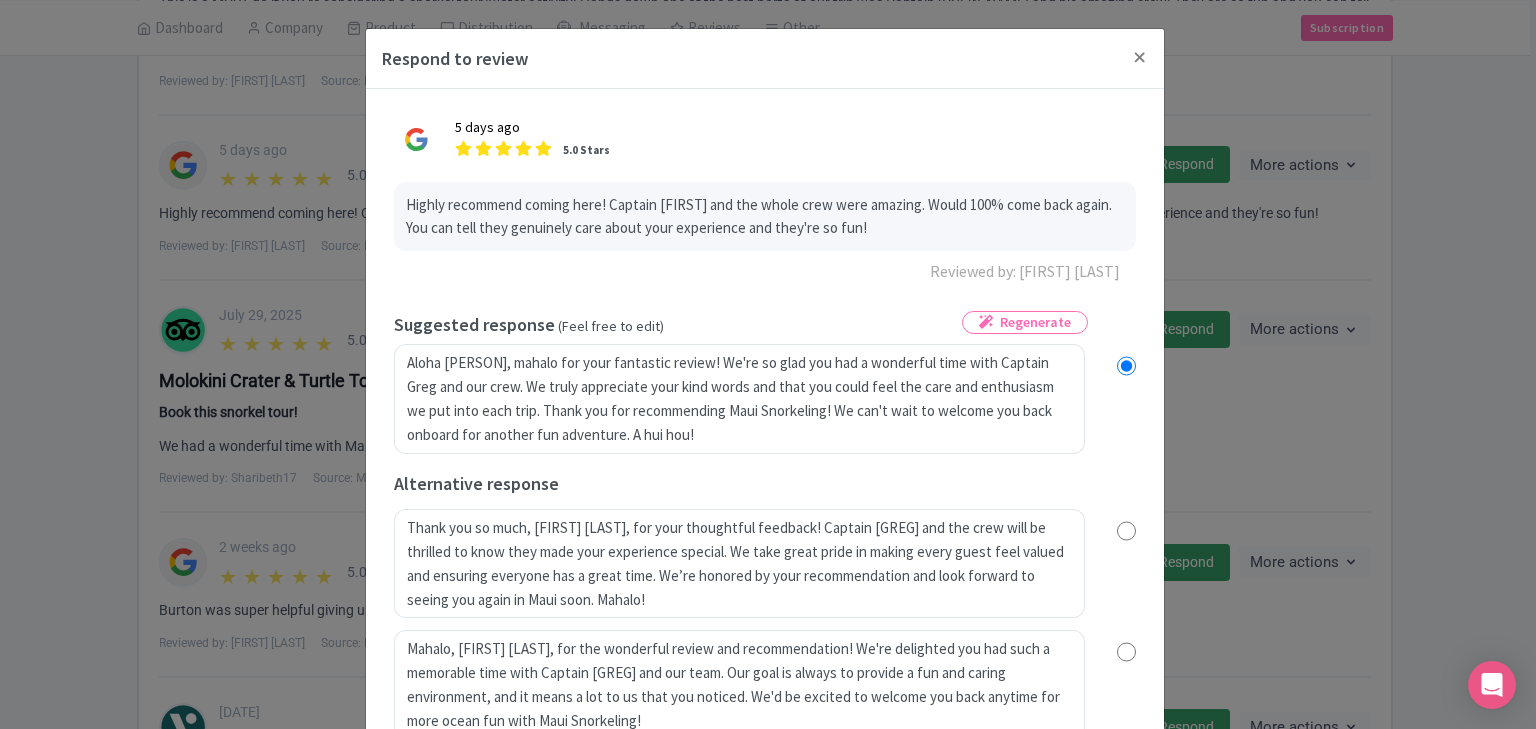 click at bounding box center (1126, 652) 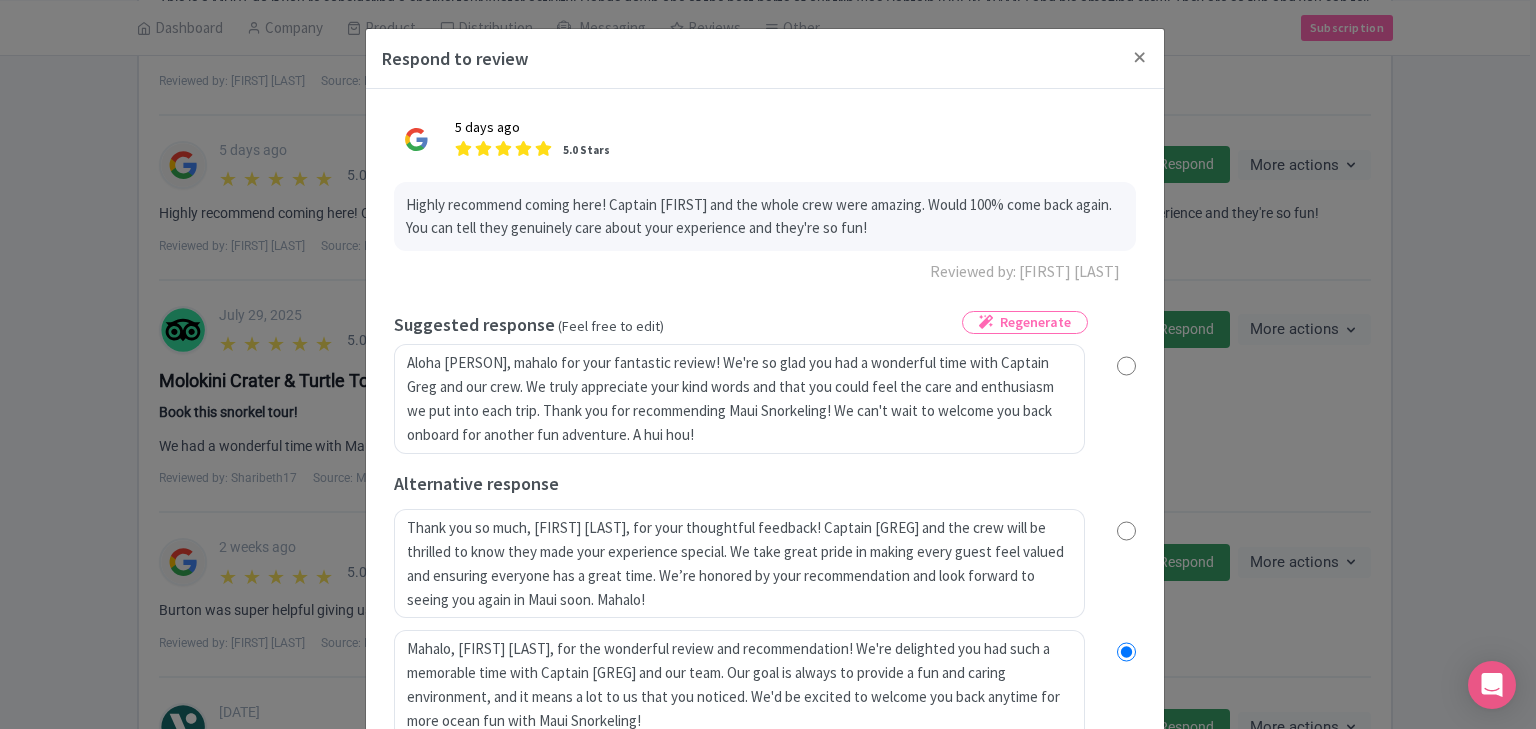 click on "[DATE]
5.0 Stars
Highly recommend coming here! Captain Greg and the whole crew were amazing. Would 100% come back again. You can tell they genuinely care about your experience and they're so fun!
Reviewed by: [PERSON]
Regenerate
true
Suggested response
(Feel free to edit)
Aloha [PERSON], mahalo for your fantastic review! We're so glad you had a wonderful time with Captain Greg and our crew. We truly appreciate your kind words and that you could feel the care and enthusiasm we put into each trip. Thank you for recommending Maui Snorkeling! We can't wait to welcome you back onboard for another fun adventure. A hui hou!
Alternative response
Send Response
Send Response
bbc76ac1-3b6f-4ff5-abe6-d089c0f59fd3
Prompt
Result" at bounding box center (765, 455) 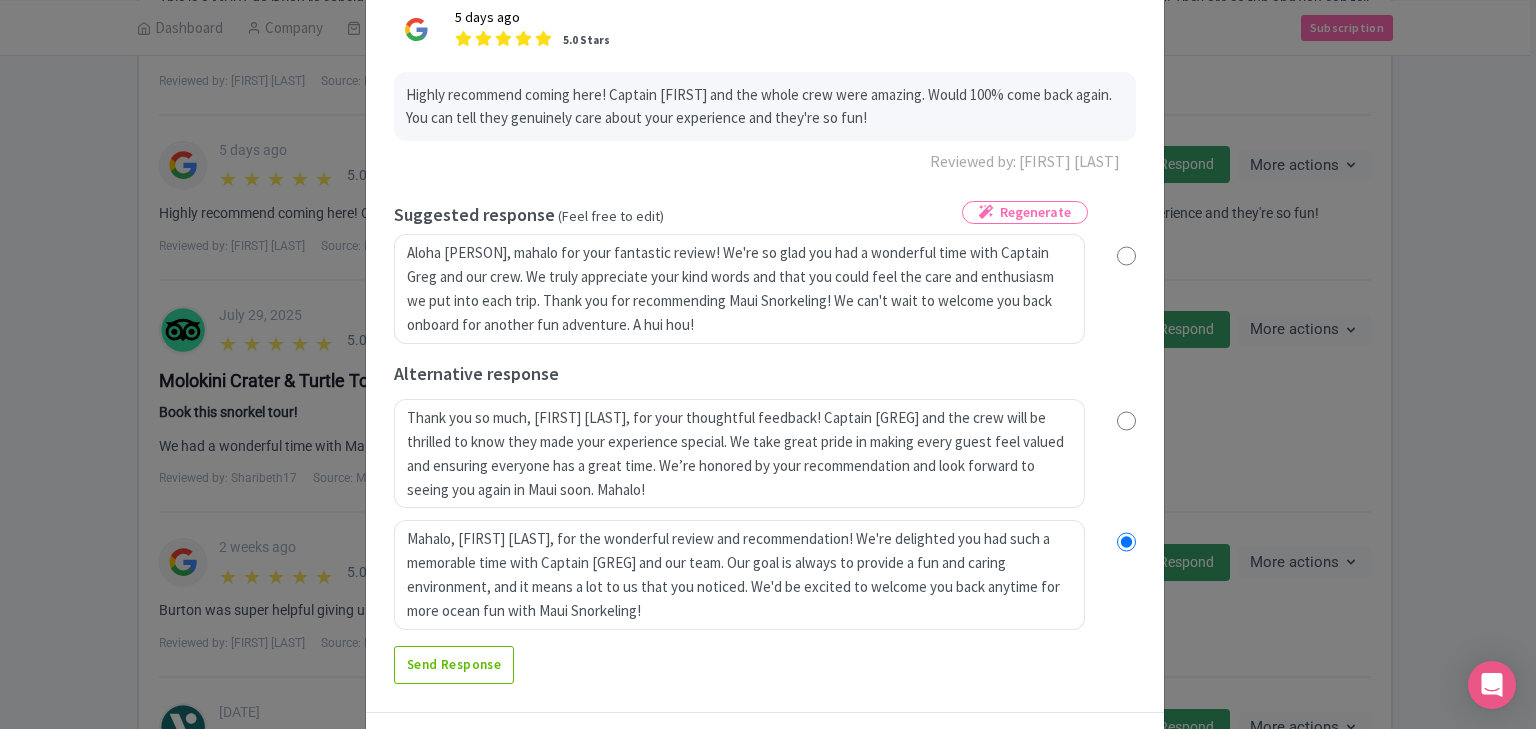 scroll, scrollTop: 153, scrollLeft: 0, axis: vertical 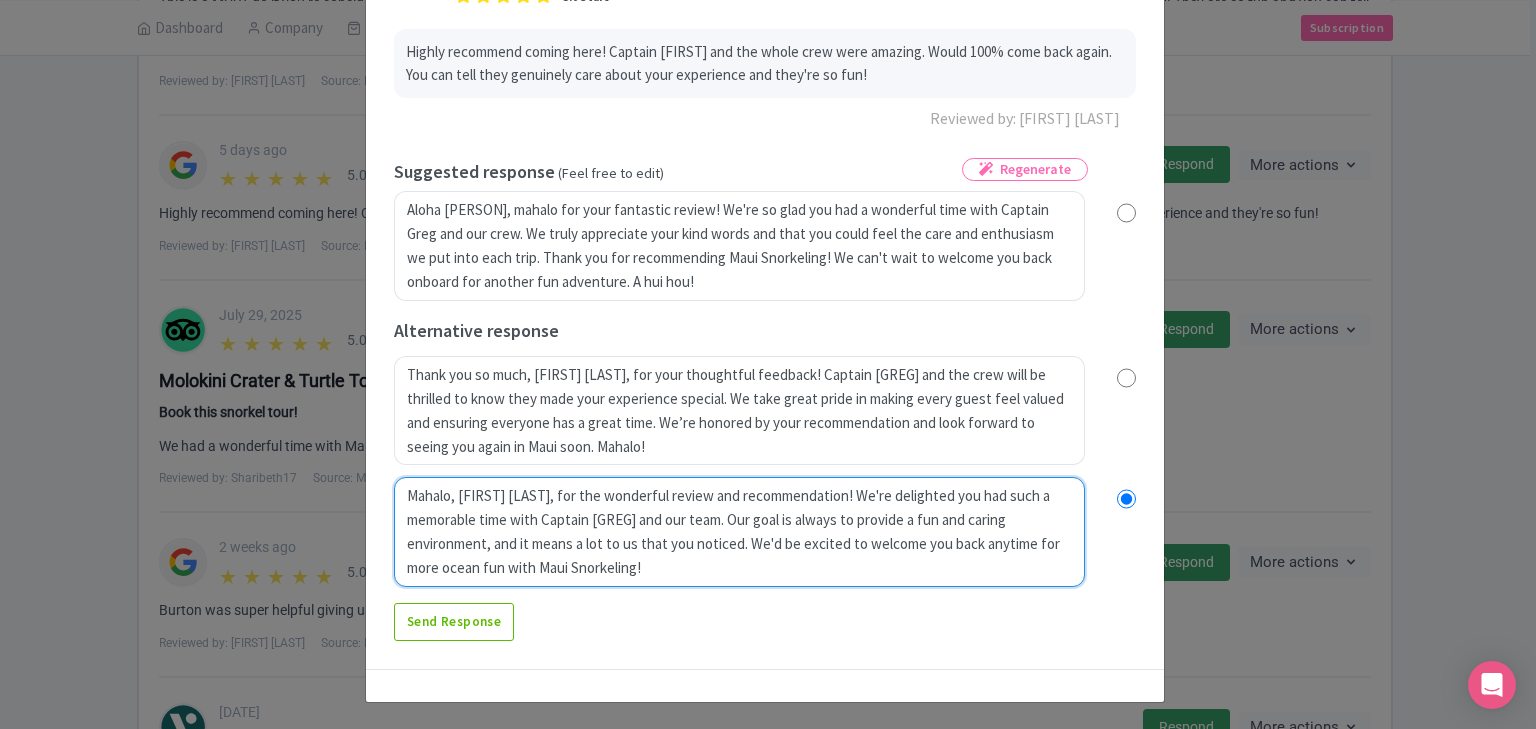 click on "Mahalo, [FIRST] [LAST], for the wonderful review and recommendation! We're delighted you had such a memorable time with Captain [GREG] and our team. Our goal is always to provide a fun and caring environment, and it means a lot to us that you noticed. We'd be excited to welcome you back anytime for more ocean fun with Maui Snorkeling!" at bounding box center (739, 532) 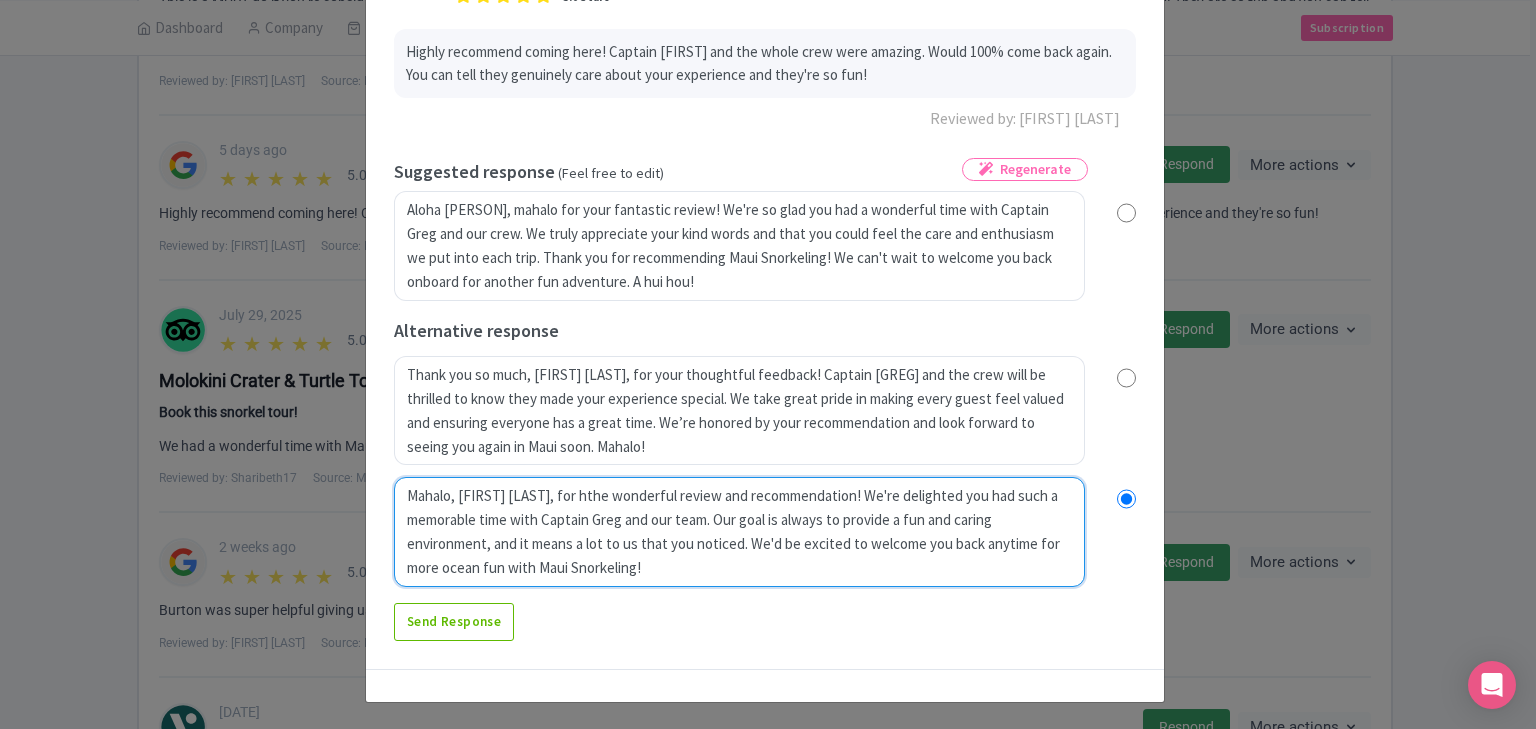 radio on "true" 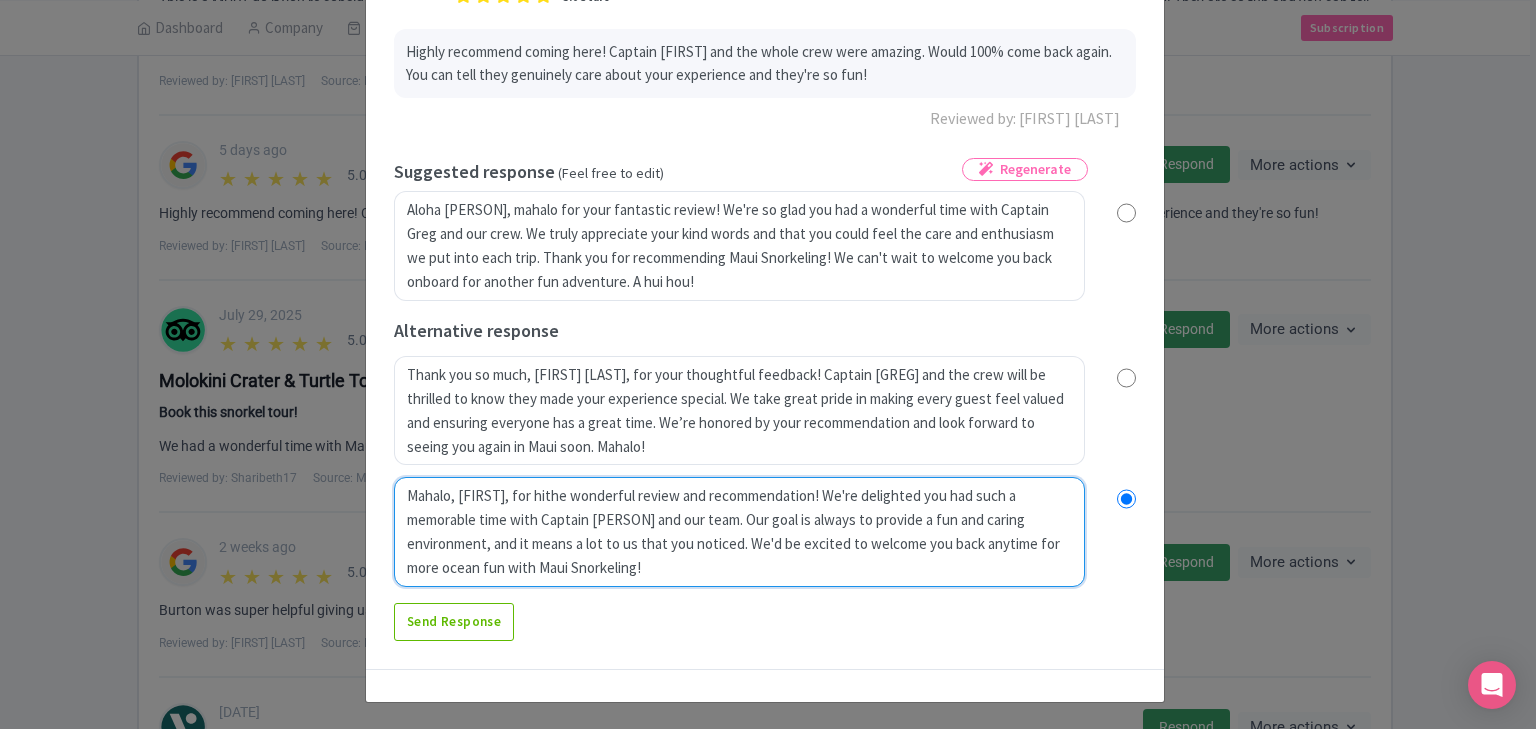 radio on "true" 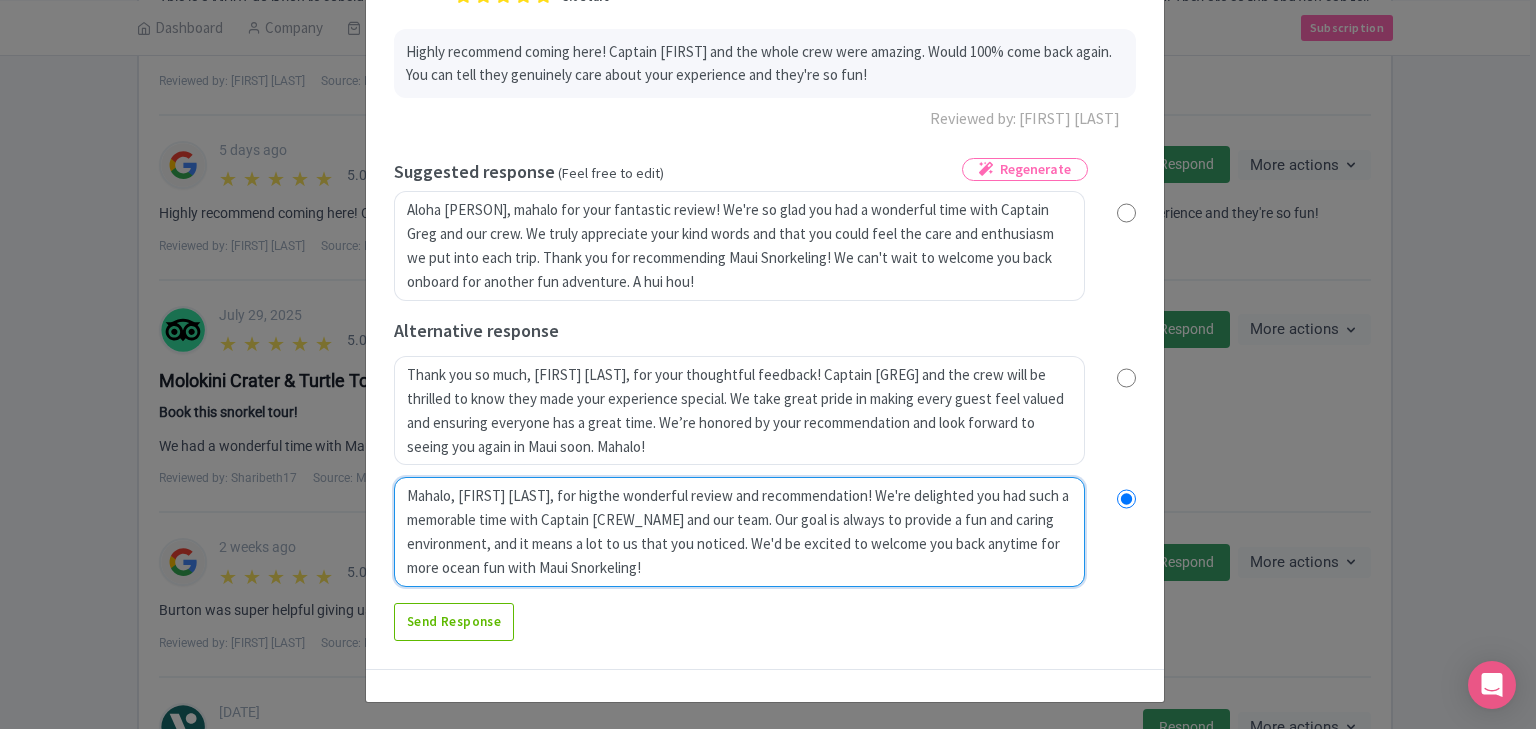 radio on "true" 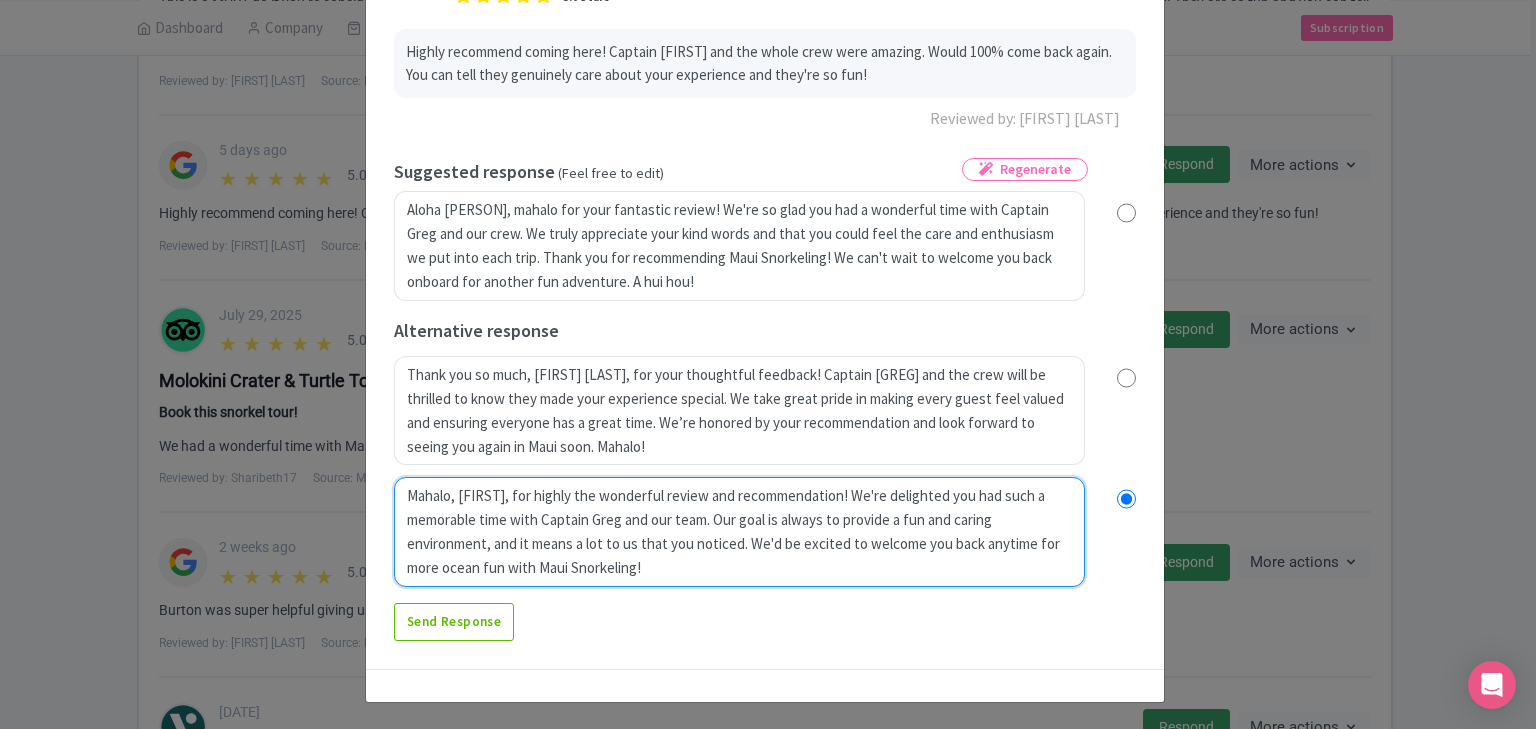 radio on "true" 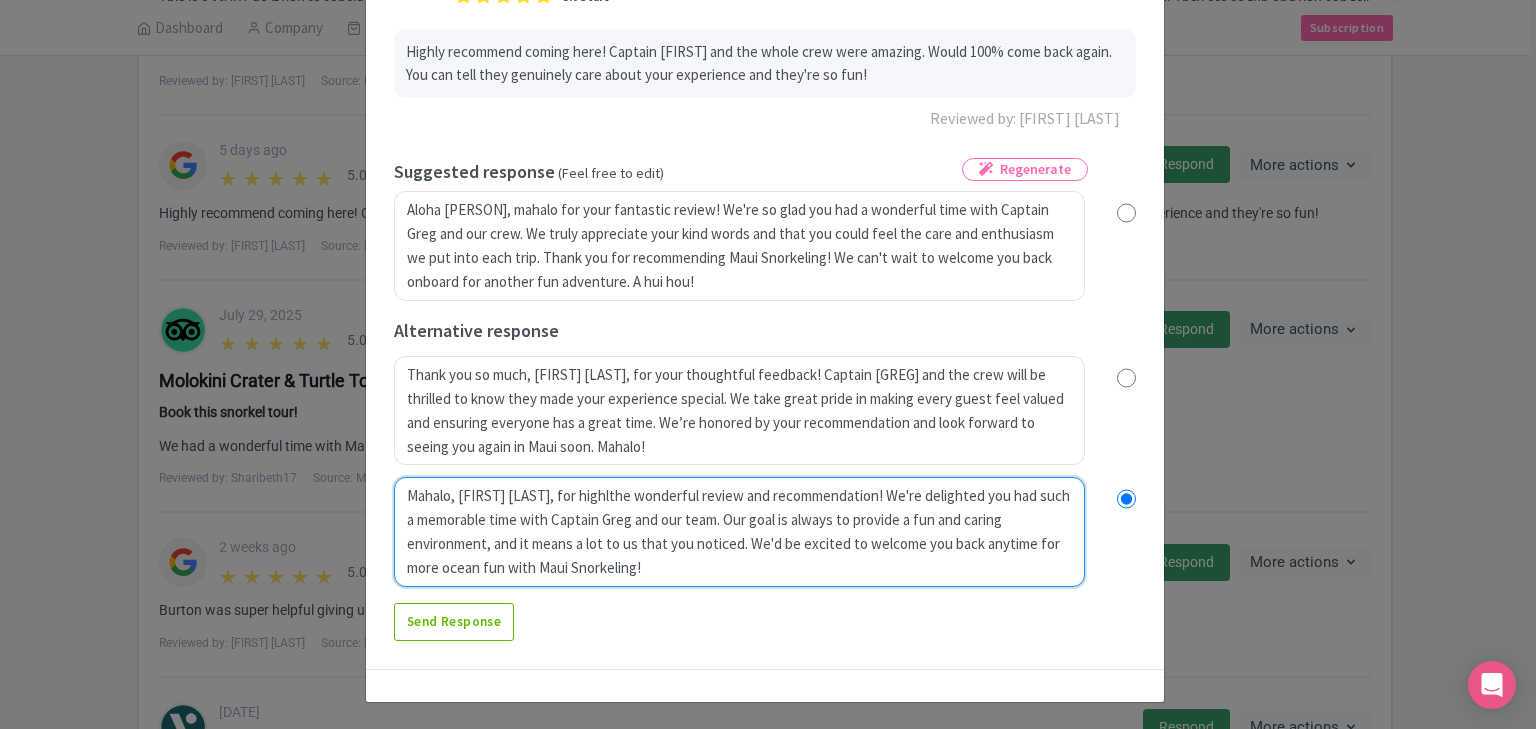 radio on "true" 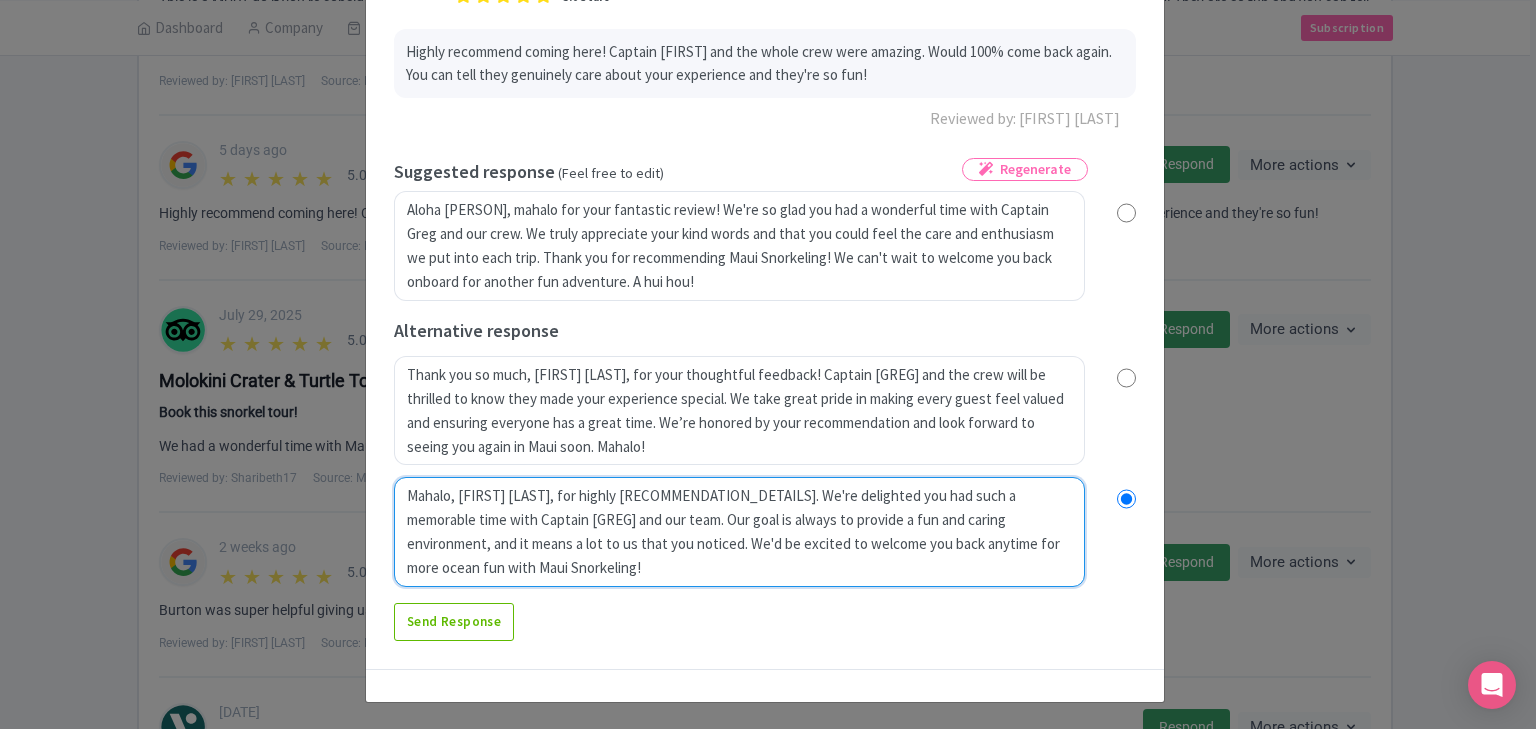 radio on "true" 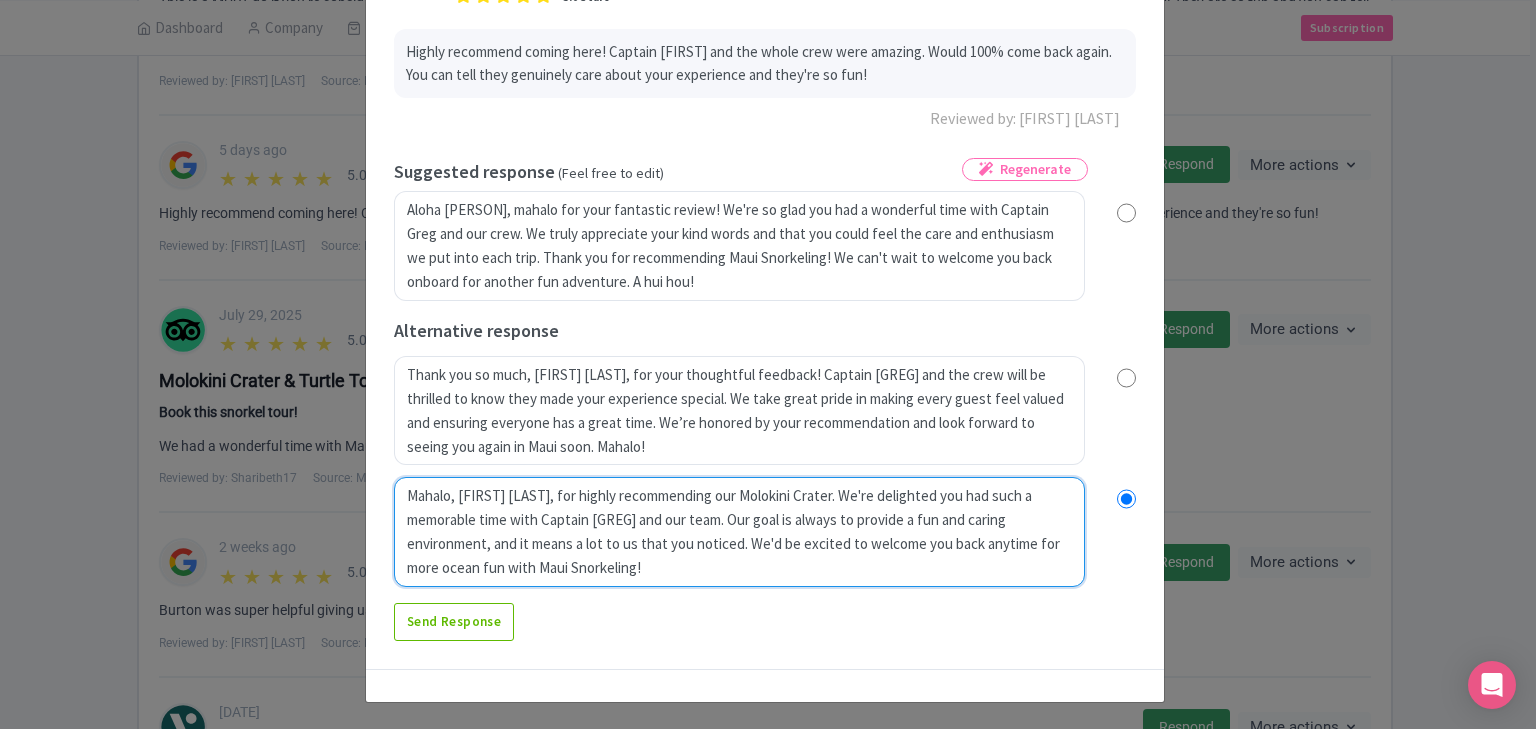 radio on "true" 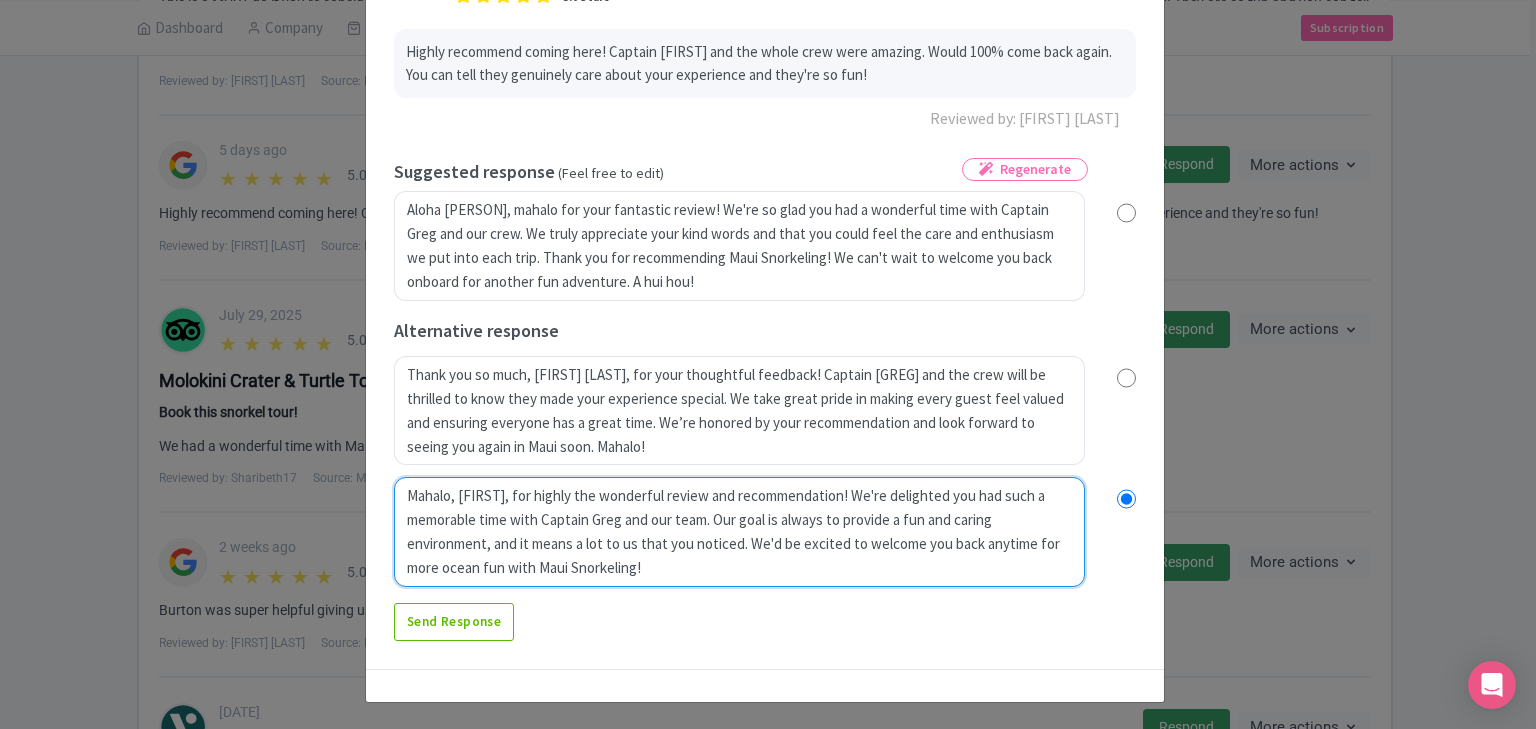 type on "Mahalo, [PERSON], for highly recommending our Molokini Crater Snorkeling tour! Our goal is always to provide a fun and caring environment, and it means a lot to us that you noticed. We'd be excited to welcome you back anytime for more ocean fun with Maui Snorkeling!" 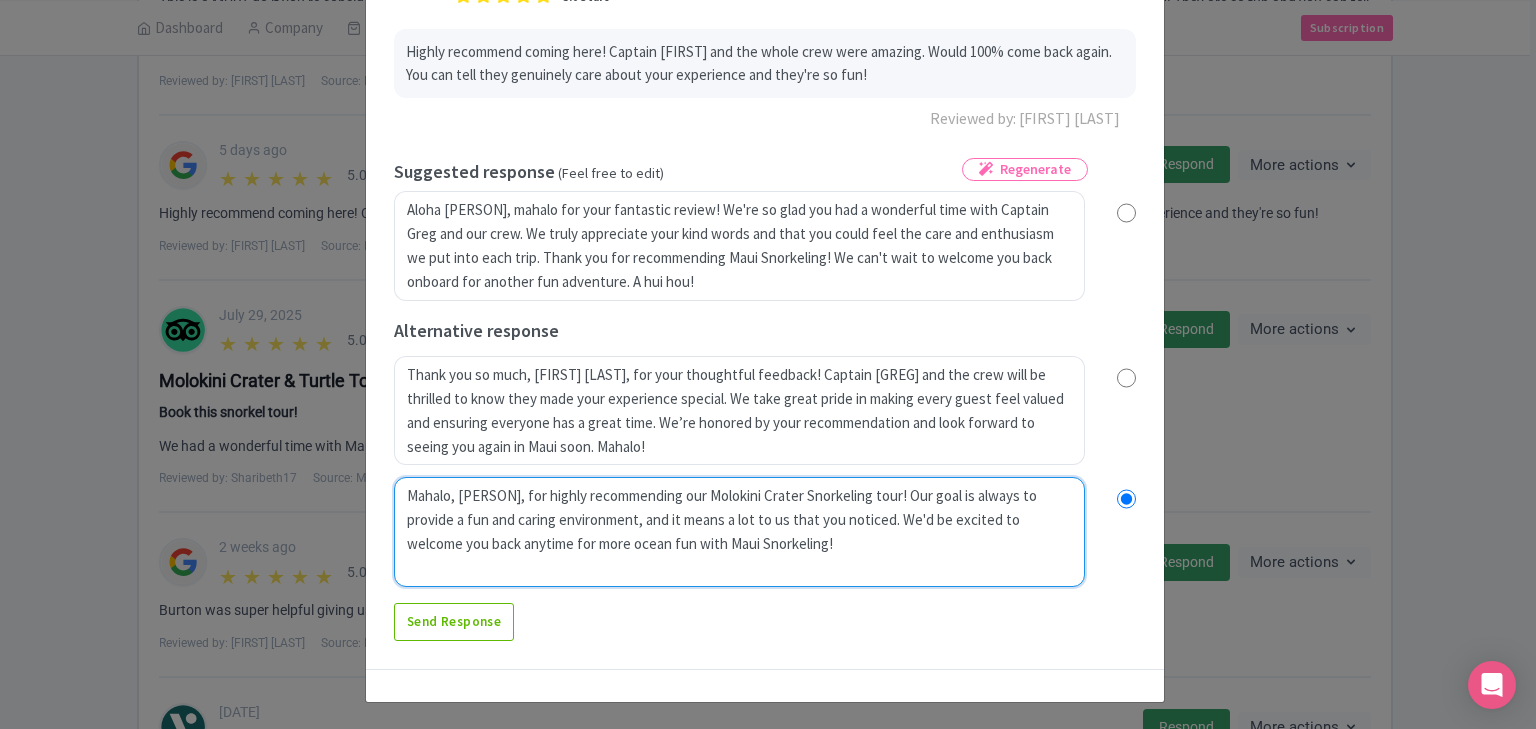 radio on "true" 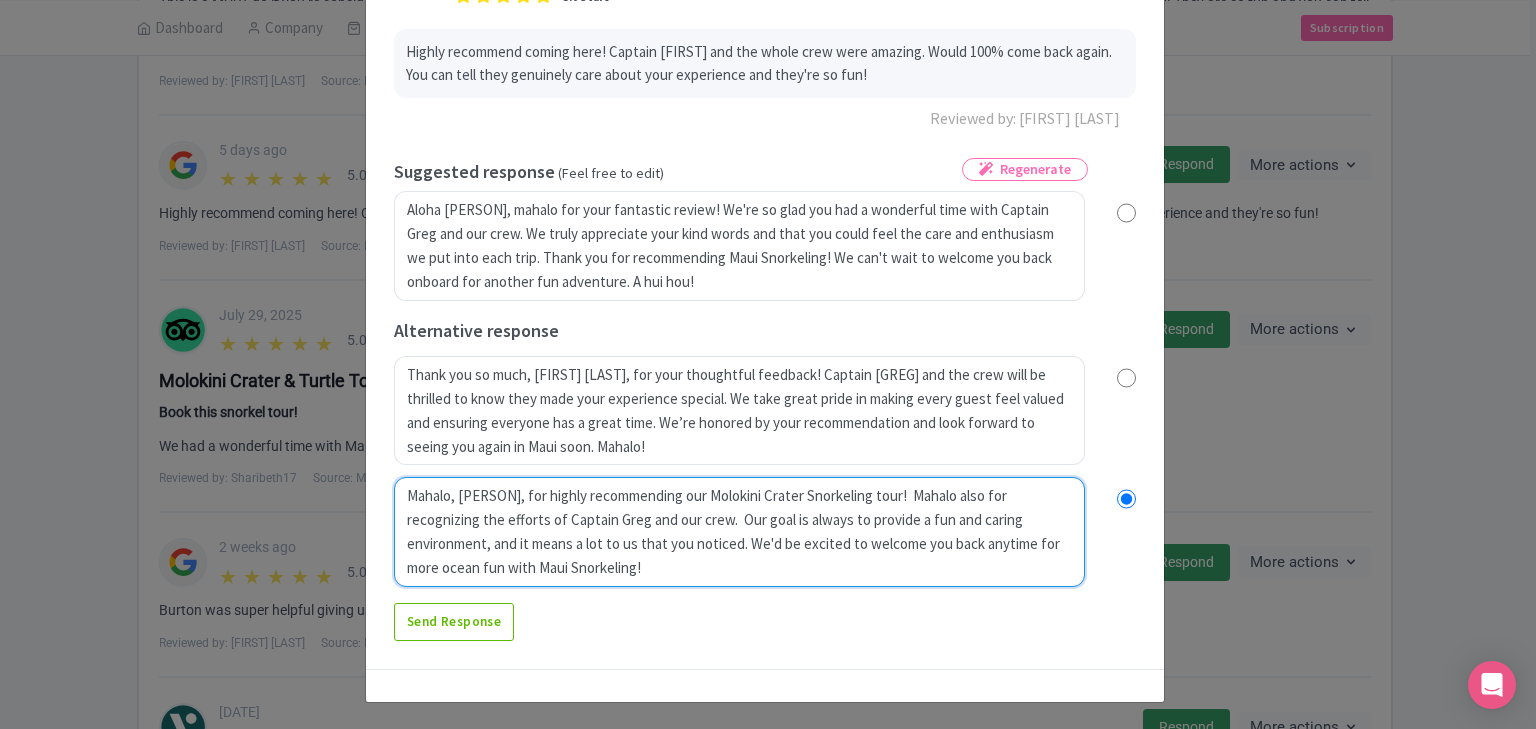 radio on "true" 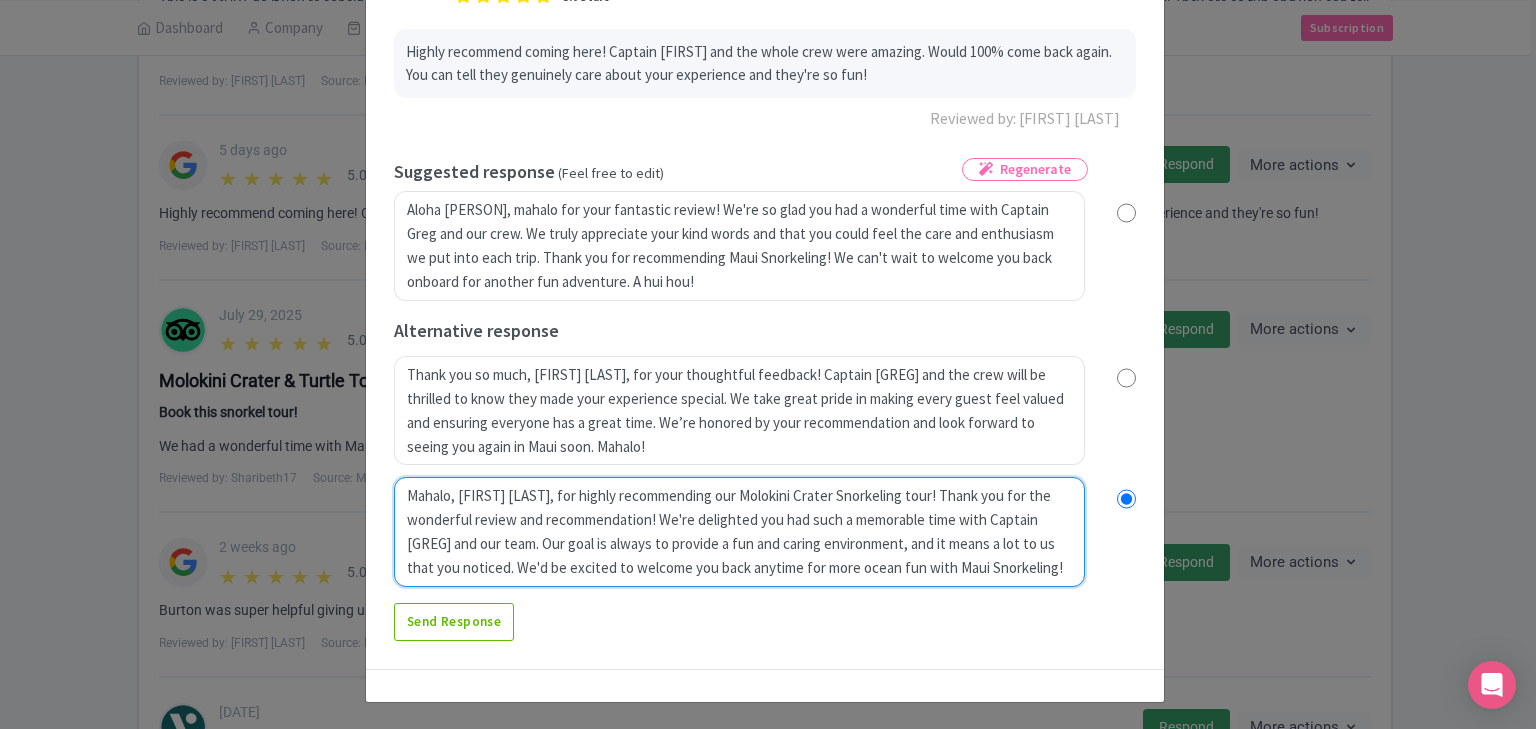 radio on "true" 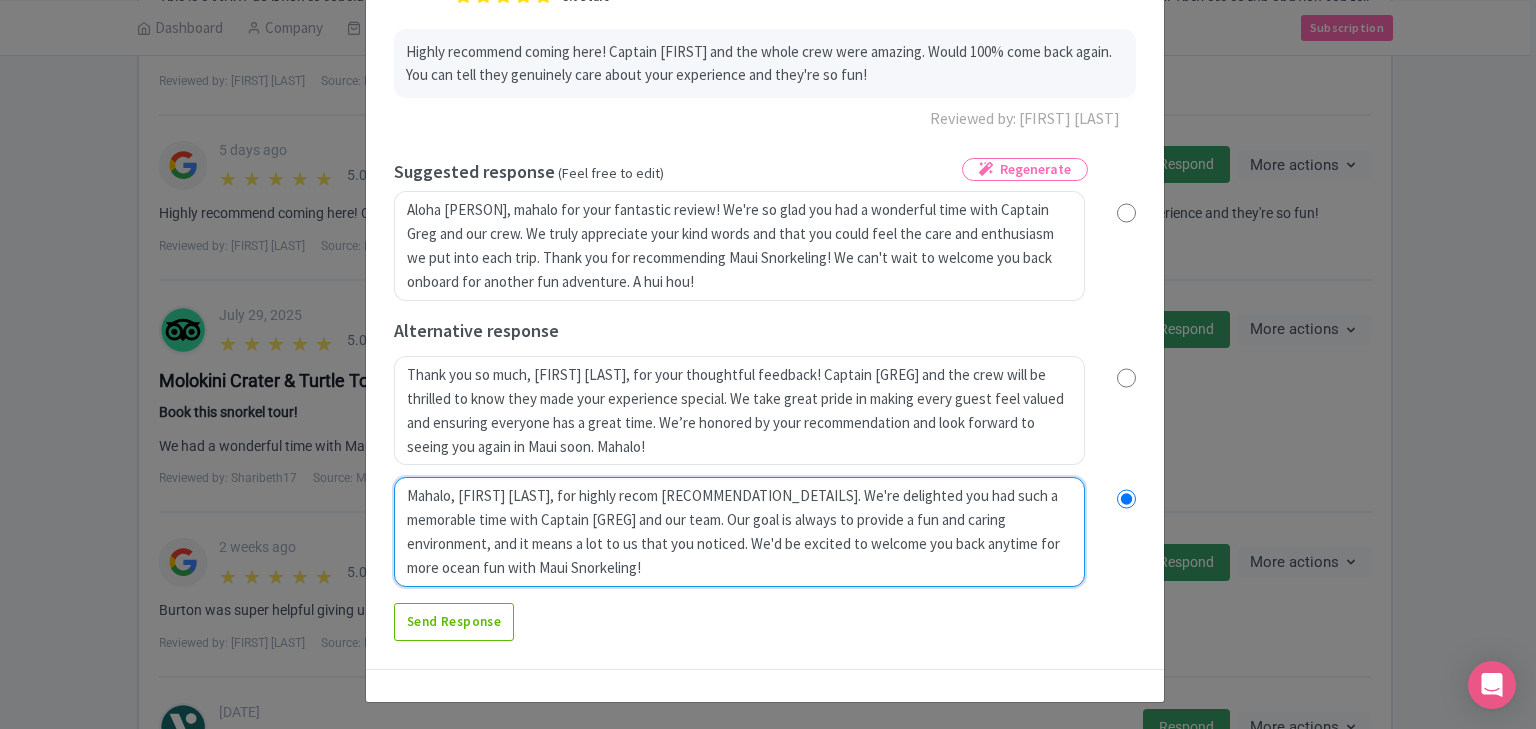 radio on "true" 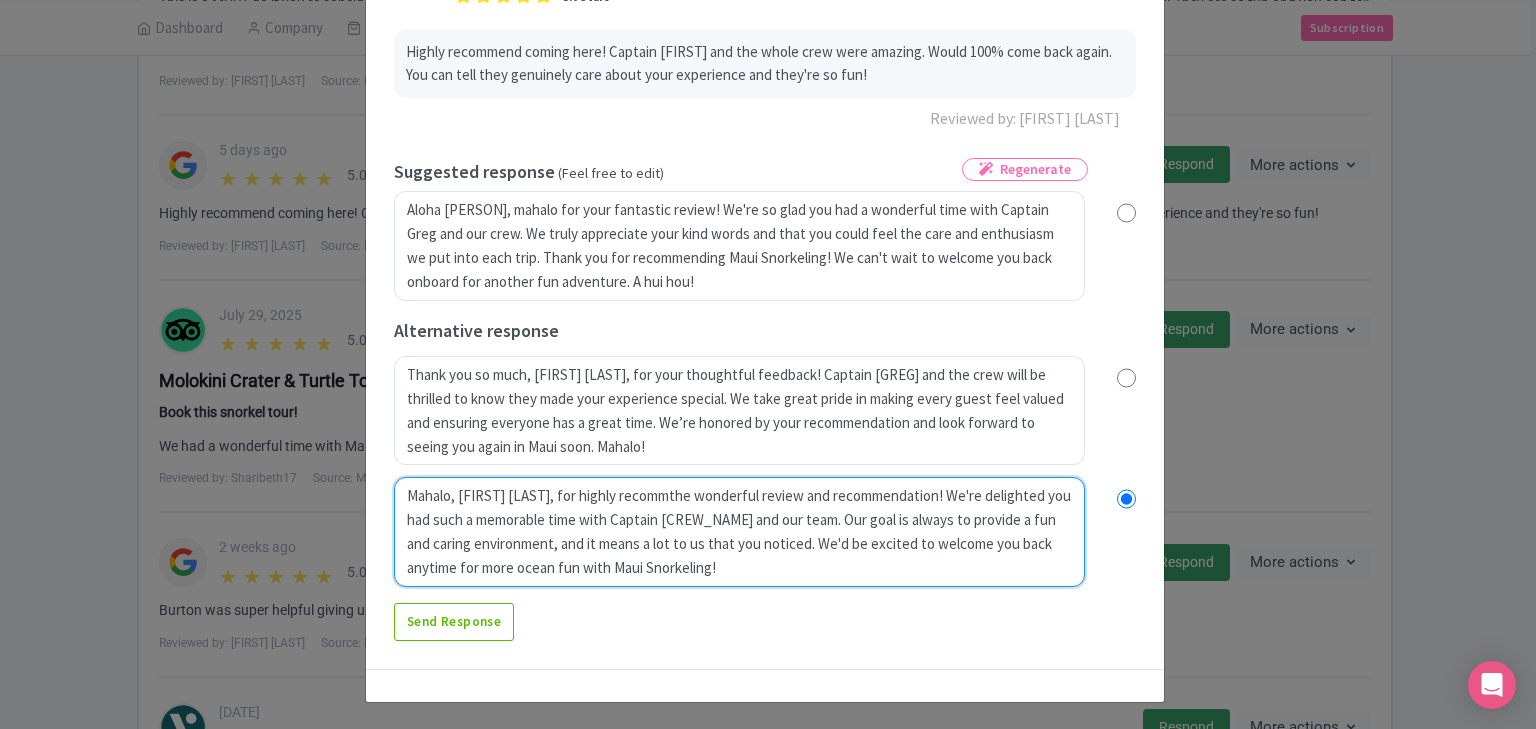 radio on "true" 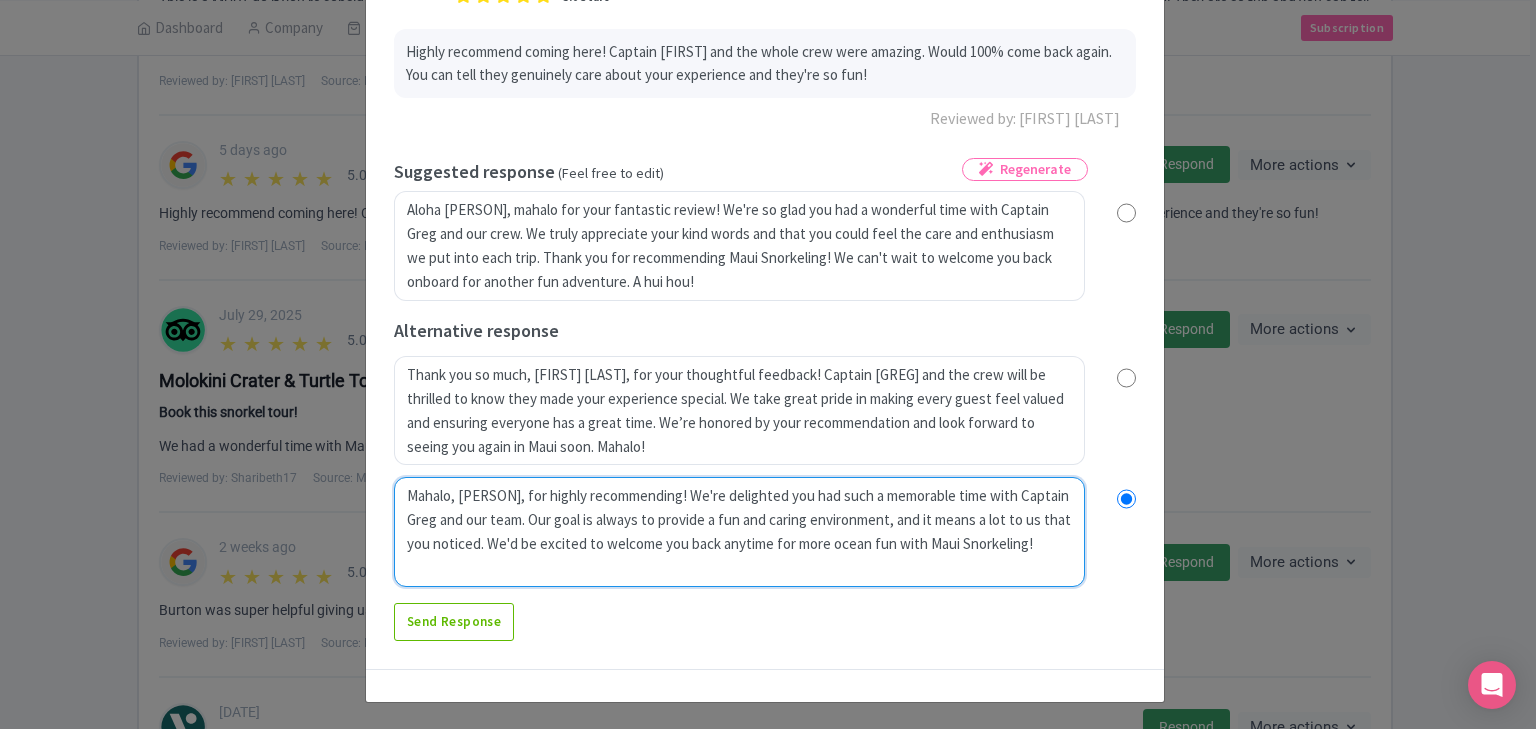 radio on "true" 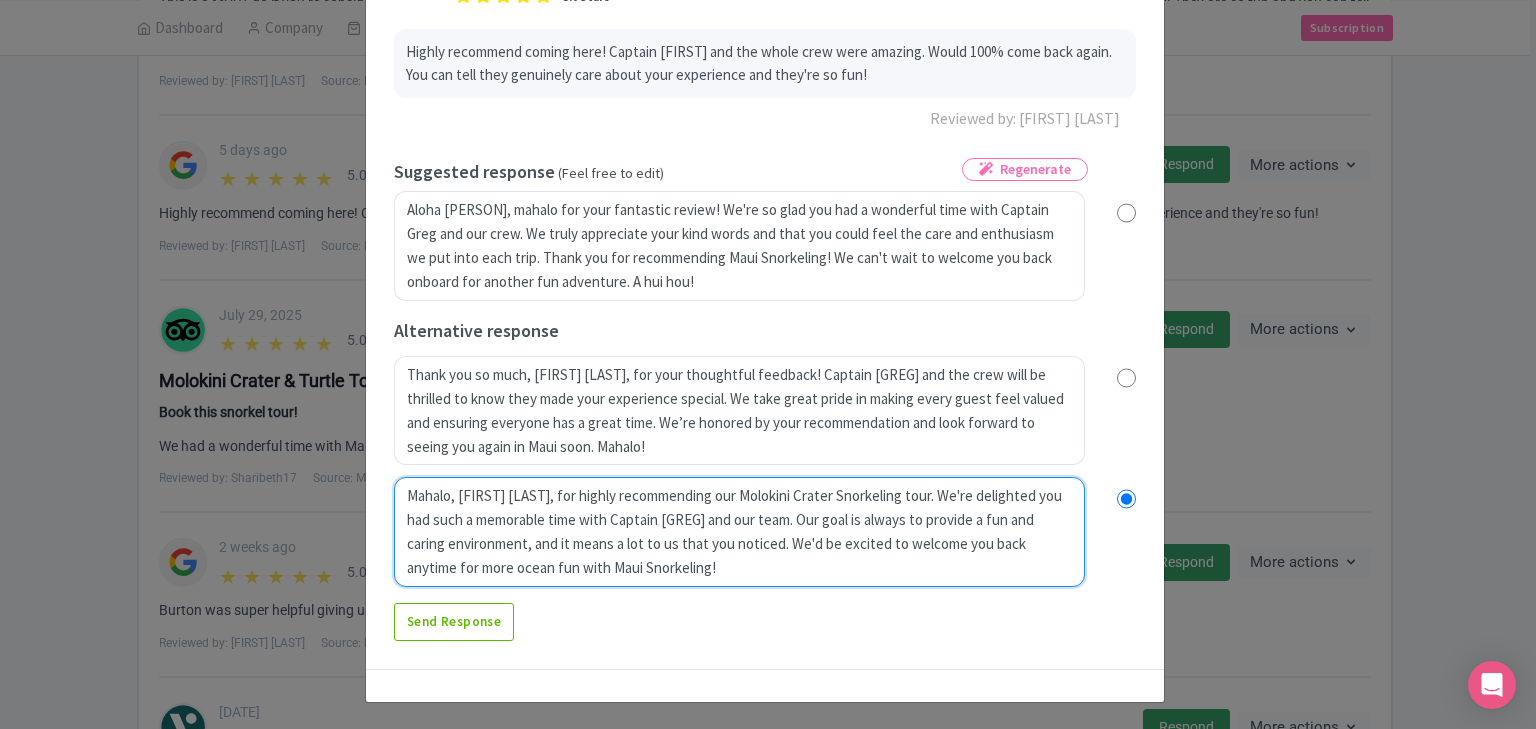 type on "Mahalo, [FIRST], for highly recommendthe wonderful review and recommendation! We're delighted you had such a memorable time with Captain [PERSON] and our team. Our goal is always to provide a fun and caring environment, and it means a lot to us that you noticed. We'd be excited to welcome you back anytime for more ocean fun with Maui Snorkeling!" 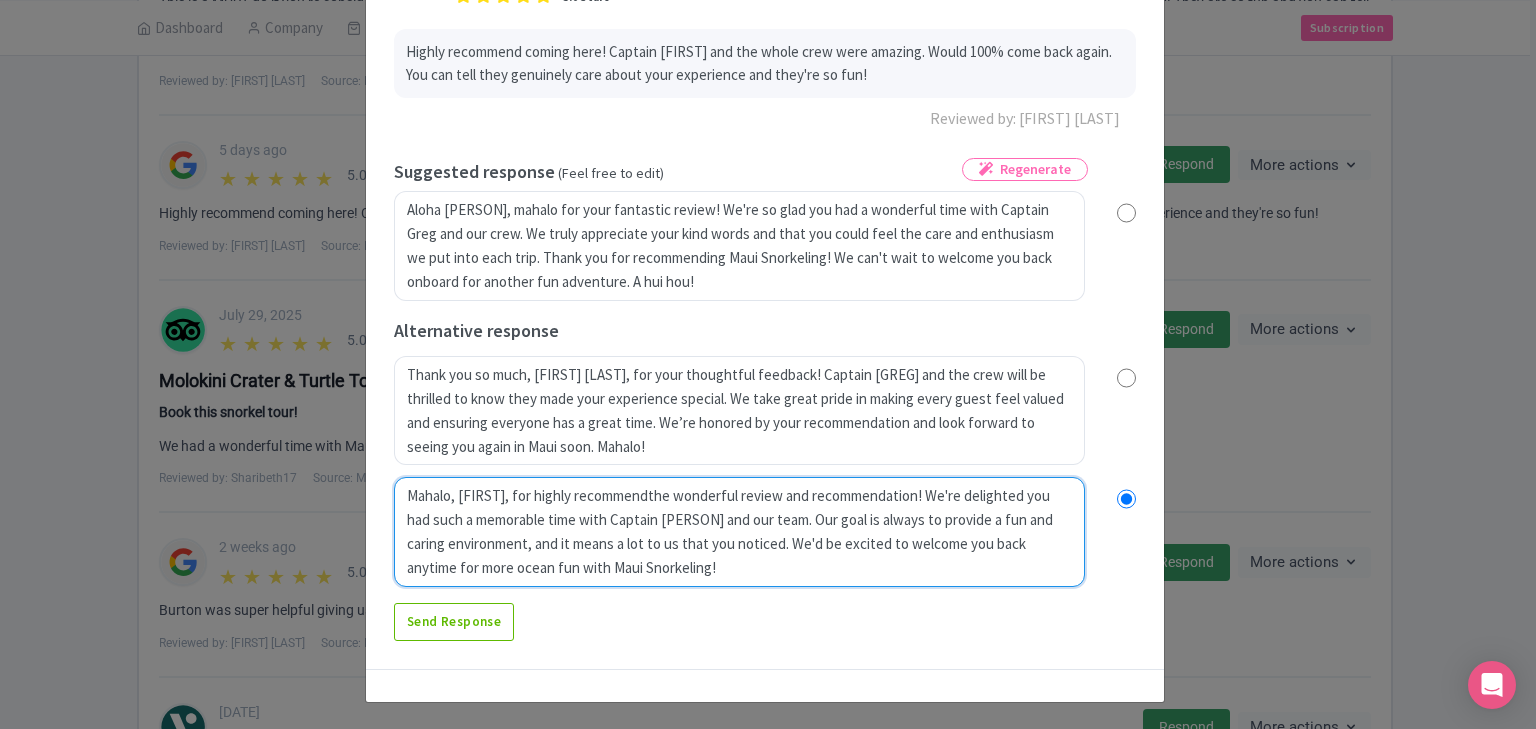 radio on "true" 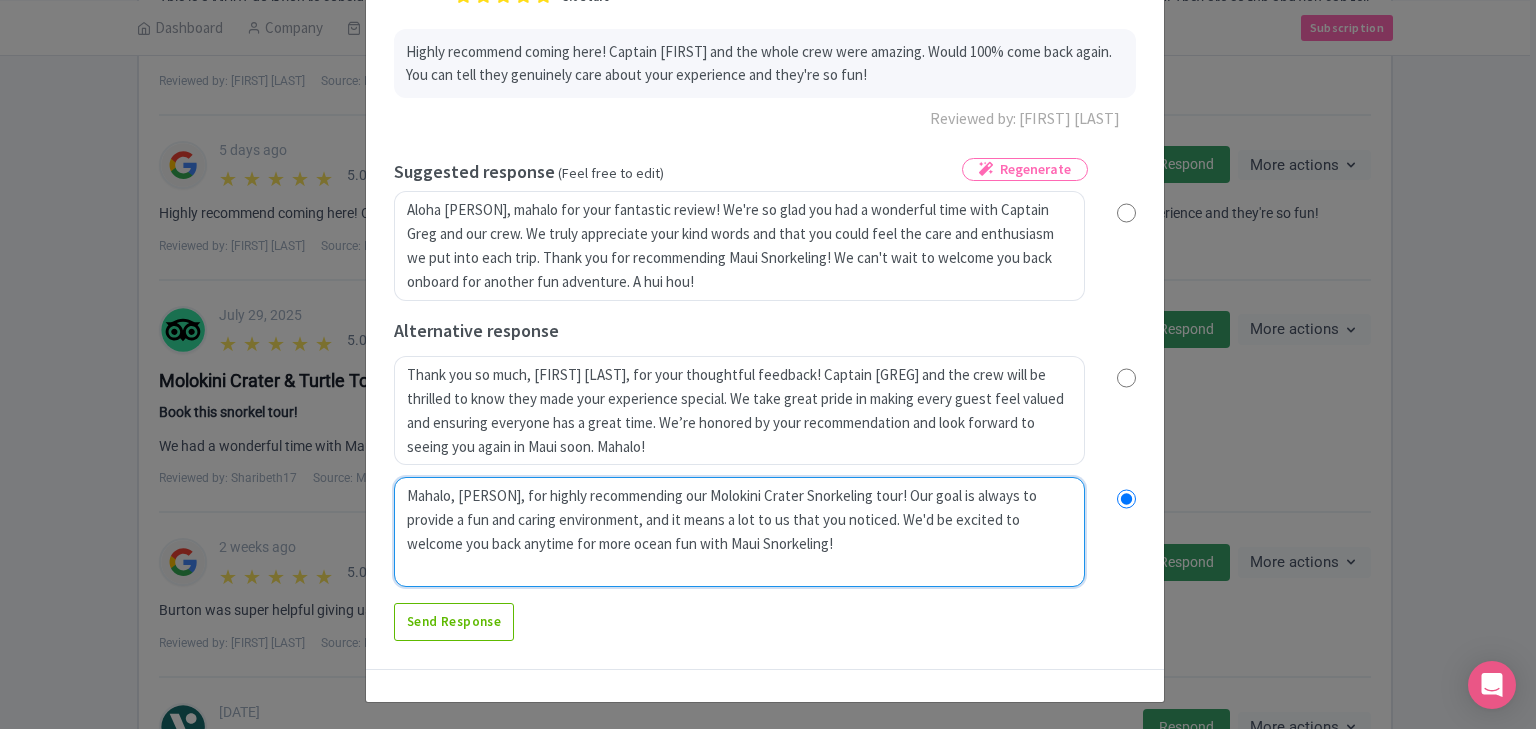 type on "Mahalo, [FIRST] [LAST], for highly recommending our Molokini Crater Snorkeling tour. We're delighted you had such a memorable time with Captain [GREG] and our team. Our goal is always to provide a fun and caring environment, and it means a lot to us that you noticed. We'd be excited to welcome you back anytime for more ocean fun with Maui Snorkeling!" 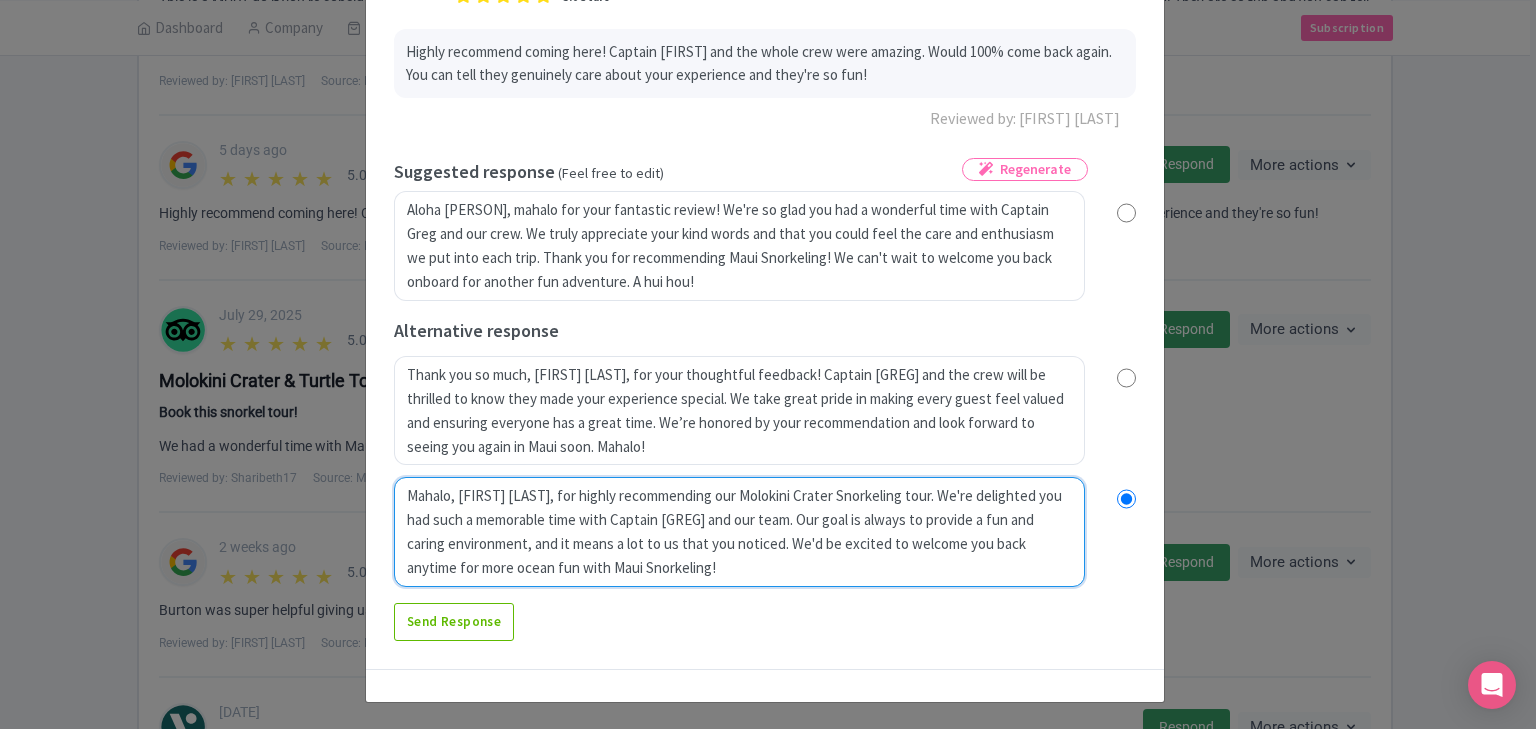 radio on "true" 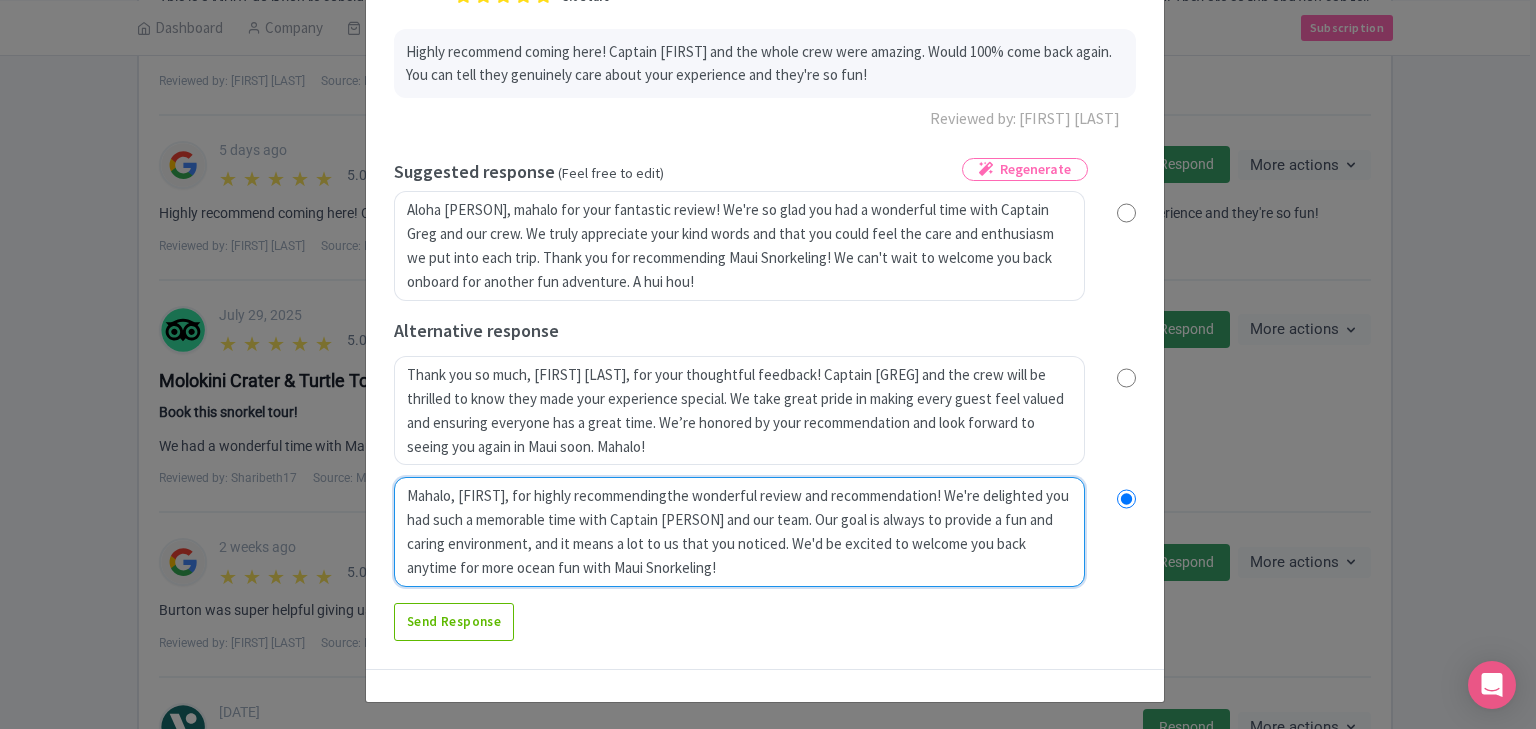 radio on "true" 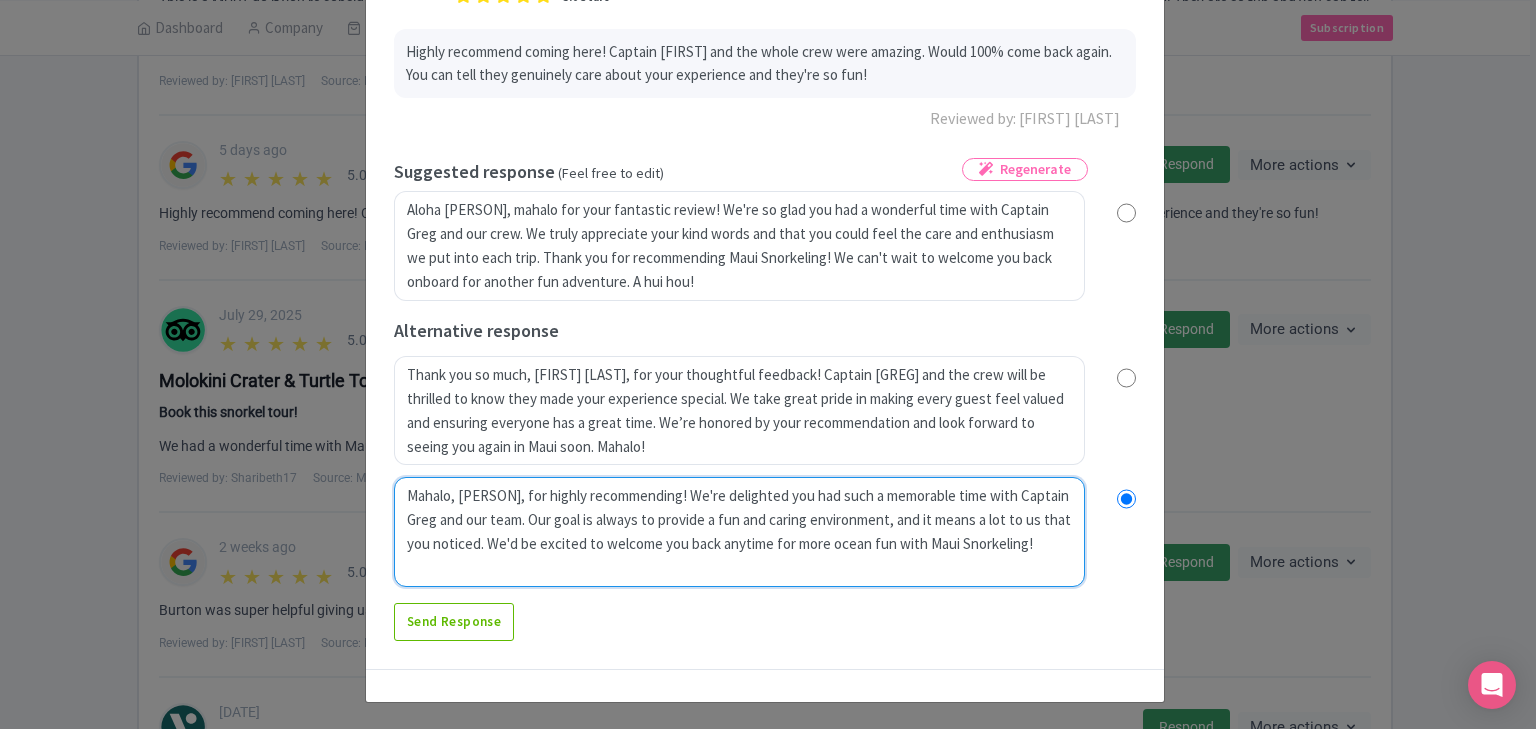 radio on "true" 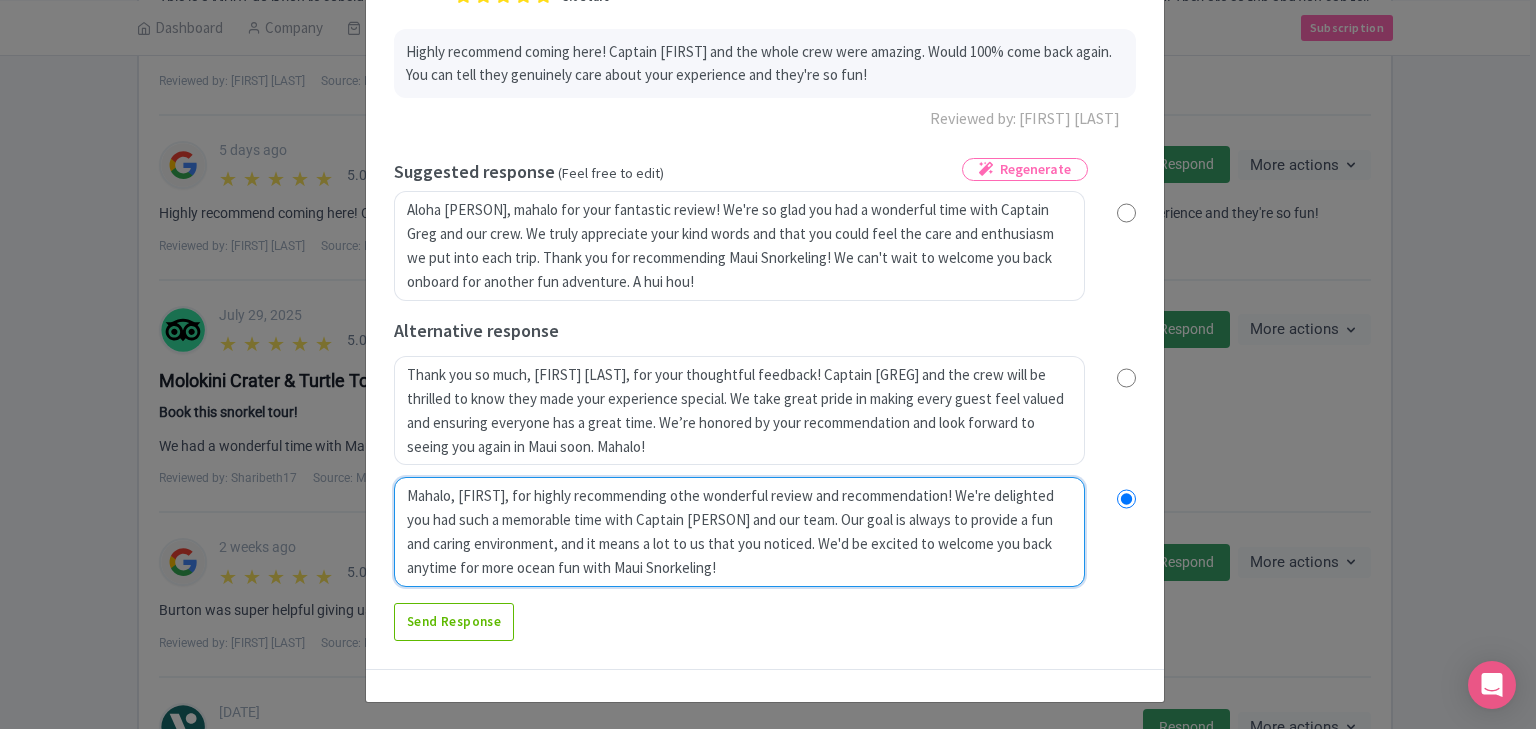 type on "Mahalo, [FIRST] [LAST], for highly recommending our Molokini Crater Snorkeling tour! Thank you for the wonderful review and recommendation! We're delighted you had such a memorable time with Captain [GREG] and our team. Our goal is always to provide a fun and caring environment, and it means a lot to us that you noticed. We'd be excited to welcome you back anytime for more ocean fun with Maui Snorkeling!" 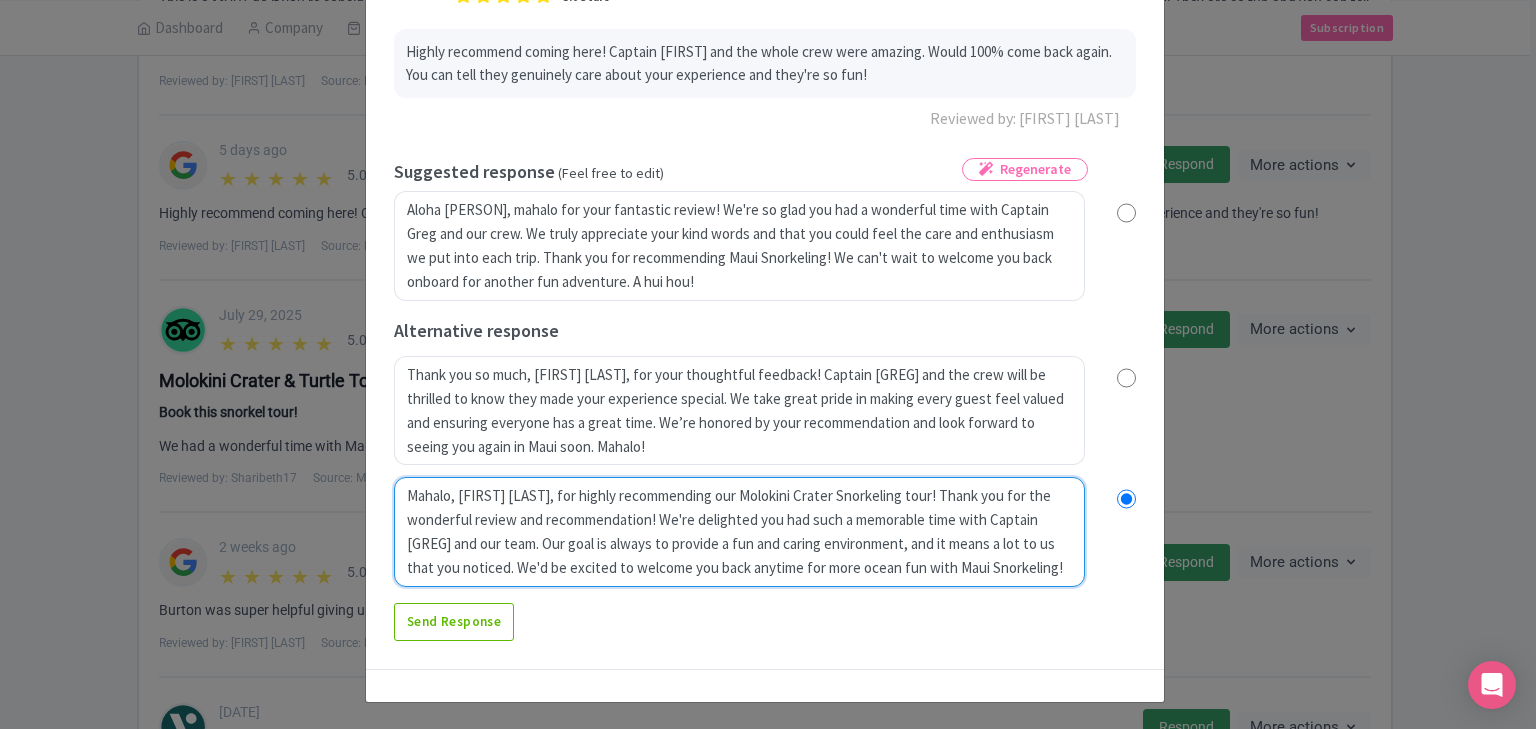radio on "true" 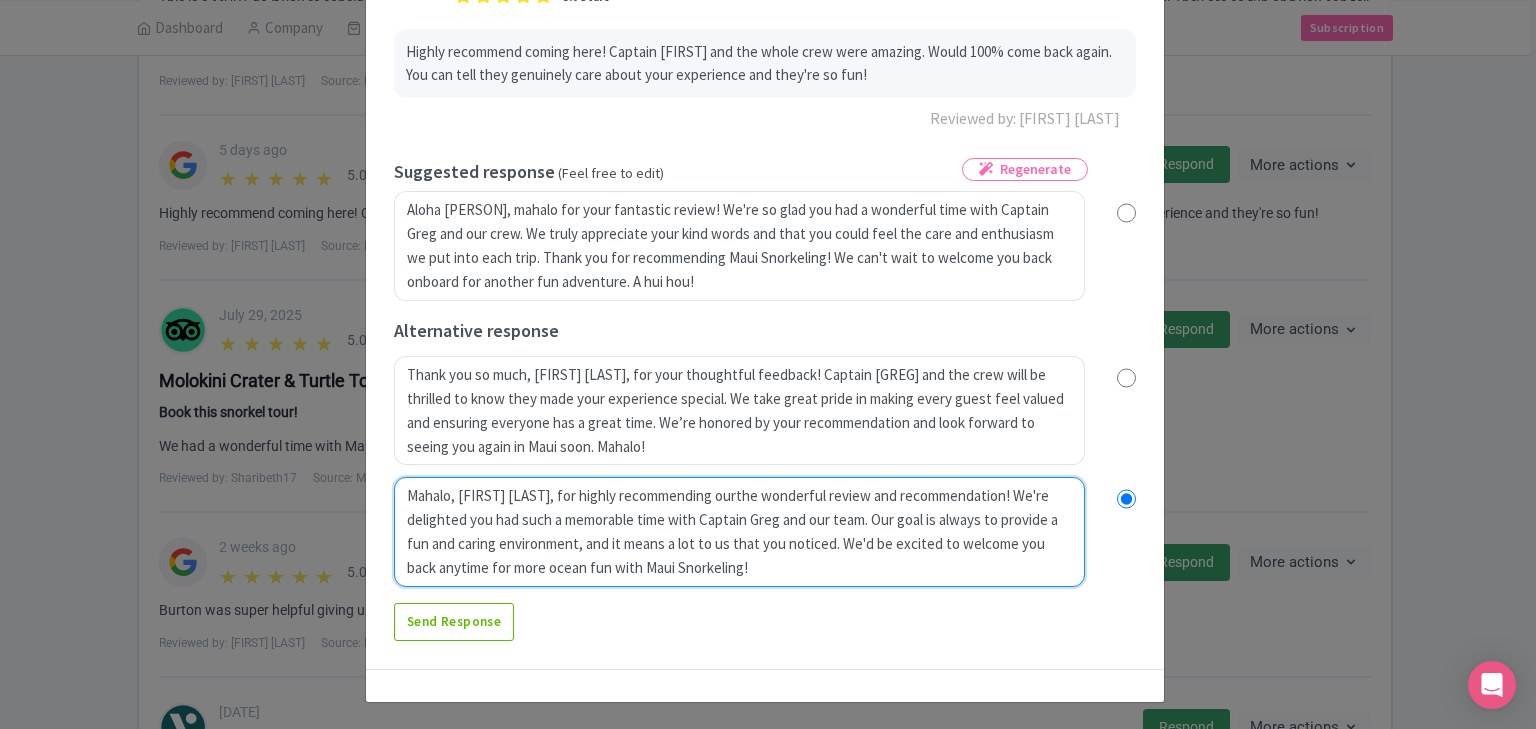 radio on "true" 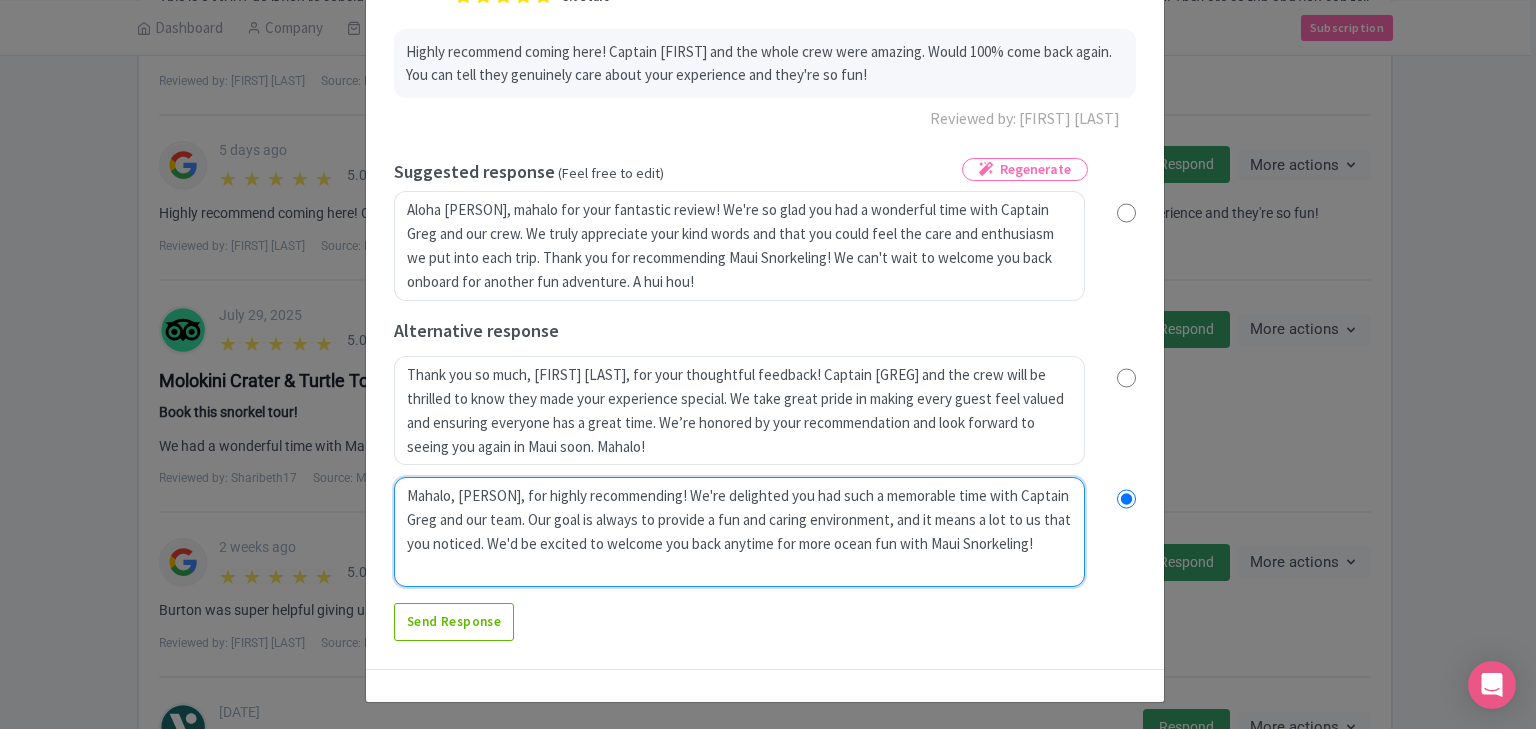 radio on "true" 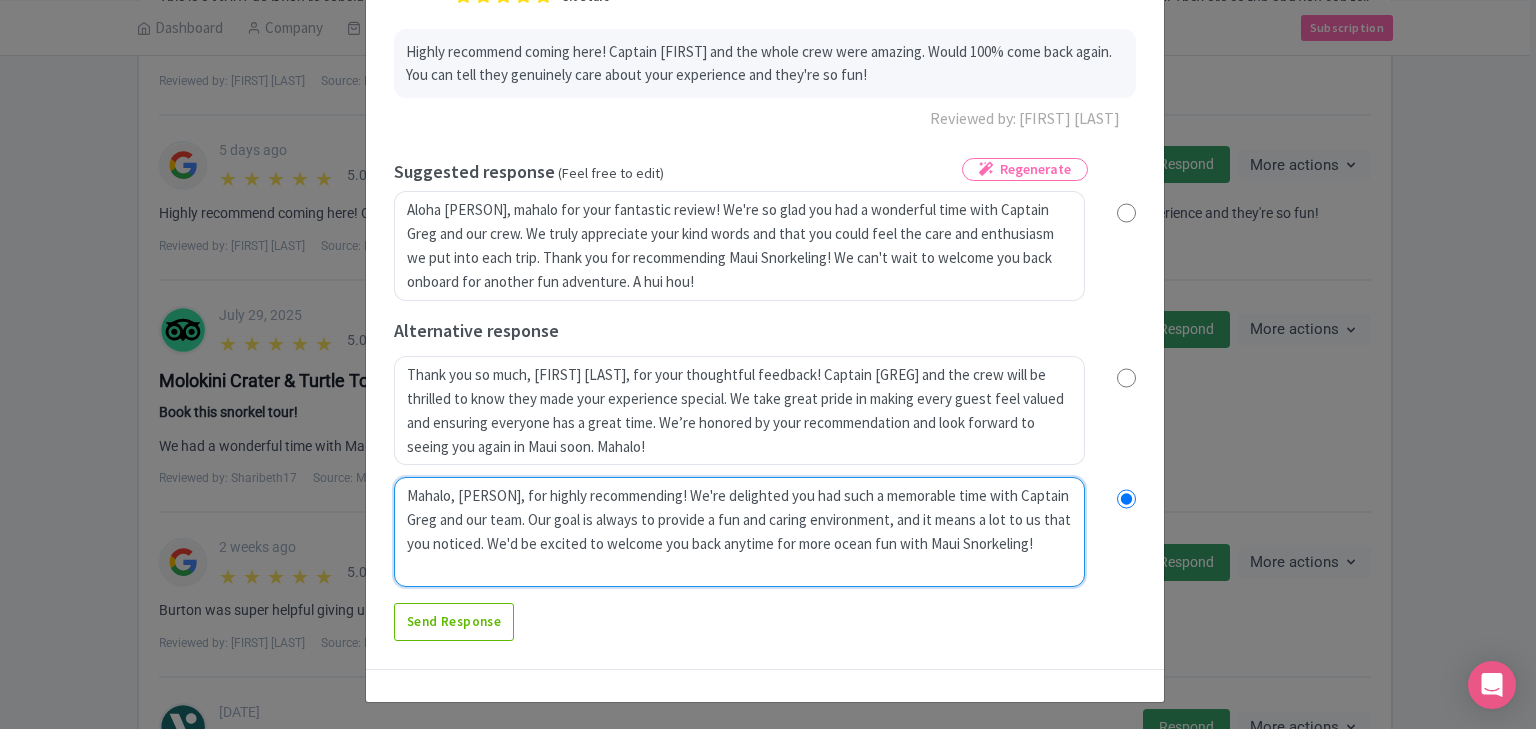type on "Mahalo, [FIRST] [LAST], for highly recommending our [TOUR_NAME] [TOUR_DETAILS]. We're delighted you had such a memorable time with Captain [GREG] and our team. Our goal is always to provide a fun and caring environment, and it means a lot to us that you noticed. We'd be excited to welcome you back anytime for more ocean fun with Maui Snorkeling!" 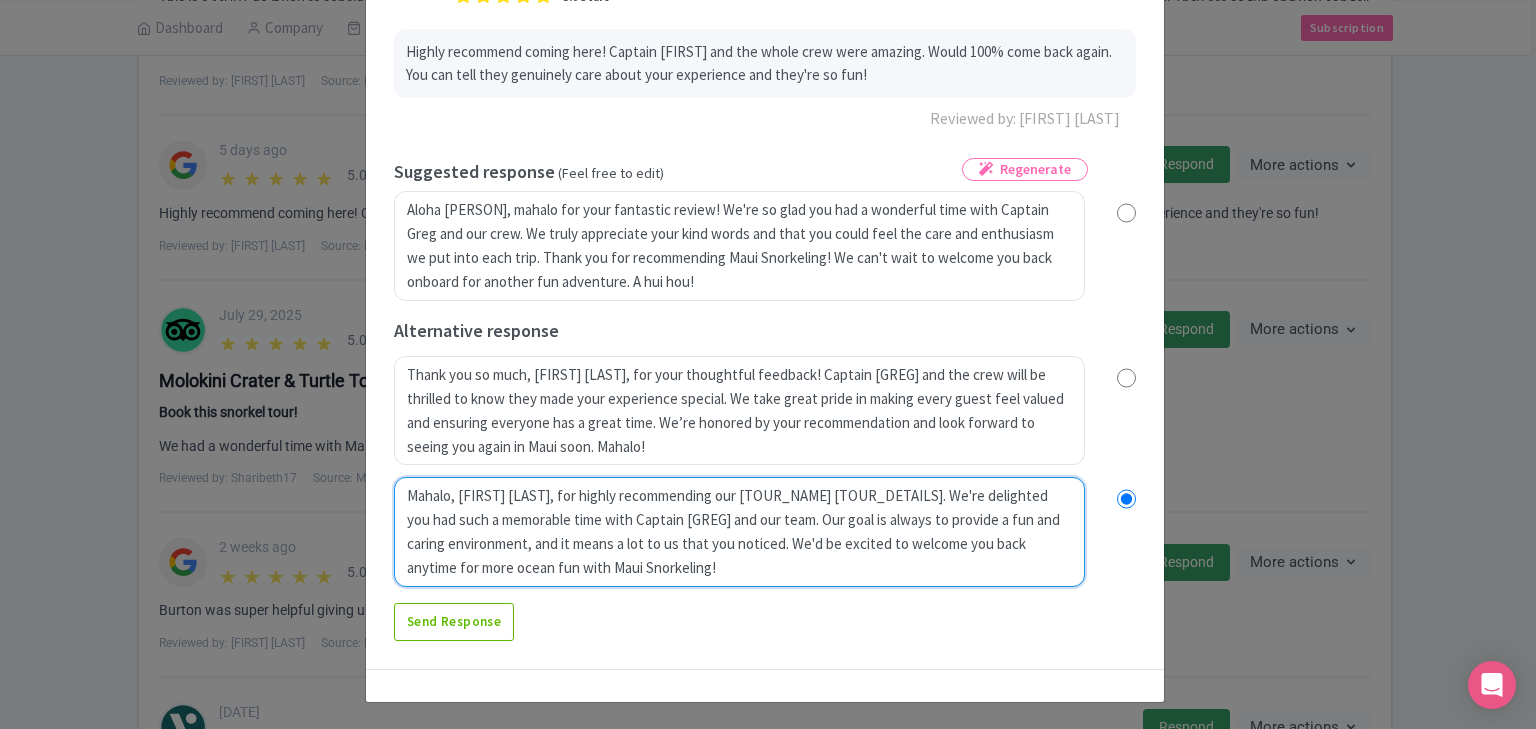 radio on "true" 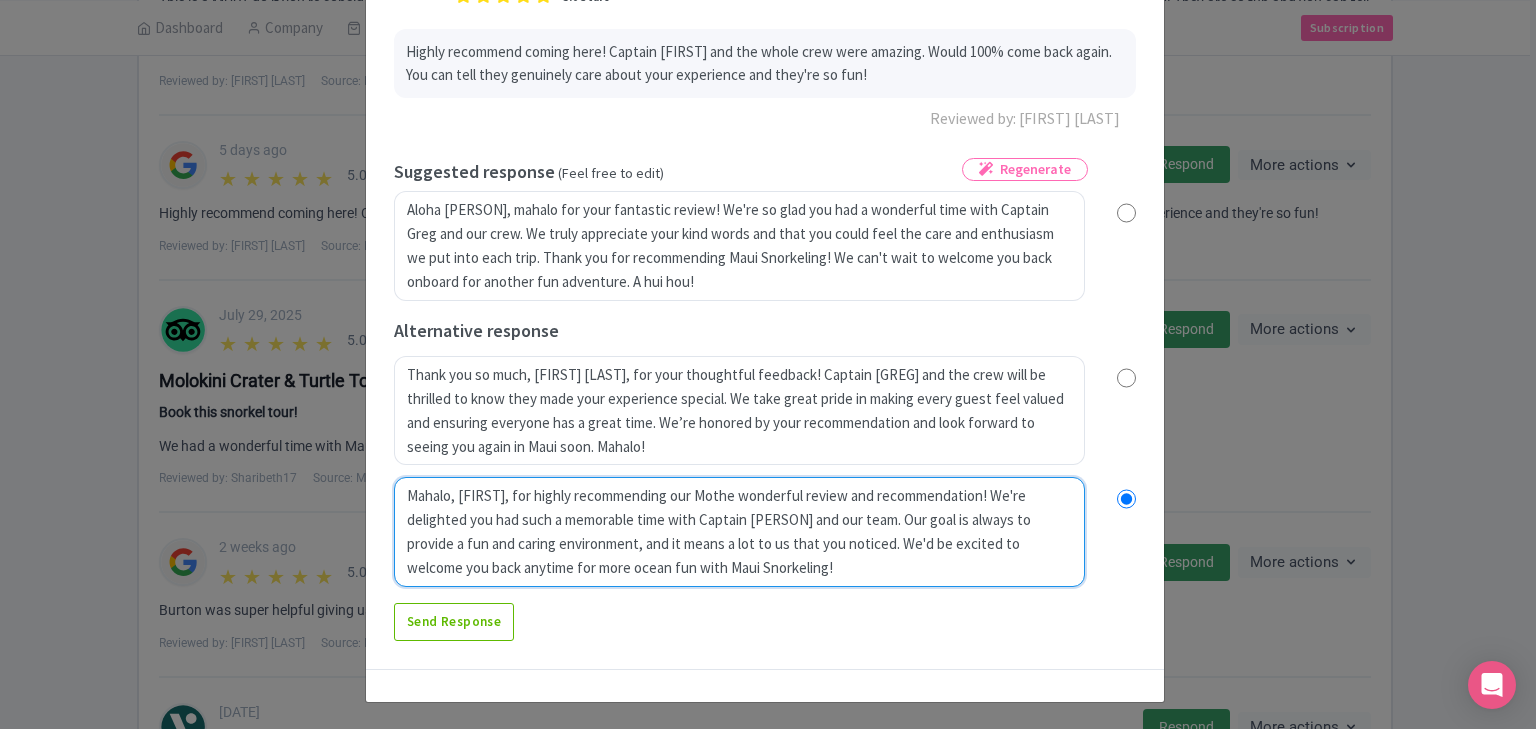 radio on "true" 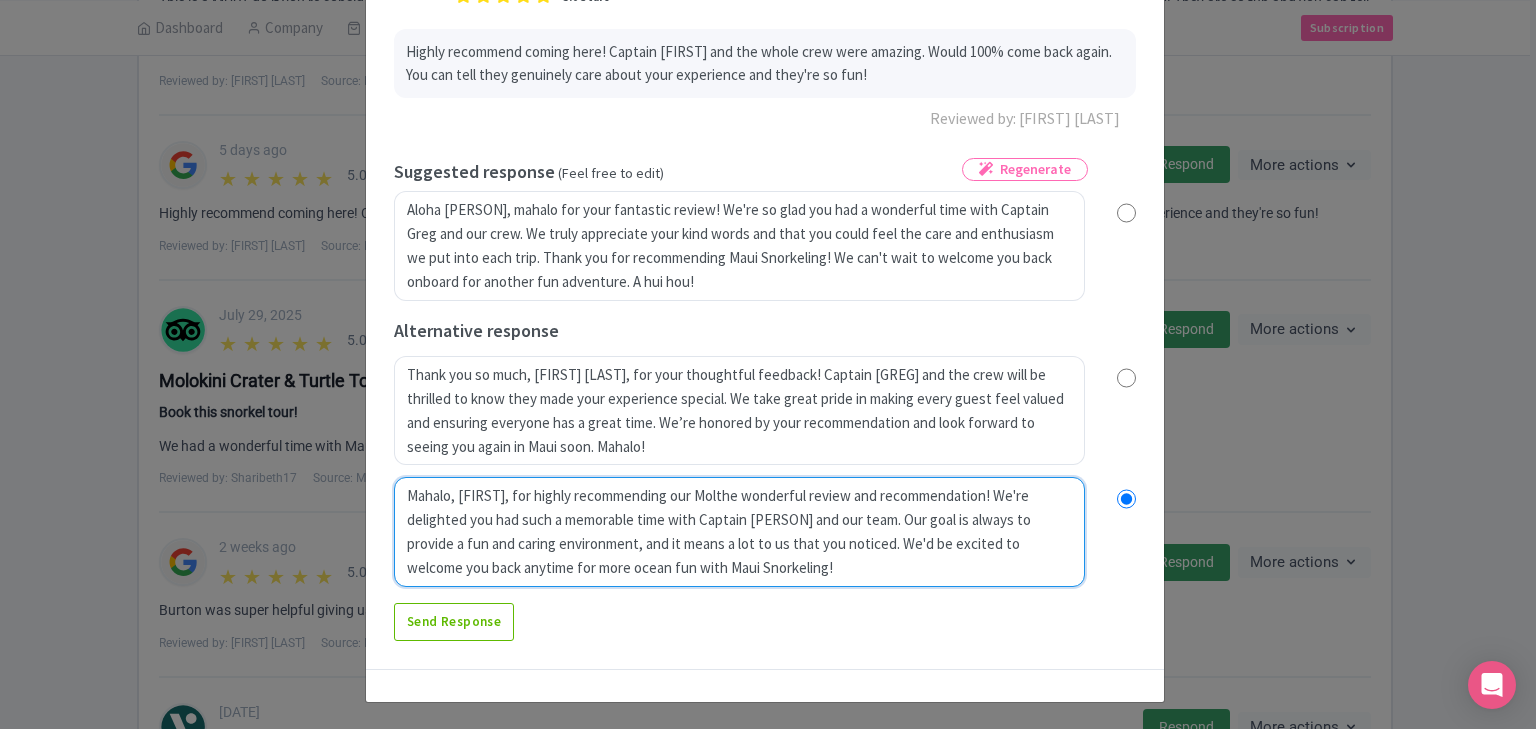 radio on "true" 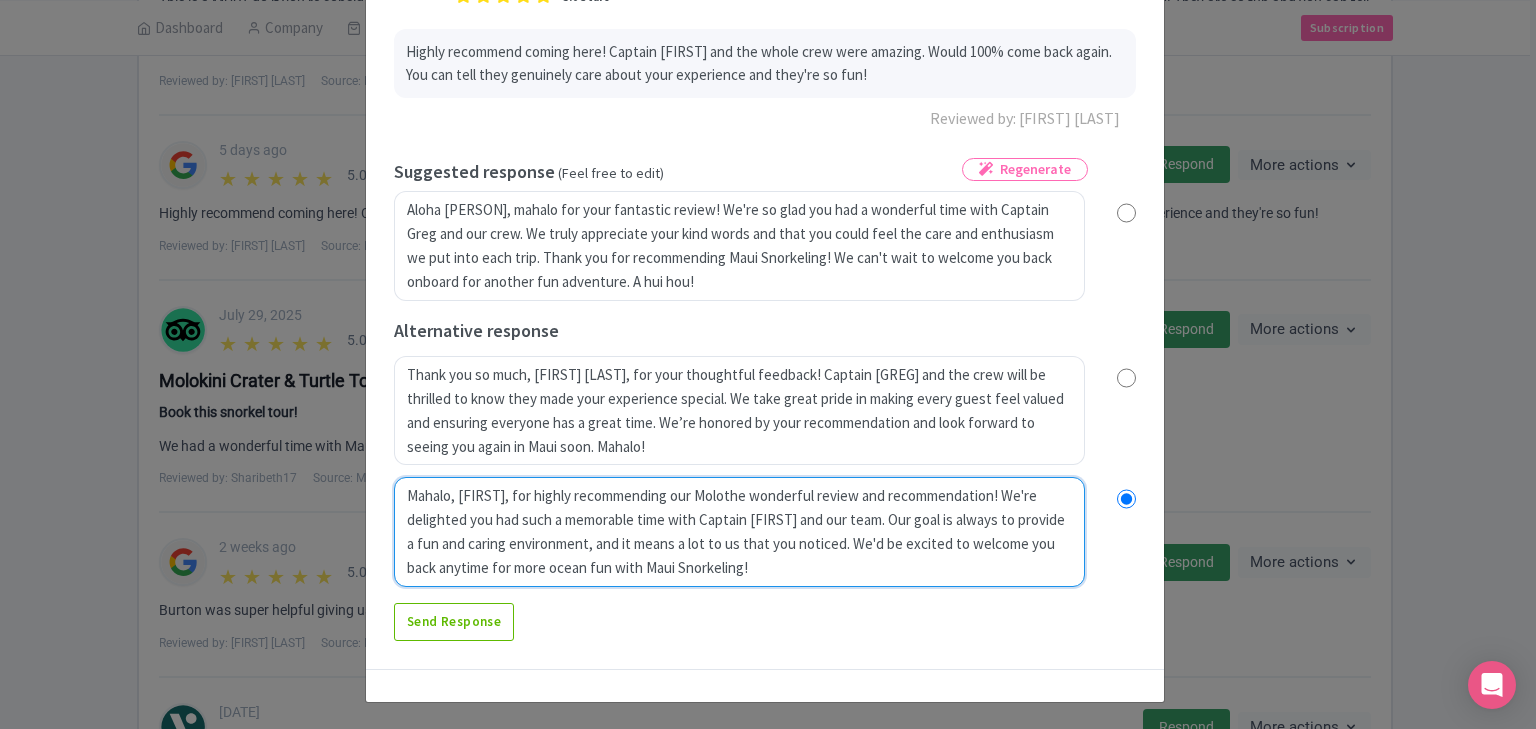 radio on "true" 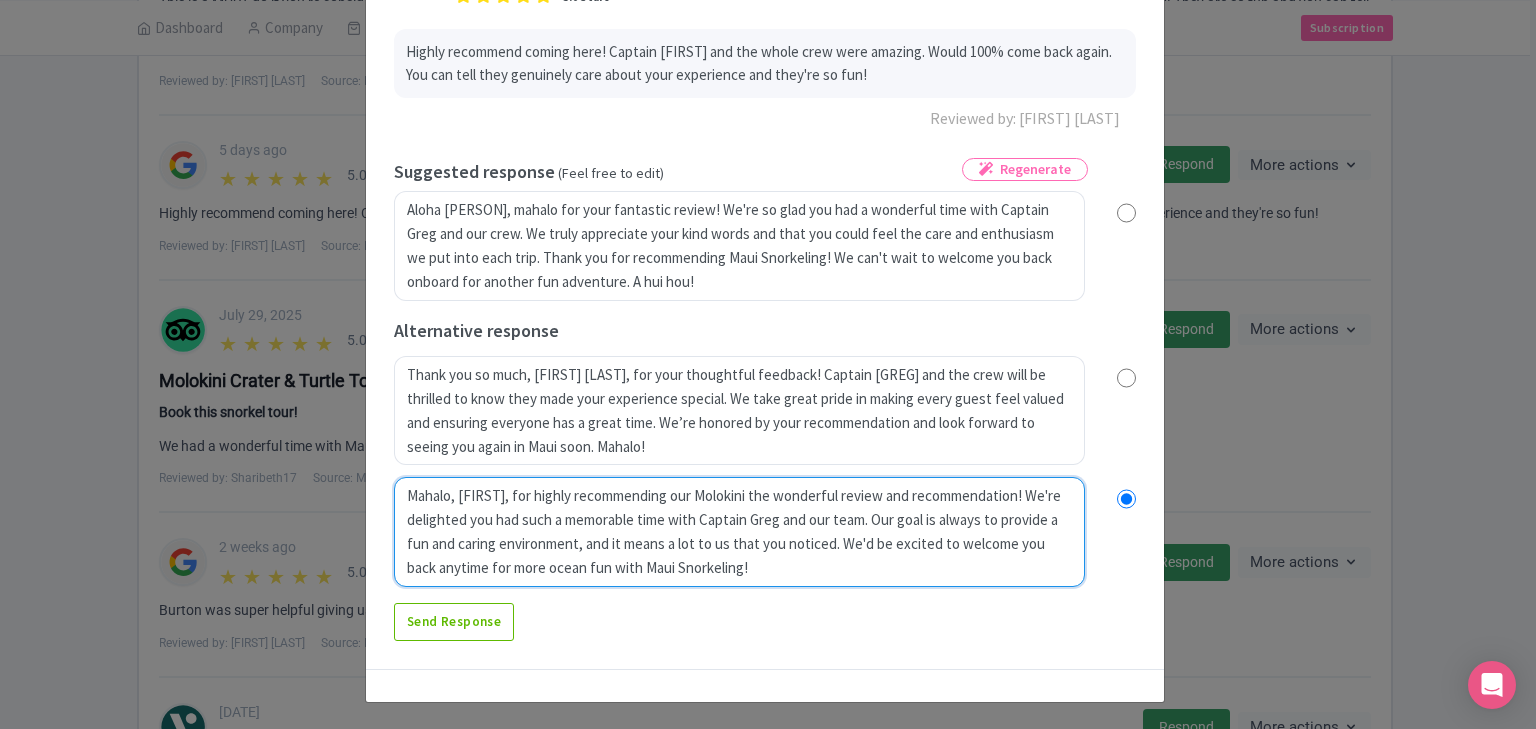 radio on "true" 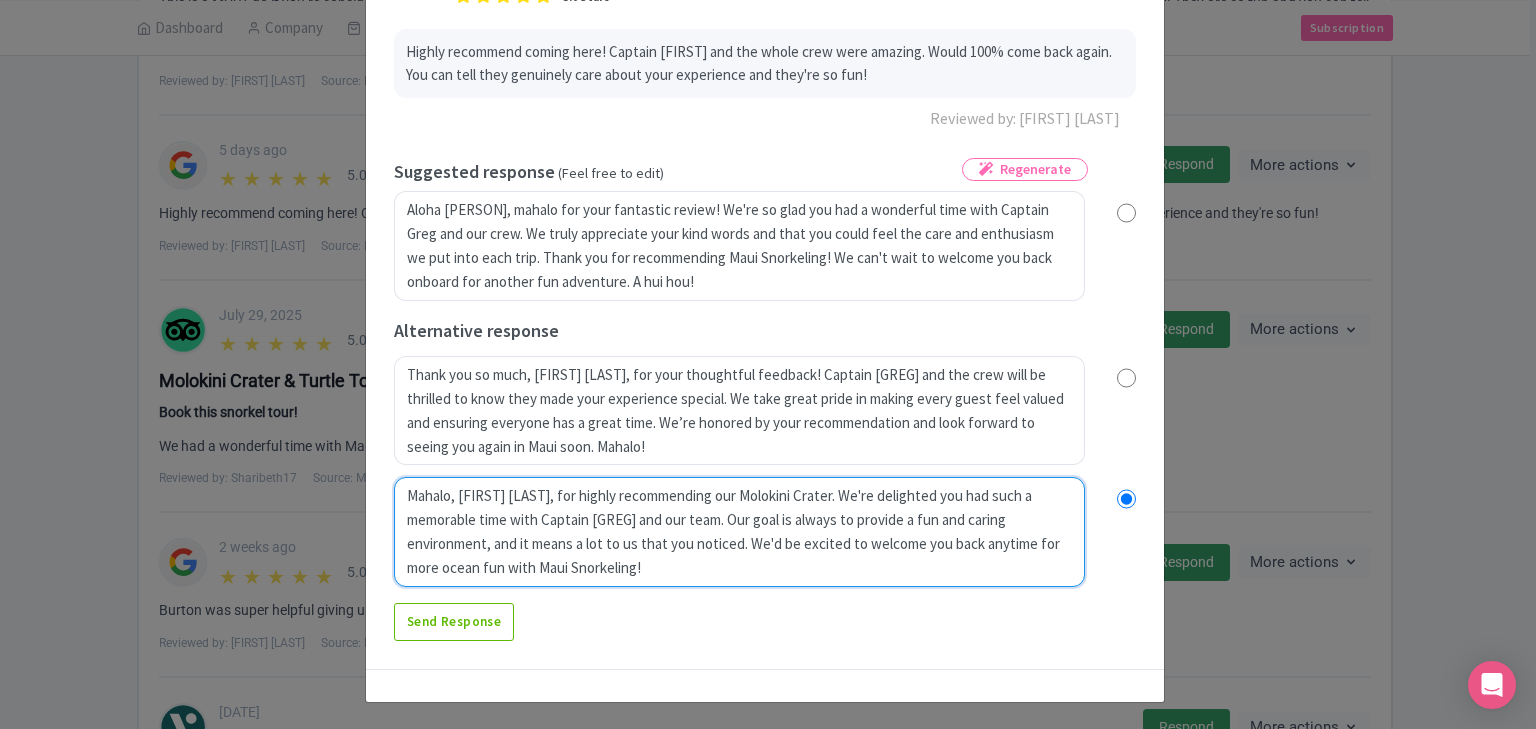 type on "Mahalo, [PERSON], for highly recommending our Molokini Crater Snorkeling tour! Our goal is always to provide a fun and caring environment, and it means a lot to us that you noticed. We'd be excited to welcome you back anytime for more ocean fun with Maui Snorkeling!" 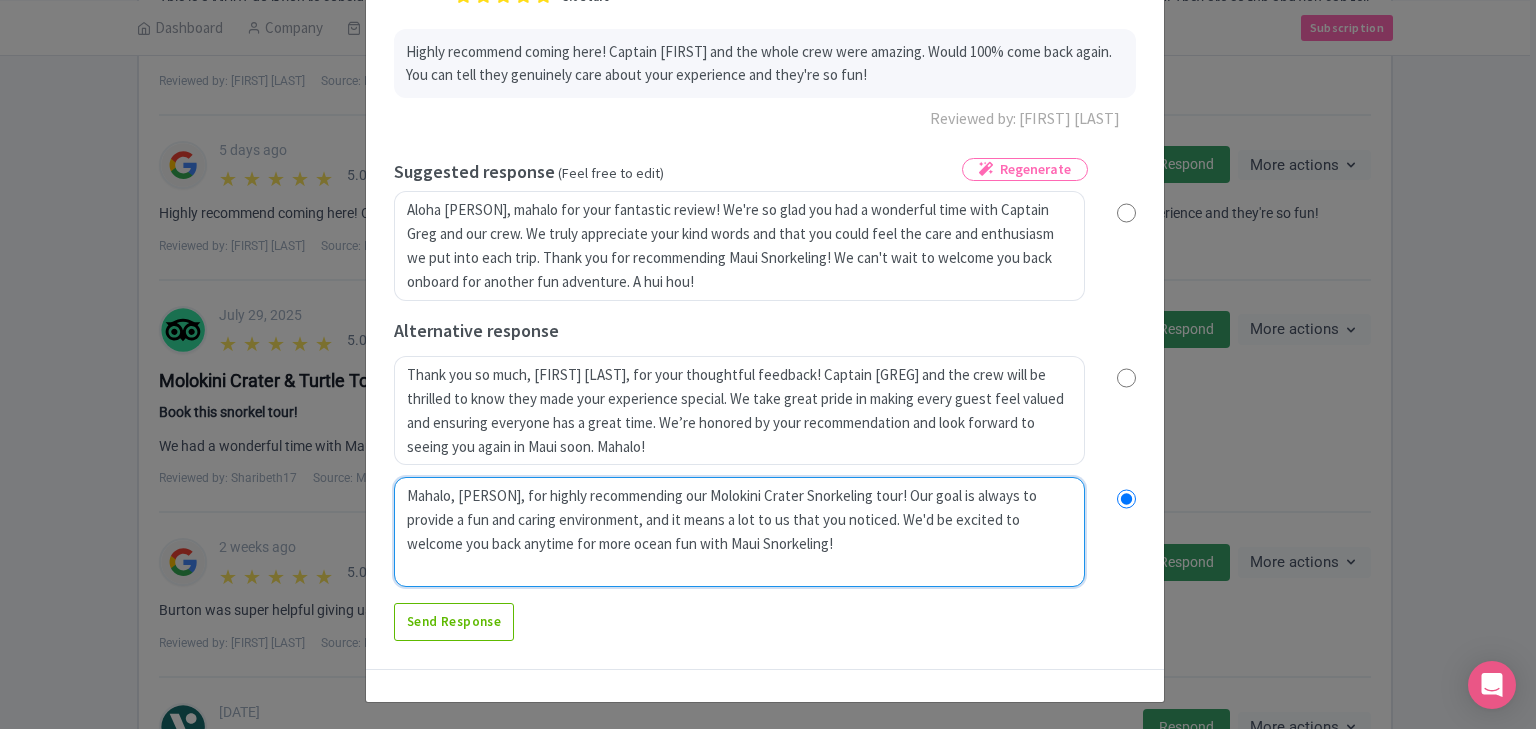 radio on "true" 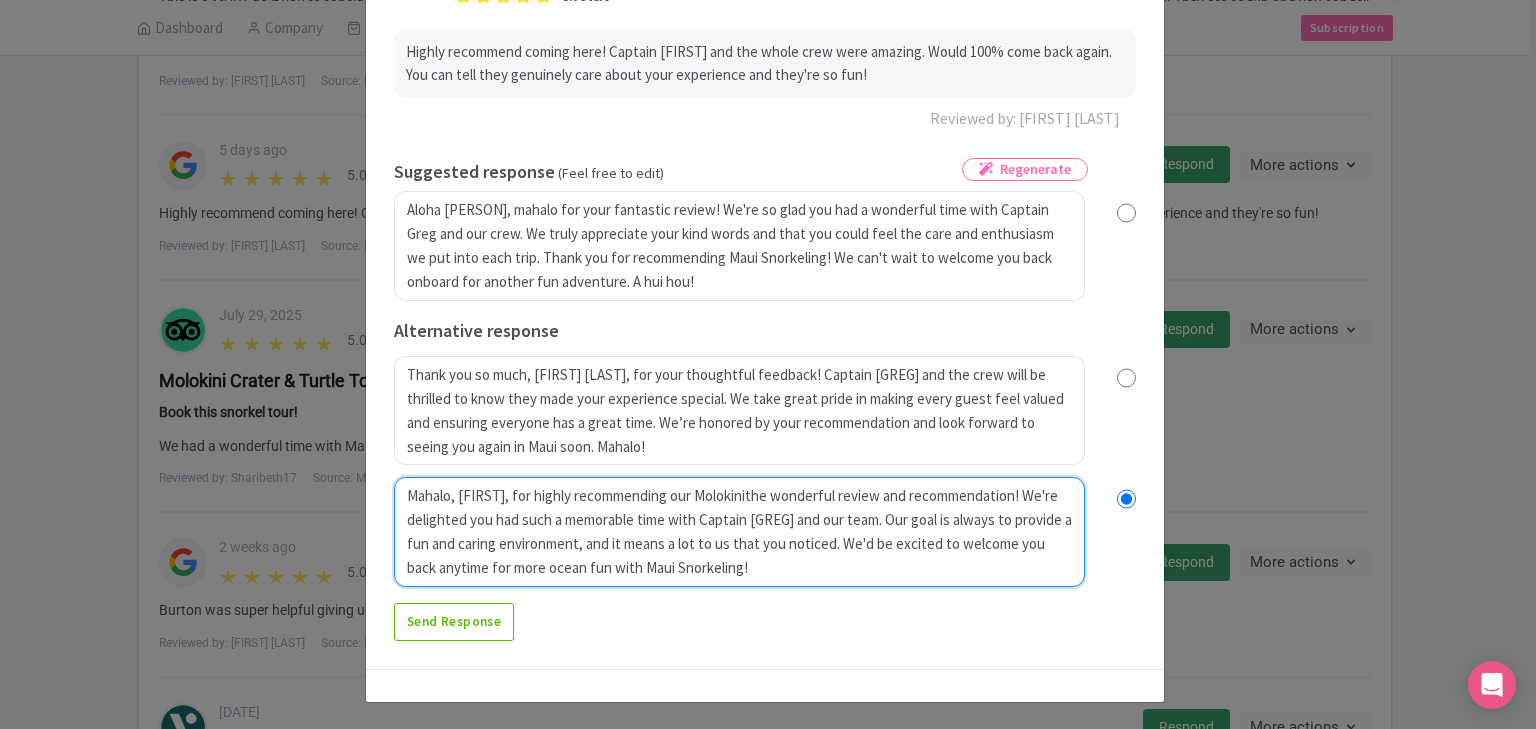 radio on "true" 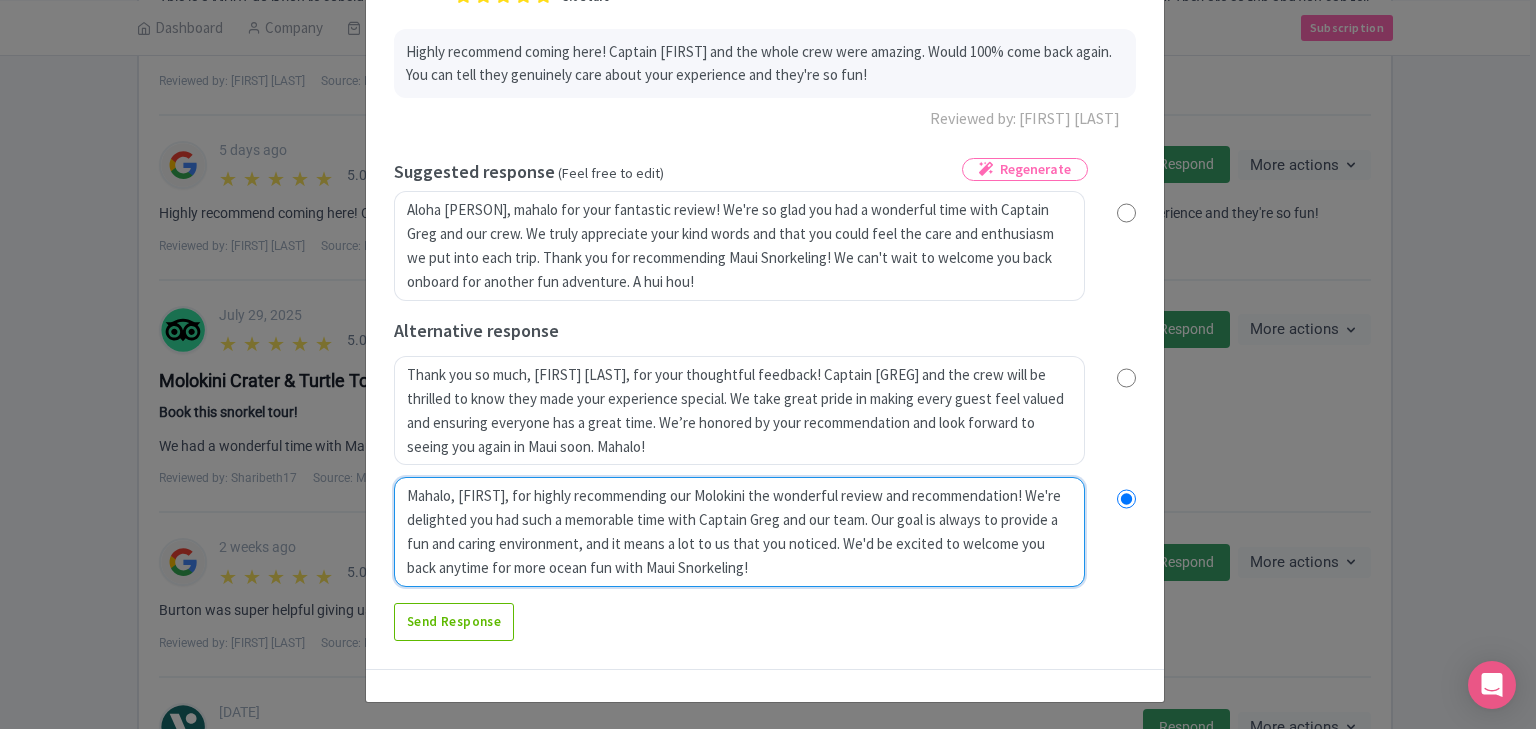 radio on "true" 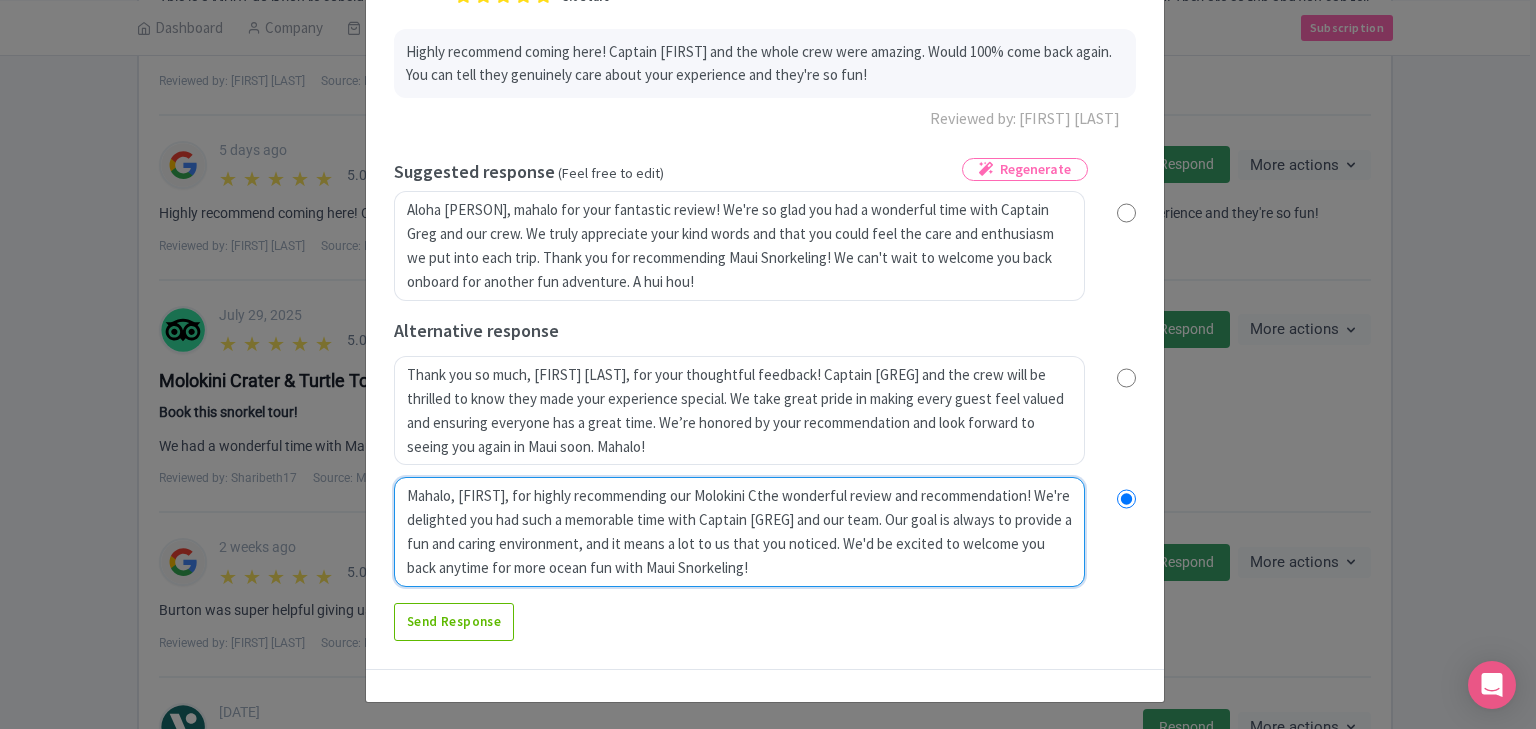 radio on "true" 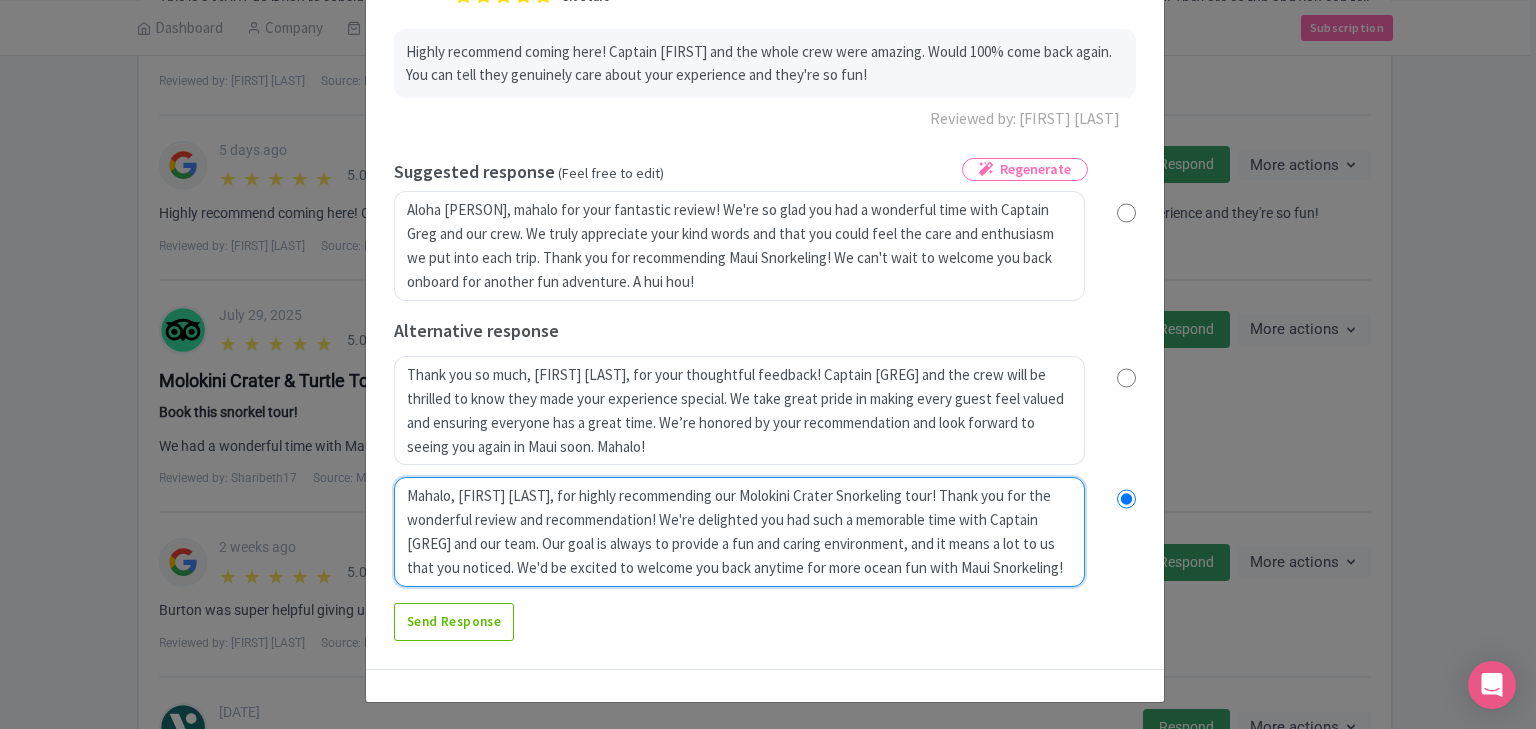 radio on "true" 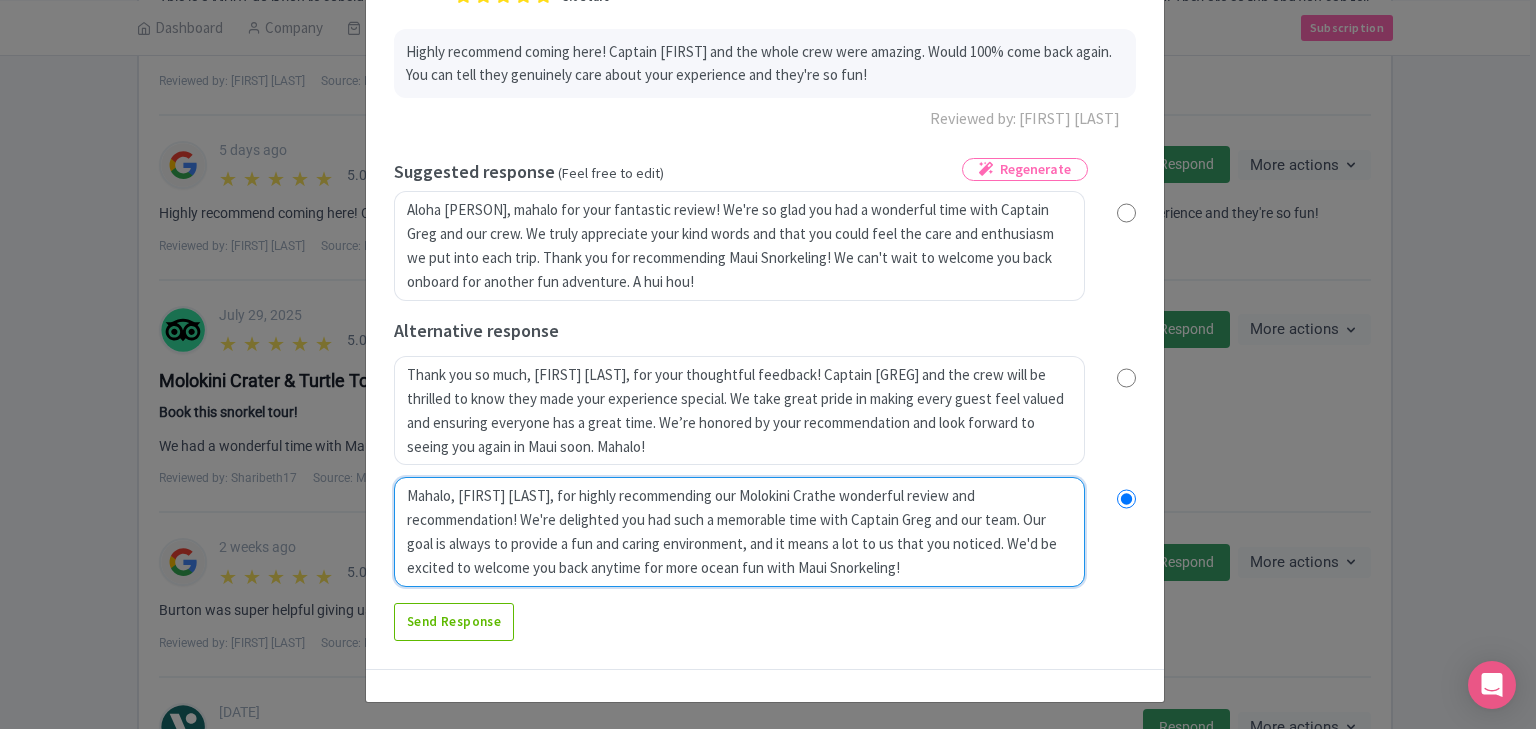 type on "Mahalo, [FIRST], for highly recommending our Molokini Cratthe wonderful review and recommendation! We're delighted you had such a memorable time with Captain [PERSON] and our team. Our goal is always to provide a fun and caring environment, and it means a lot to us that you noticed. We'd be excited to welcome you back anytime for more ocean fun with Maui Snorkeling!" 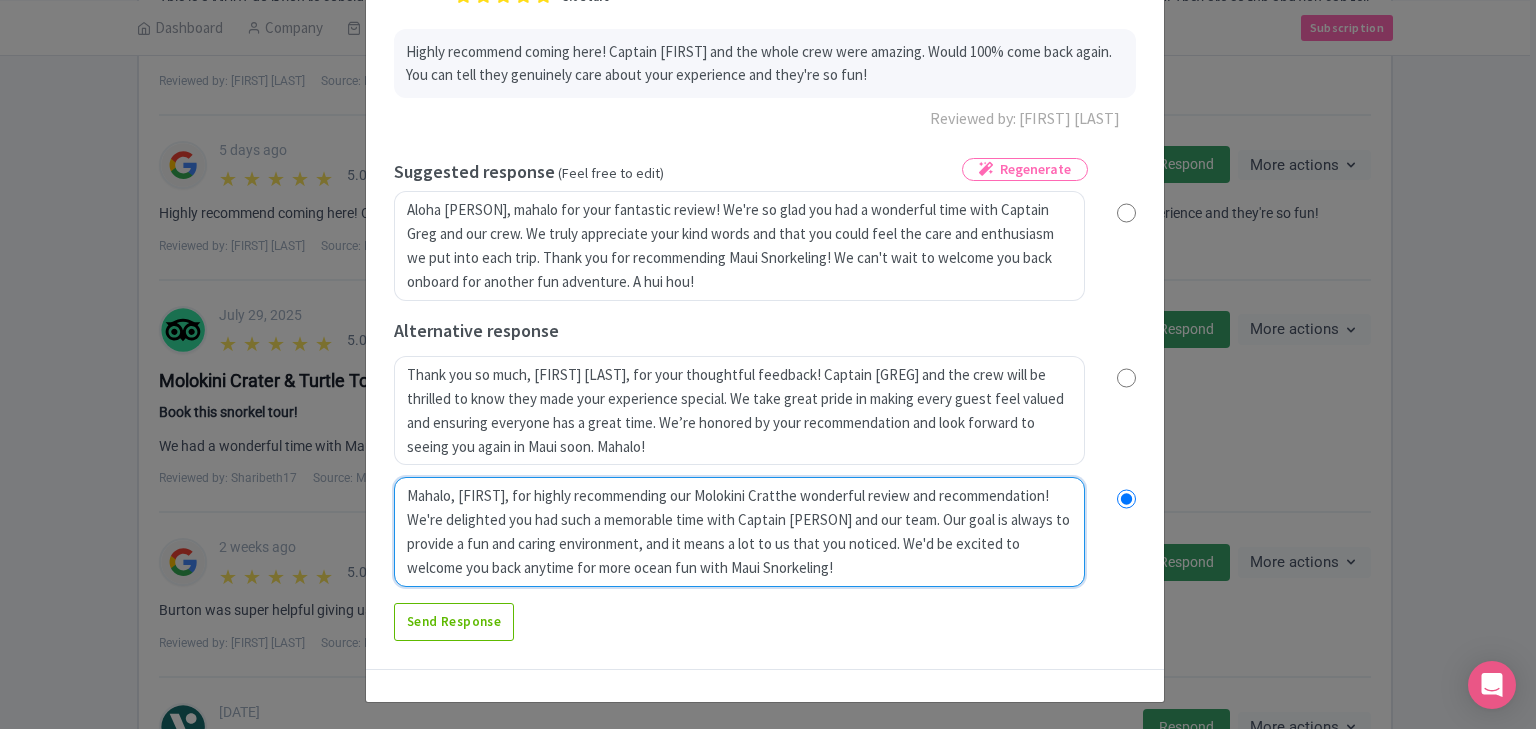 radio on "true" 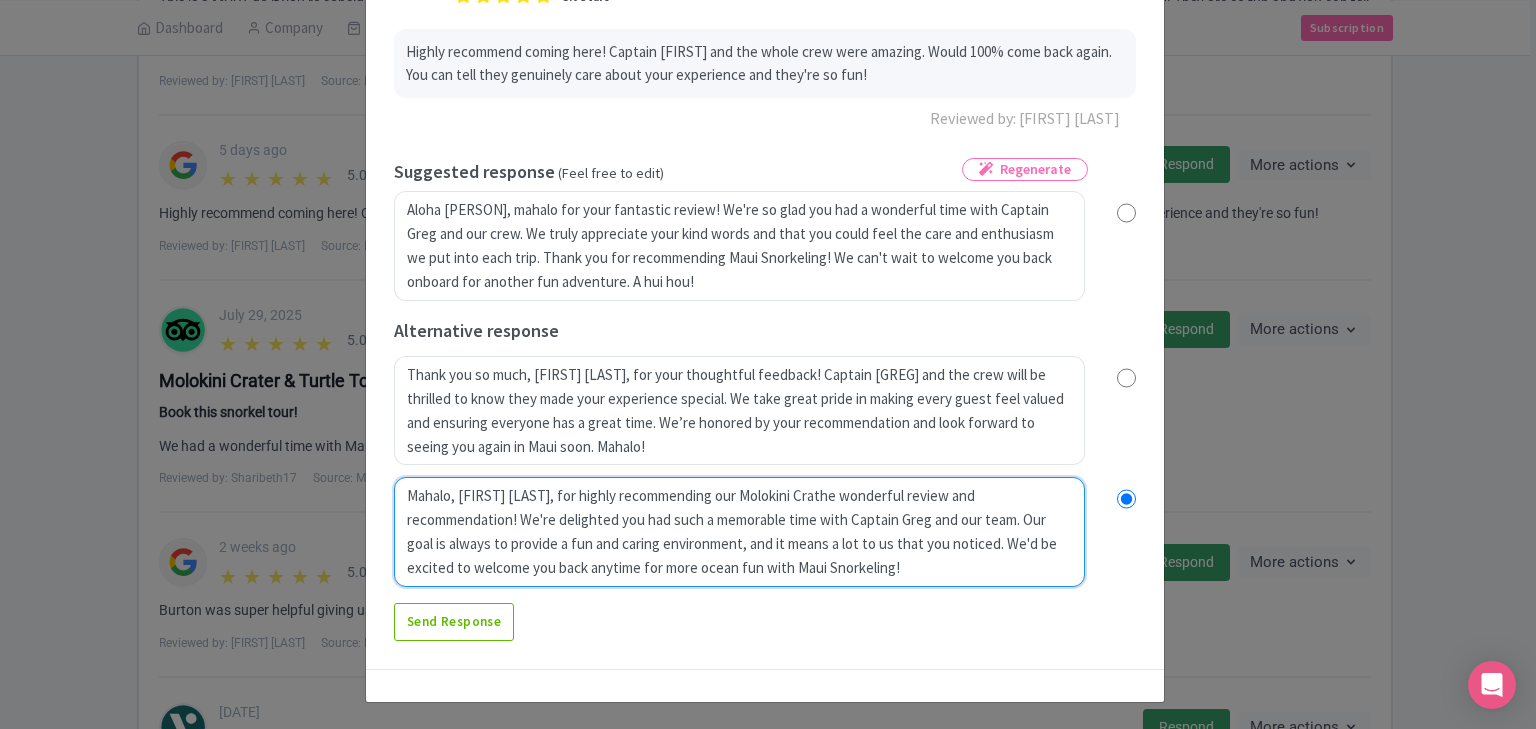 type on "Mahalo, [FIRST], for highly recommending our Molokini Crater the wonderful review and recommendation! We're delighted you had such a memorable time with Captain [GREG] and our team. Our goal is always to provide a fun and caring environment, and it means a lot to us that you noticed. We'd be excited to welcome you back anytime for more ocean fun with Maui Snorkeling!" 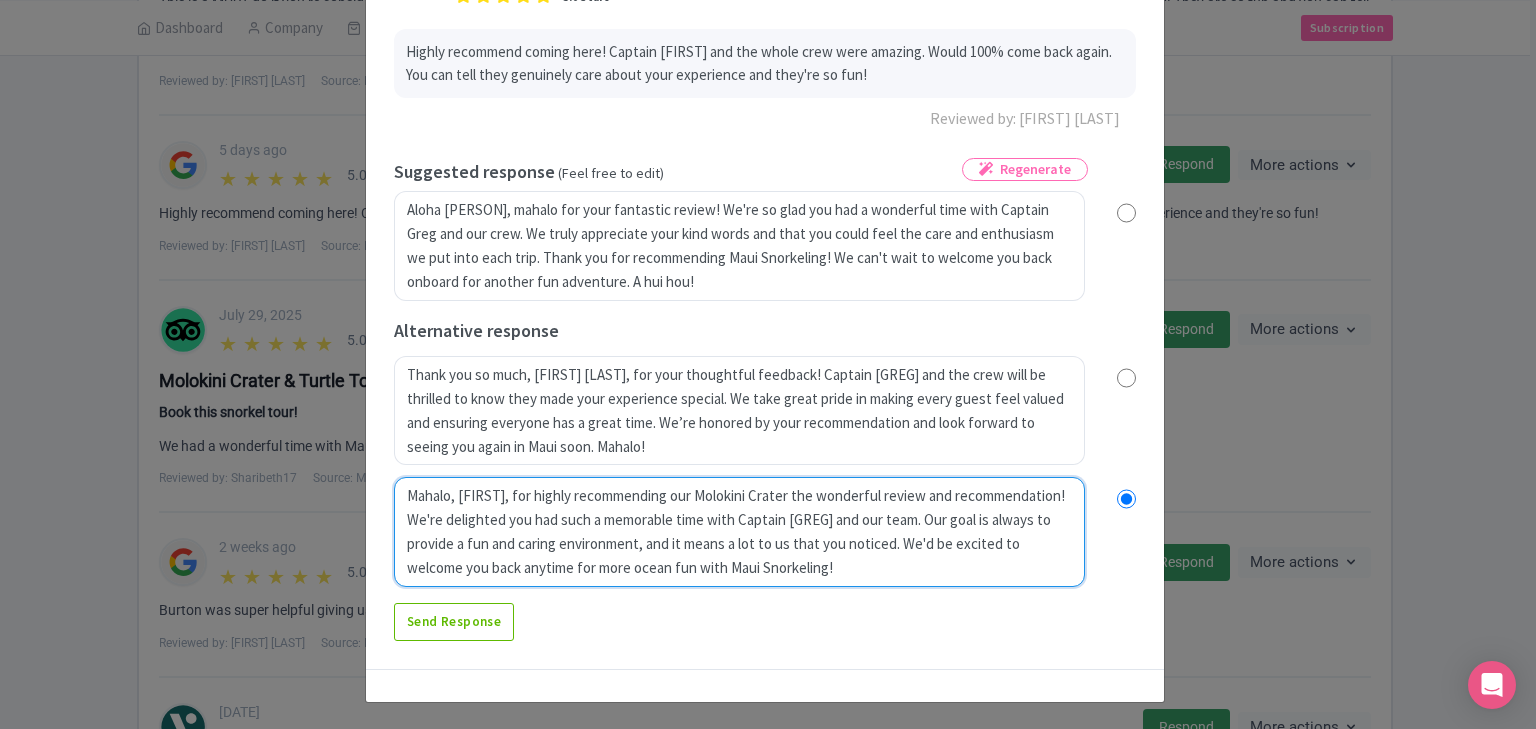 radio on "true" 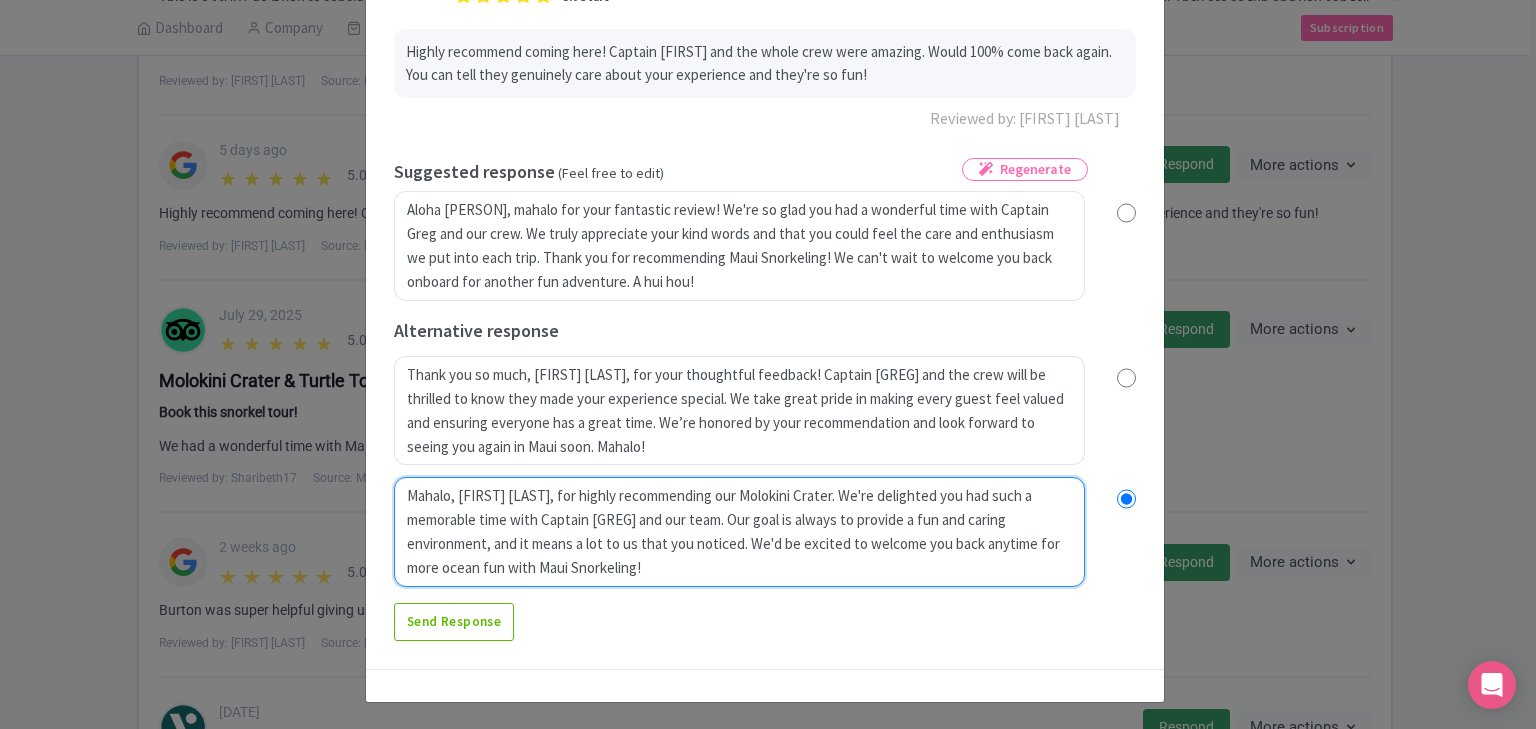 radio on "true" 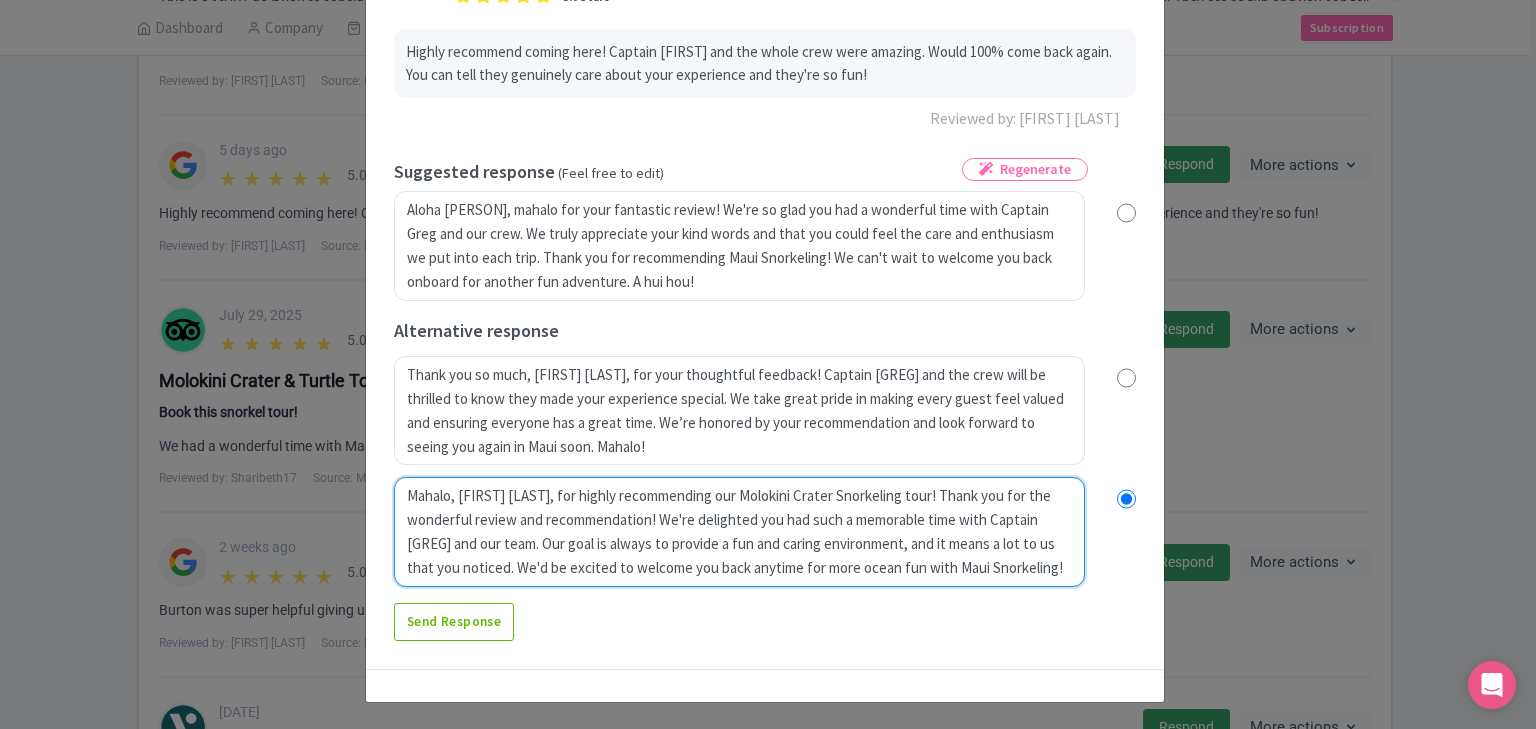 radio on "true" 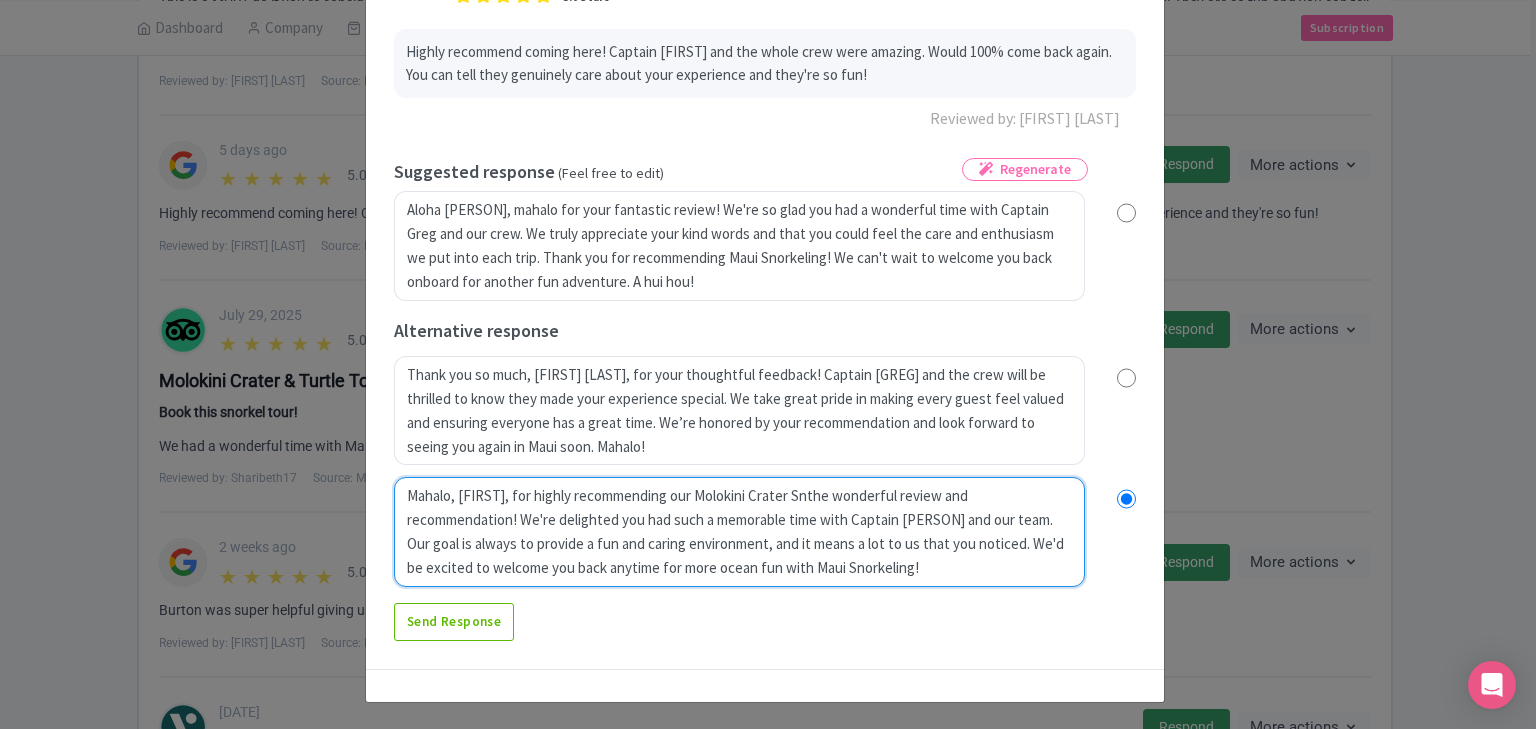 radio on "true" 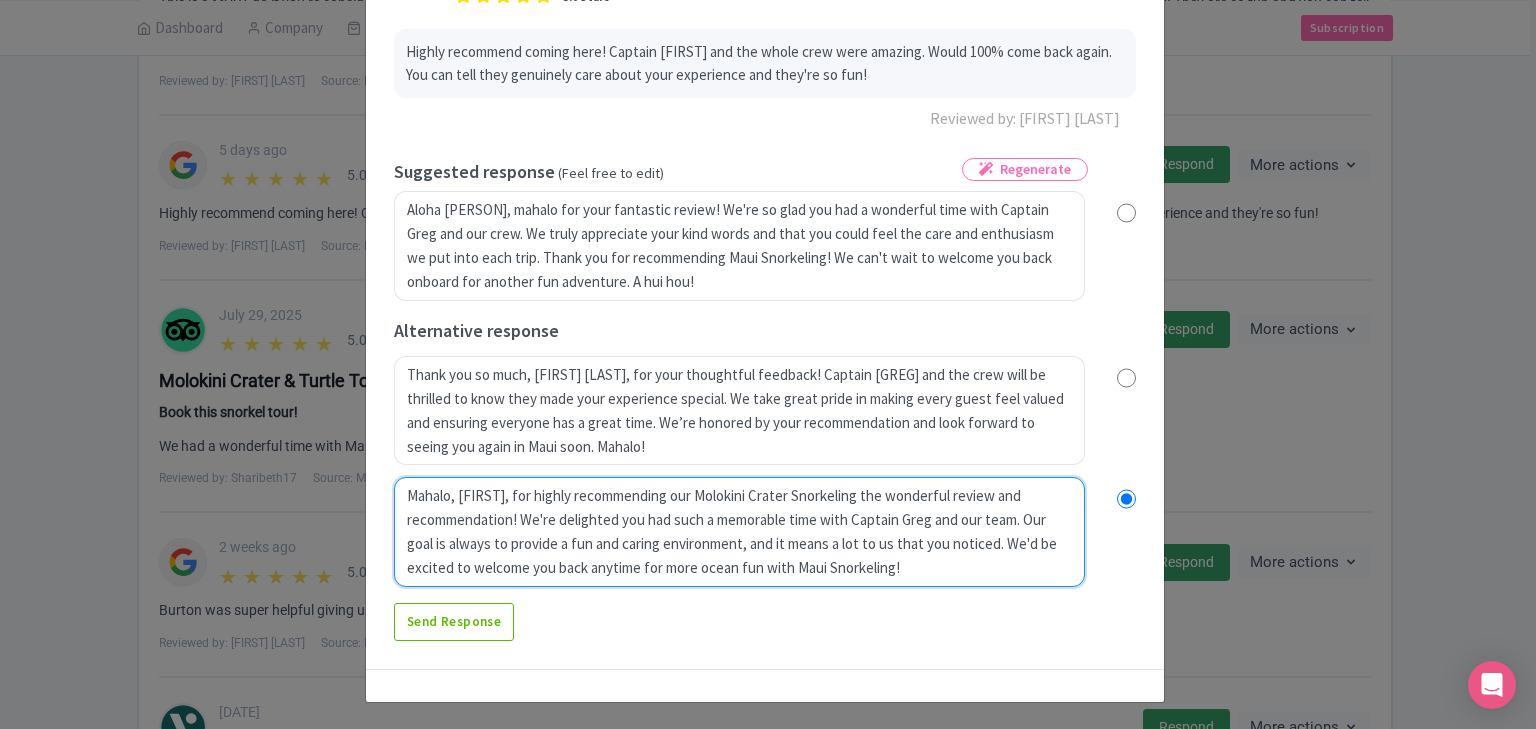 radio on "true" 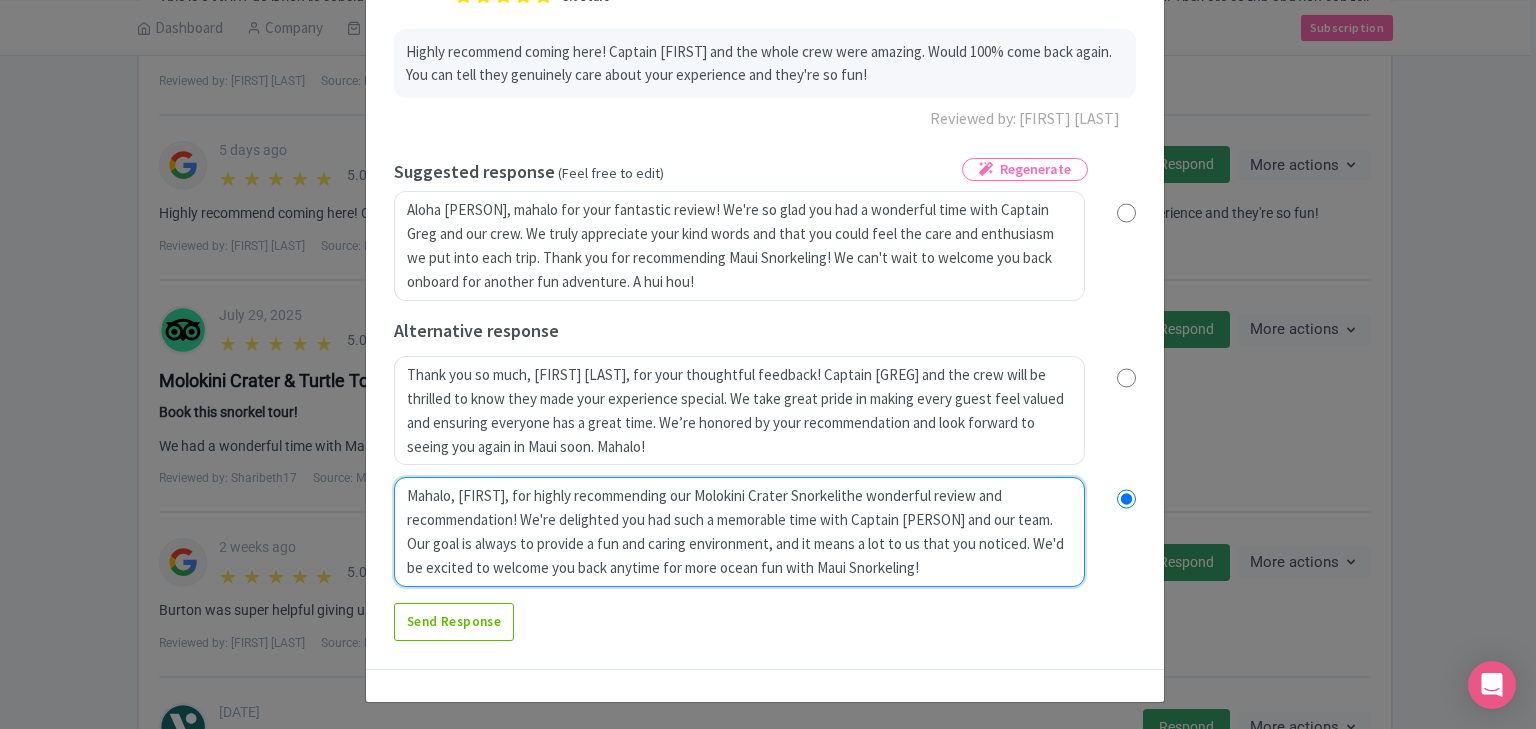 radio on "true" 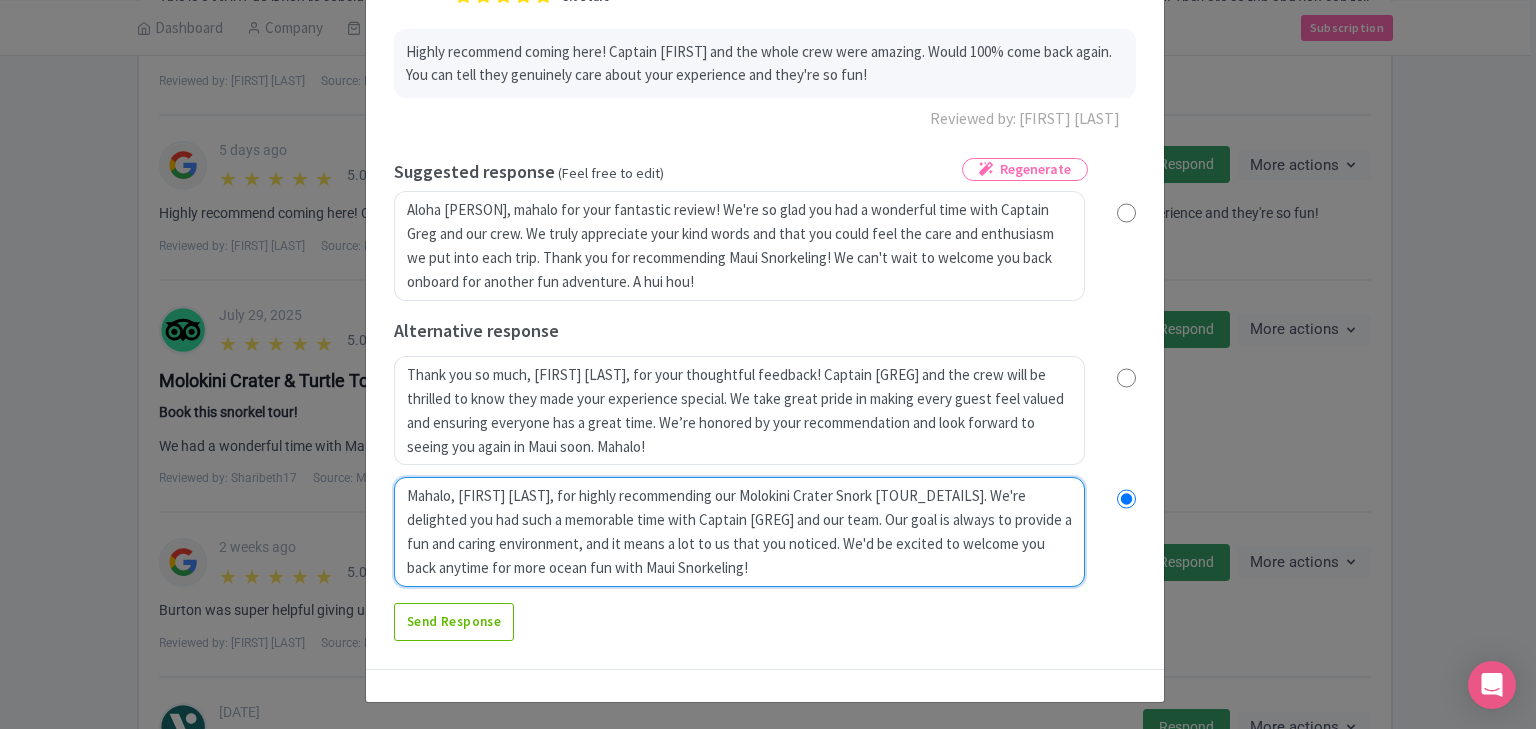 radio on "true" 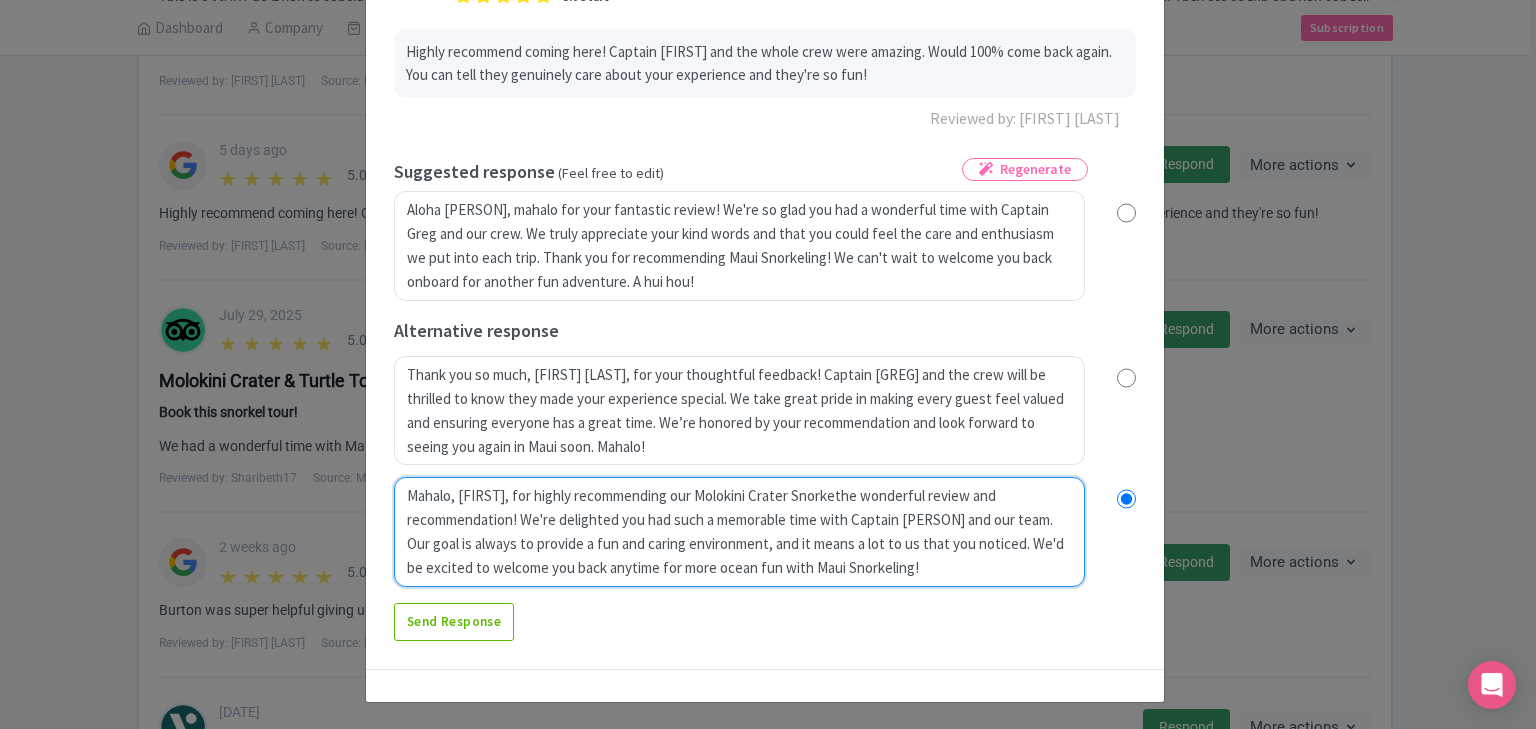 radio on "true" 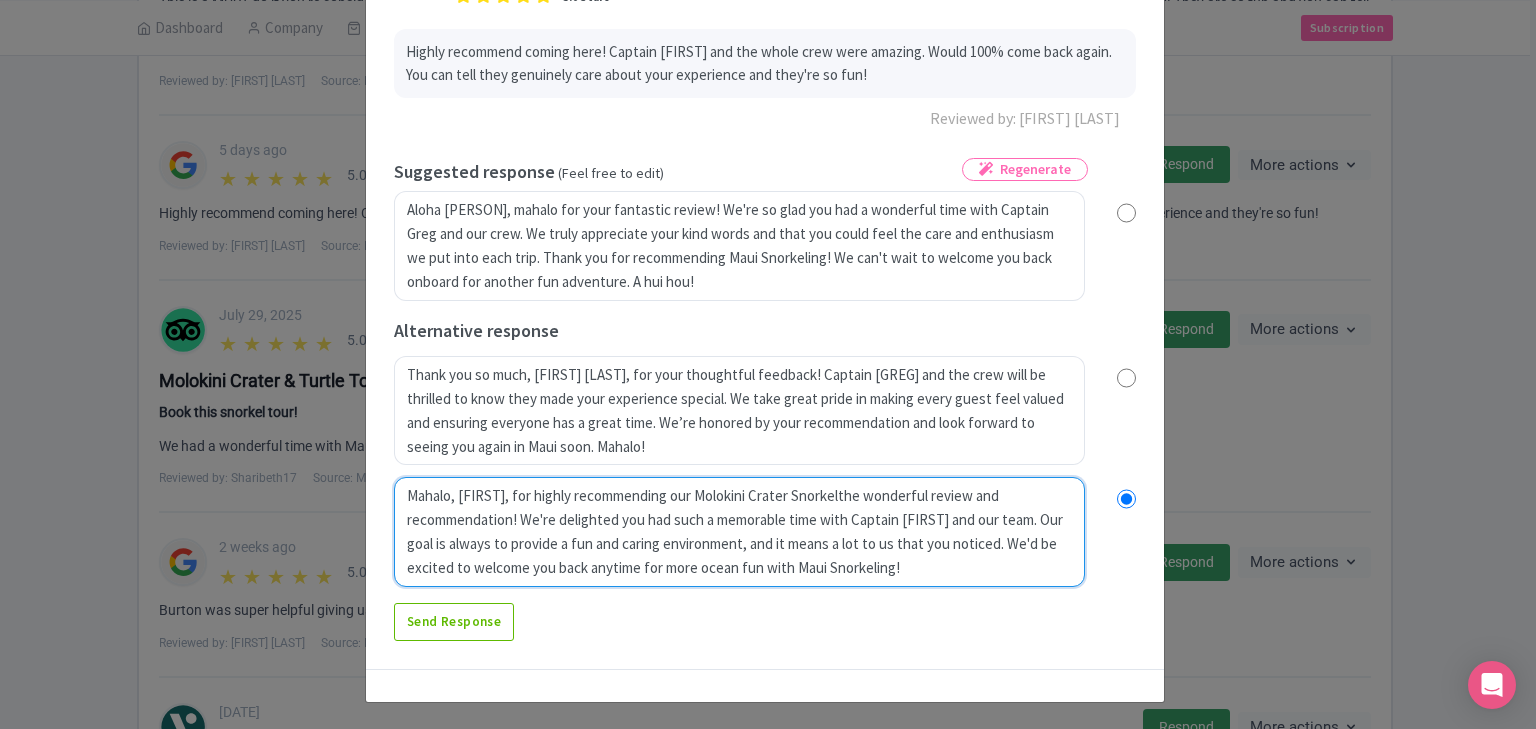 type on "Mahalo, [FIRST], for highly recommending our Molokini Crater Snorkelithe wonderful review and recommendation! We're delighted you had such a memorable time with Captain [PERSON] and our team. Our goal is always to provide a fun and caring environment, and it means a lot to us that you noticed. We'd be excited to welcome you back anytime for more ocean fun with Maui Snorkeling!" 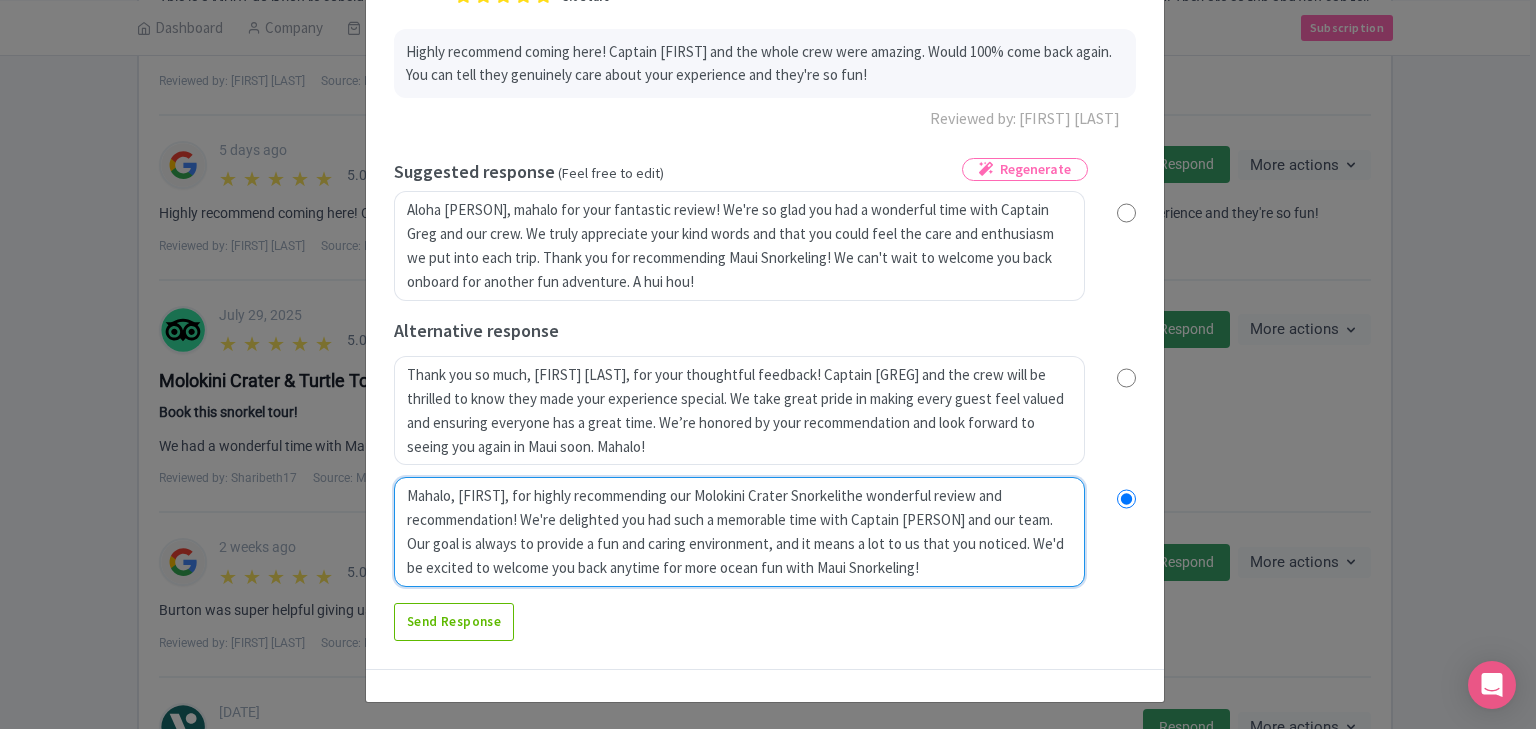 radio on "true" 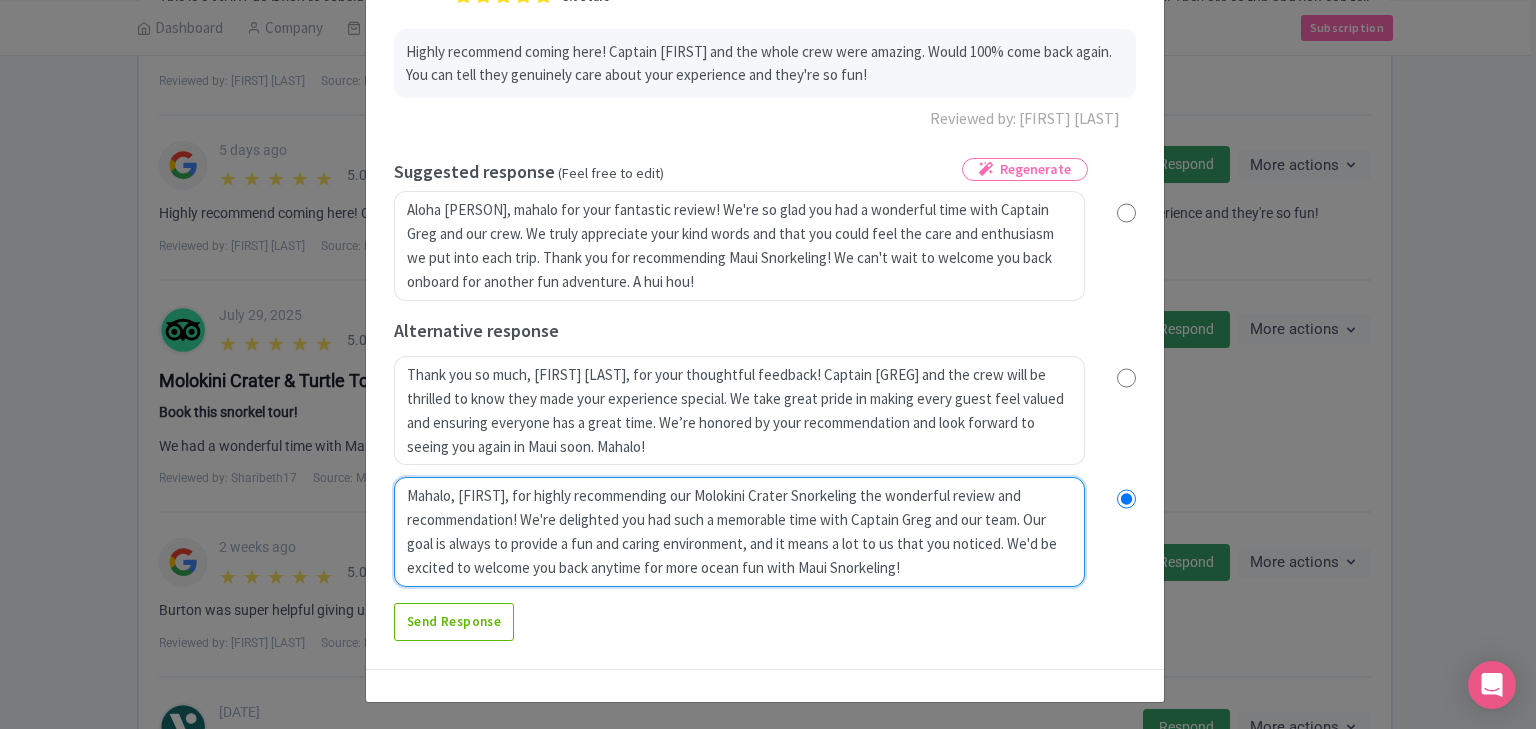 radio on "true" 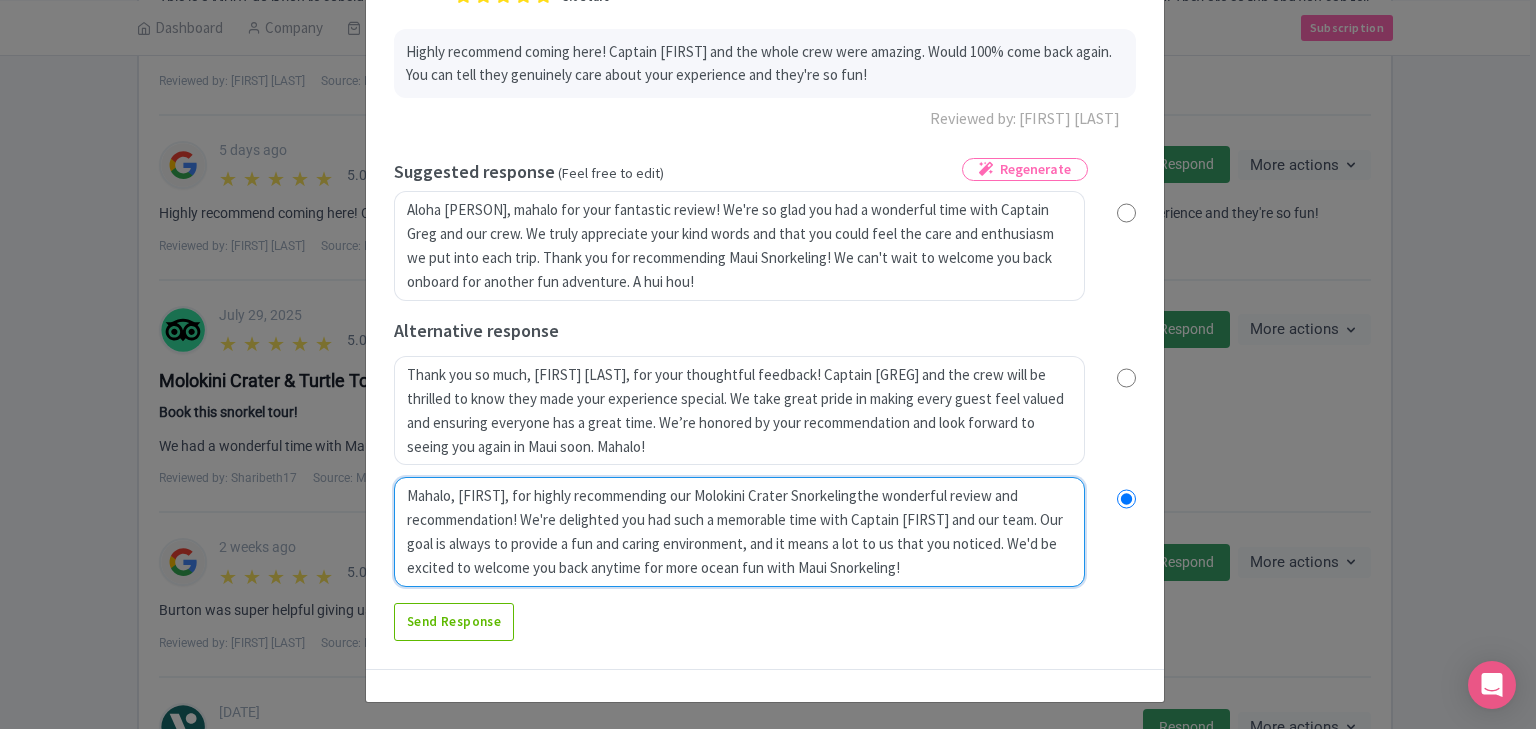 radio on "true" 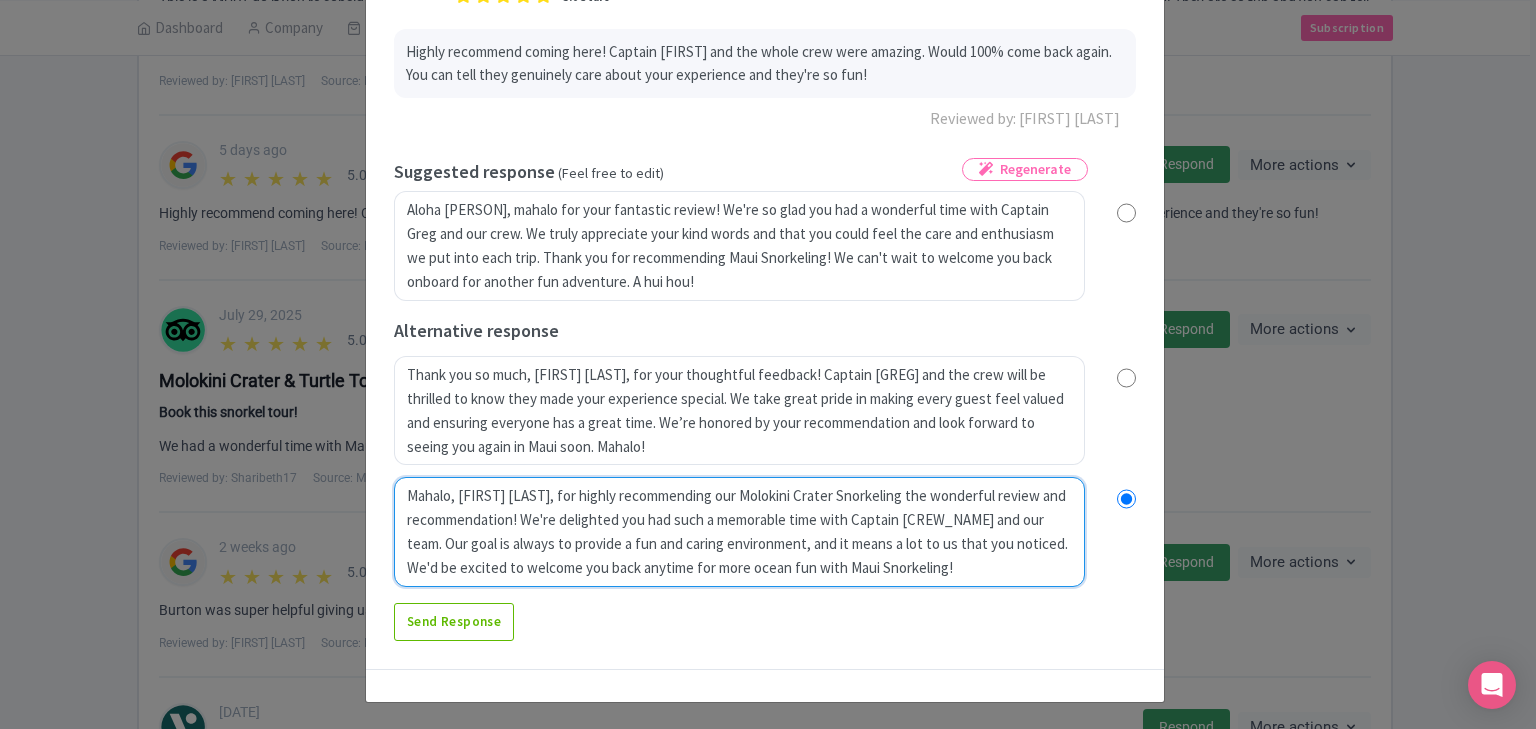 radio on "true" 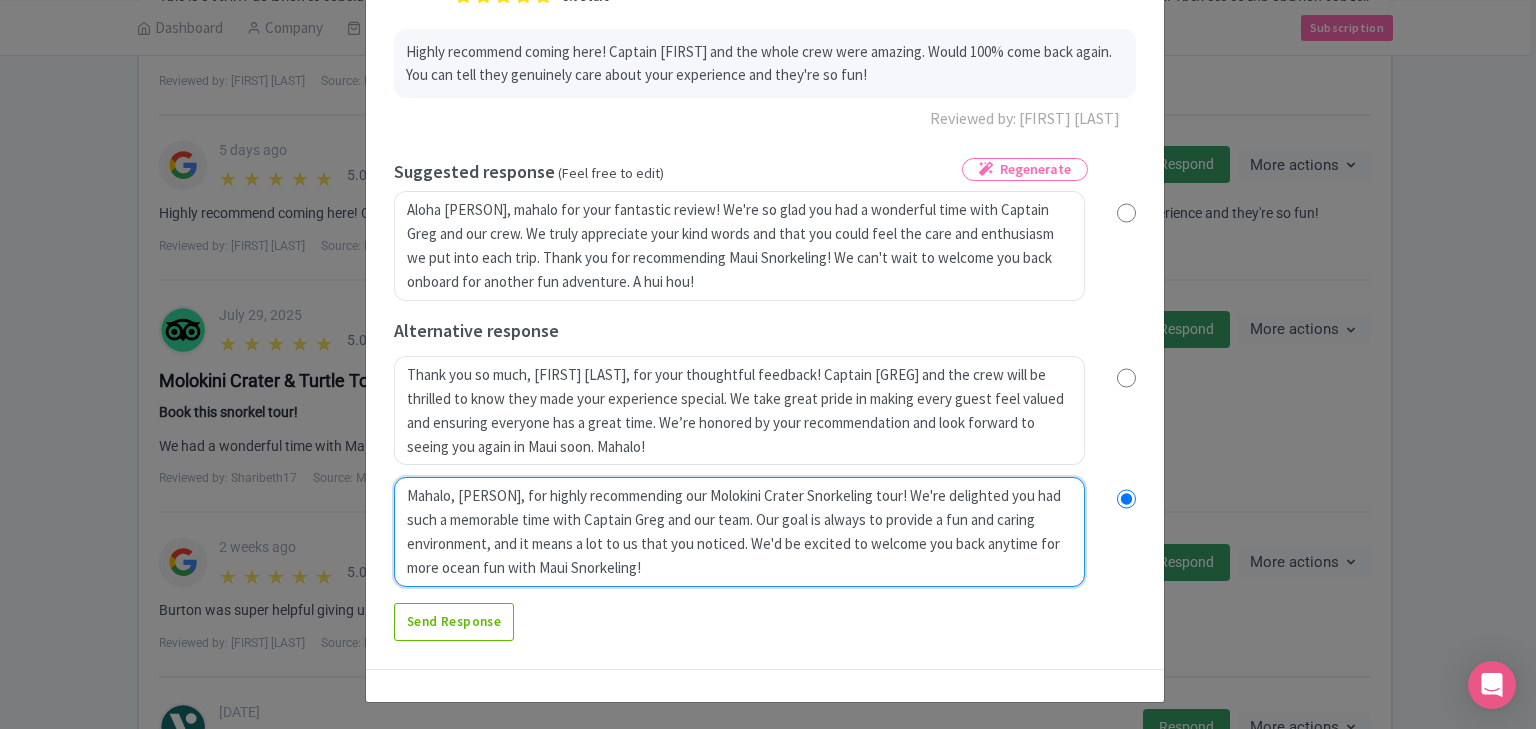 radio on "true" 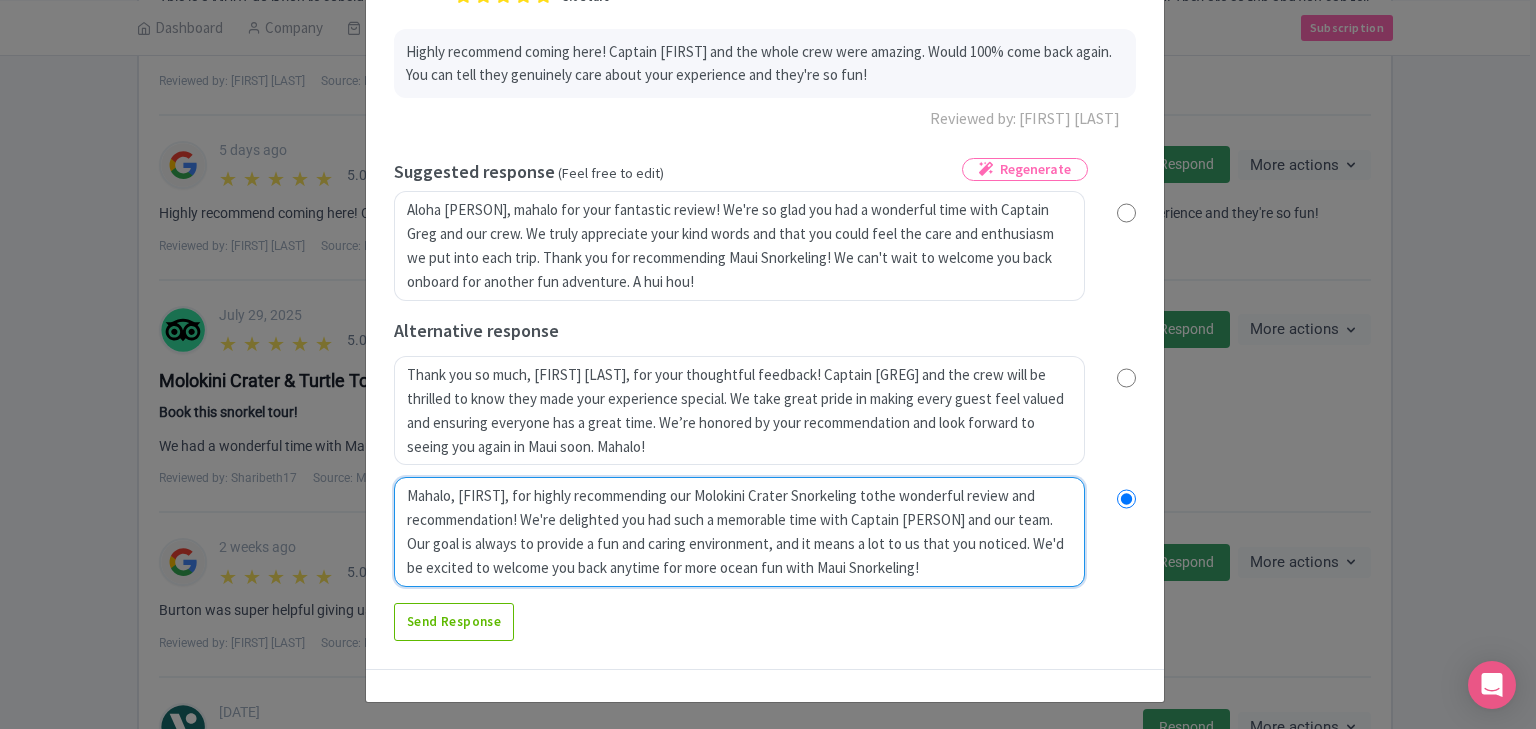 type on "Mahalo, [FIRST] [LAST], for highly recommending our Molokini Crater Snorkeling tour. We're delighted you had such a memorable time with Captain [GREG] and our team. Our goal is always to provide a fun and caring environment, and it means a lot to us that you noticed. We'd be excited to welcome you back anytime for more ocean fun with Maui Snorkeling!" 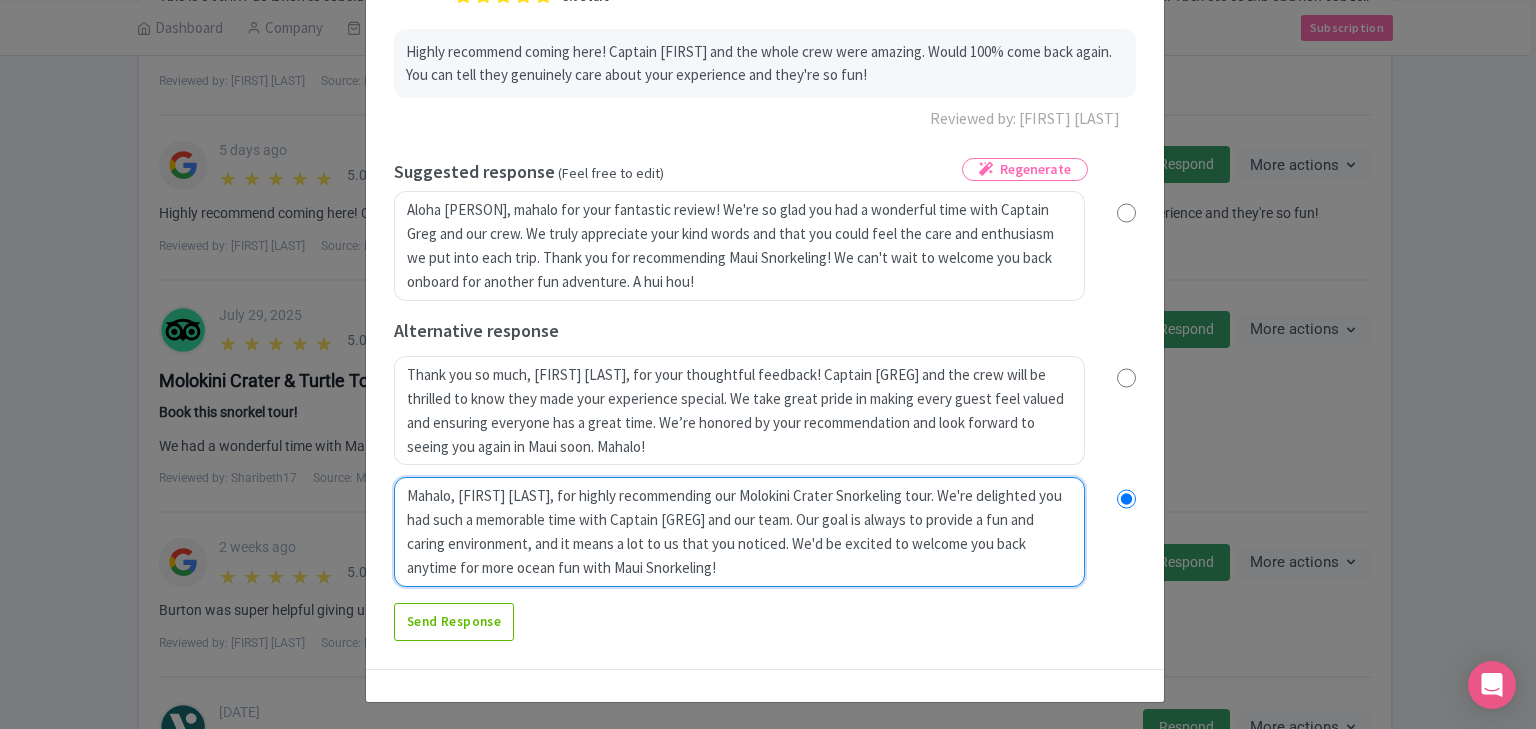 radio on "true" 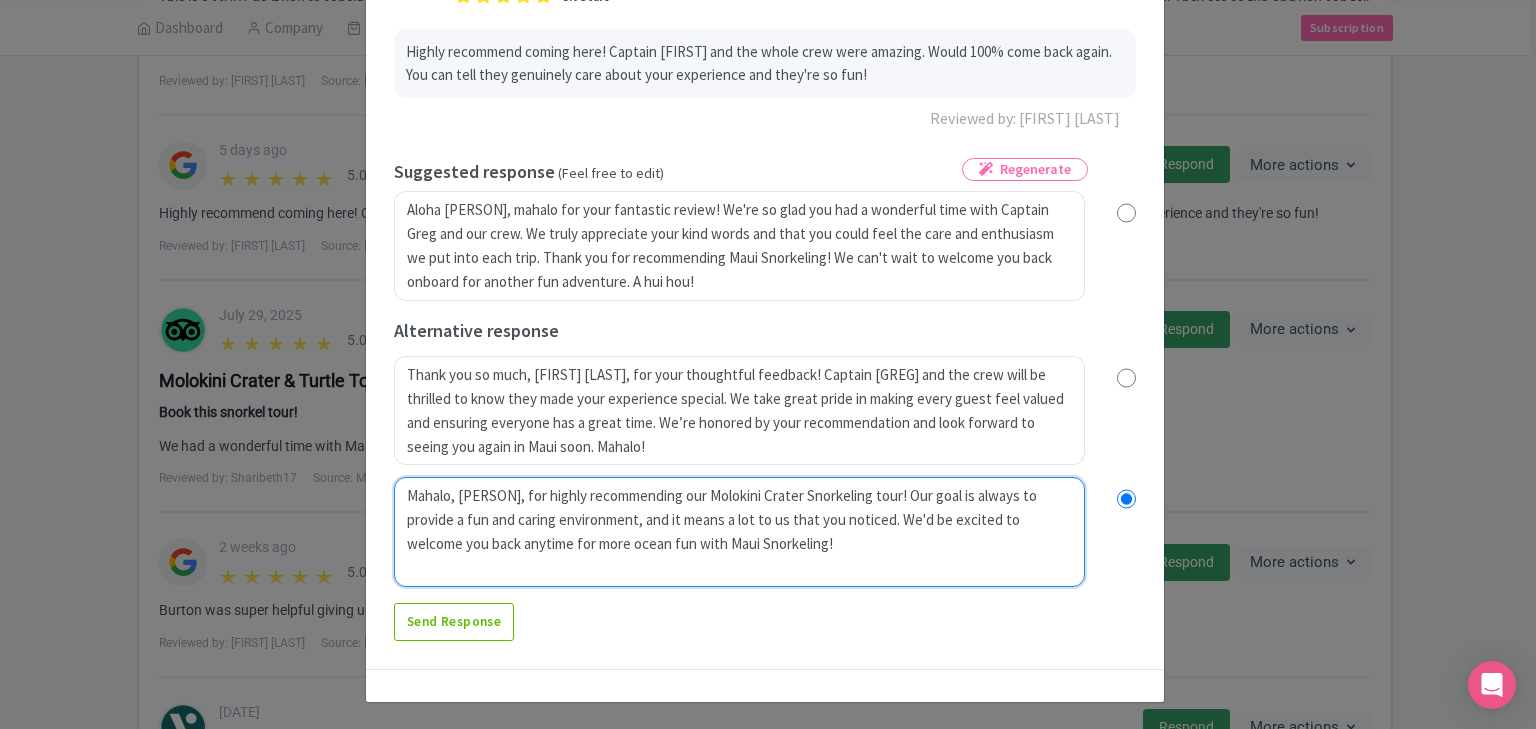 radio on "true" 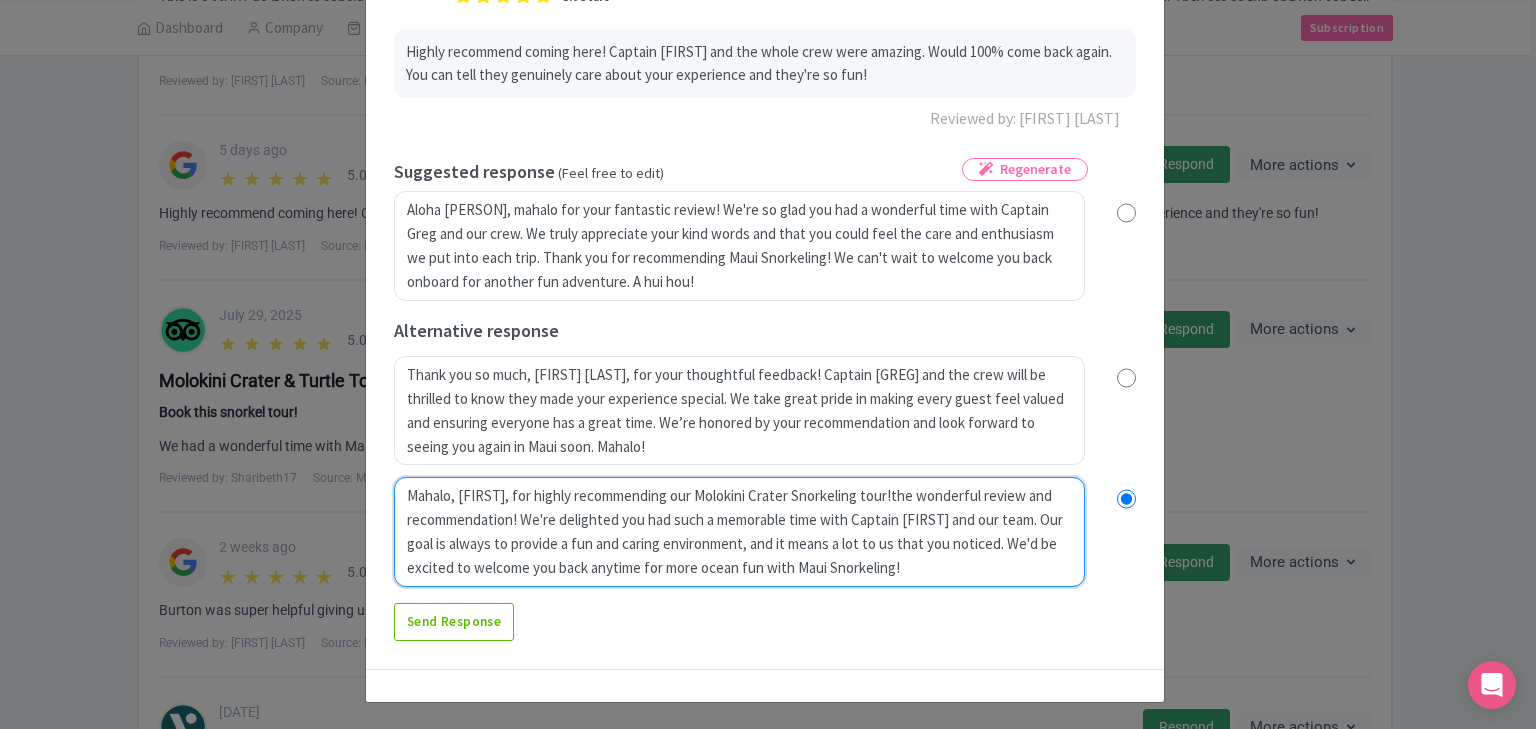radio on "true" 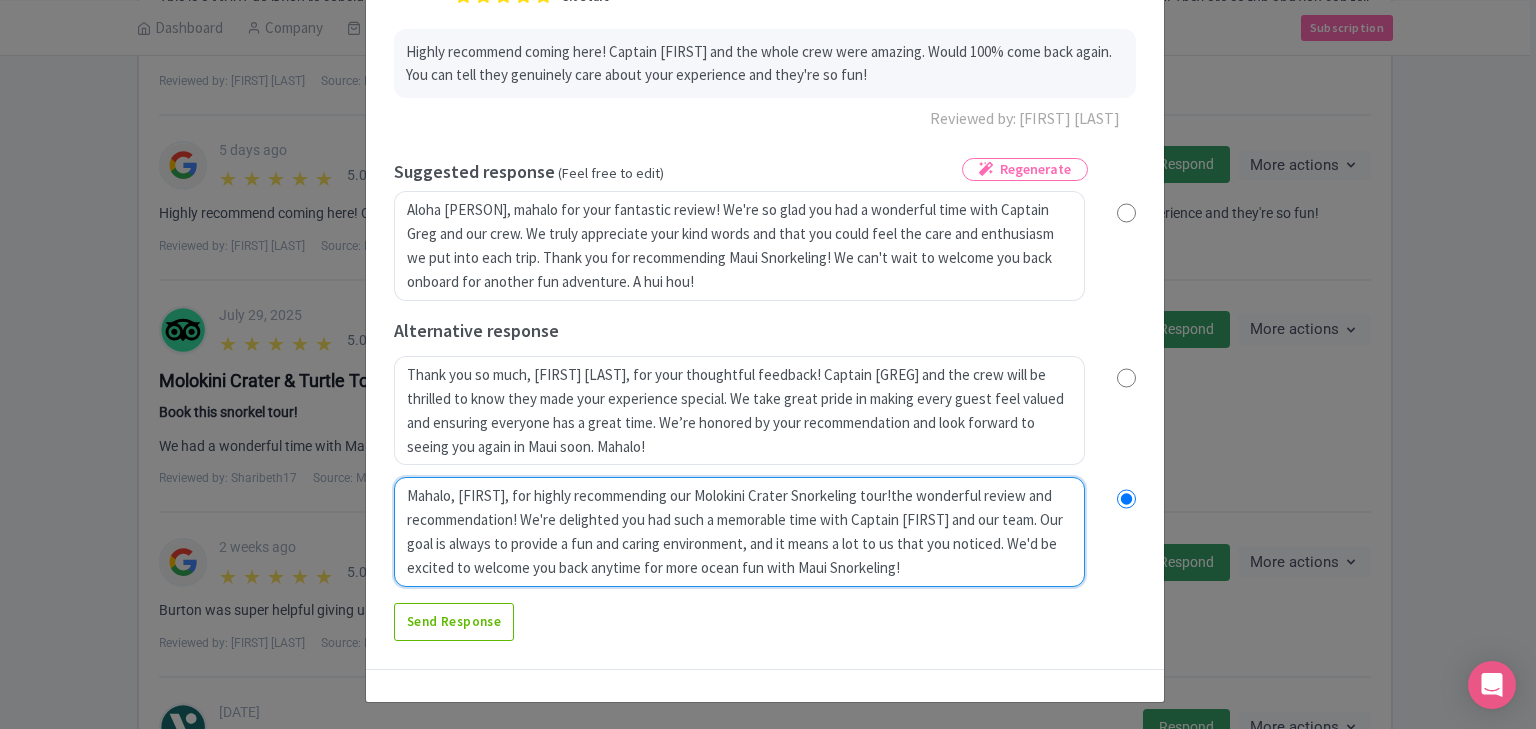 type on "Mahalo, [FIRST] [LAST], for highly recommending our Molokini Crater Snorkeling tour! the wonderful review and recommendation! We're delighted you had such a memorable time with Captain [CREW_NAME] and our team. Our goal is always to provide a fun and caring environment, and it means a lot to us that you noticed. We'd be excited to welcome you back anytime for more ocean fun with Maui Snorkeling!" 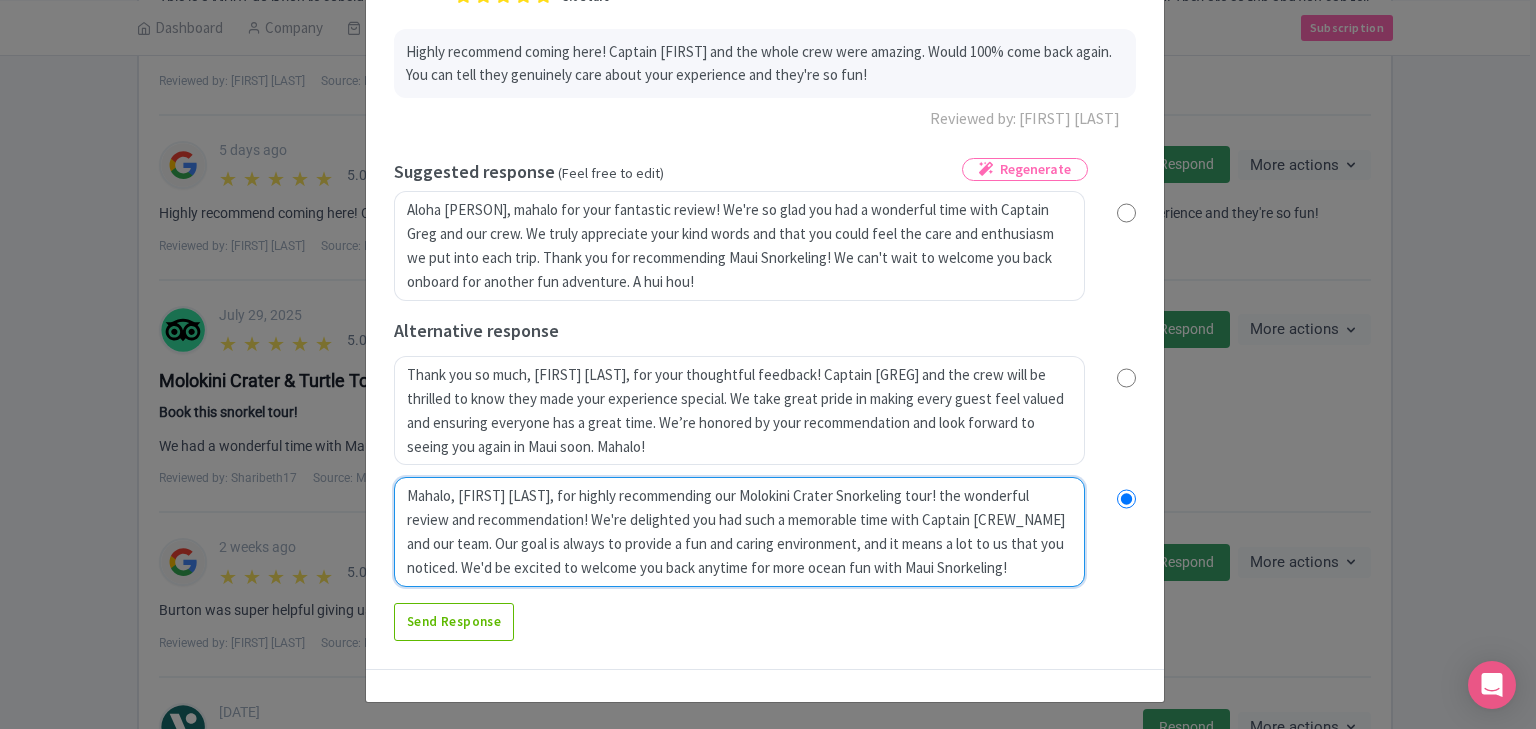 radio on "true" 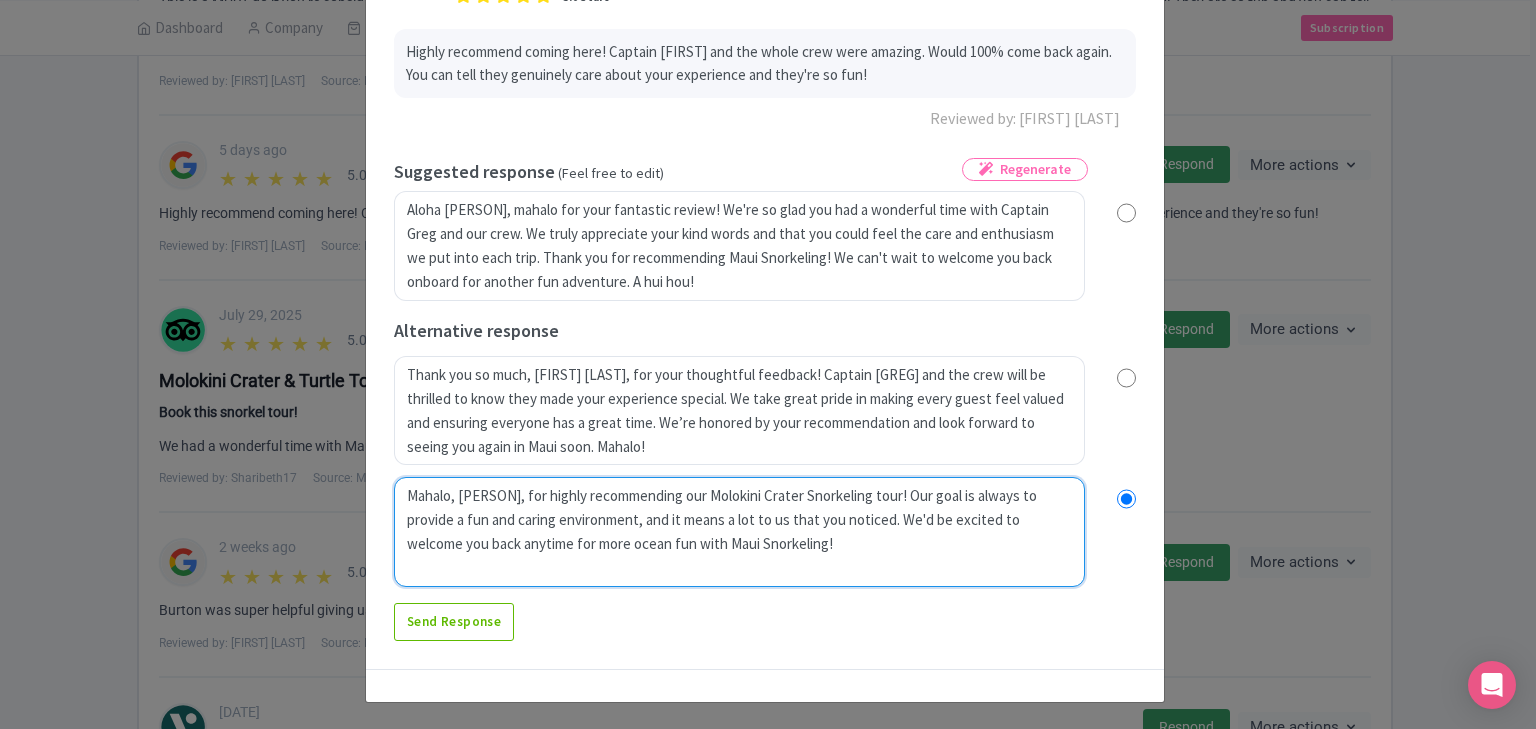 radio on "true" 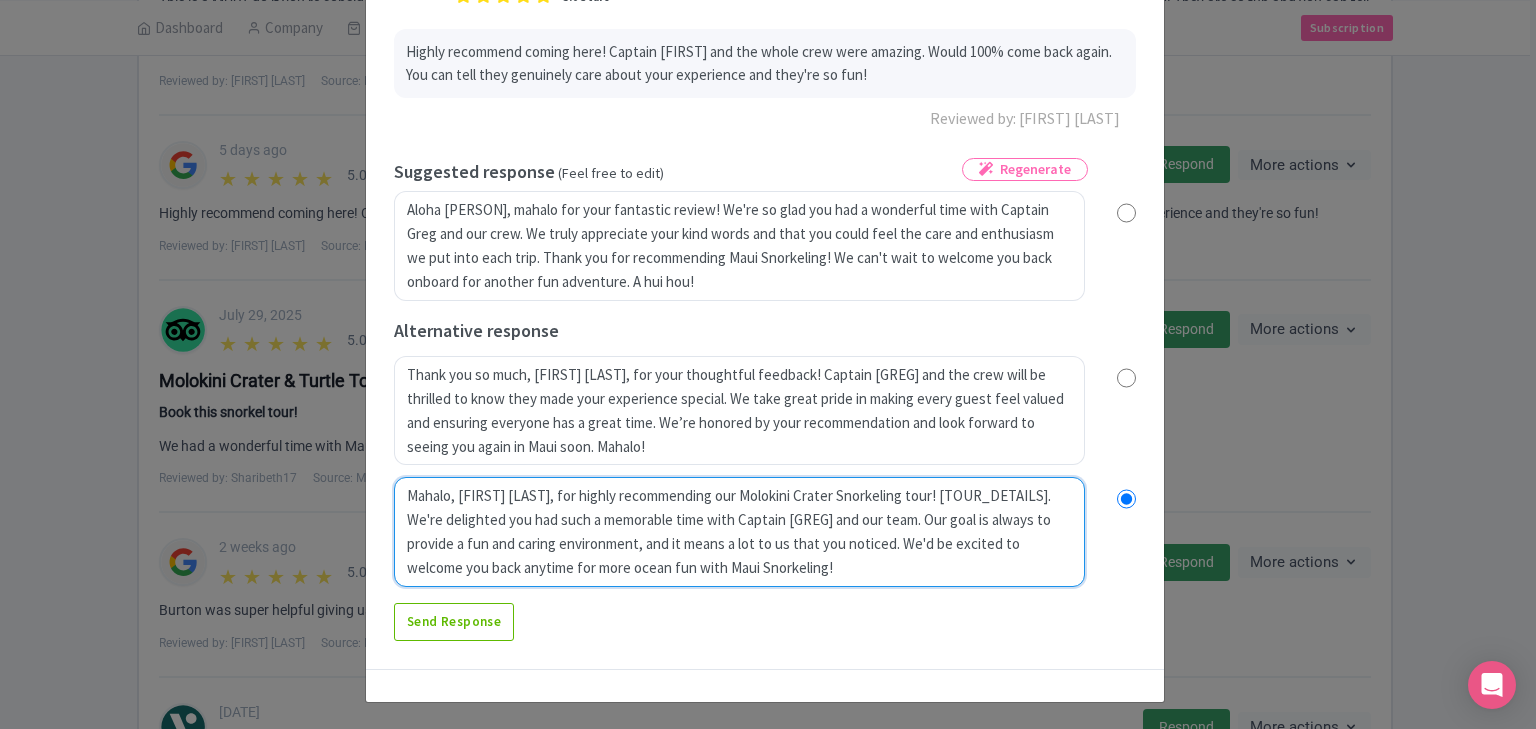 radio on "true" 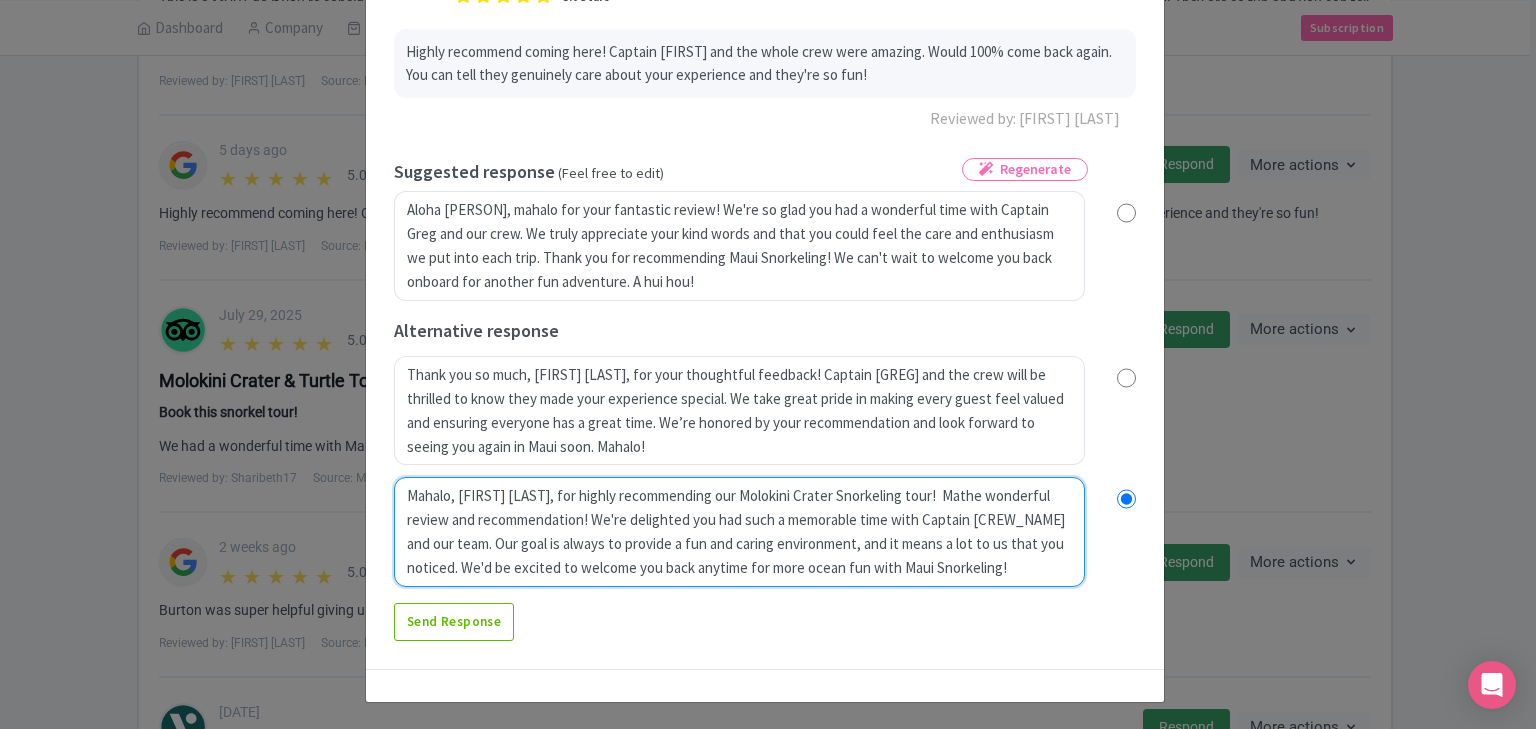 radio on "true" 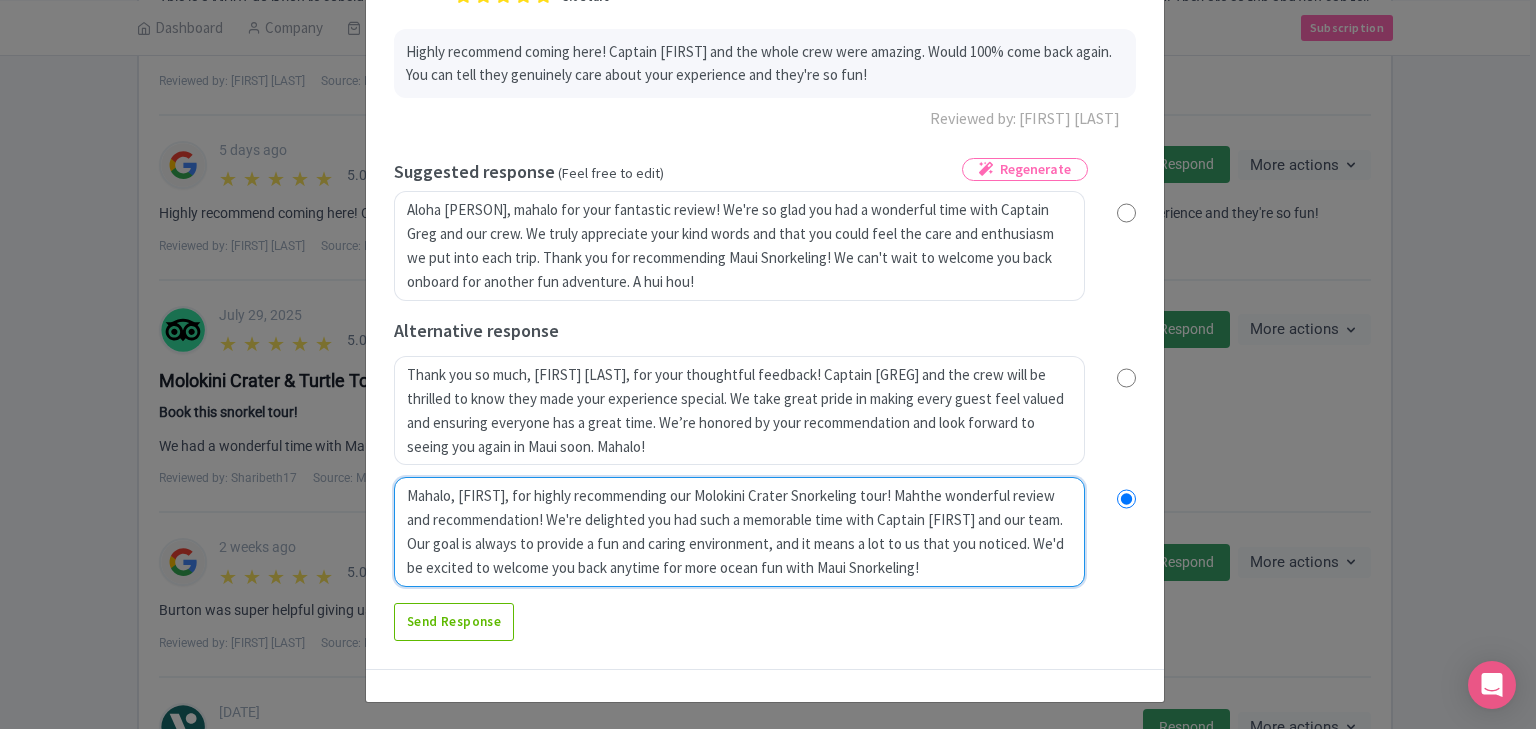 radio on "true" 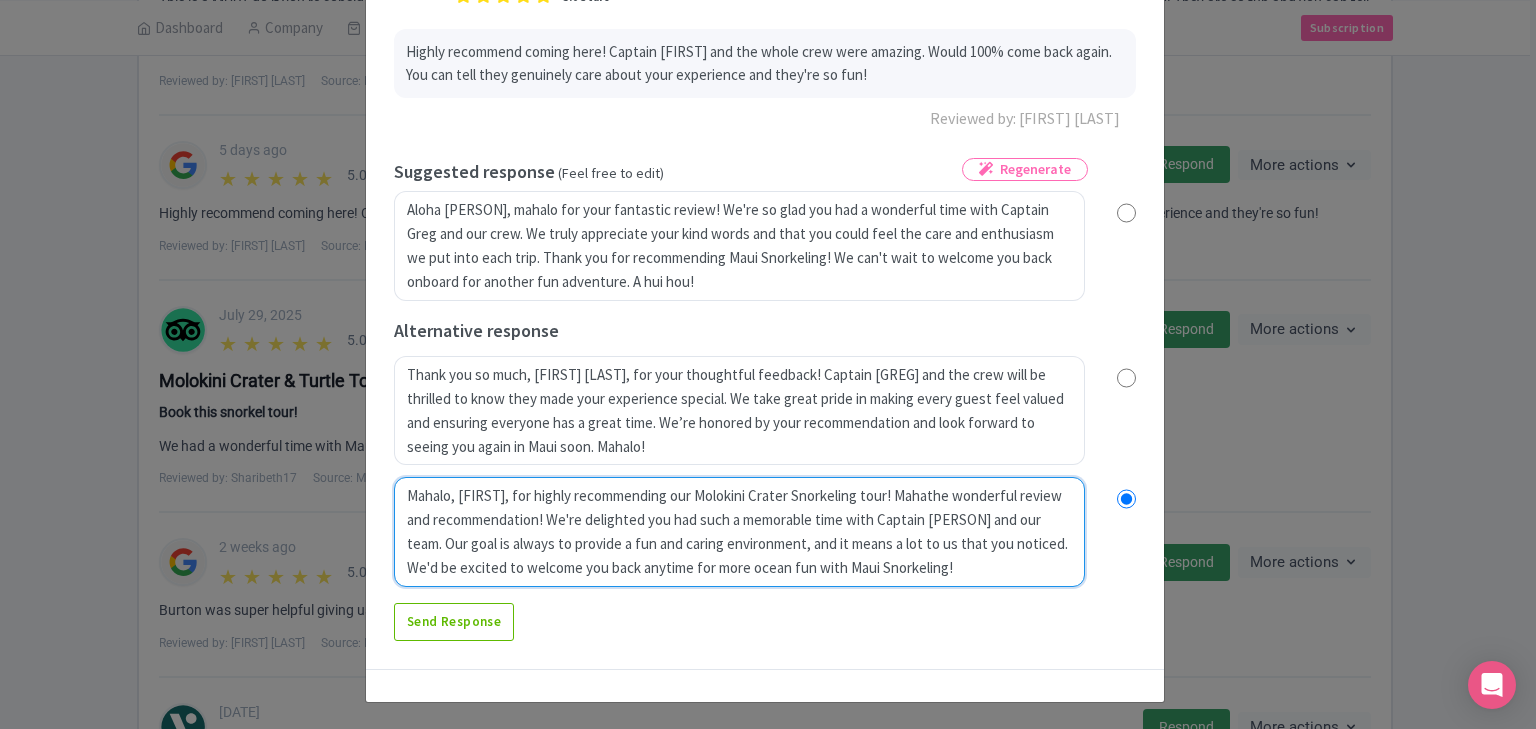 radio on "true" 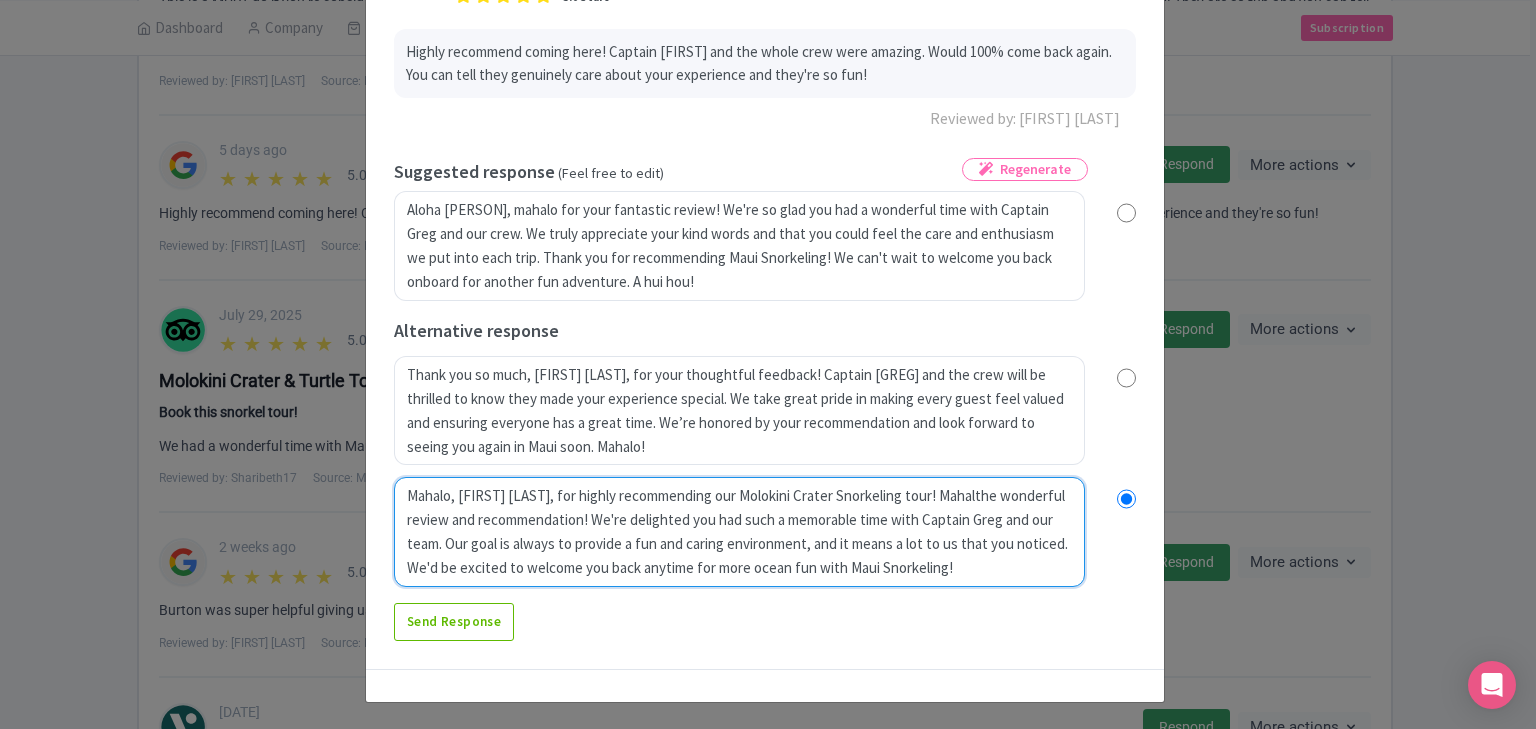 radio on "true" 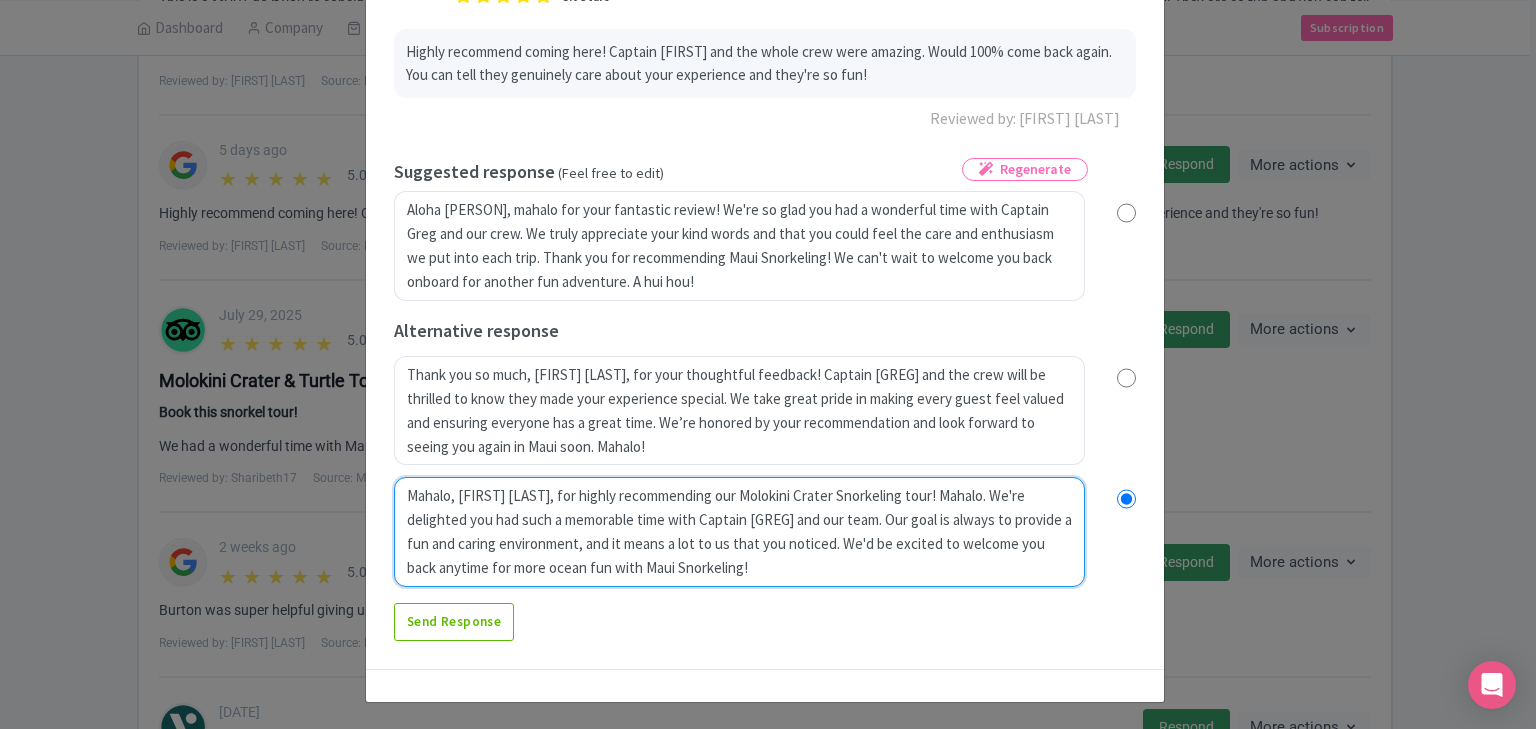 radio on "true" 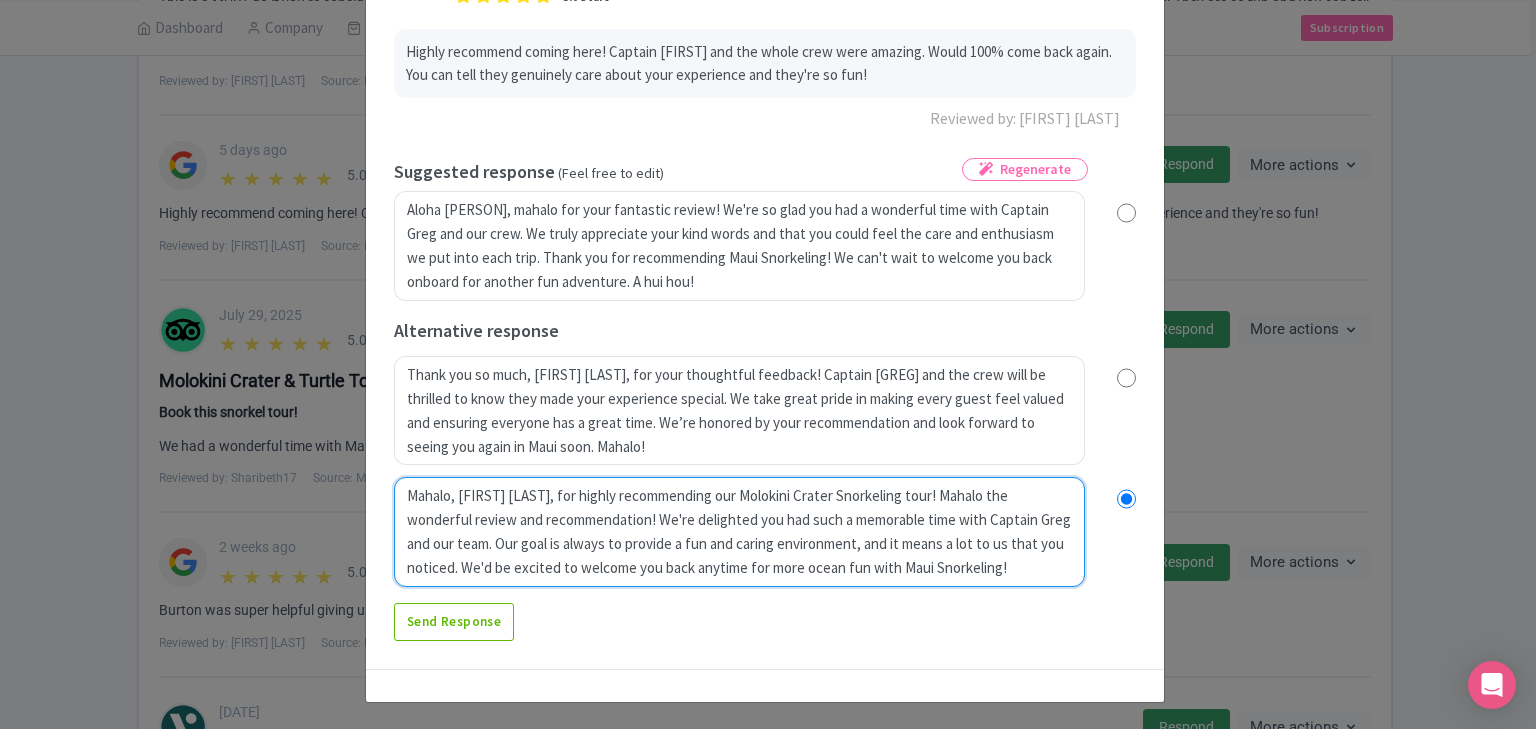 radio on "true" 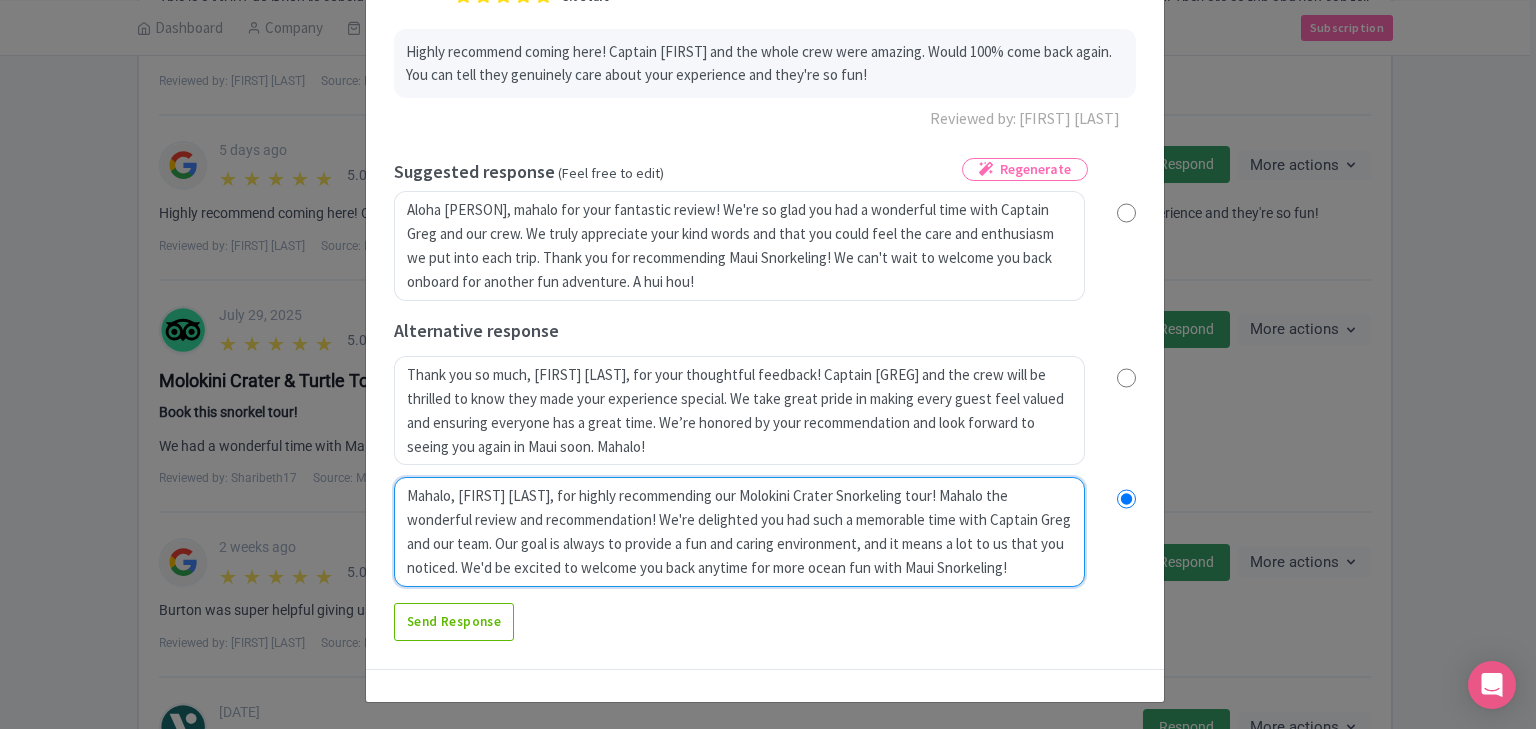 type on "Mahalo, [FIRST] [LAST], for highly recommending our Molokini Crater Snorkeling tour! Mahalo also for the wonderful review and recommendation! We're delighted you had such a memorable time with Captain [GREG] and our team. Our goal is always to provide a fun and caring environment, and it means a lot to us that you noticed. We'd be excited to welcome you back anytime for more ocean fun with Maui Snorkeling!" 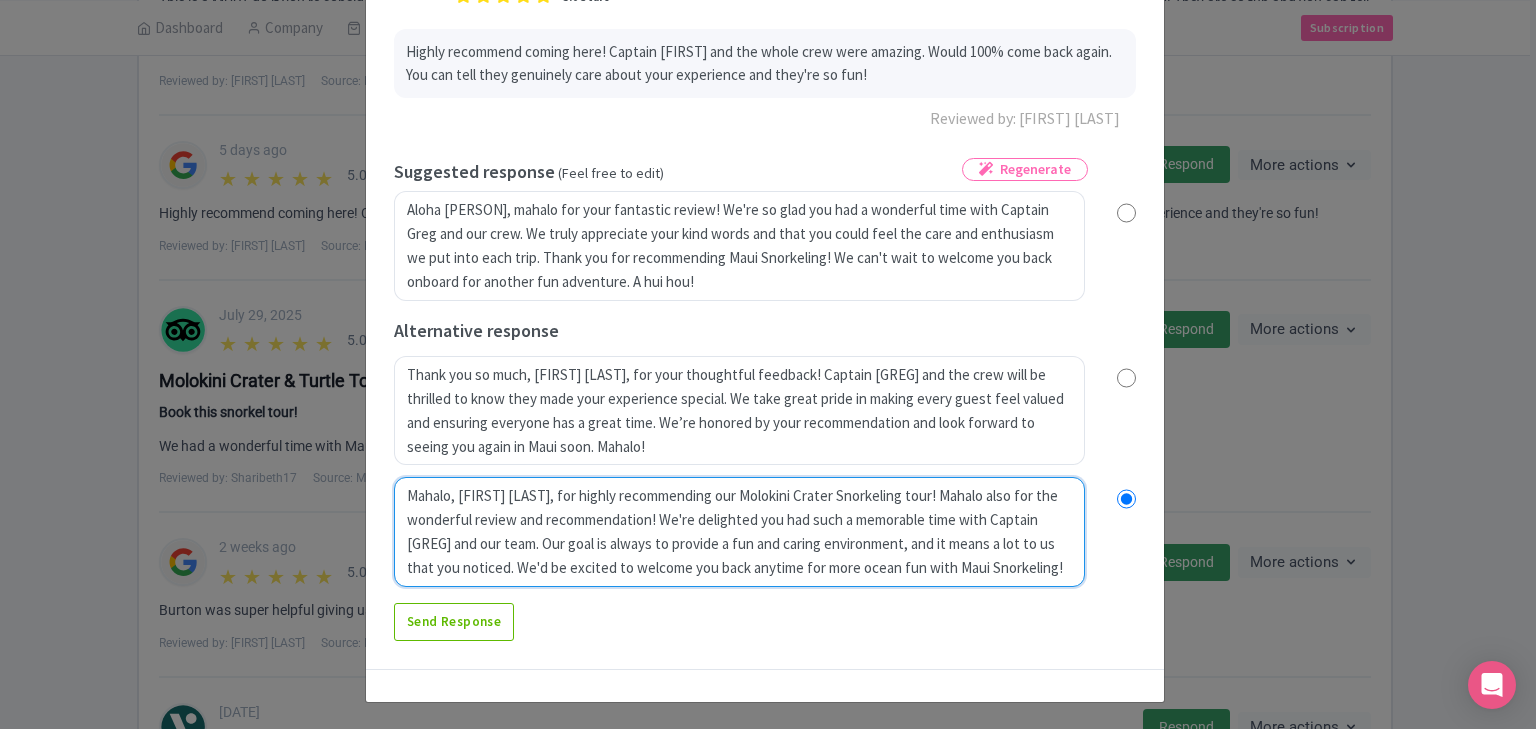 radio on "true" 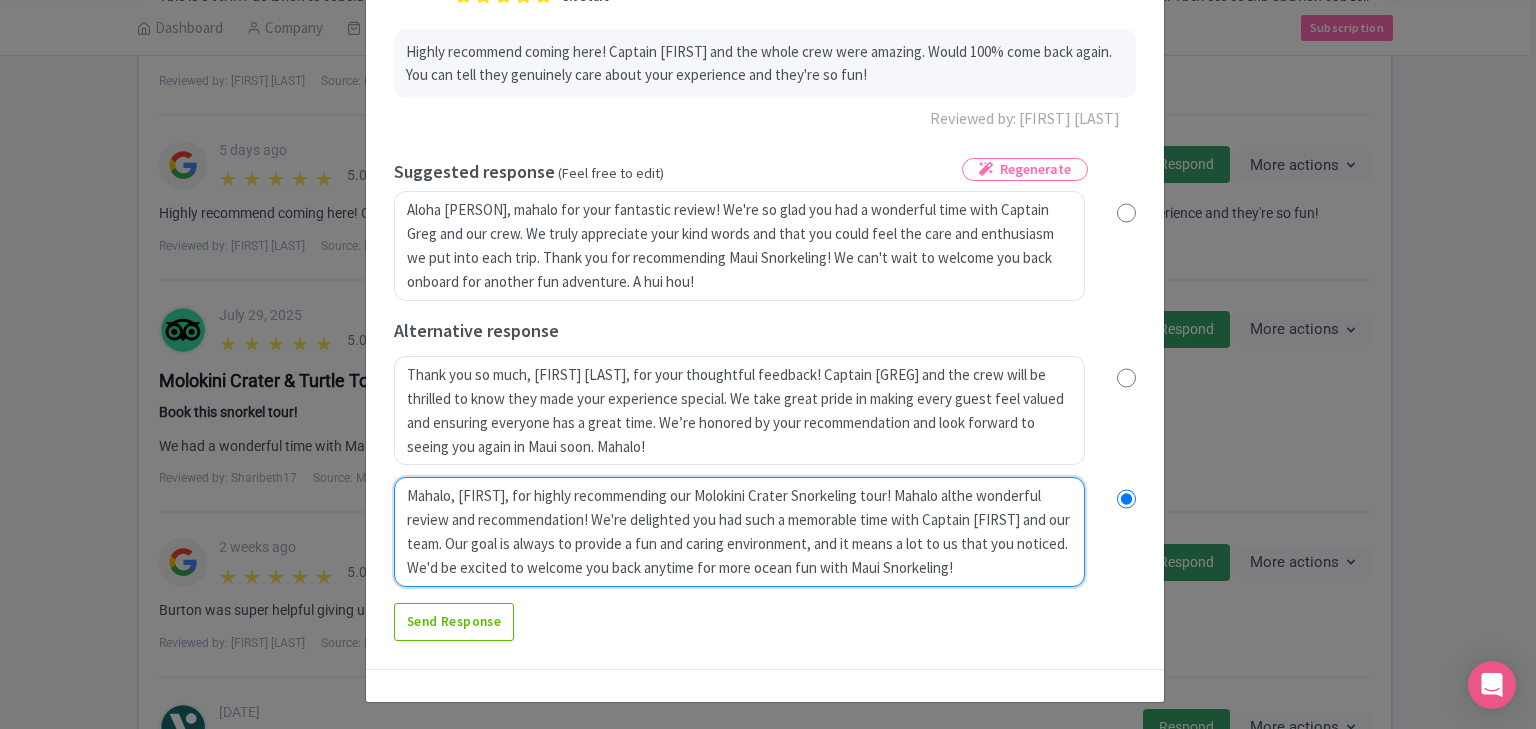 radio on "true" 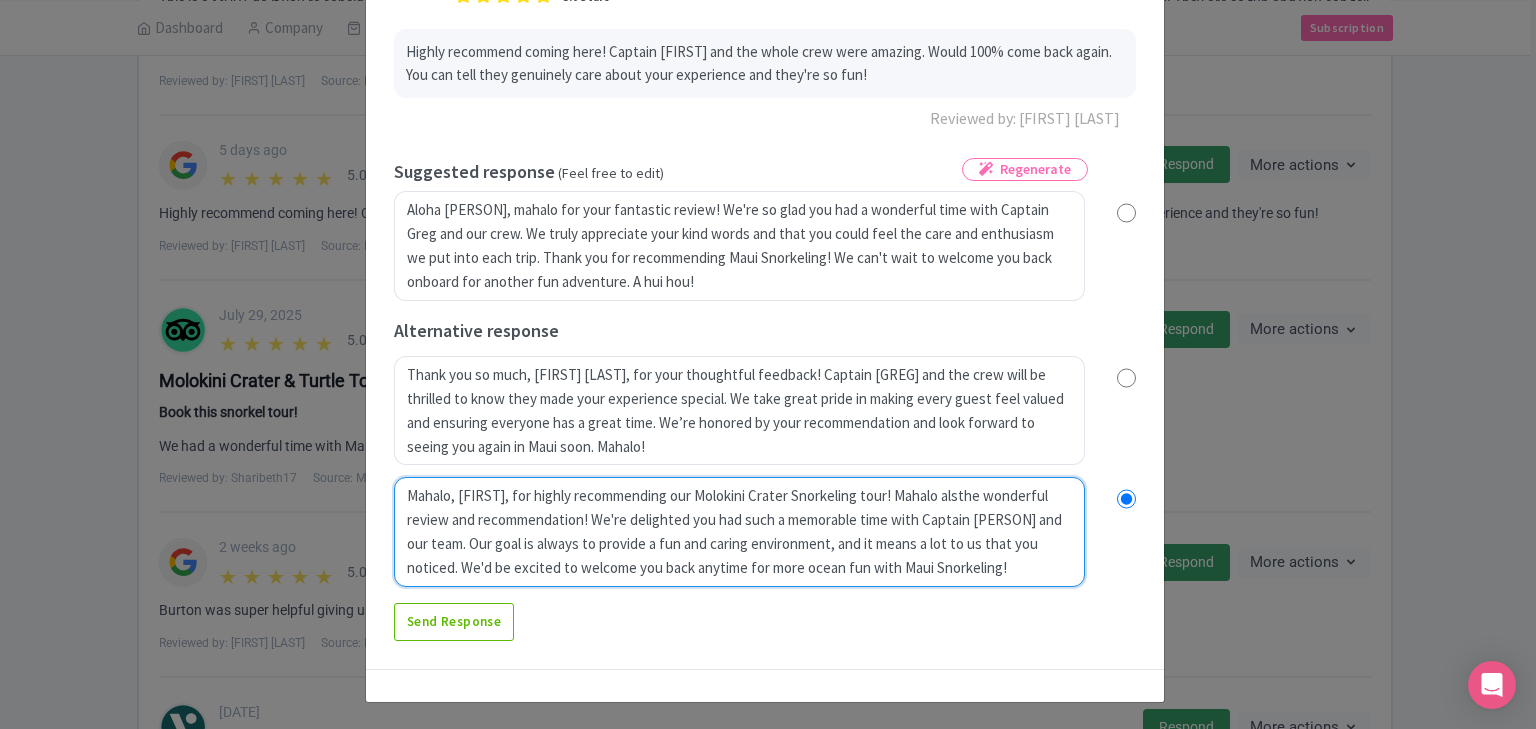 type on "Mahalo, [FIRST], for highly recommending our Molokini Crater Snorkeling tour! Mahalo alsothe wonderful review and recommendation! We're delighted you had such a memorable time with Captain [PERSON] and our team. Our goal is always to provide a fun and caring environment, and it means a lot to us that you noticed. We'd be excited to welcome you back anytime for more ocean fun with Maui Snorkeling!" 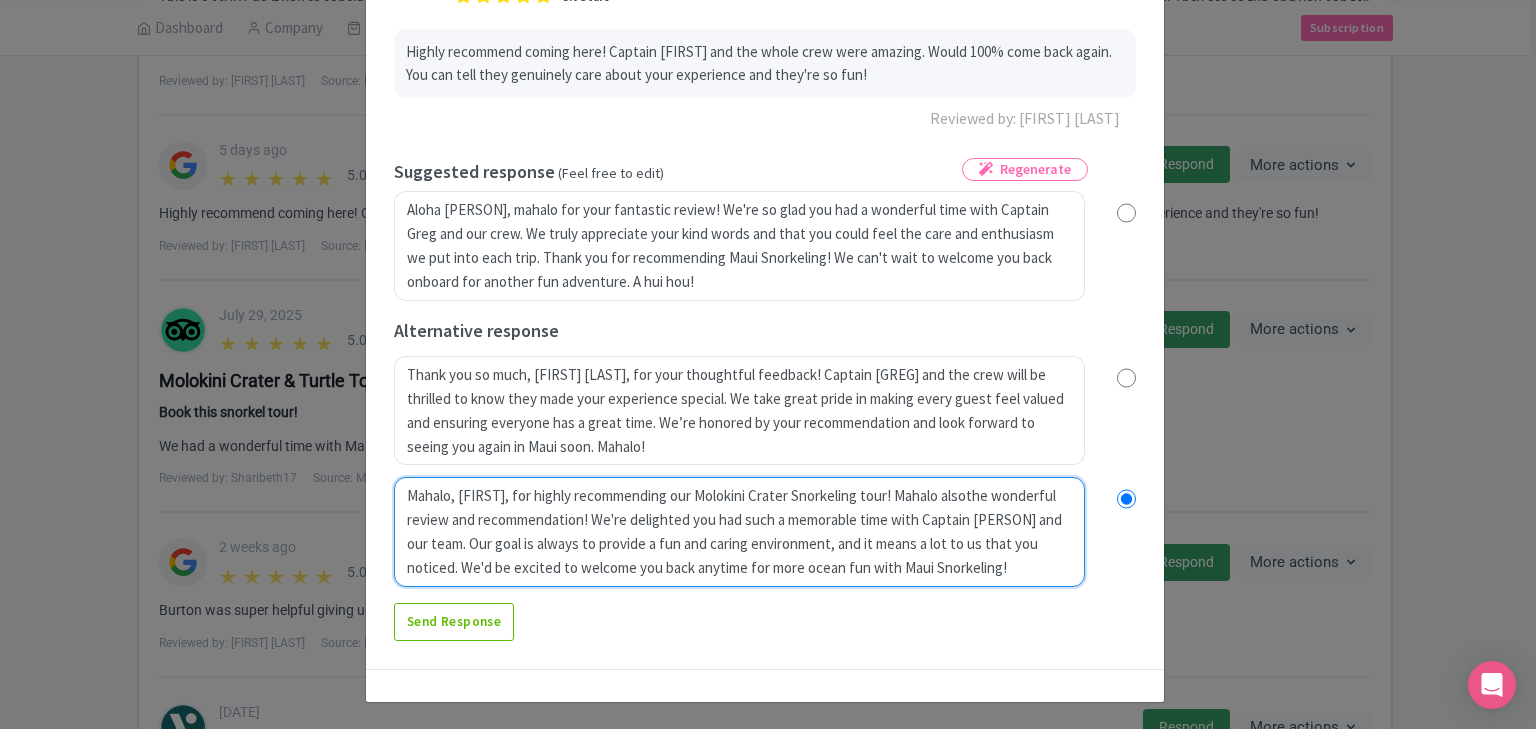 radio on "true" 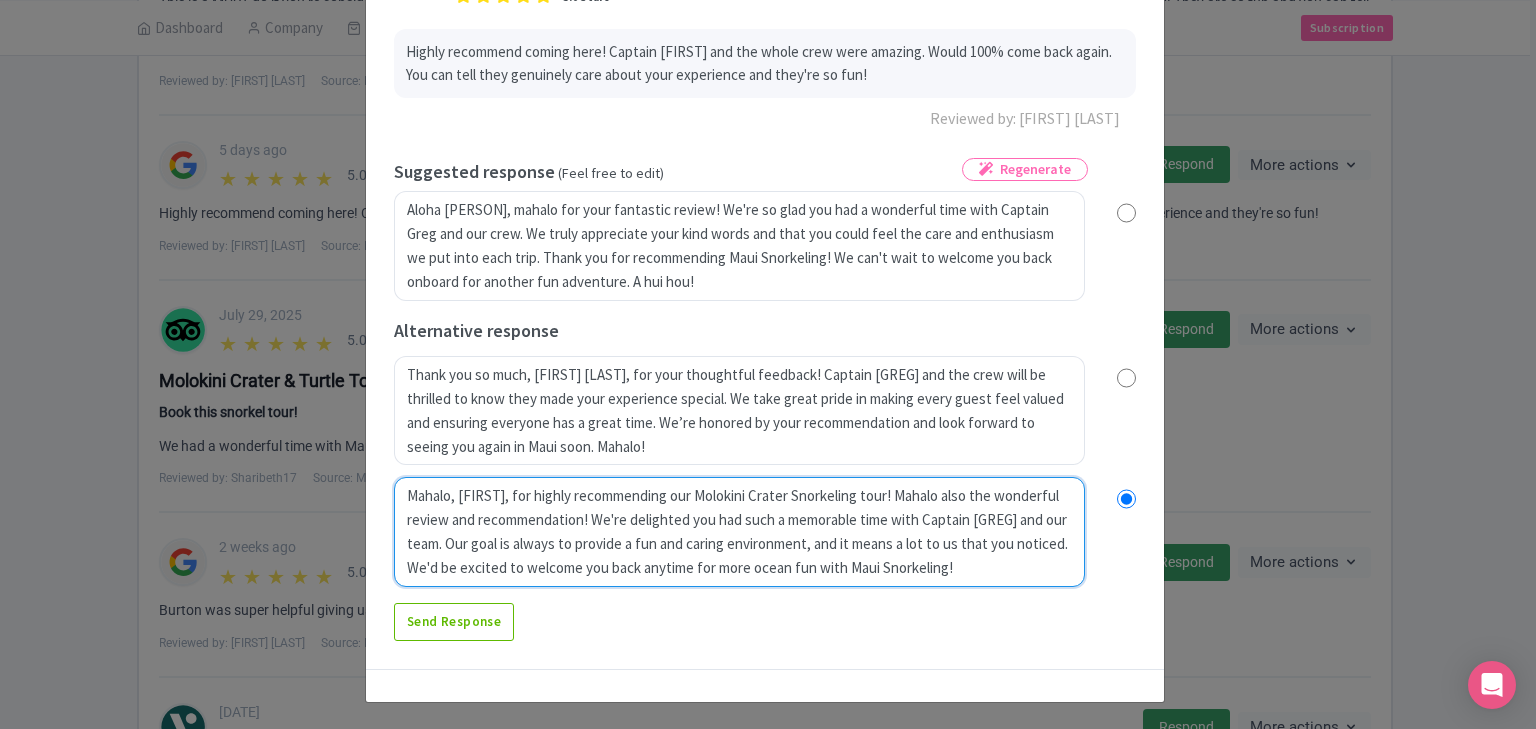 radio on "true" 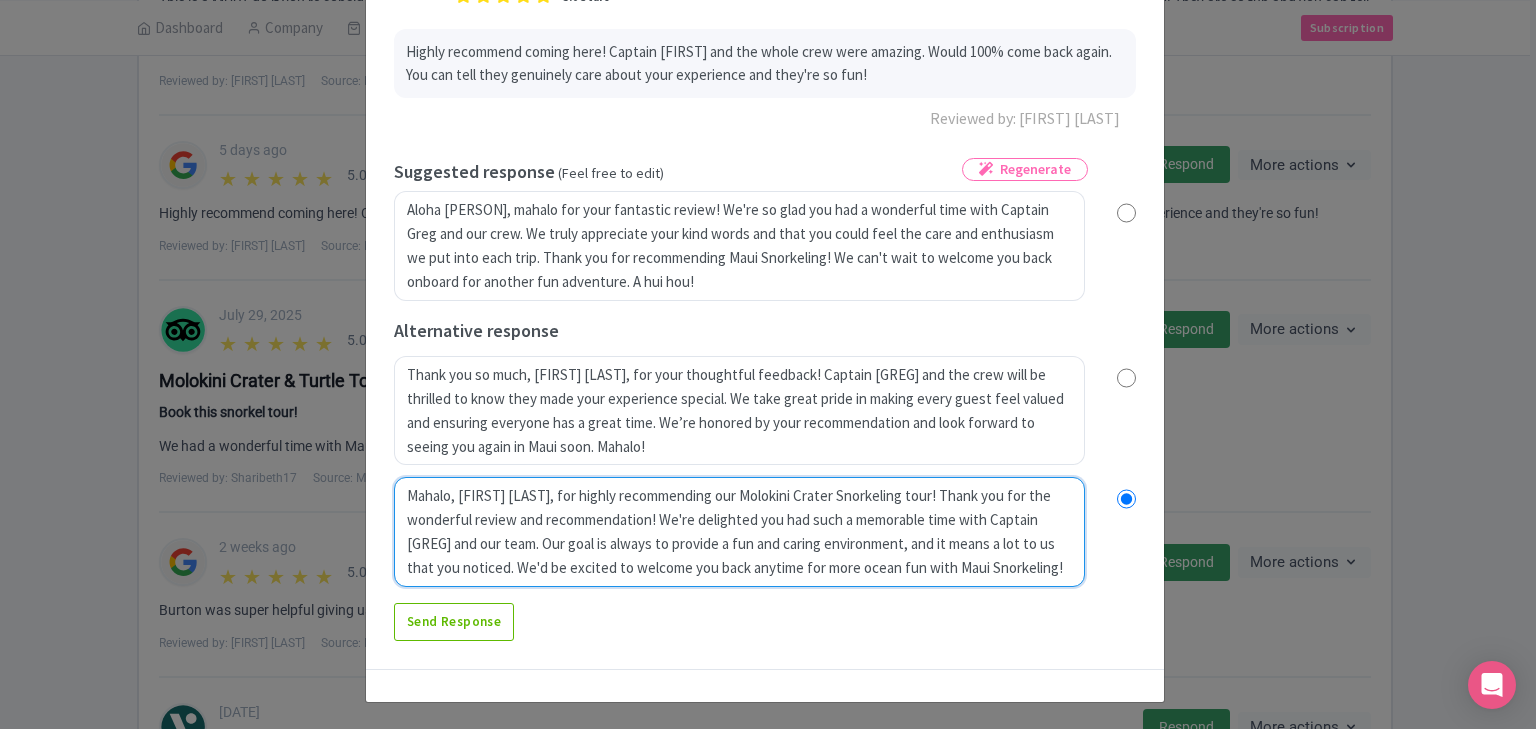 radio on "true" 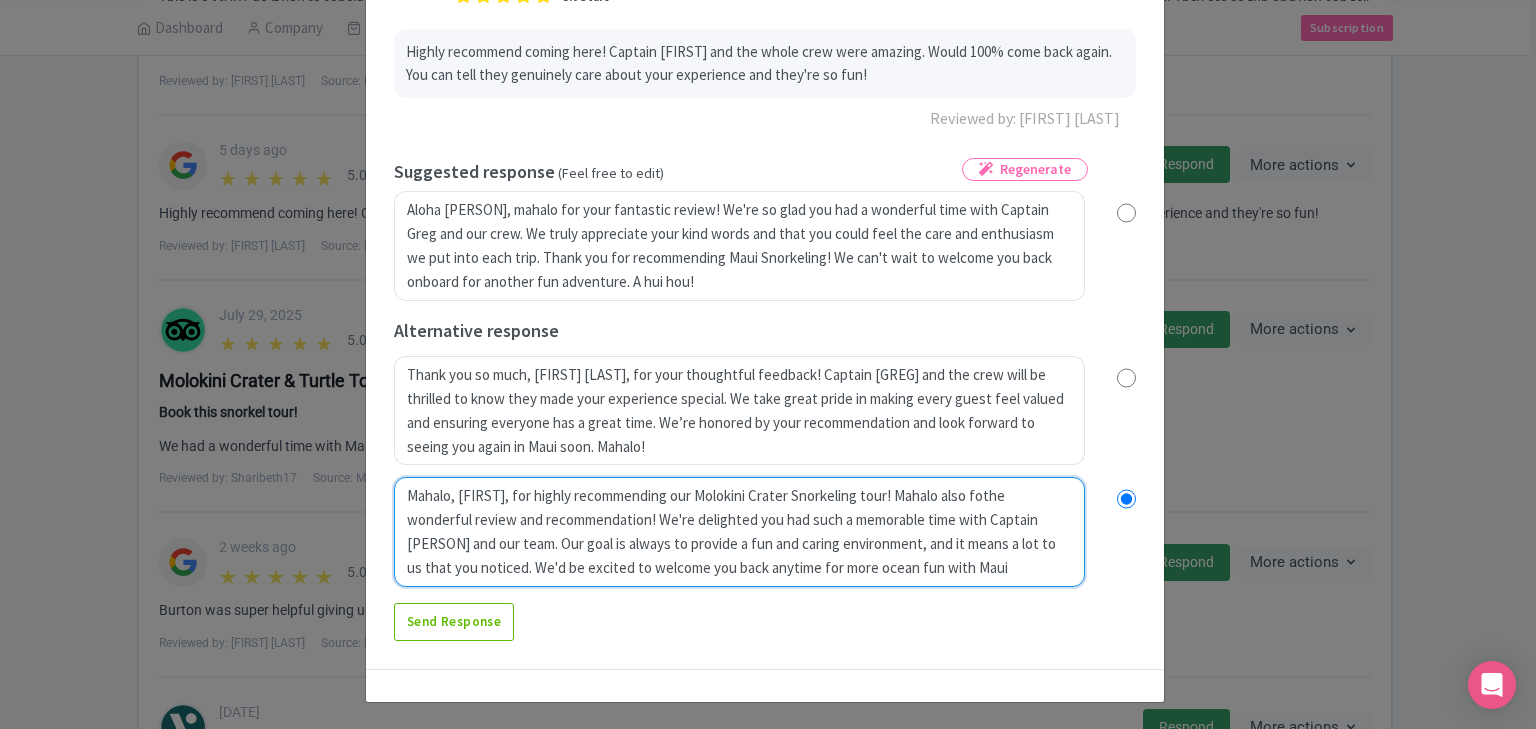 radio on "true" 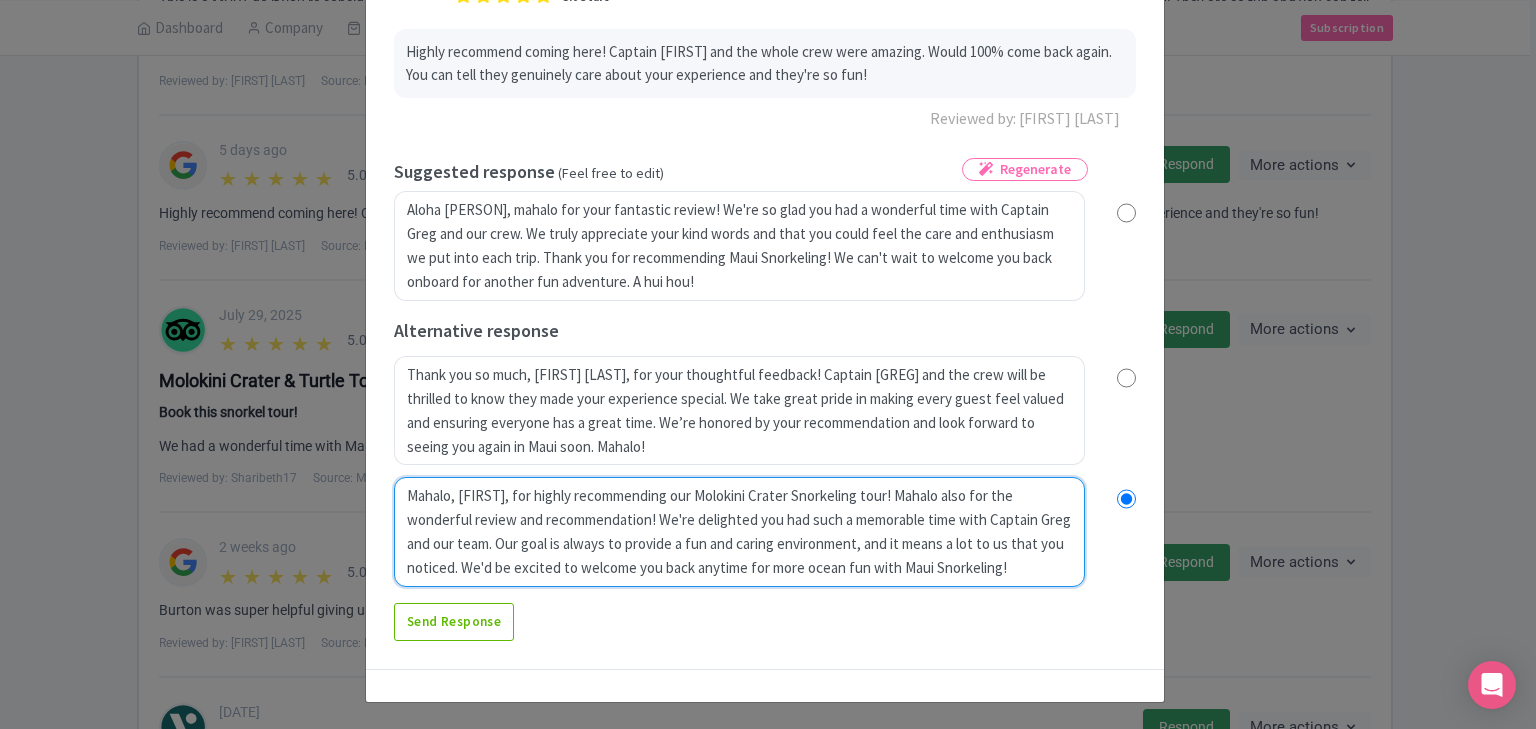 radio on "true" 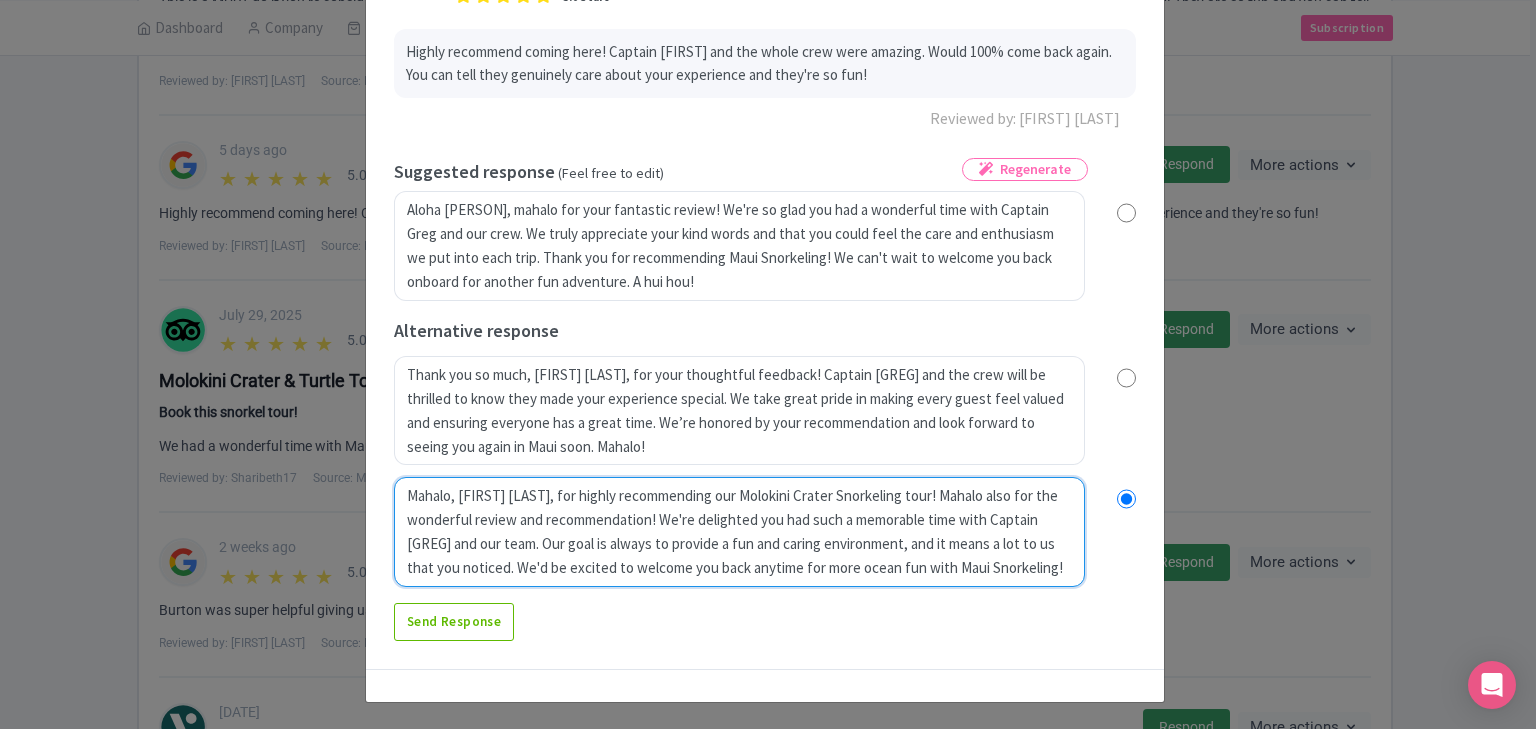 radio on "true" 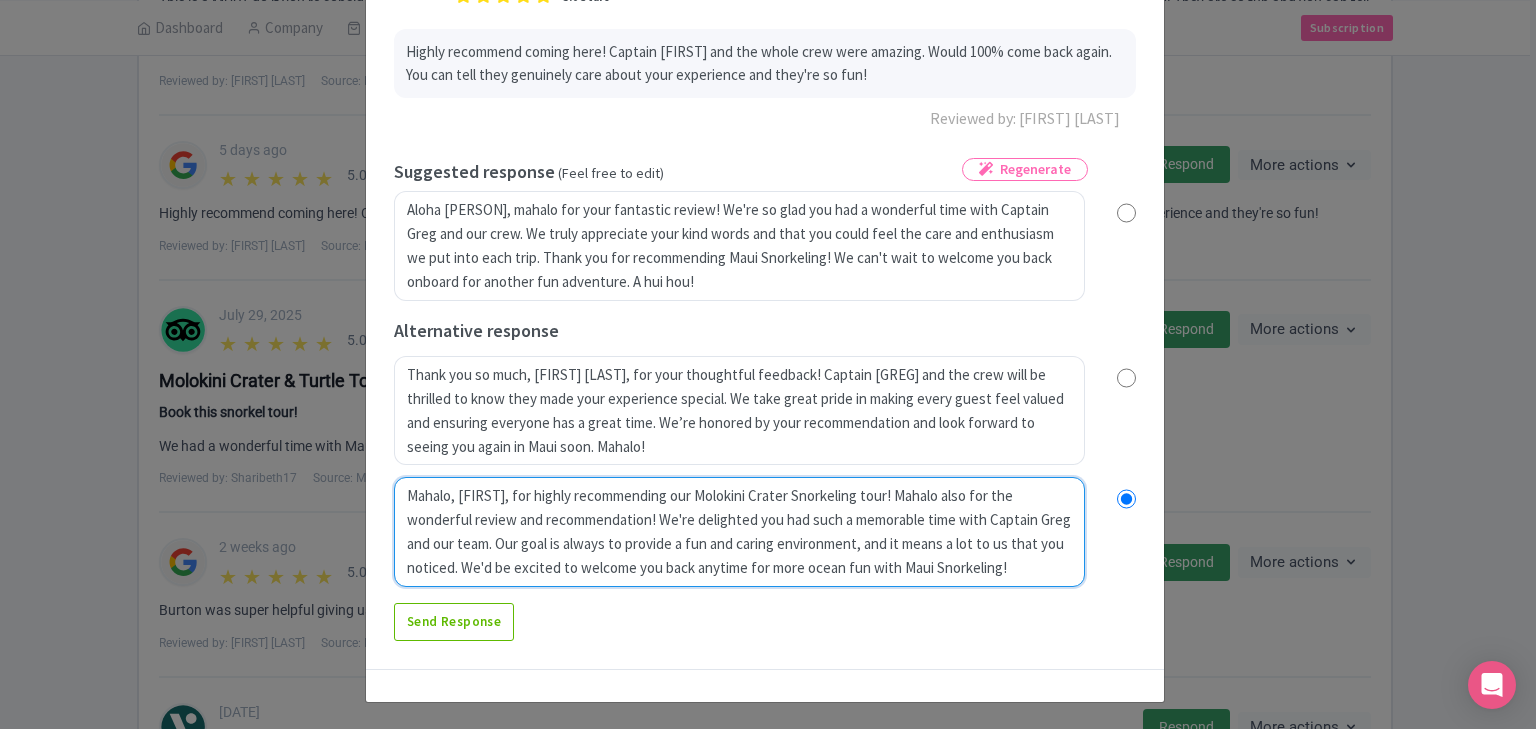 type on "Mahalo, [FIRST], for highly recommending our Molokini Crater Snorkeling tour! Mahalo also for rethe wonderful review and recommendation! We're delighted you had such a memorable time with Captain [FIRST] and our team. Our goal is always to provide a fun and caring environment, and it means a lot to us that you noticed. We'd be excited to welcome you back anytime for more ocean fun with Maui Snorkeling!" 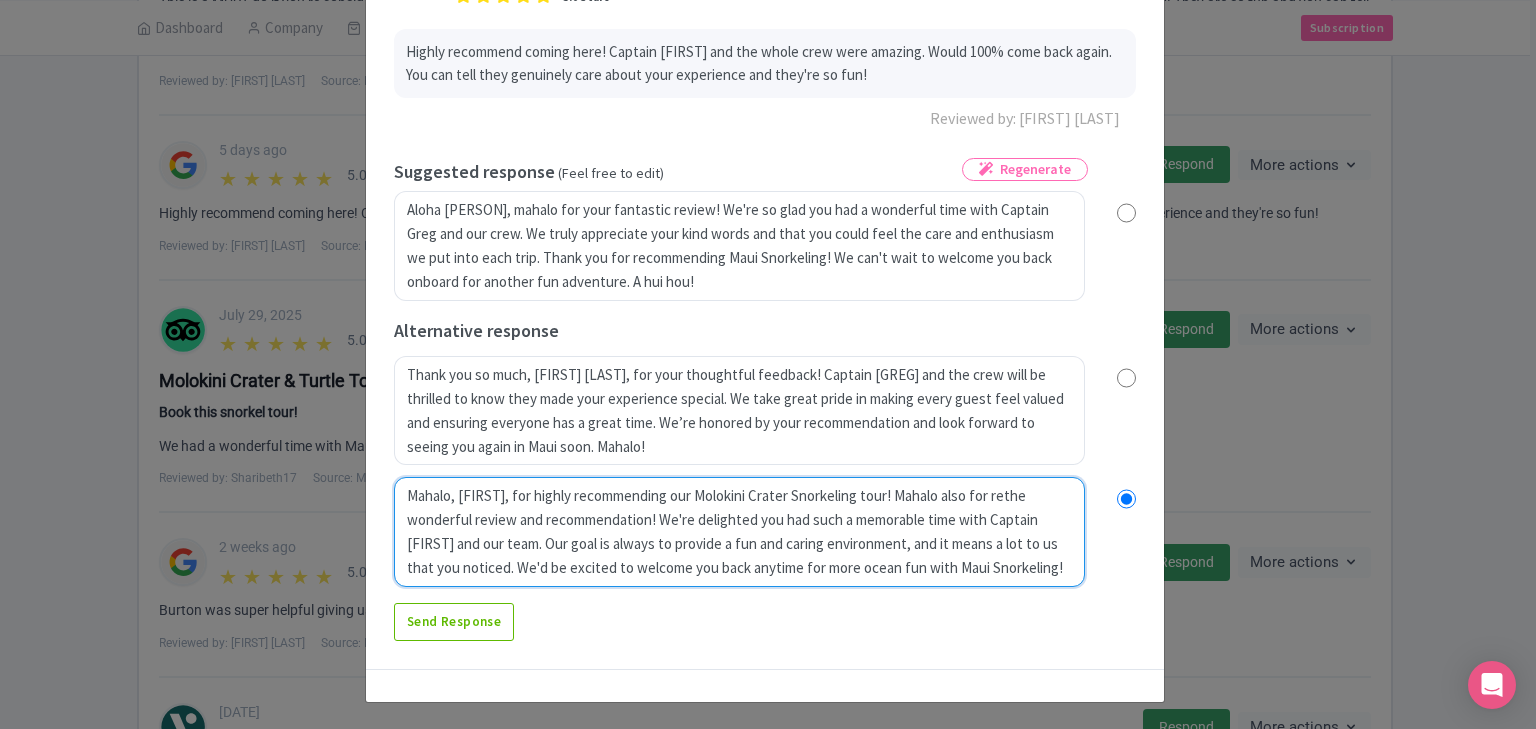 radio on "true" 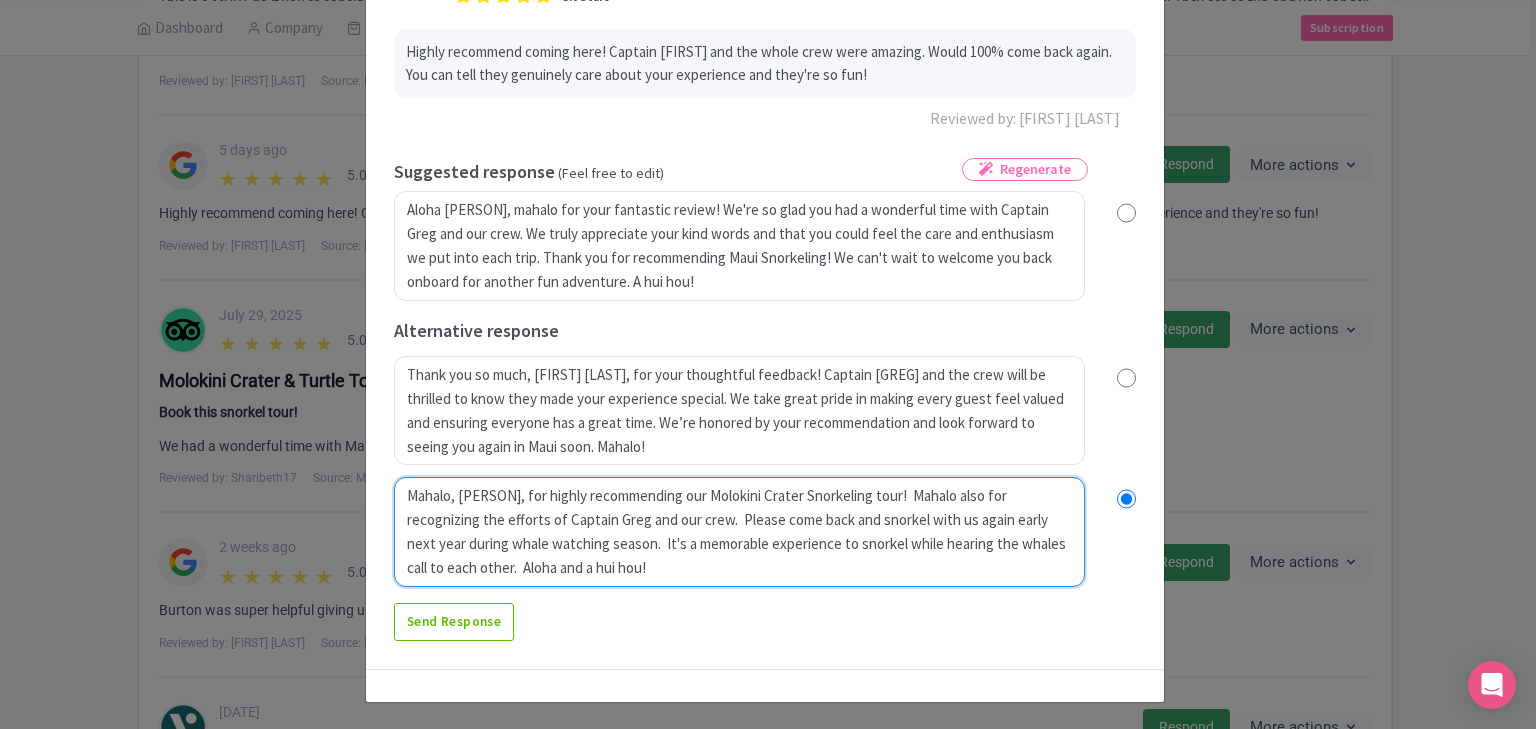 radio on "true" 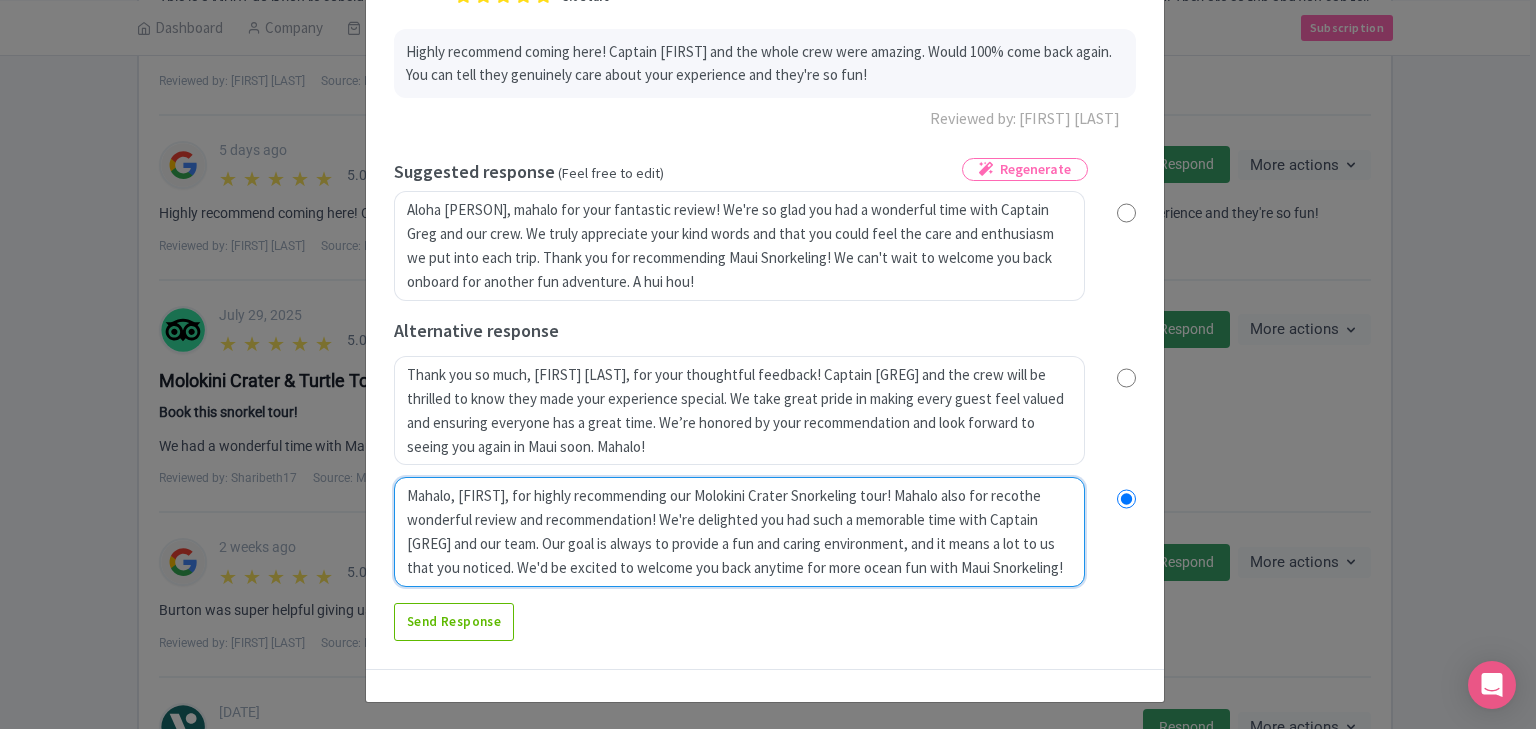 radio on "true" 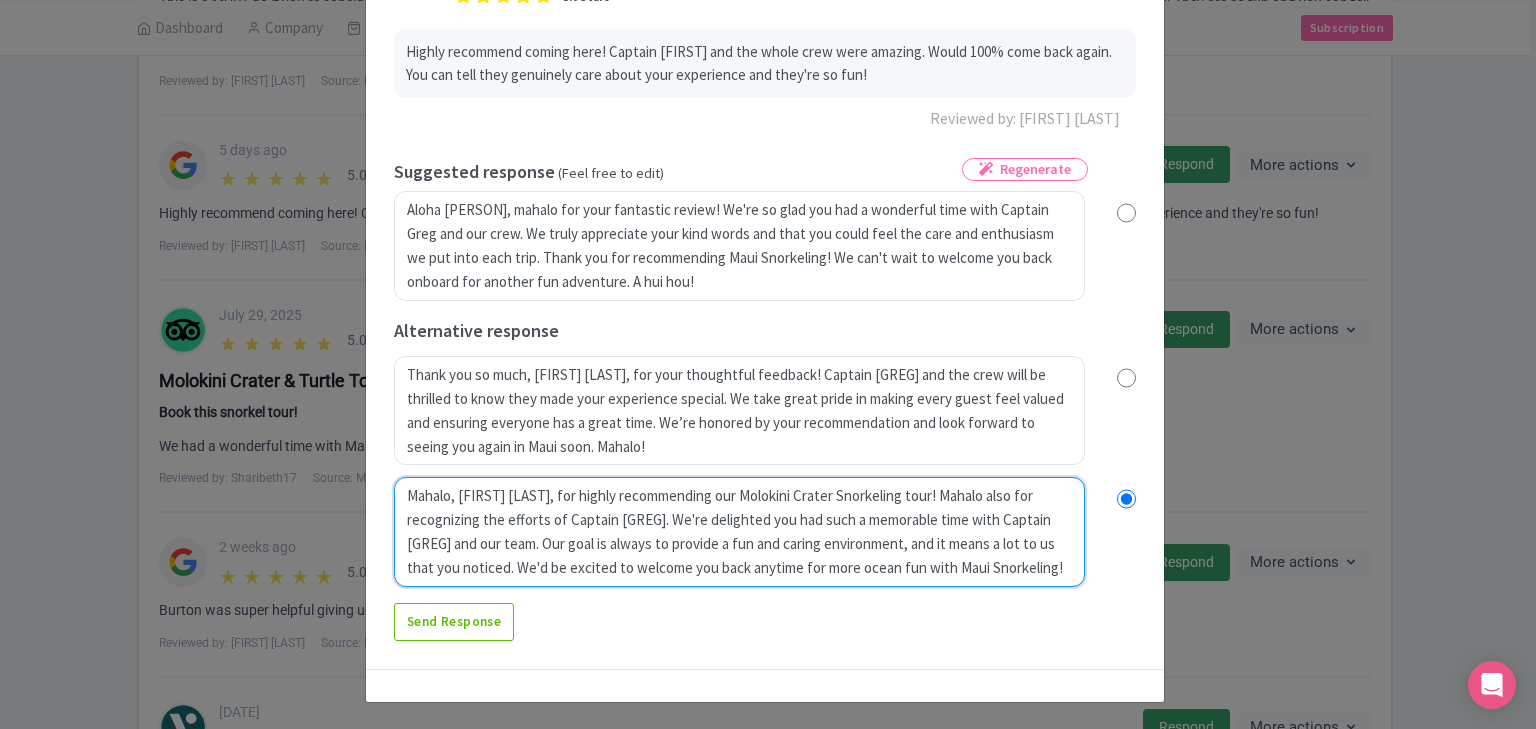 radio on "true" 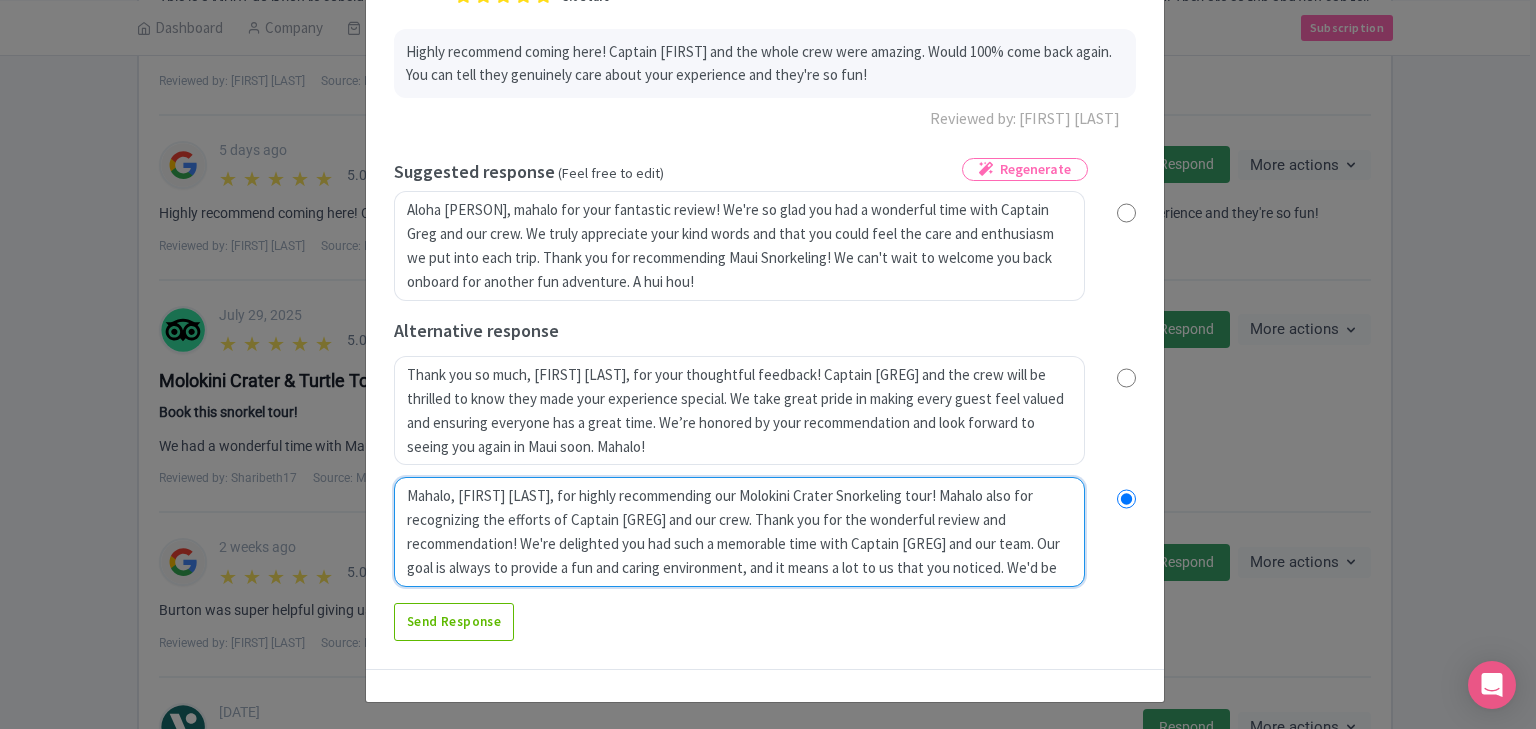 radio on "true" 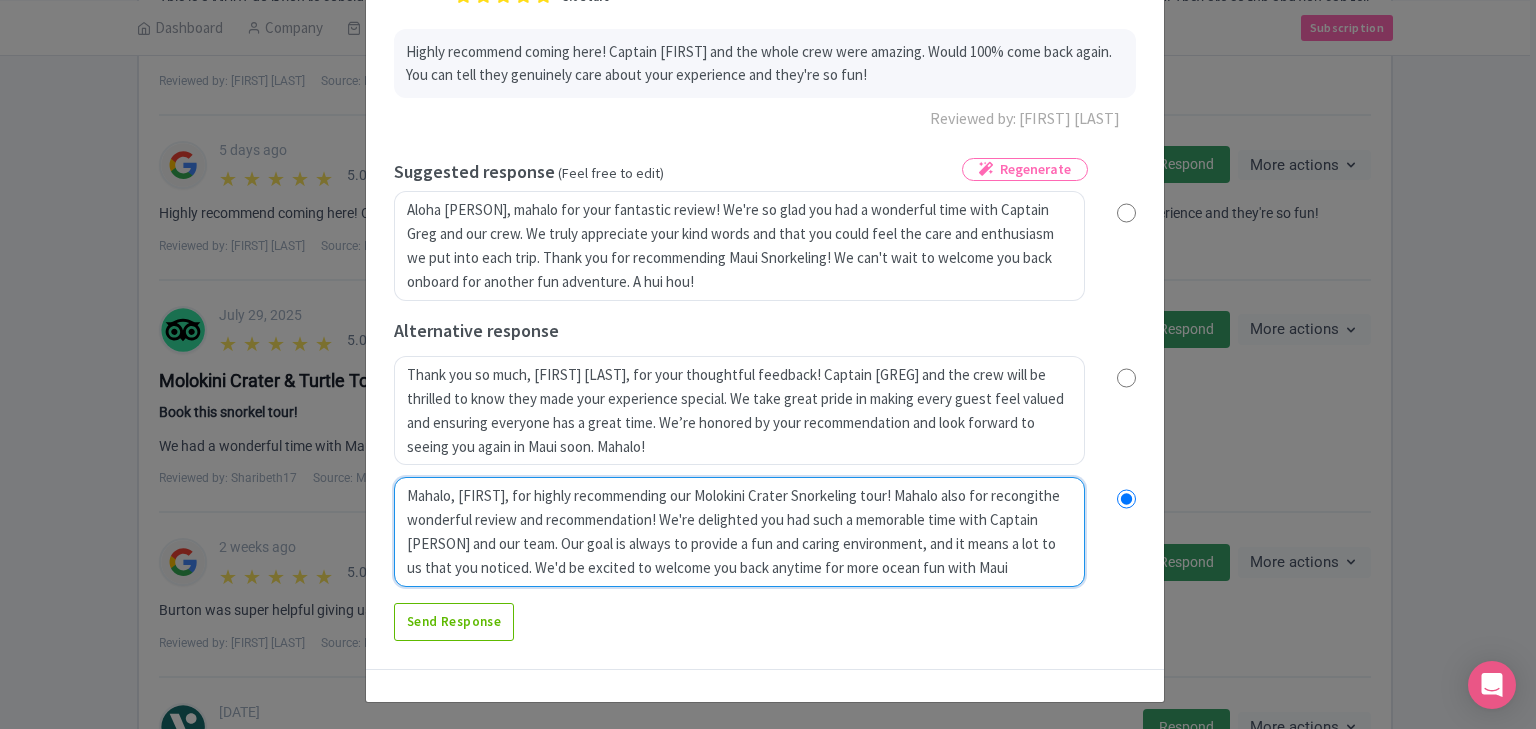 radio on "true" 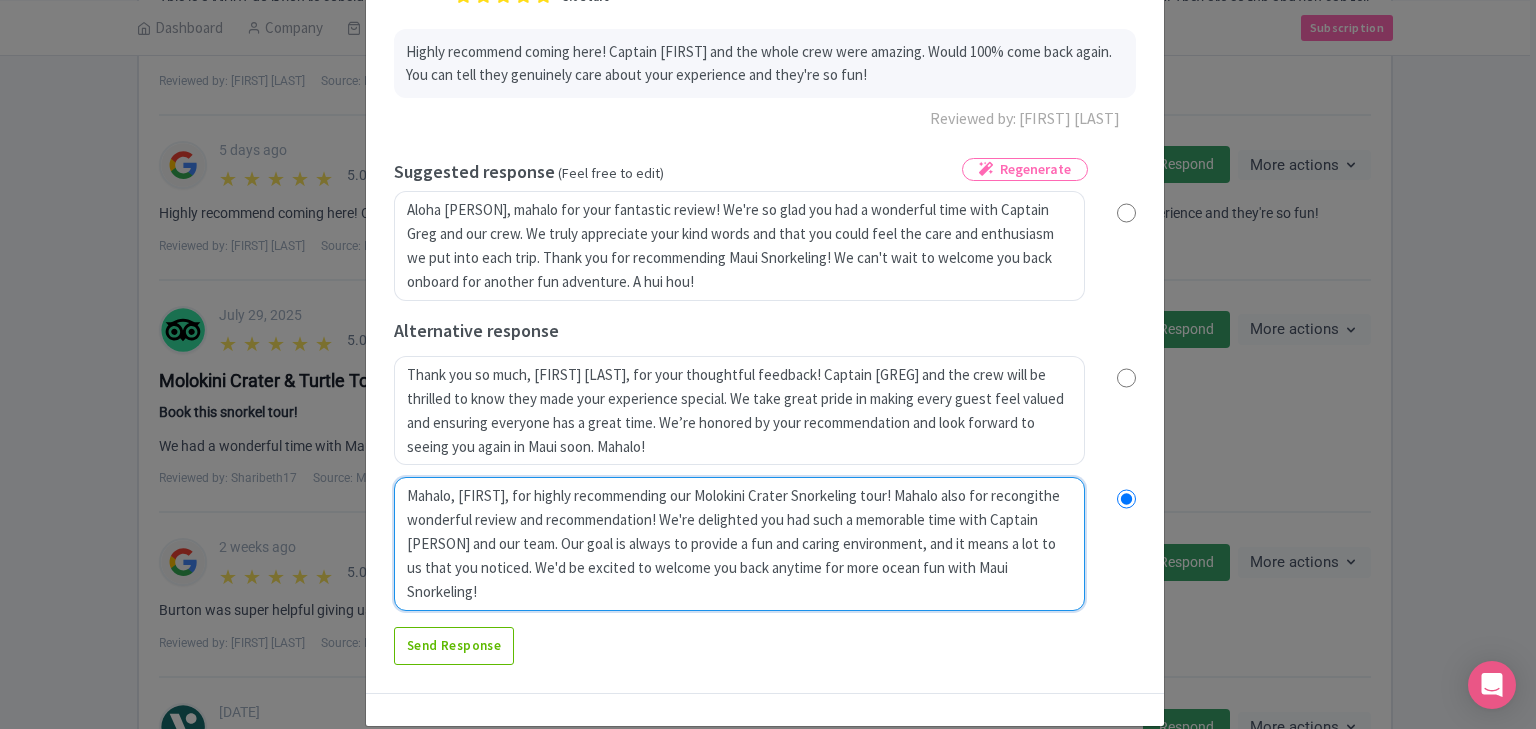 type on "Mahalo, [FIRST] [LAST], for highly recommending our Molokini Crater Snorkeling tour! Mahalo also for recongiz [RECOMMENDATION_DETAILS]. We're delighted you had such a memorable time with Captain [GREG] and our team. Our goal is always to provide a fun and caring environment, and it means a lot to us that you noticed. We'd be excited to welcome you back anytime for more ocean fun with Maui Snorkeling!" 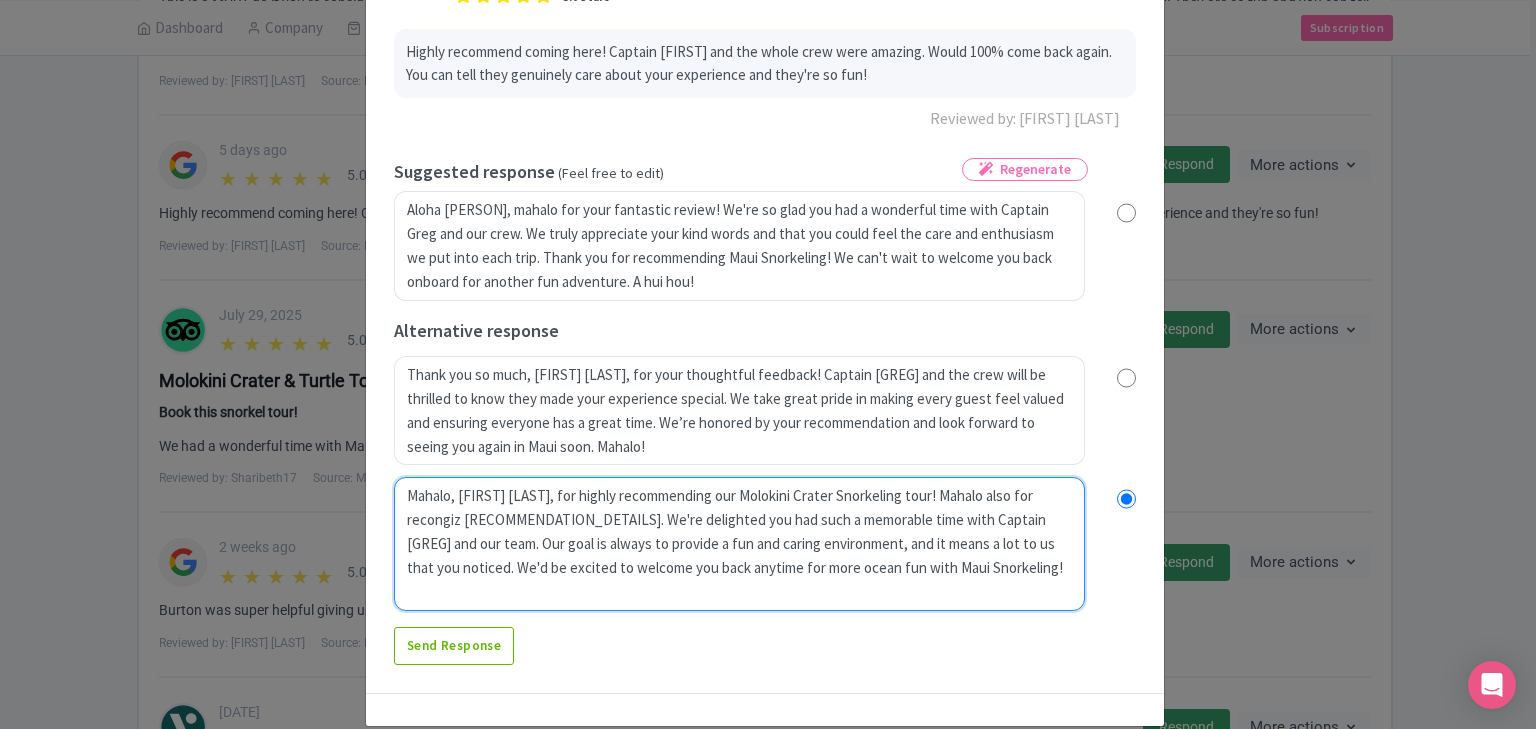 radio on "true" 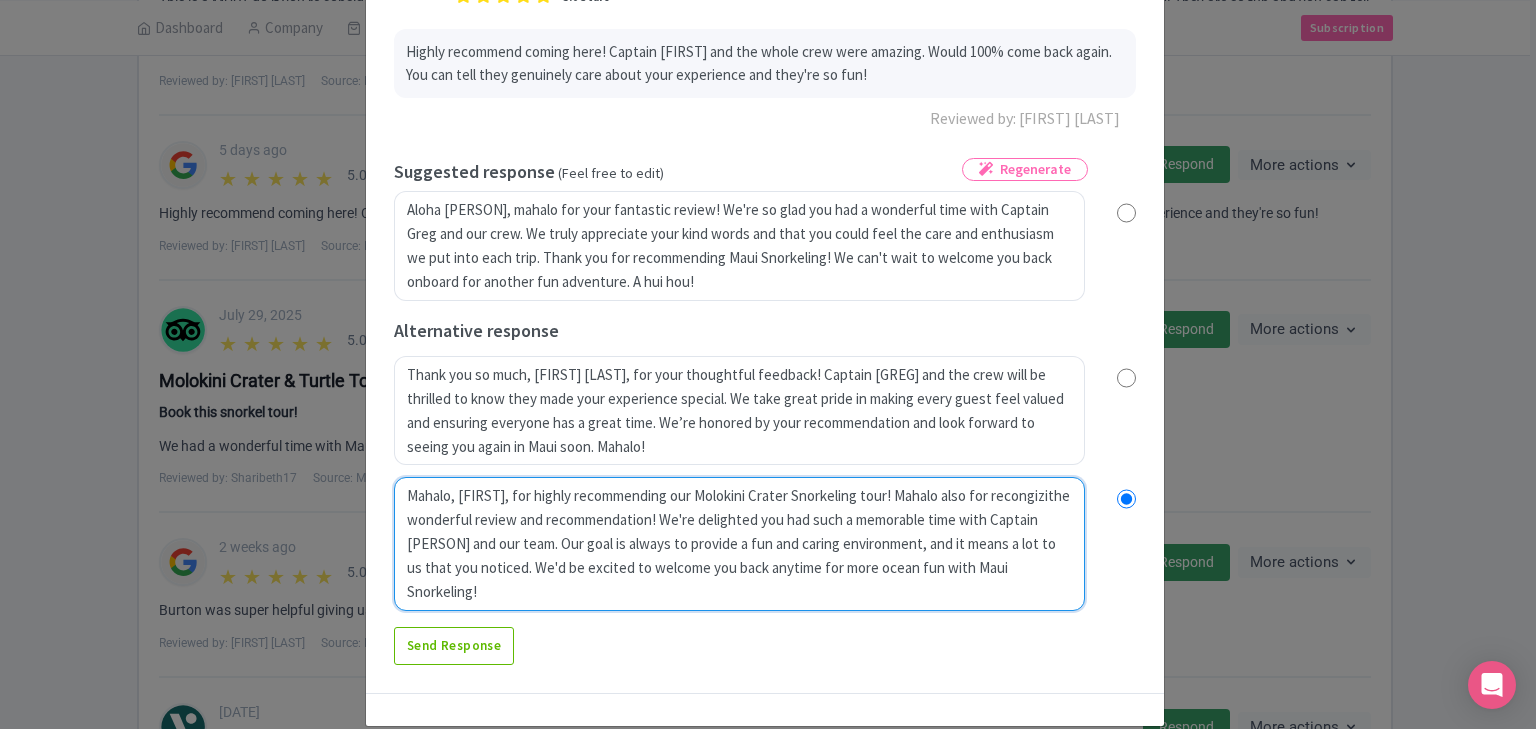 type on "Mahalo, [FIRST], for highly recommending our Molokini Crater Snorkeling tour! Mahalo also for recongizinthe wonderful review and recommendation! We're delighted you had such a memorable time with Captain [PERSON] and our team. Our goal is always to provide a fun and caring environment, and it means a lot to us that you noticed. We'd be excited to welcome you back anytime for more ocean fun with Maui Snorkeling!" 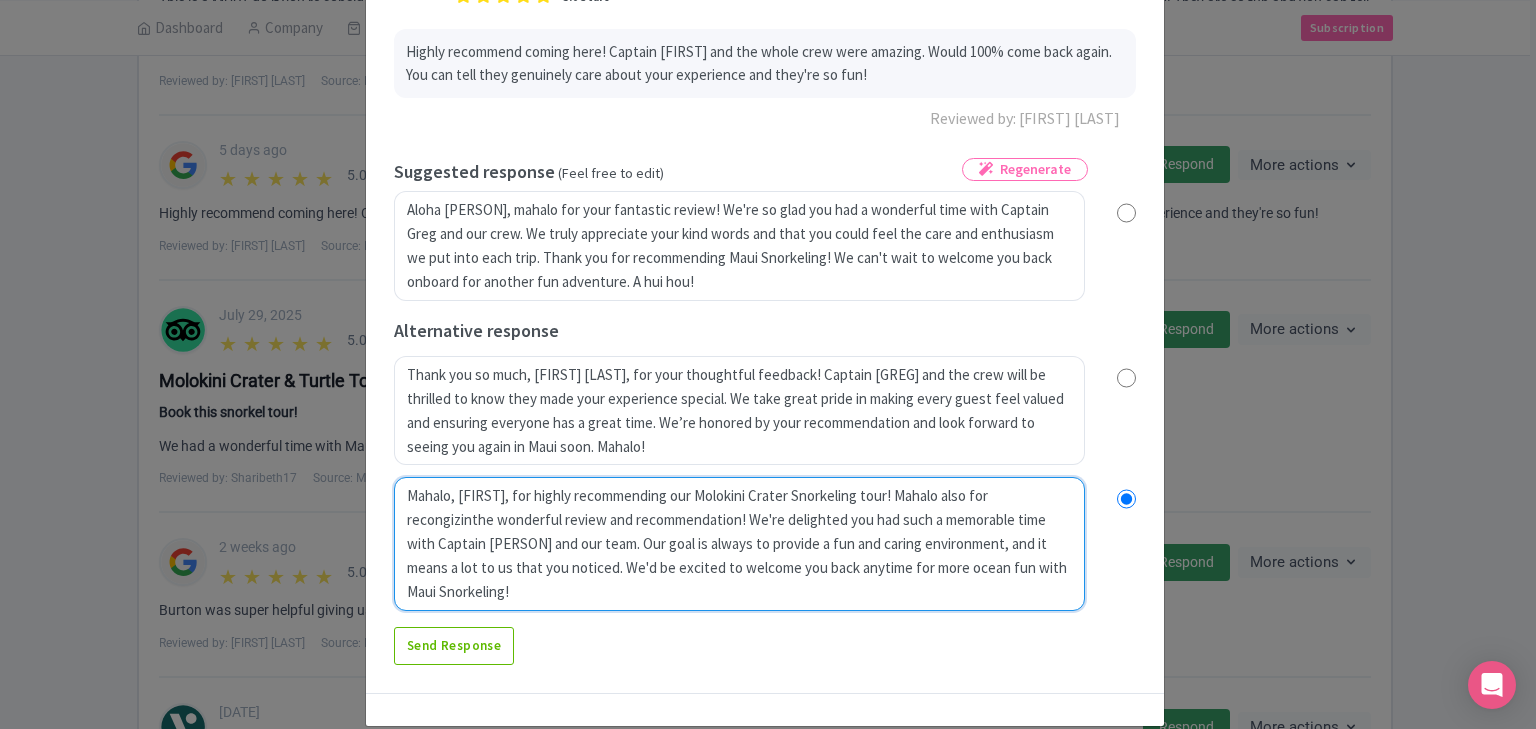 radio on "true" 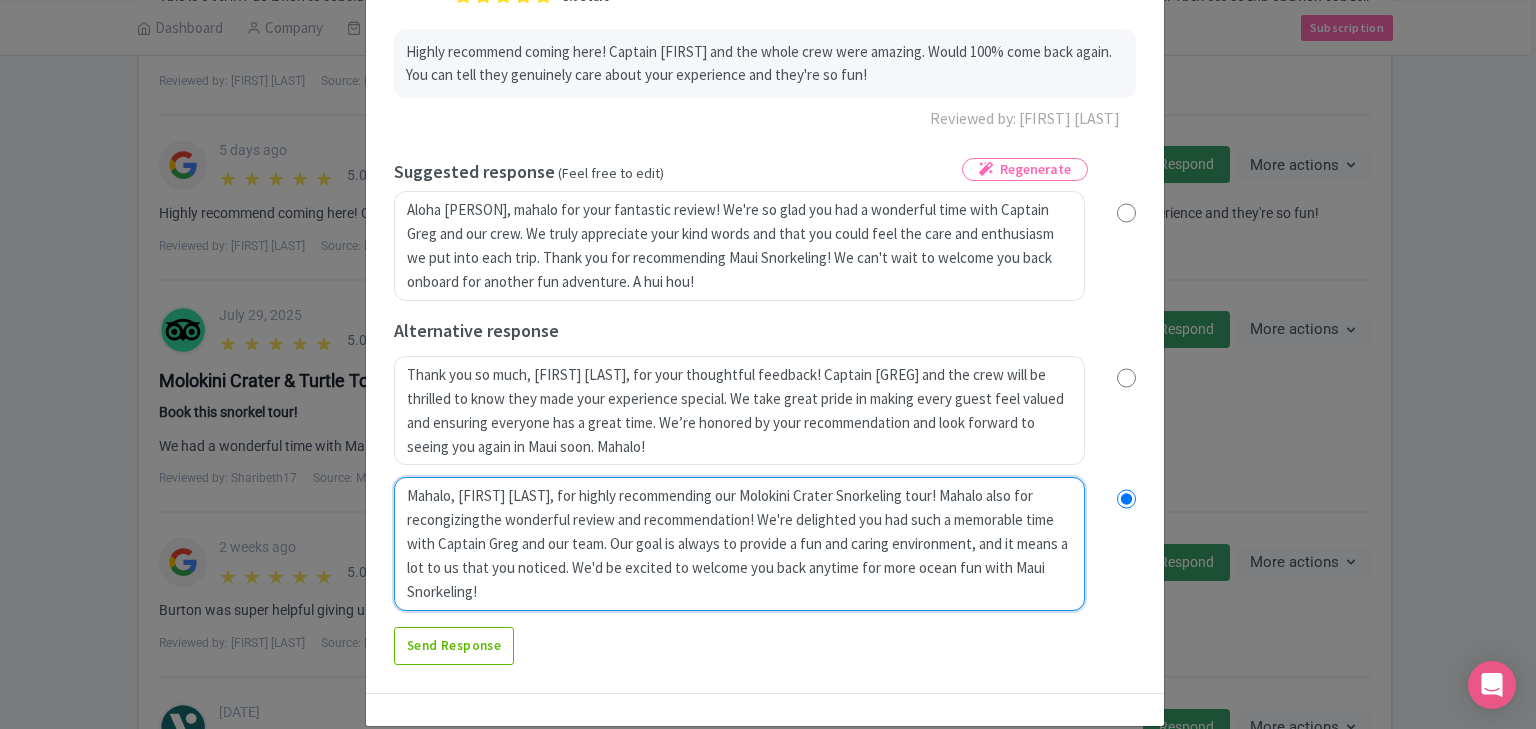 radio on "true" 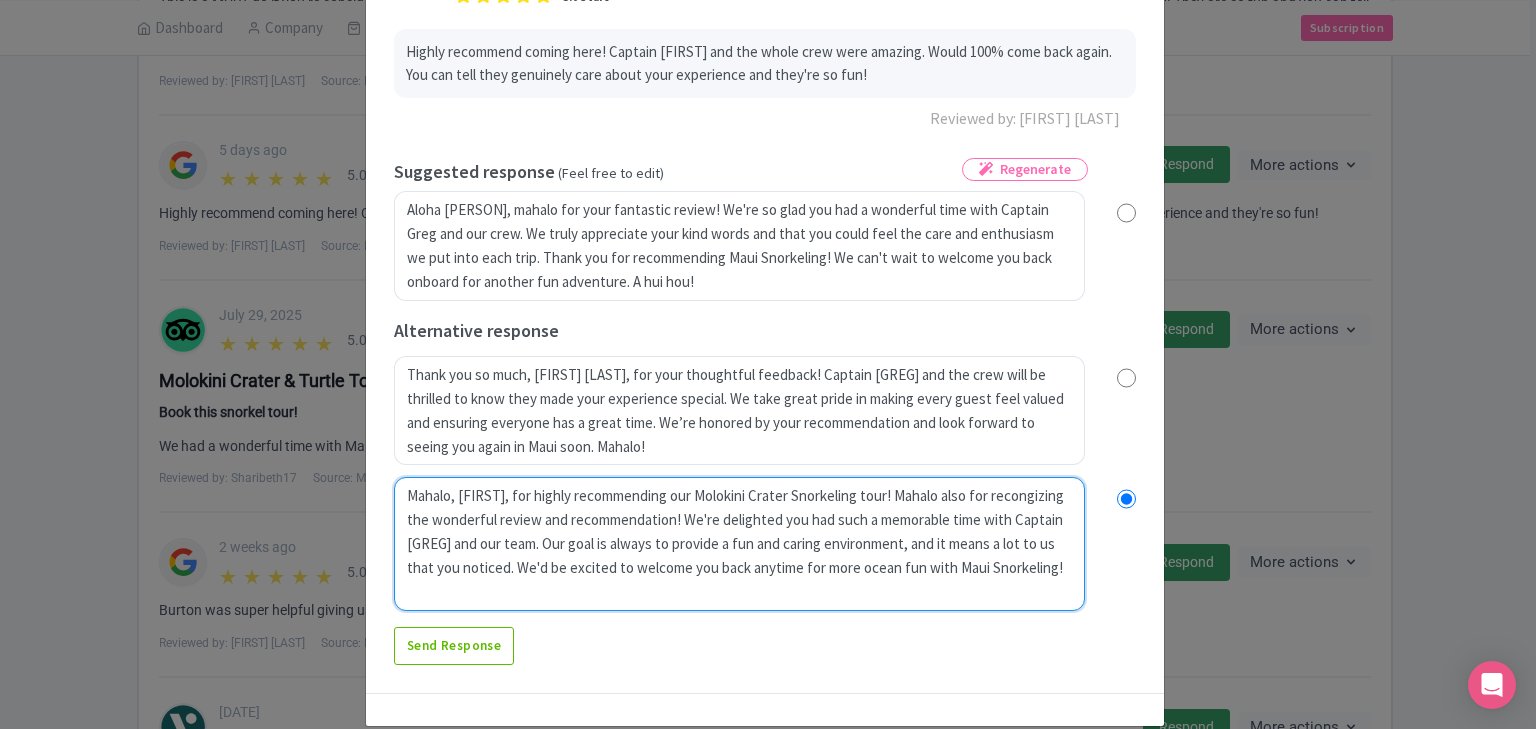radio on "true" 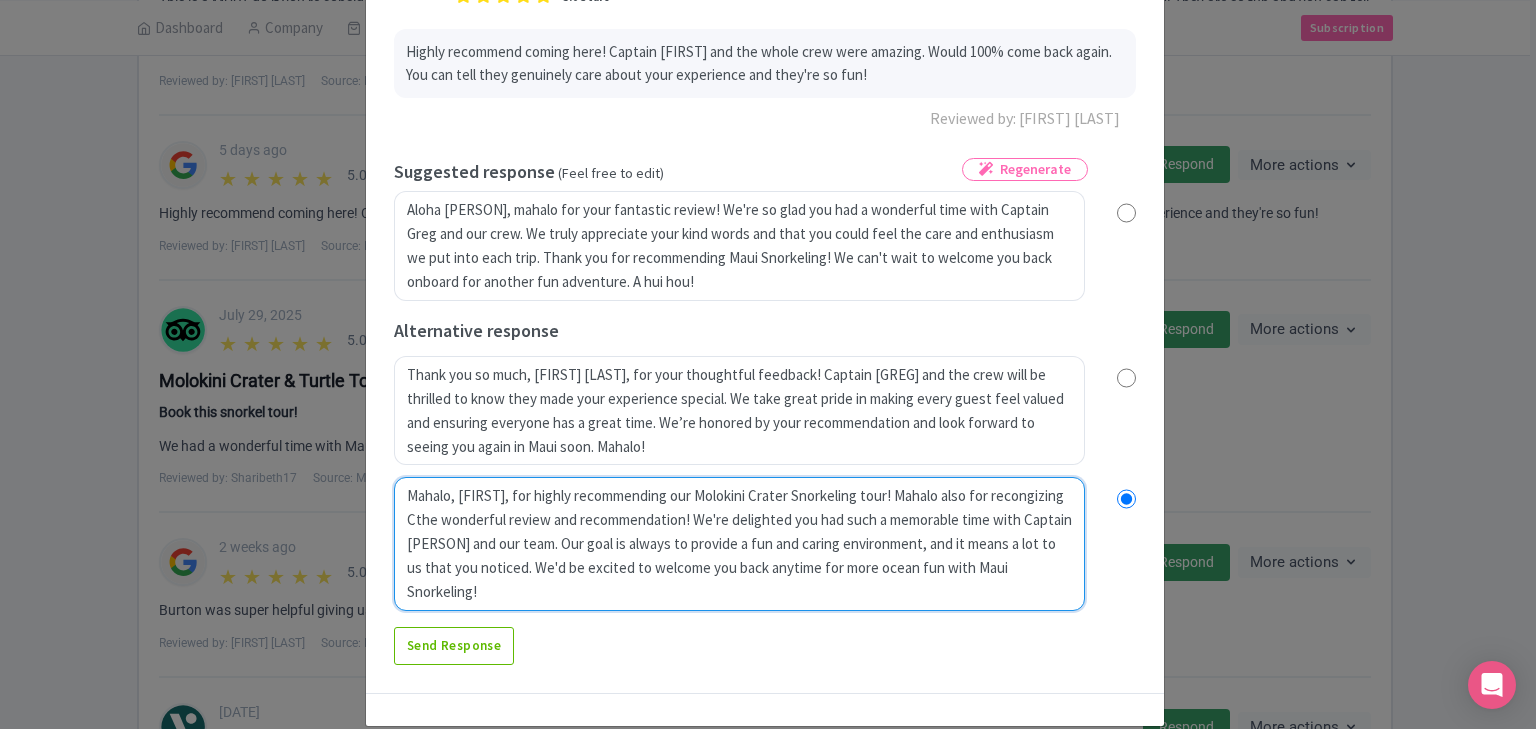 radio on "true" 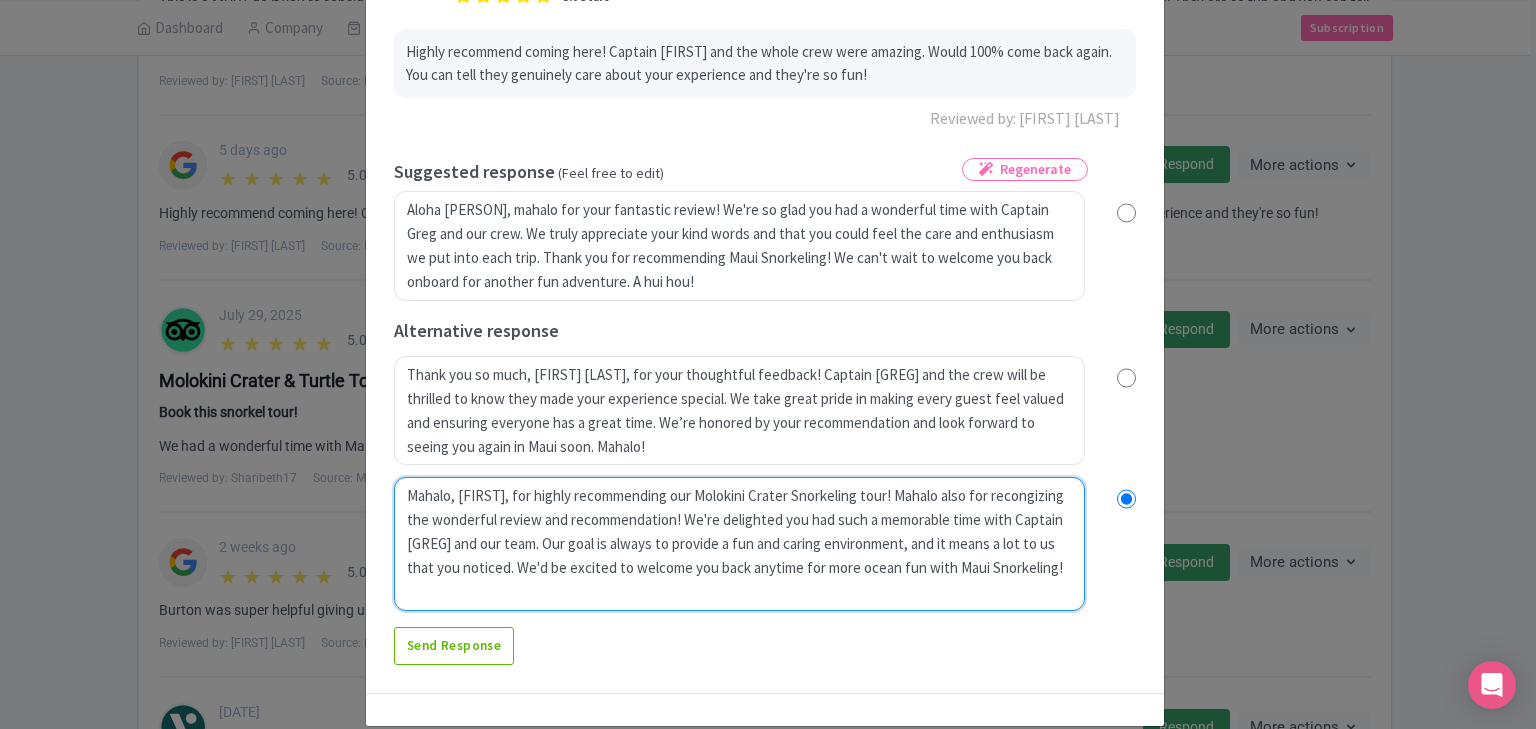 radio on "true" 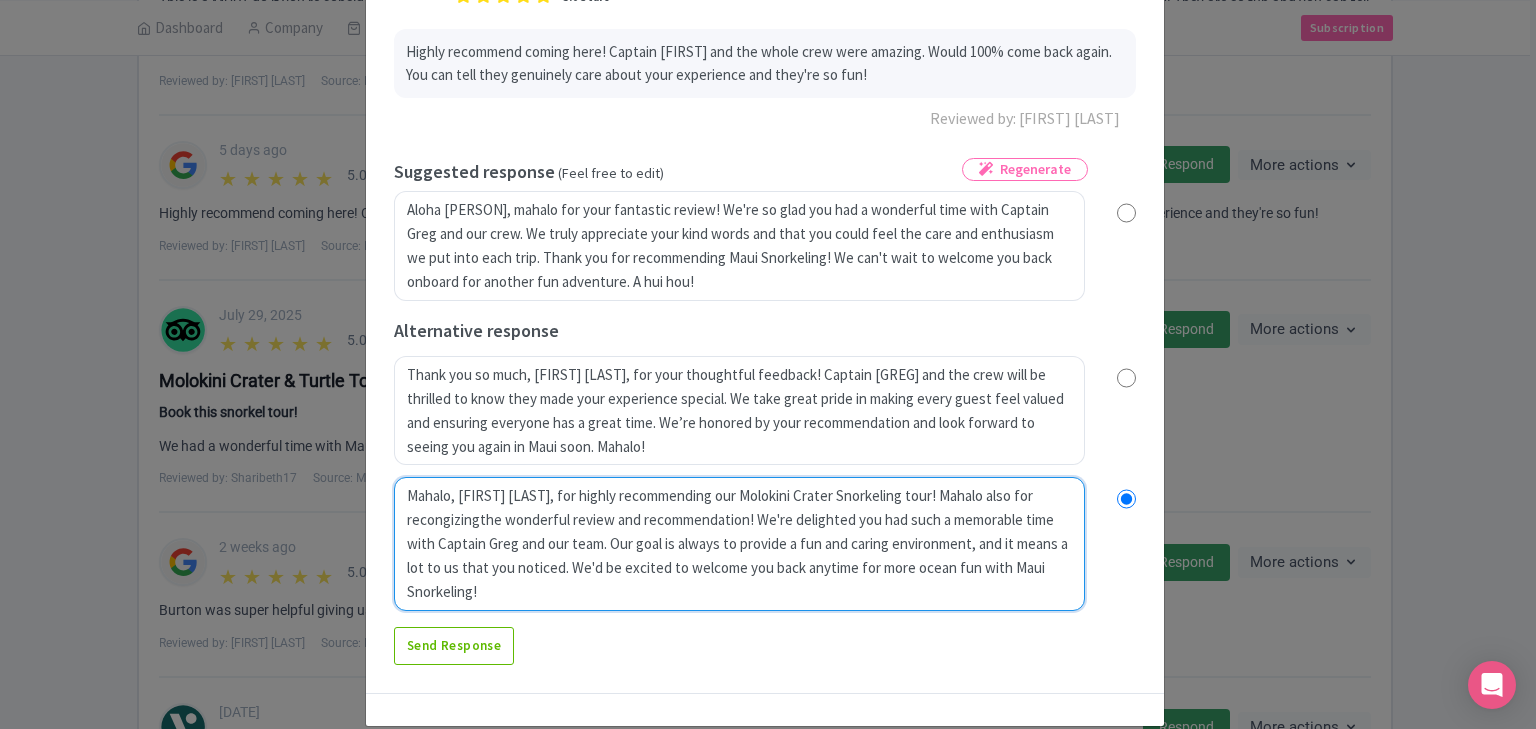 radio on "true" 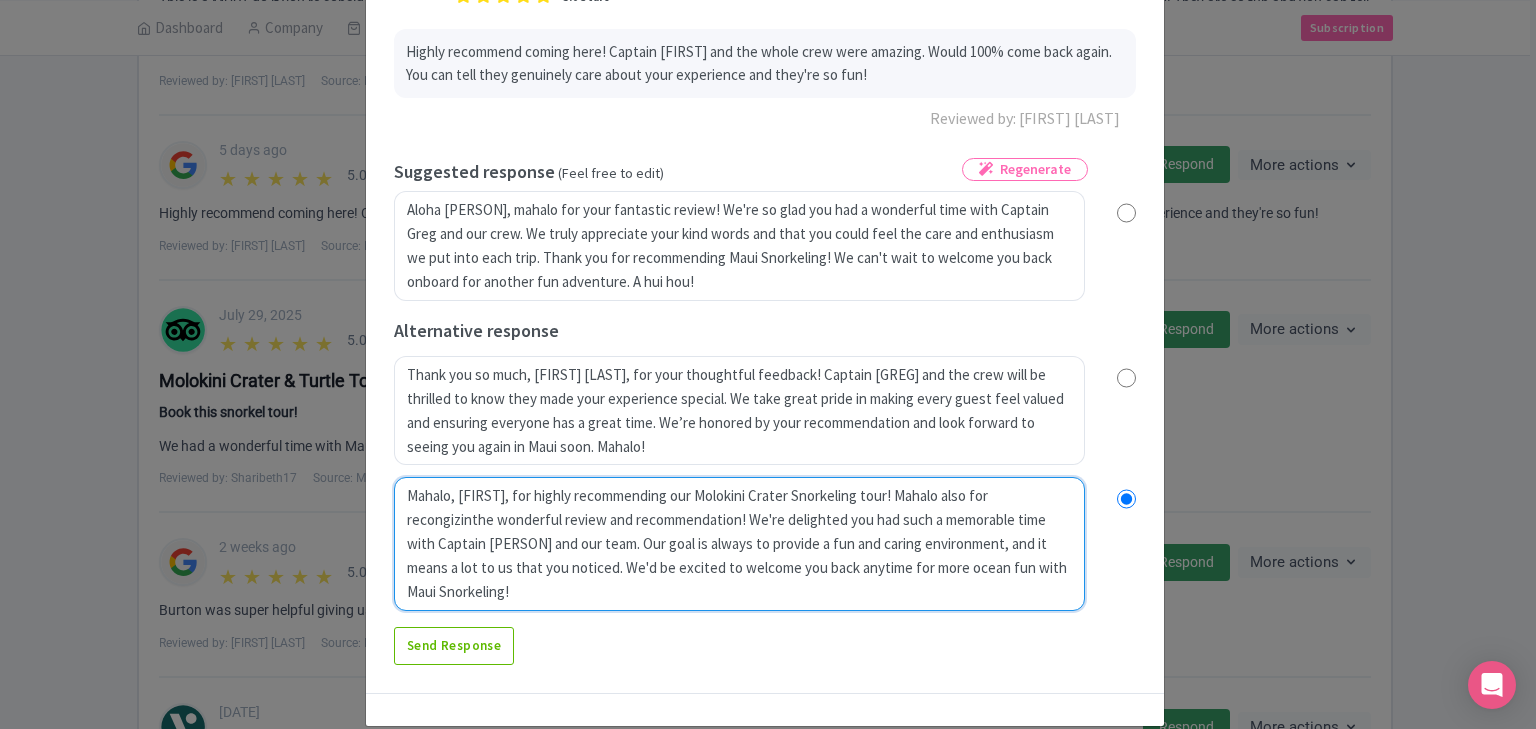 radio on "true" 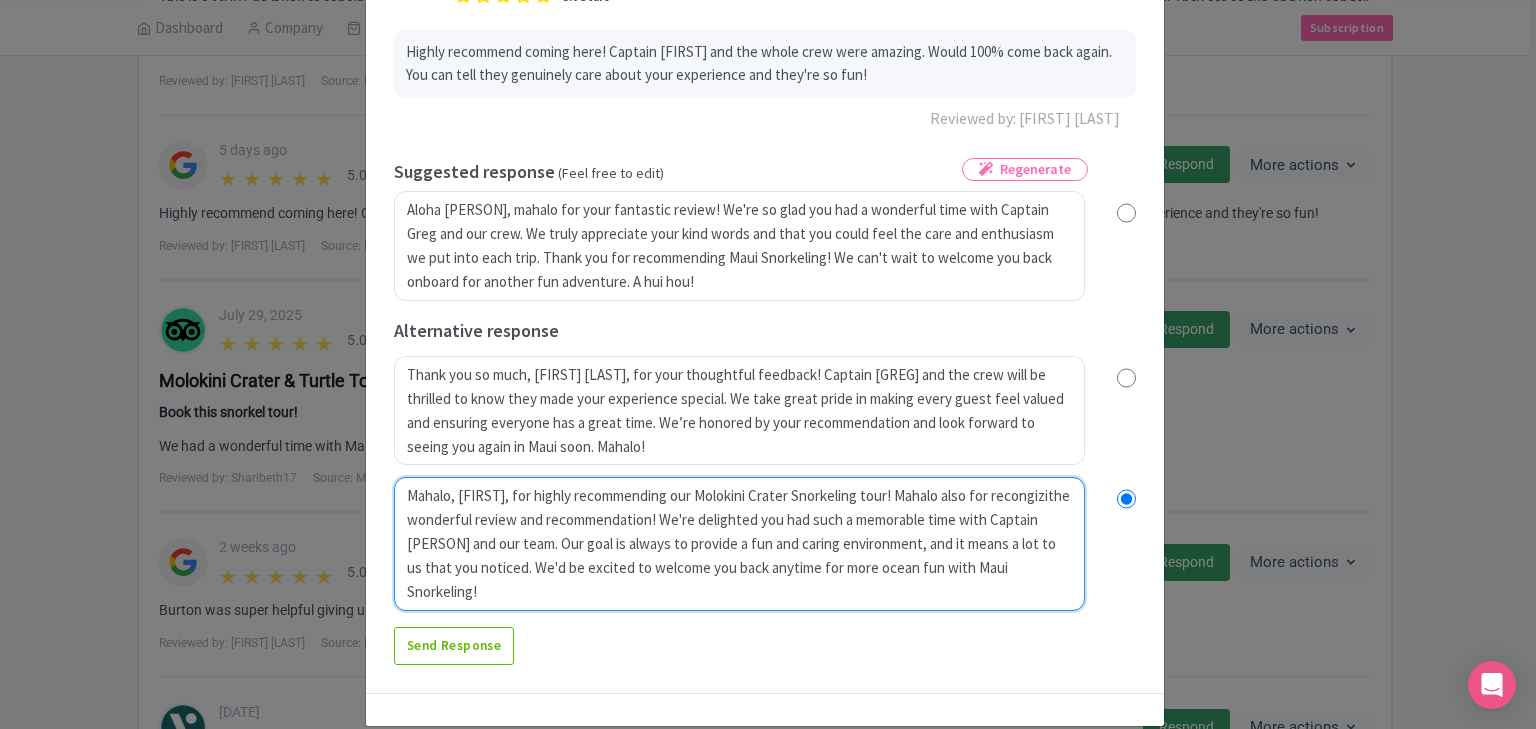 radio on "true" 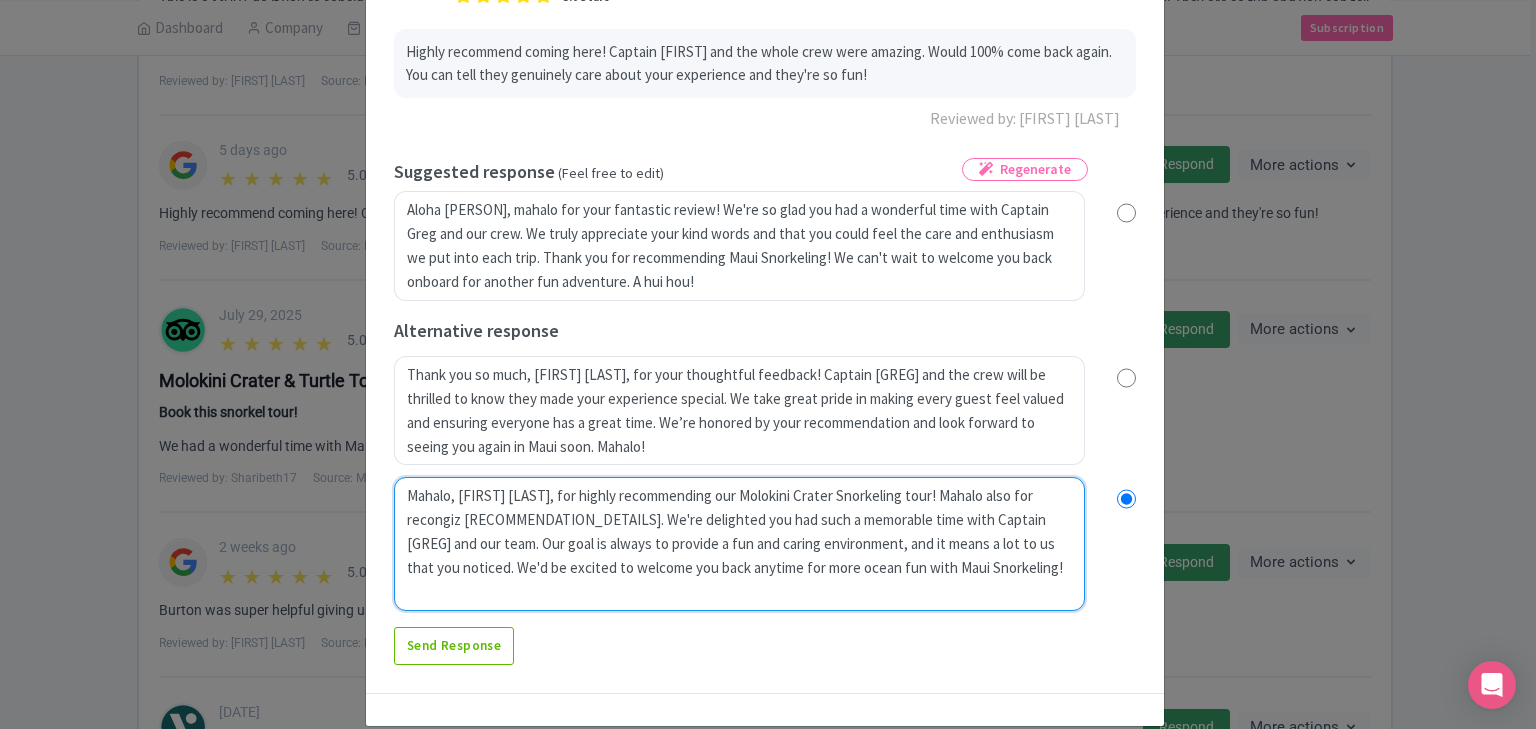 radio on "true" 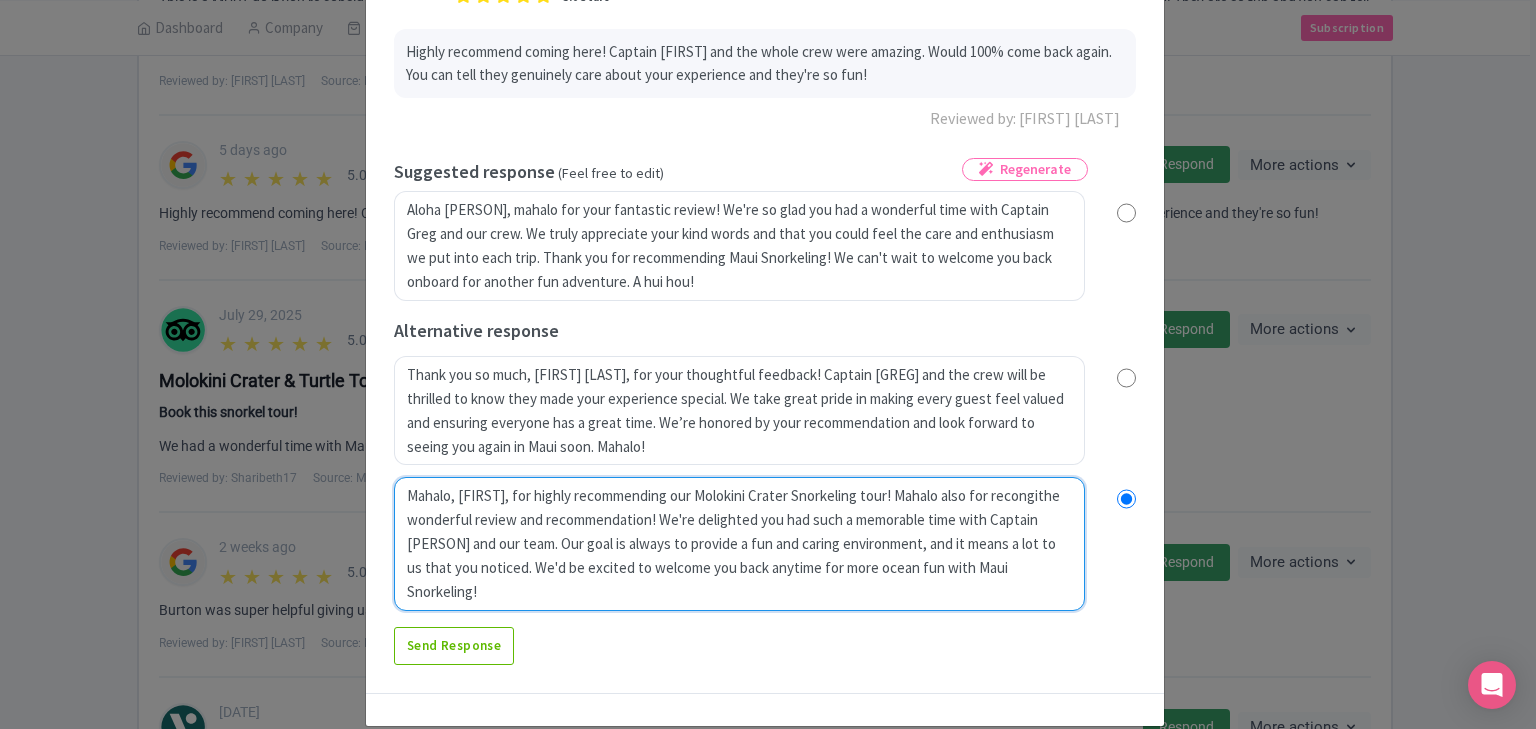 radio on "true" 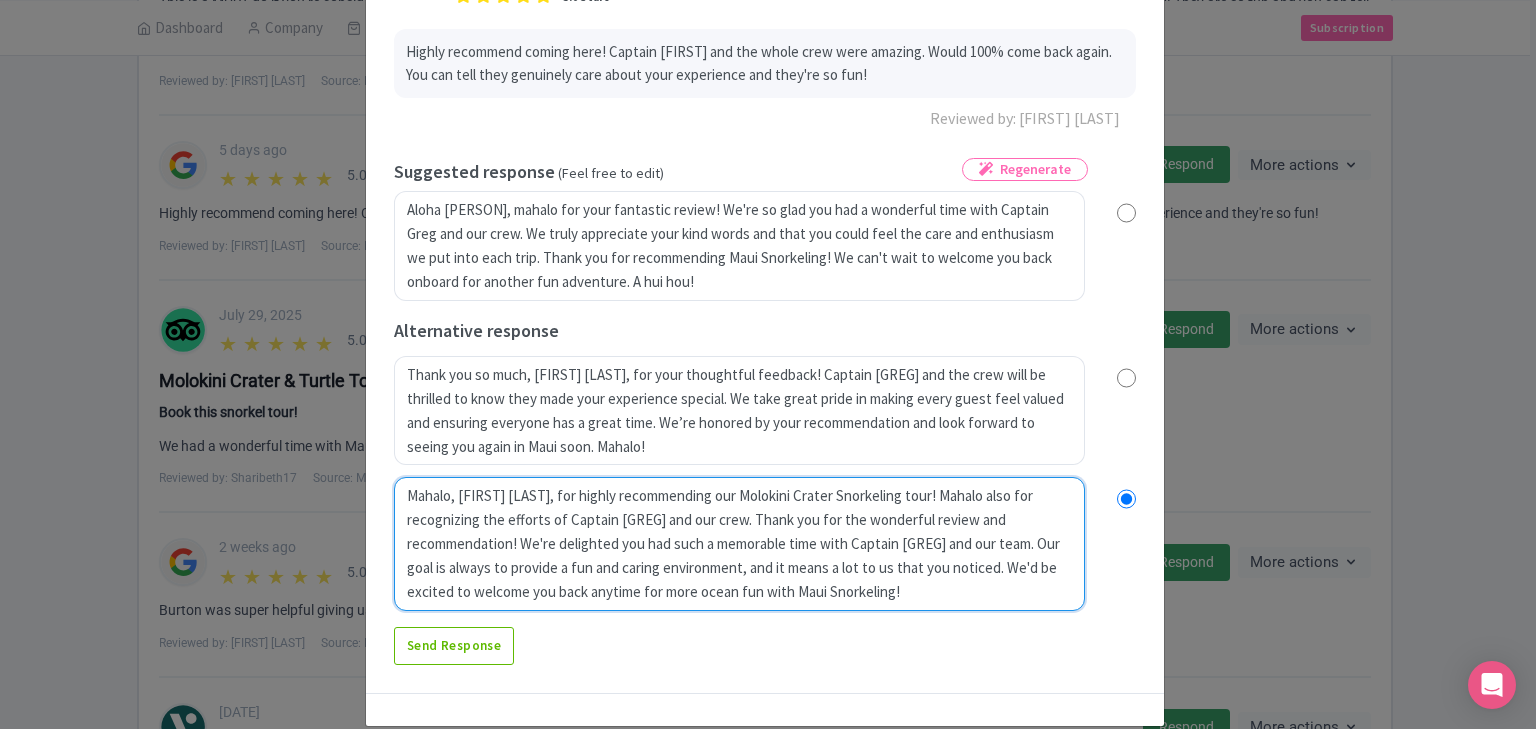 radio on "true" 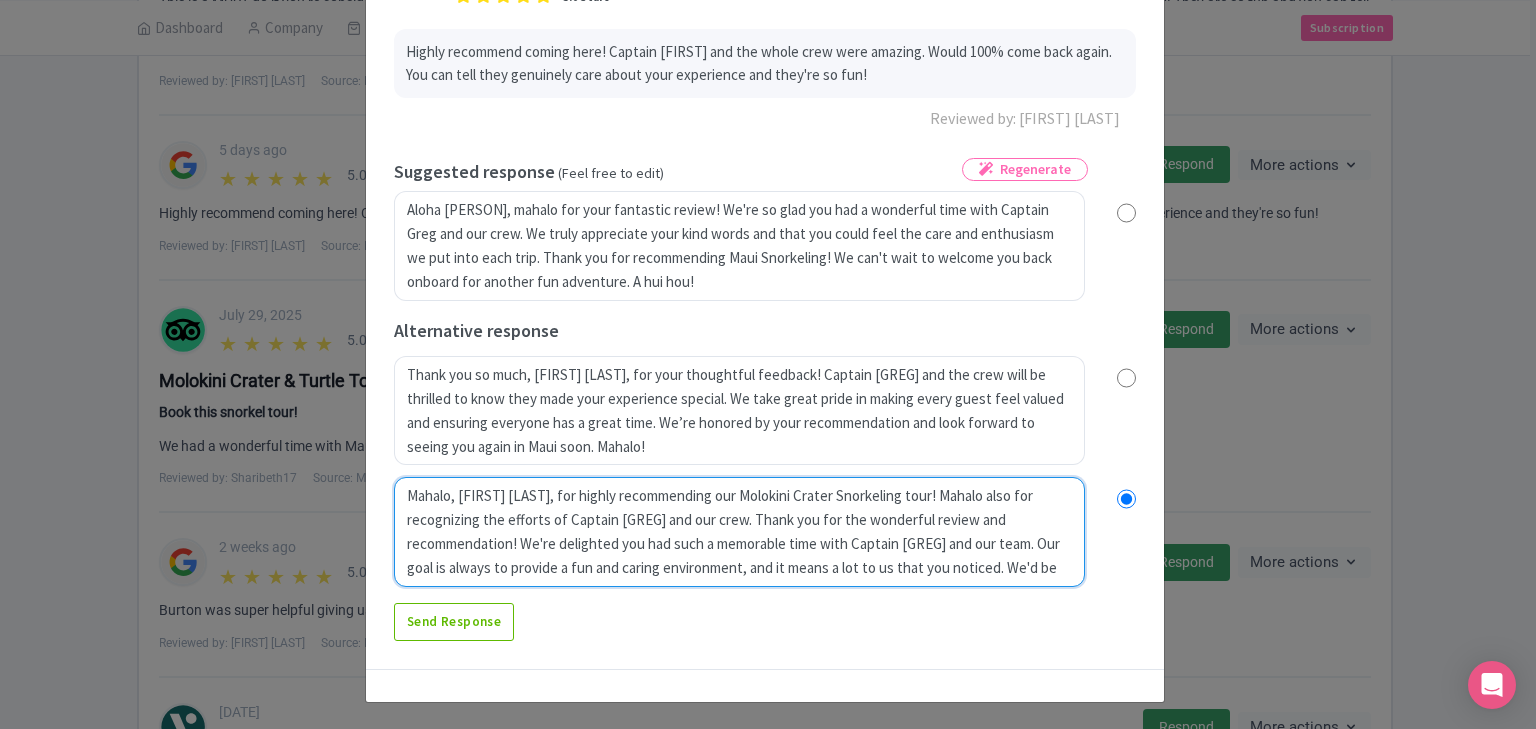 type on "Mahalo, [FIRST] [LAST], for highly recommending our Molokini Crater Snorkeling tour! Mahalo also for recognizing the efforts of Captain [GREG]. We're delighted you had such a memorable time with Captain [GREG] and our team. Our goal is always to provide a fun and caring environment, and it means a lot to us that you noticed. We'd be excited to welcome you back anytime for more ocean fun with Maui Snorkeling!" 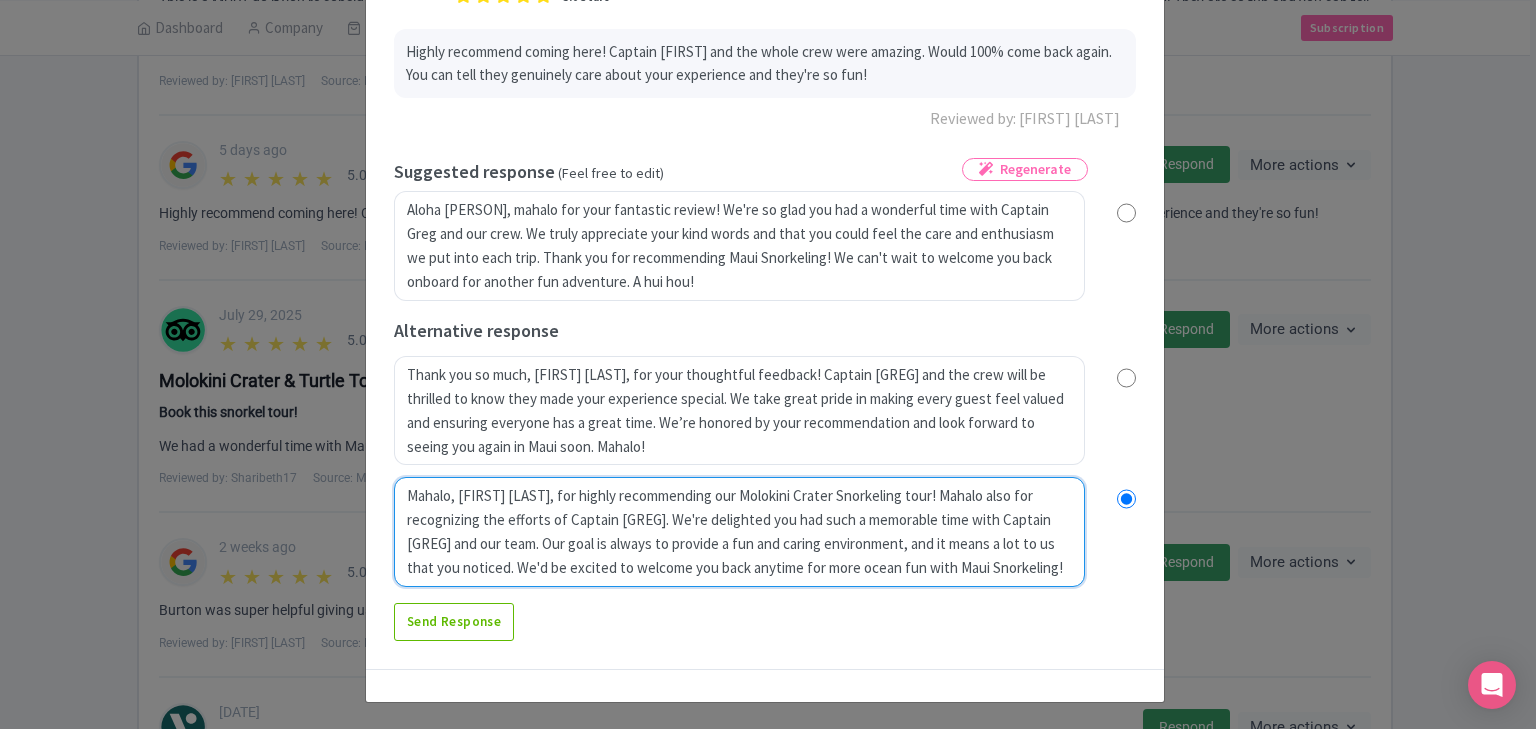 radio on "true" 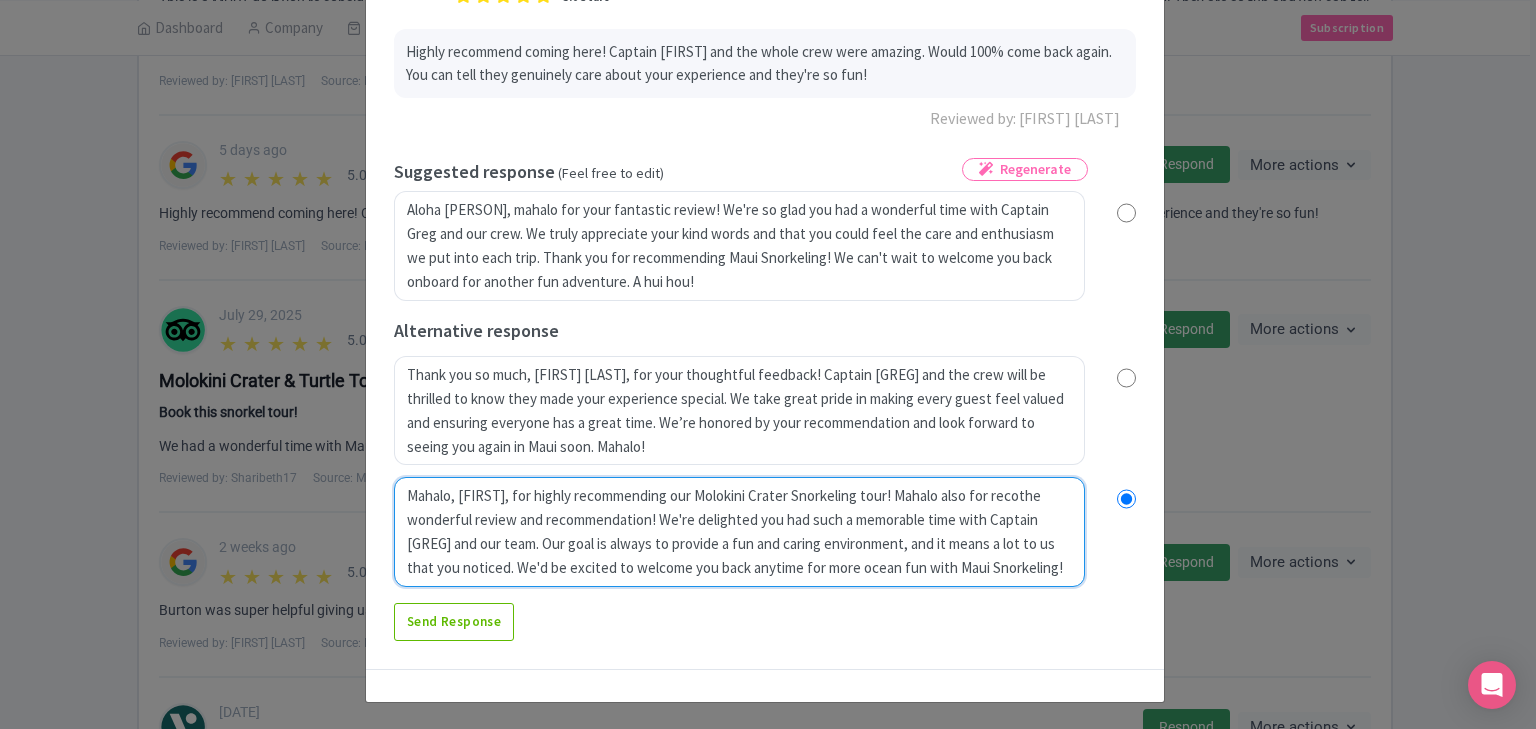 radio on "true" 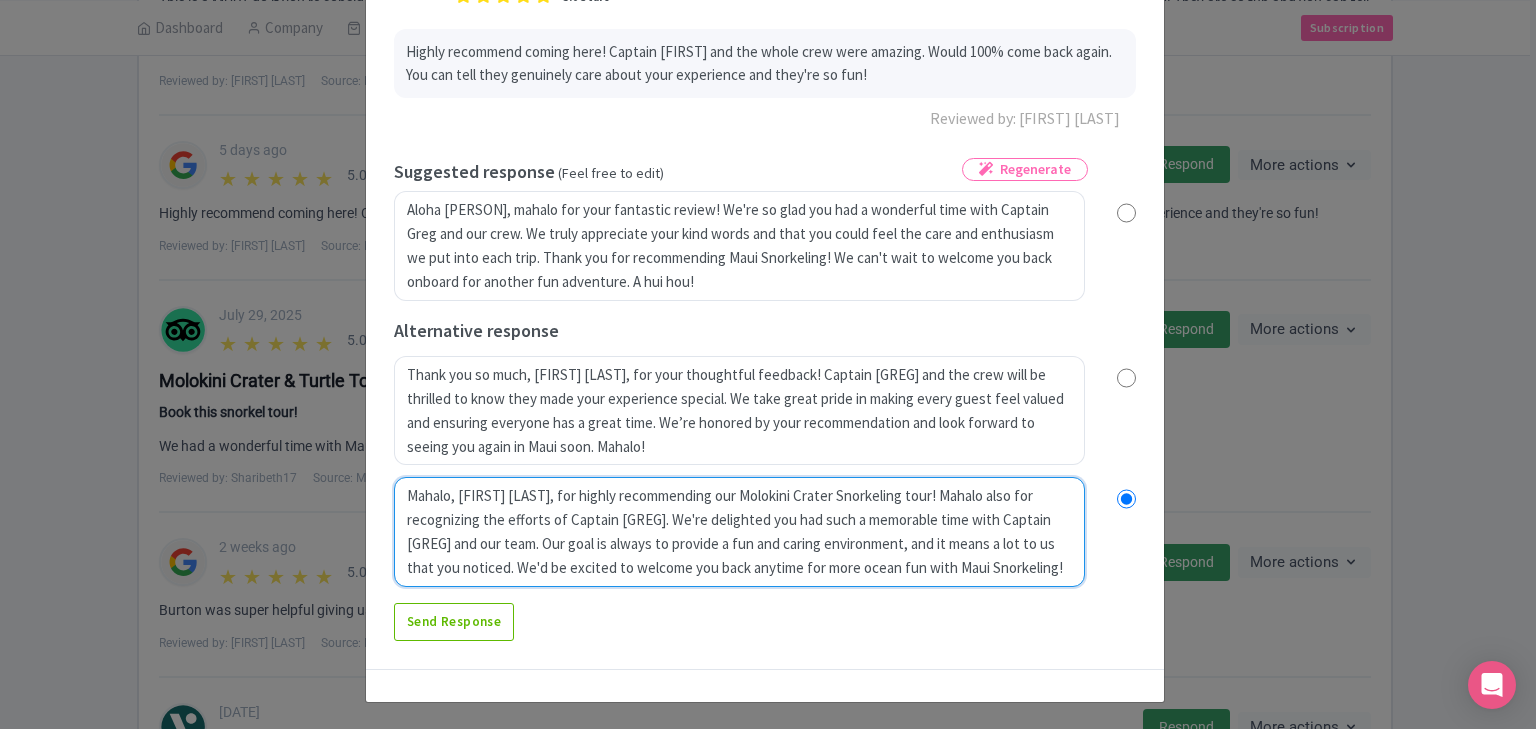 radio on "true" 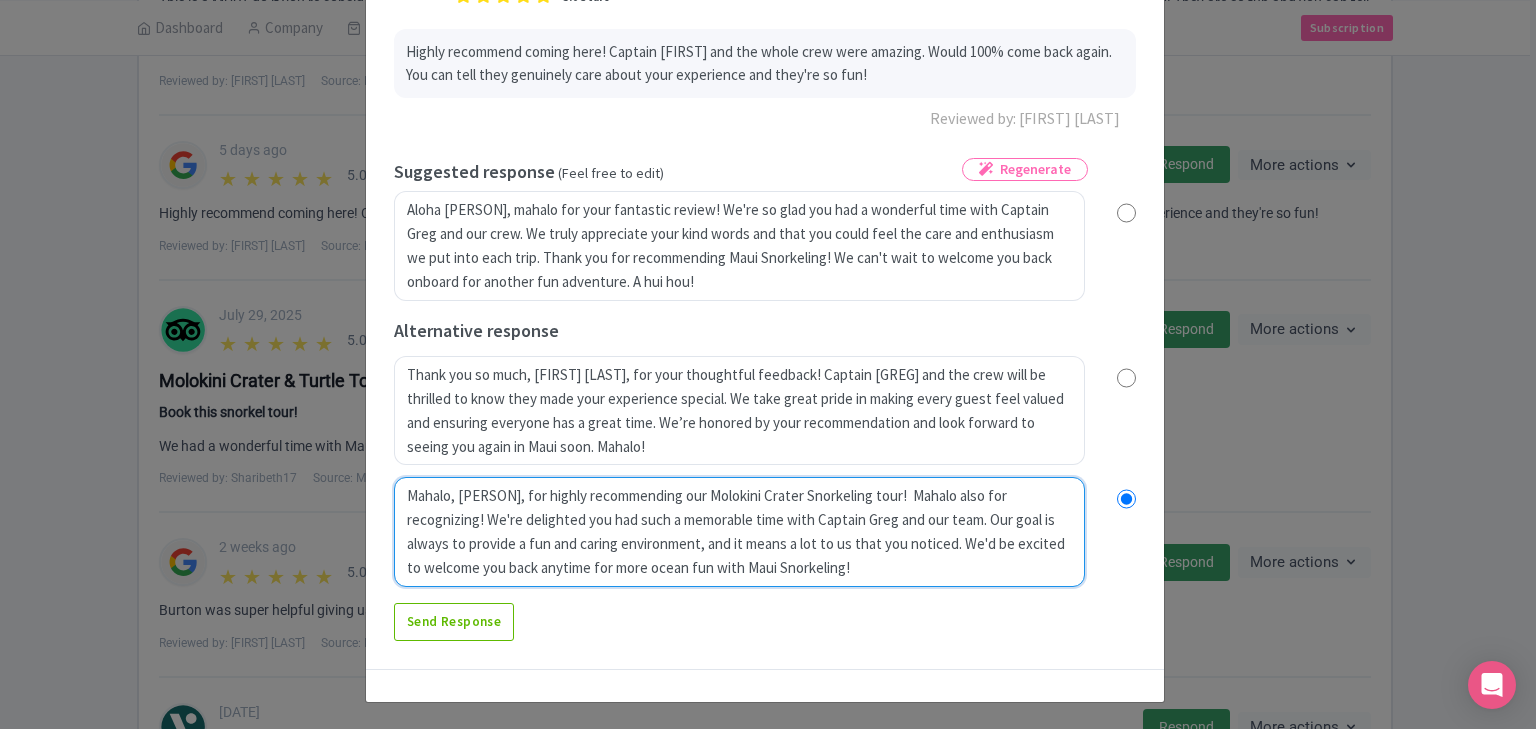 radio on "true" 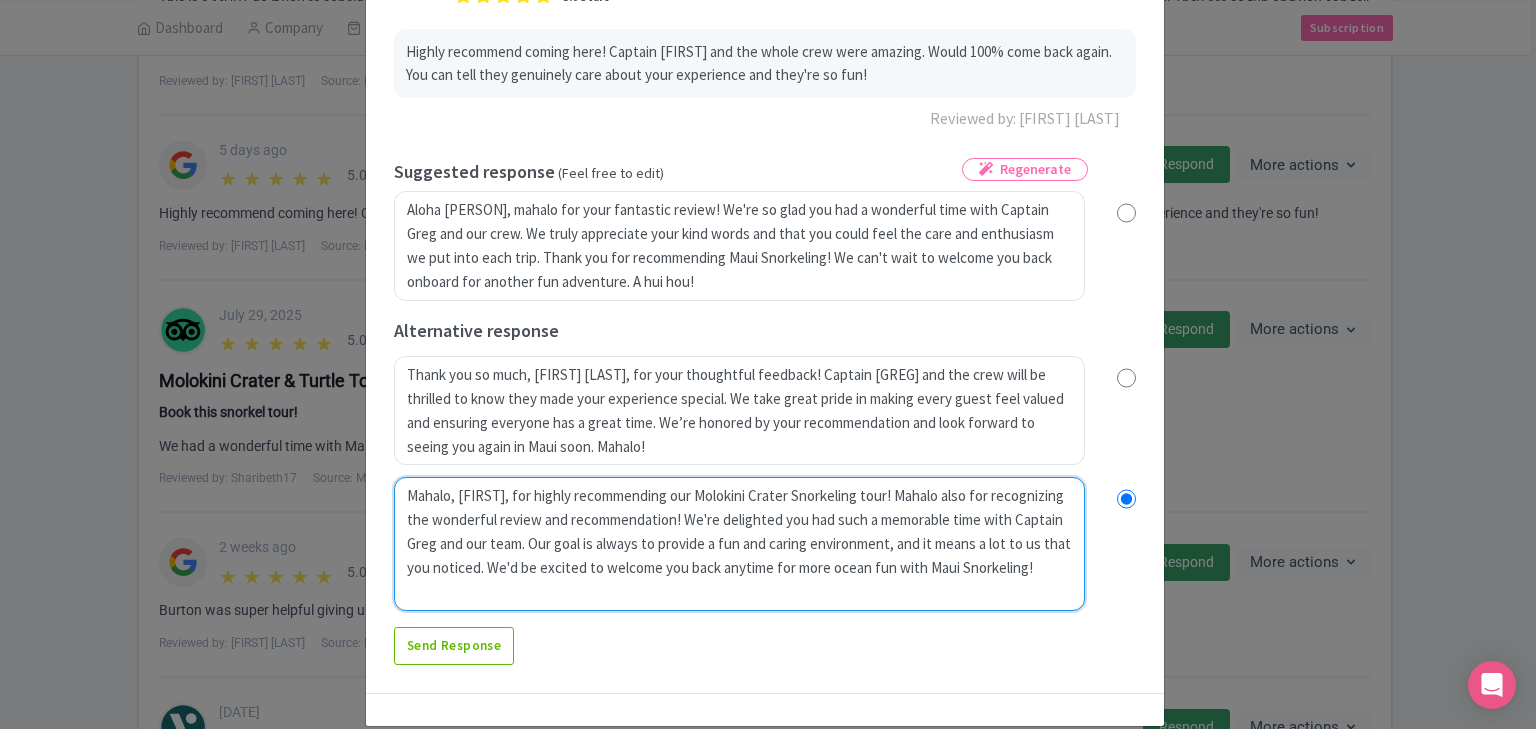 radio on "true" 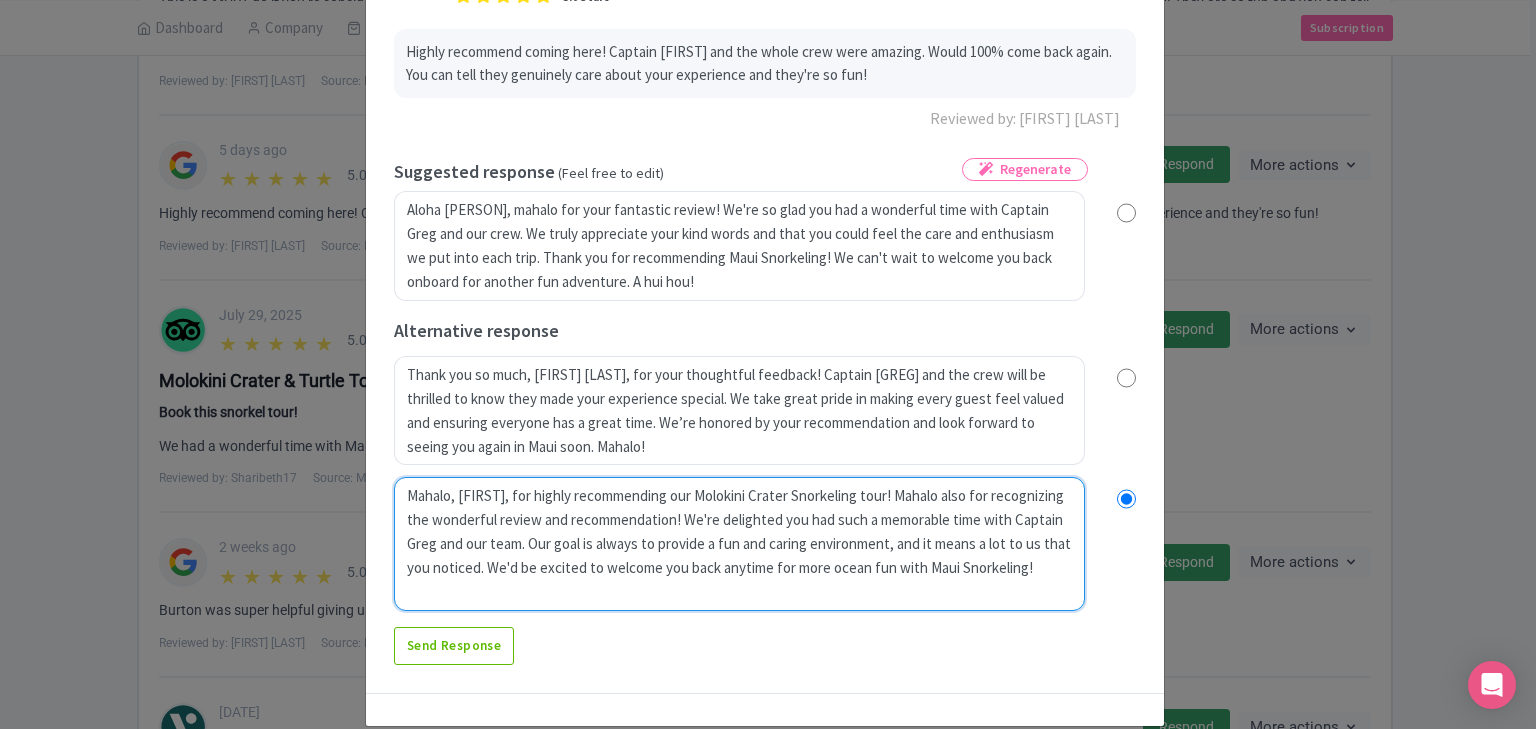 type on "Mahalo, [PERSON], for highly recommending our Molokini Crater Snorkeling tour!  Mahalo also for recognizing! We're delighted you had such a memorable time with Captain Greg and our team. Our goal is always to provide a fun and caring environment, and it means a lot to us that you noticed. We'd be excited to welcome you back anytime for more ocean fun with Maui Snorkeling!" 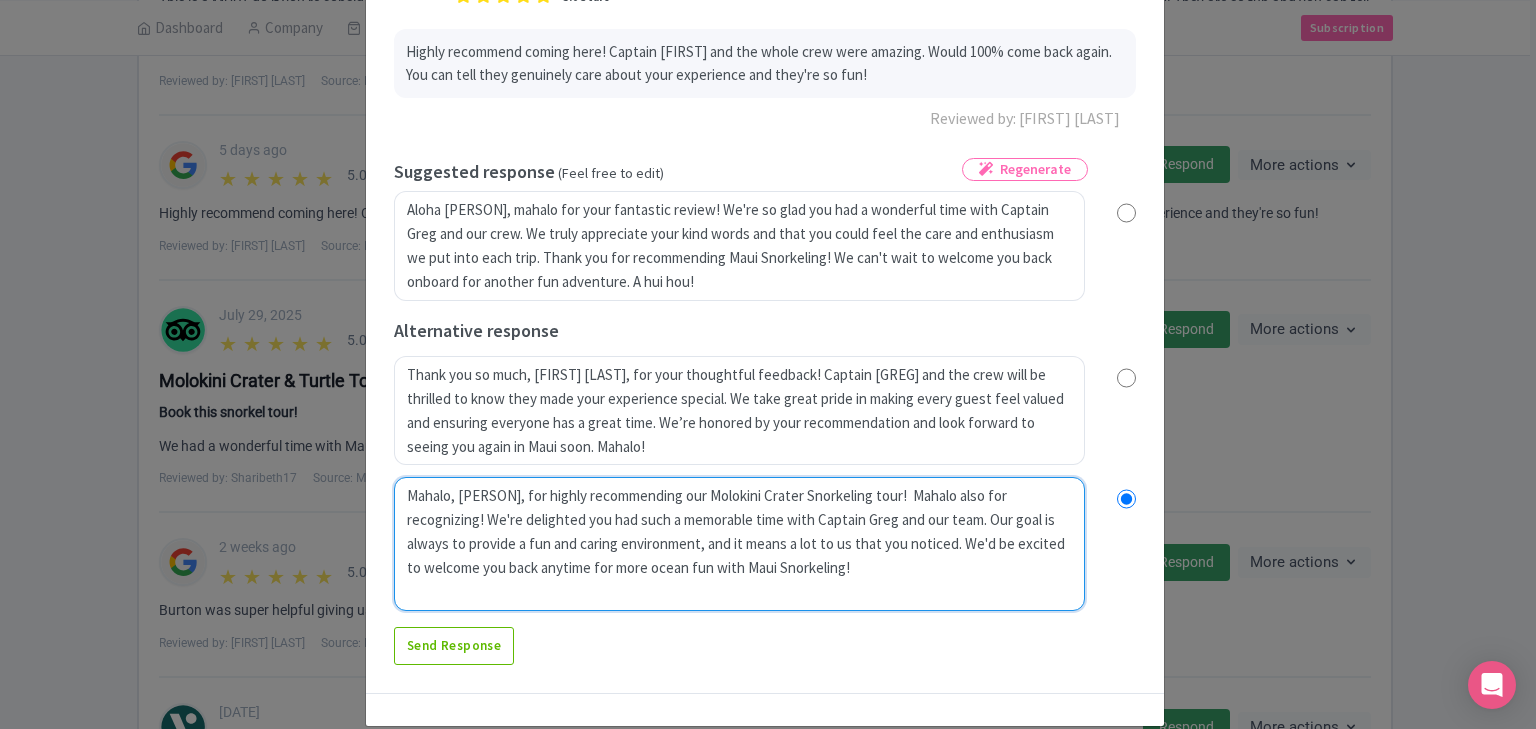 radio on "true" 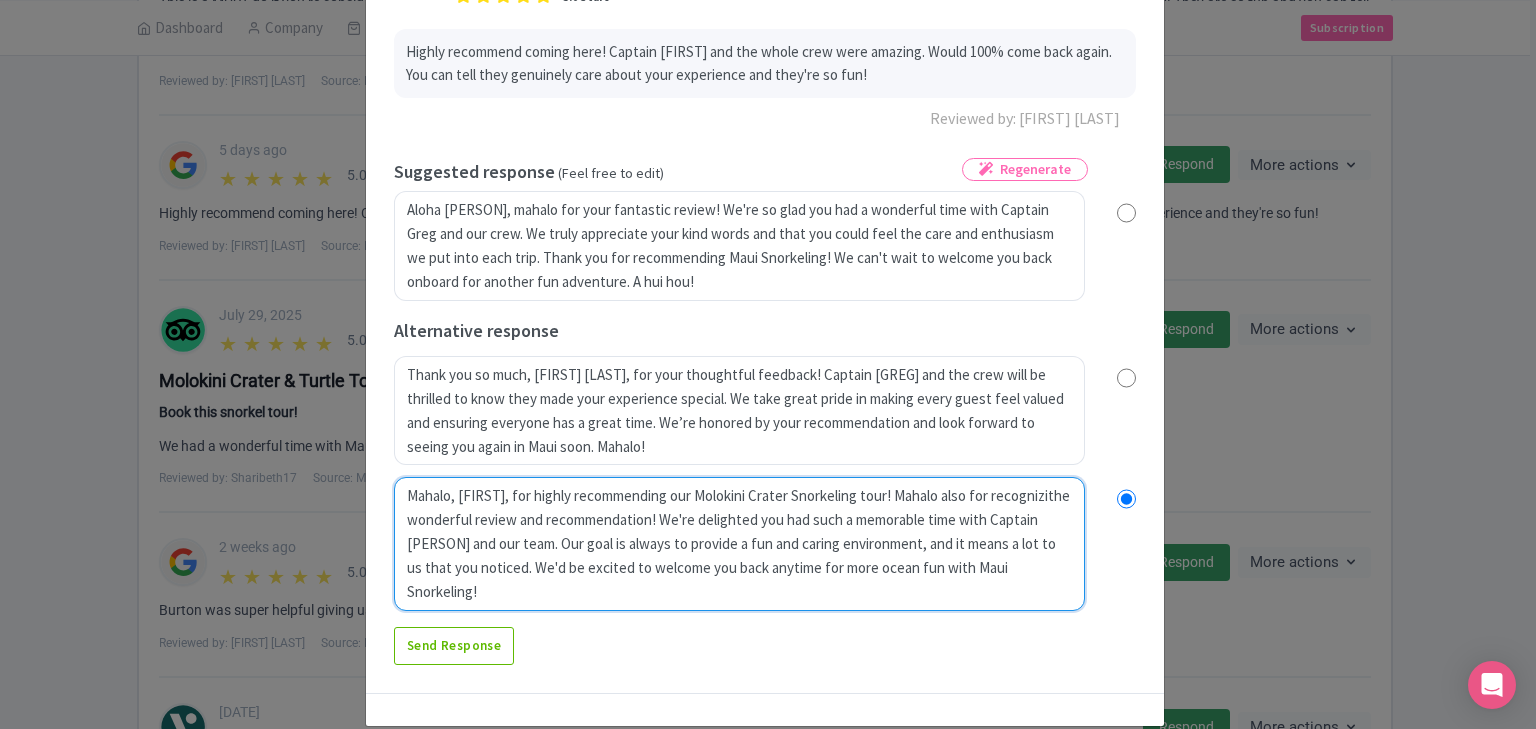 type on "Mahalo, [FIRST], for highly recommending our Molokini Crater Snorkeling tour! Mahalo also for recognizing the efforts of Captain [PERSON] and our crew. Please come back and snorkel with us again early next year during whale watching season. It's a memorable the wonderful review and recommendation! We're delighted you had such a memorable time with Captain [PERSON] and our team. Our goal is always to provide a fun and caring environment, and it means a lot to us that you noticed. We'd be excited to welcome you back anytime for more ocean fun with Maui Snorkeling!" 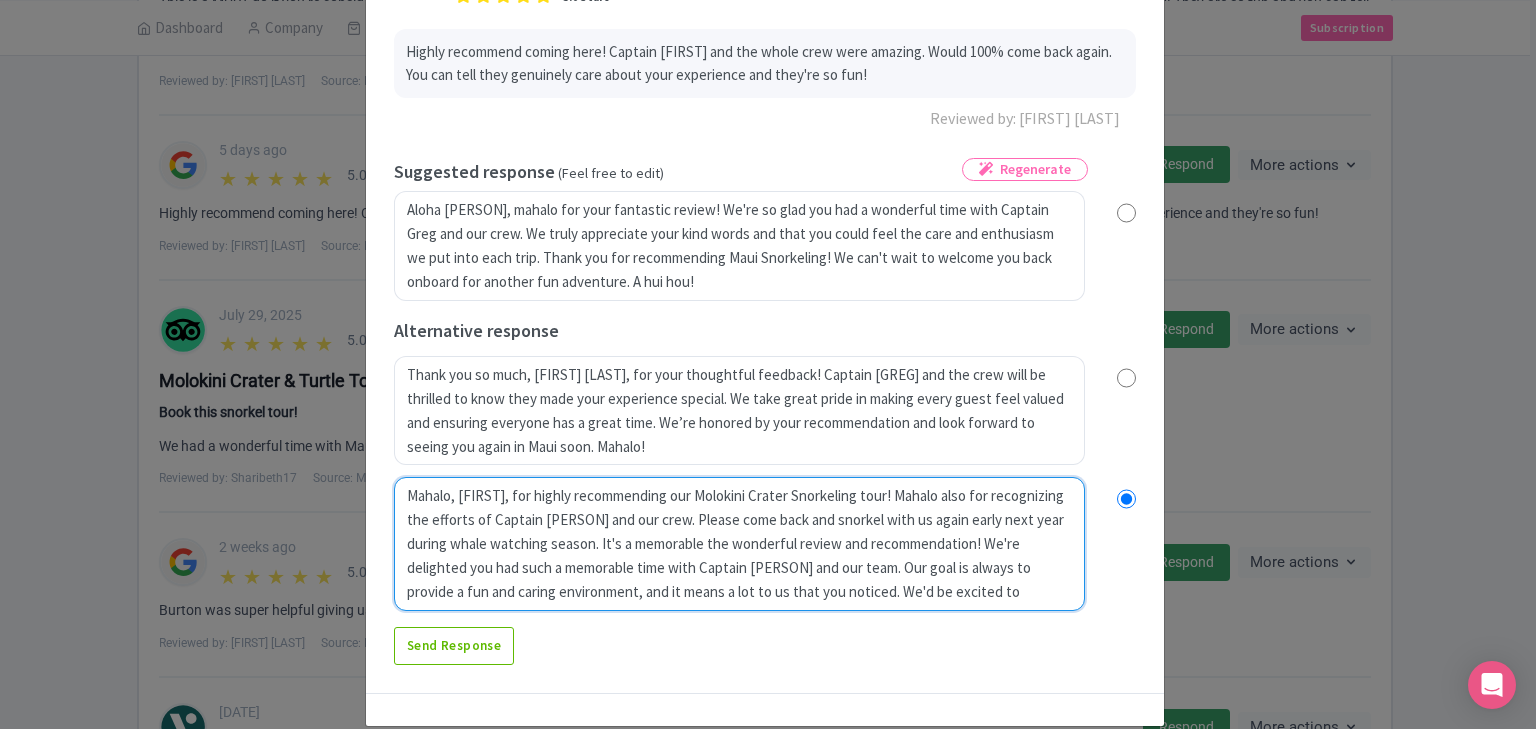 radio on "true" 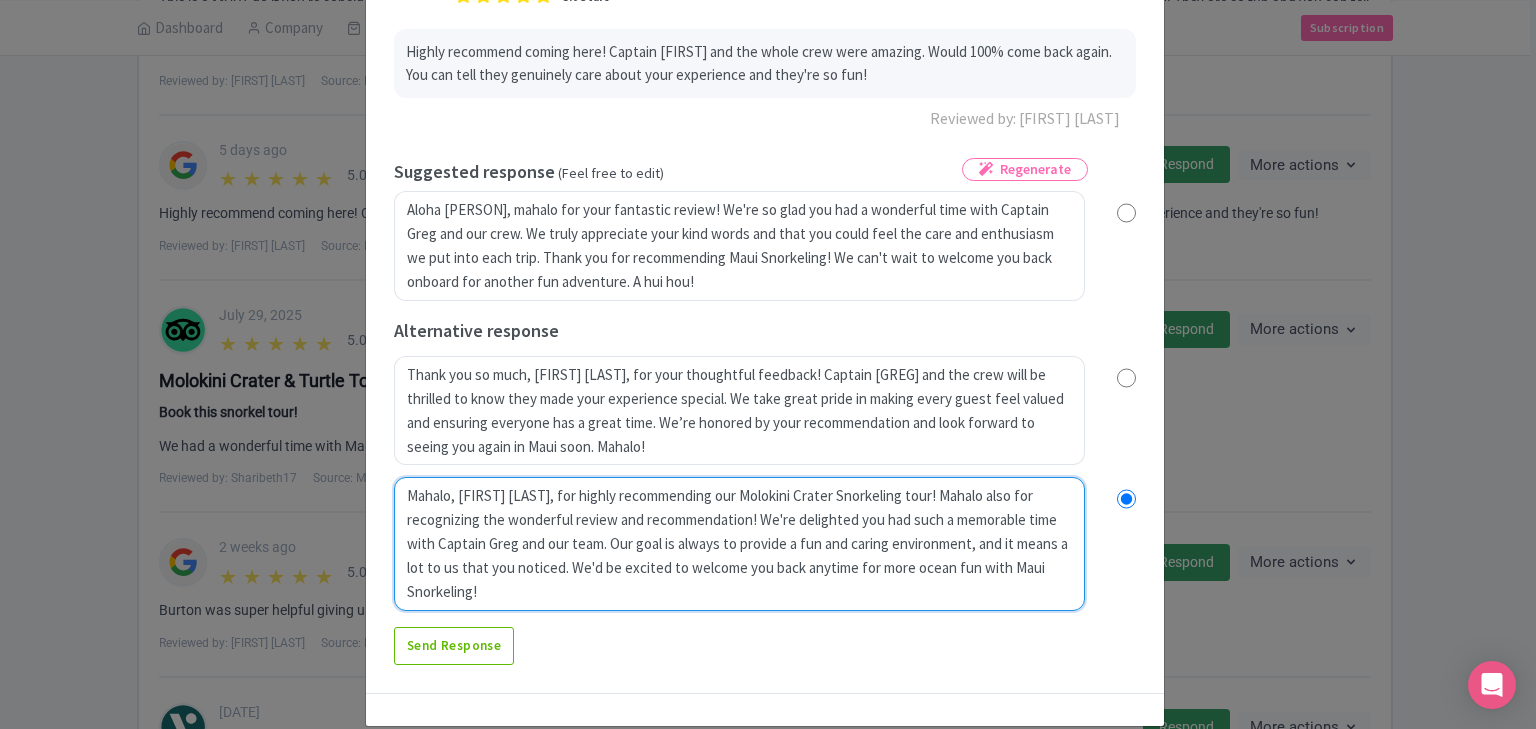 radio on "true" 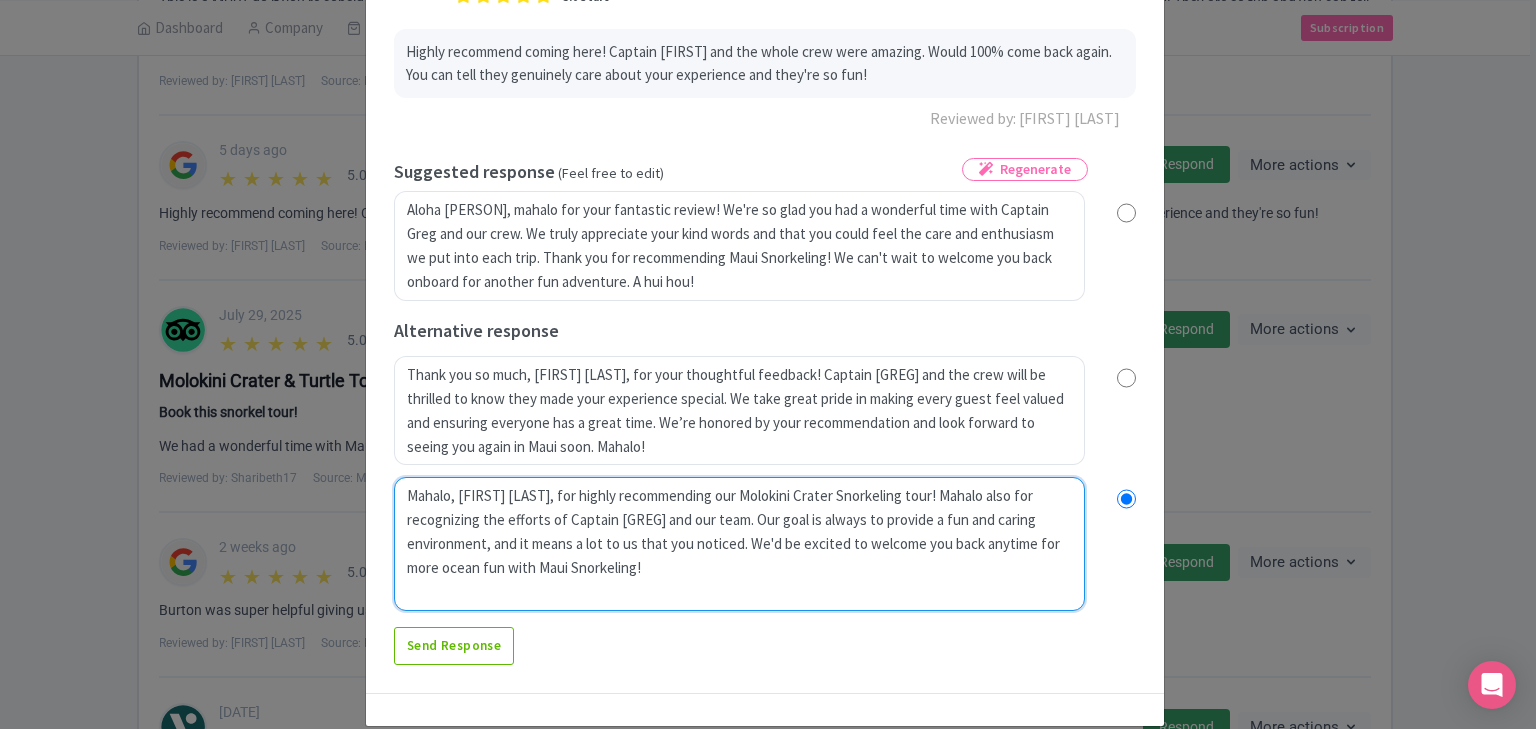 radio on "true" 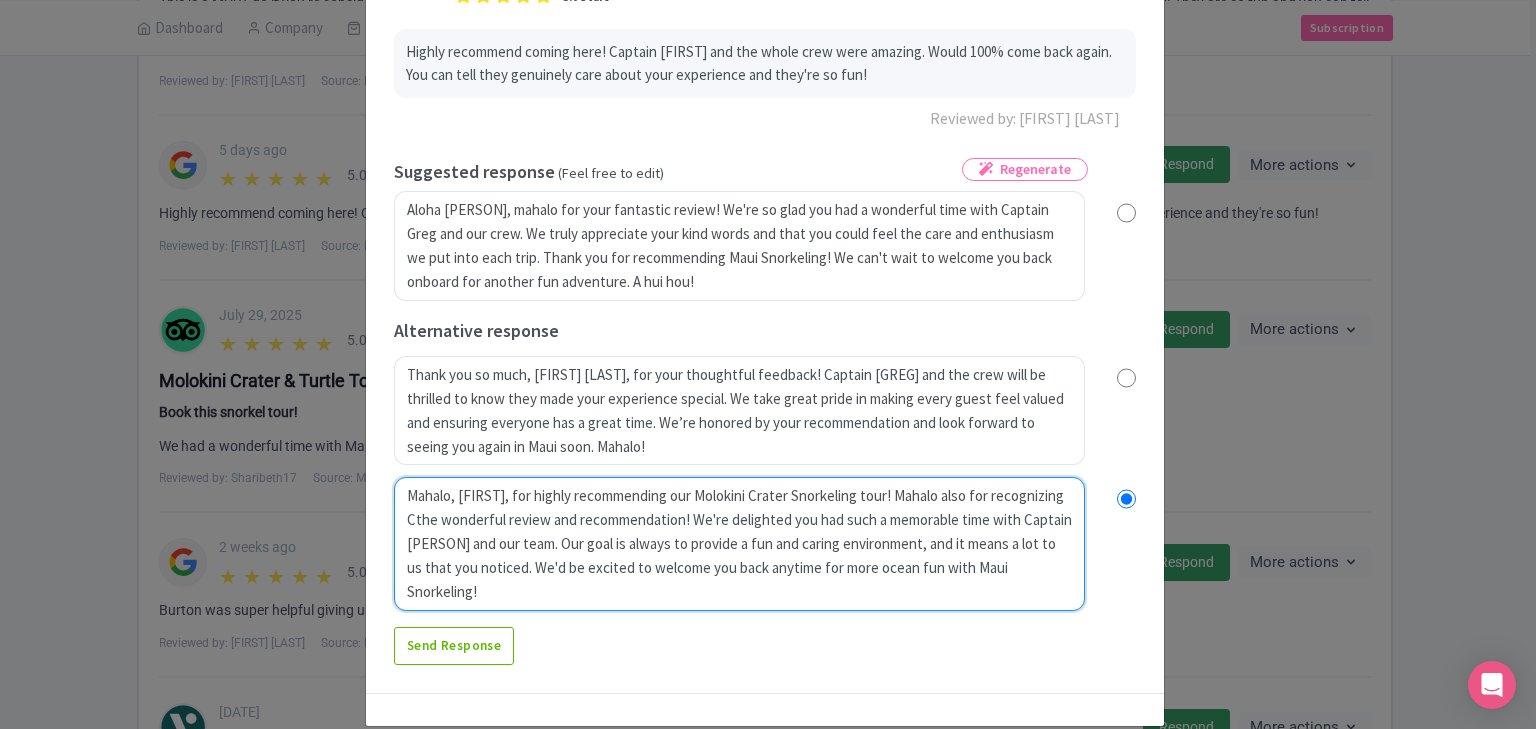 radio on "true" 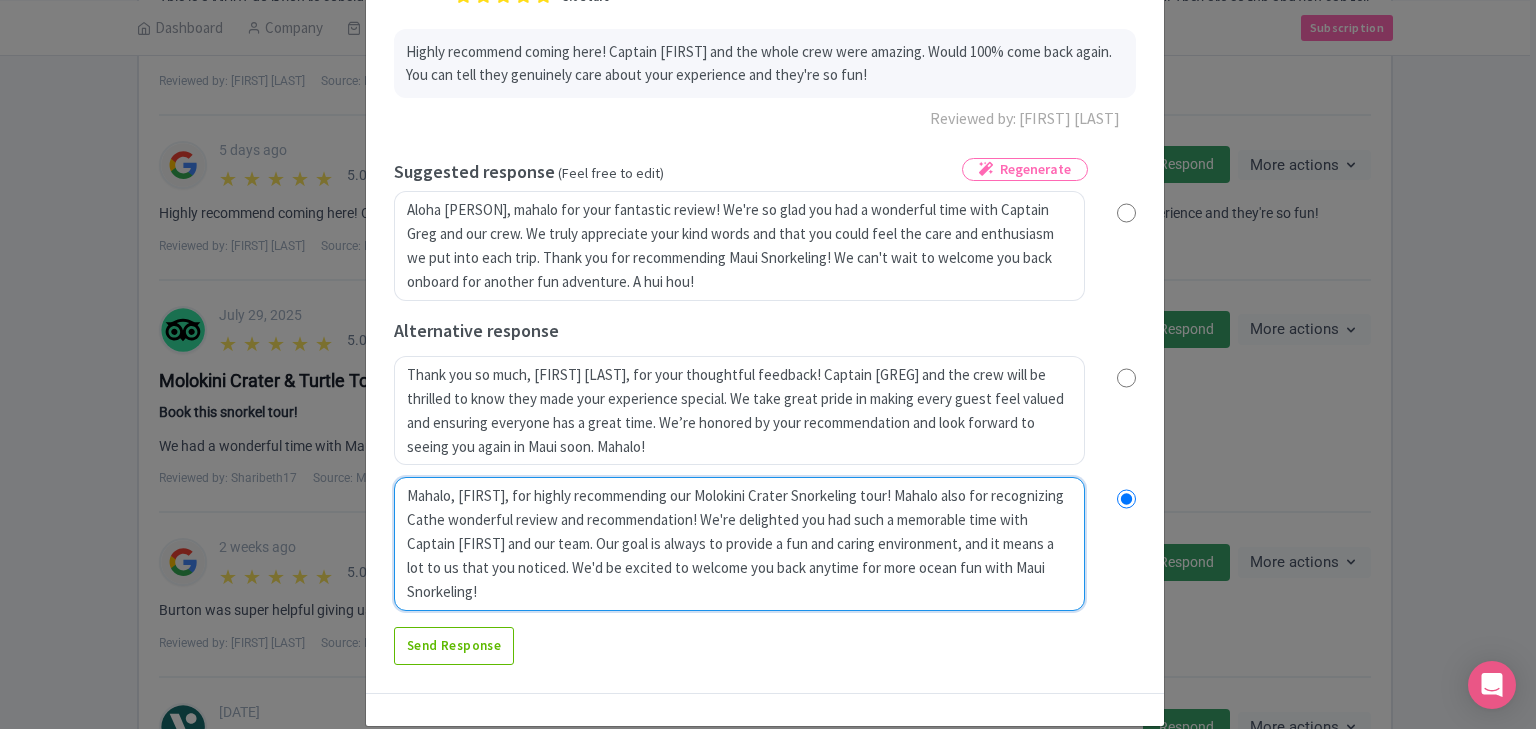 radio on "true" 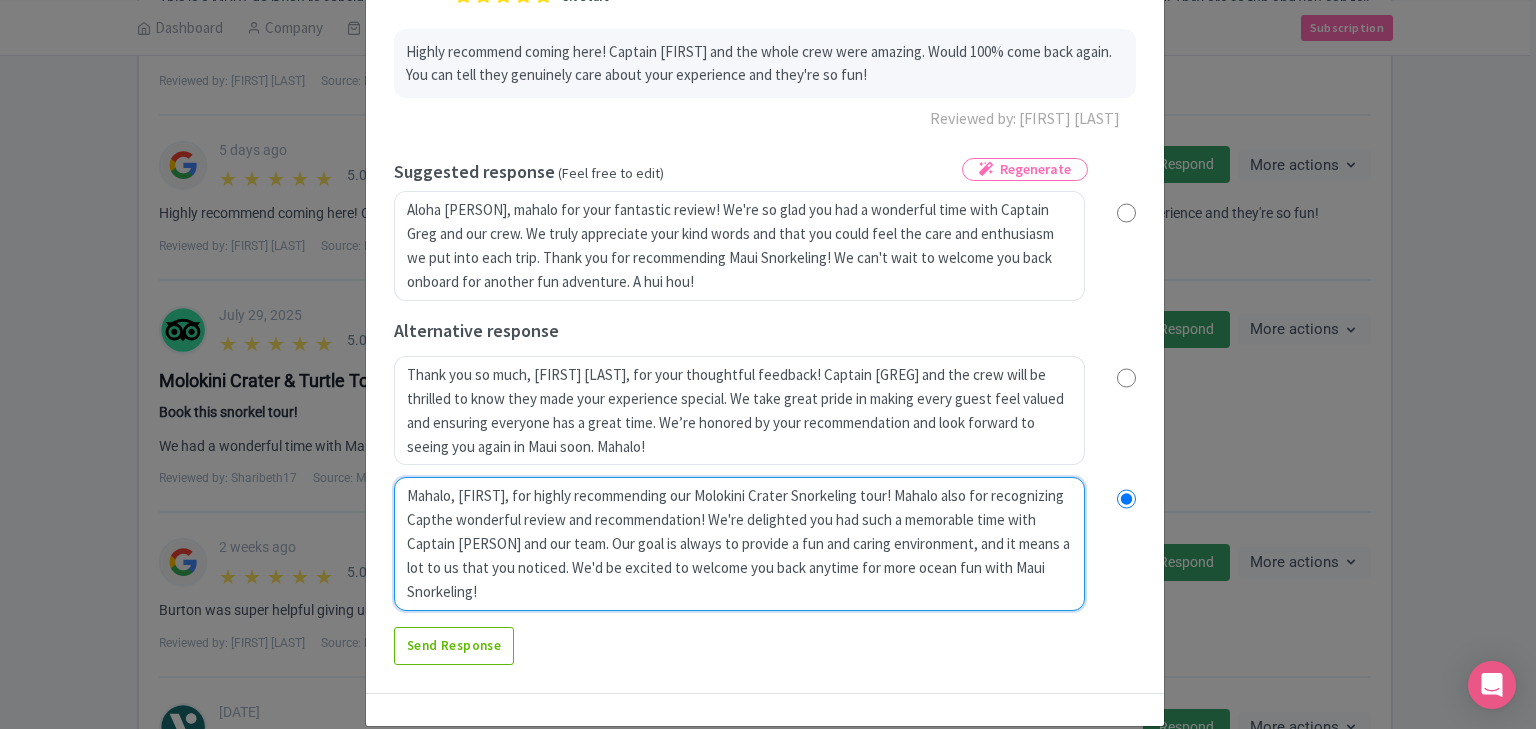radio on "true" 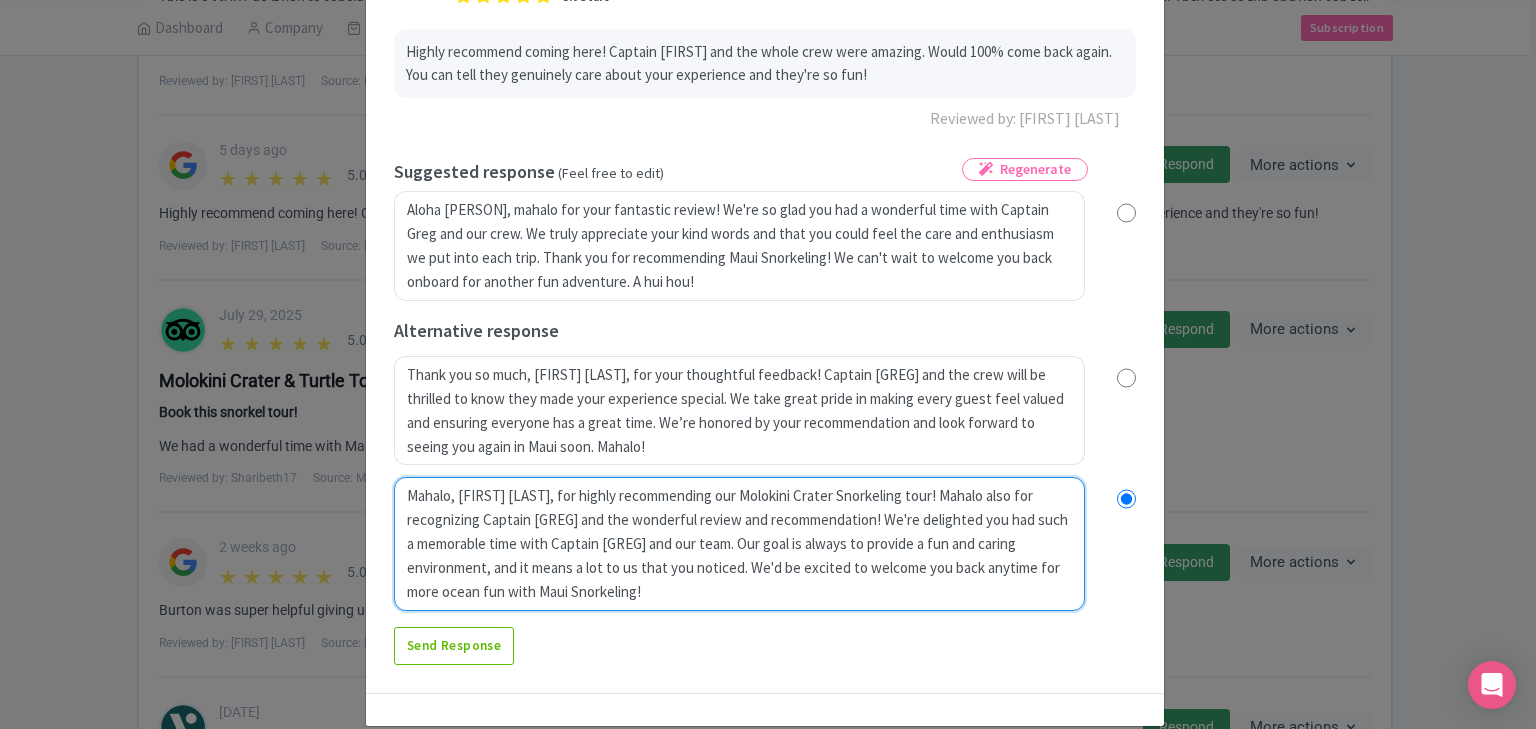 radio on "true" 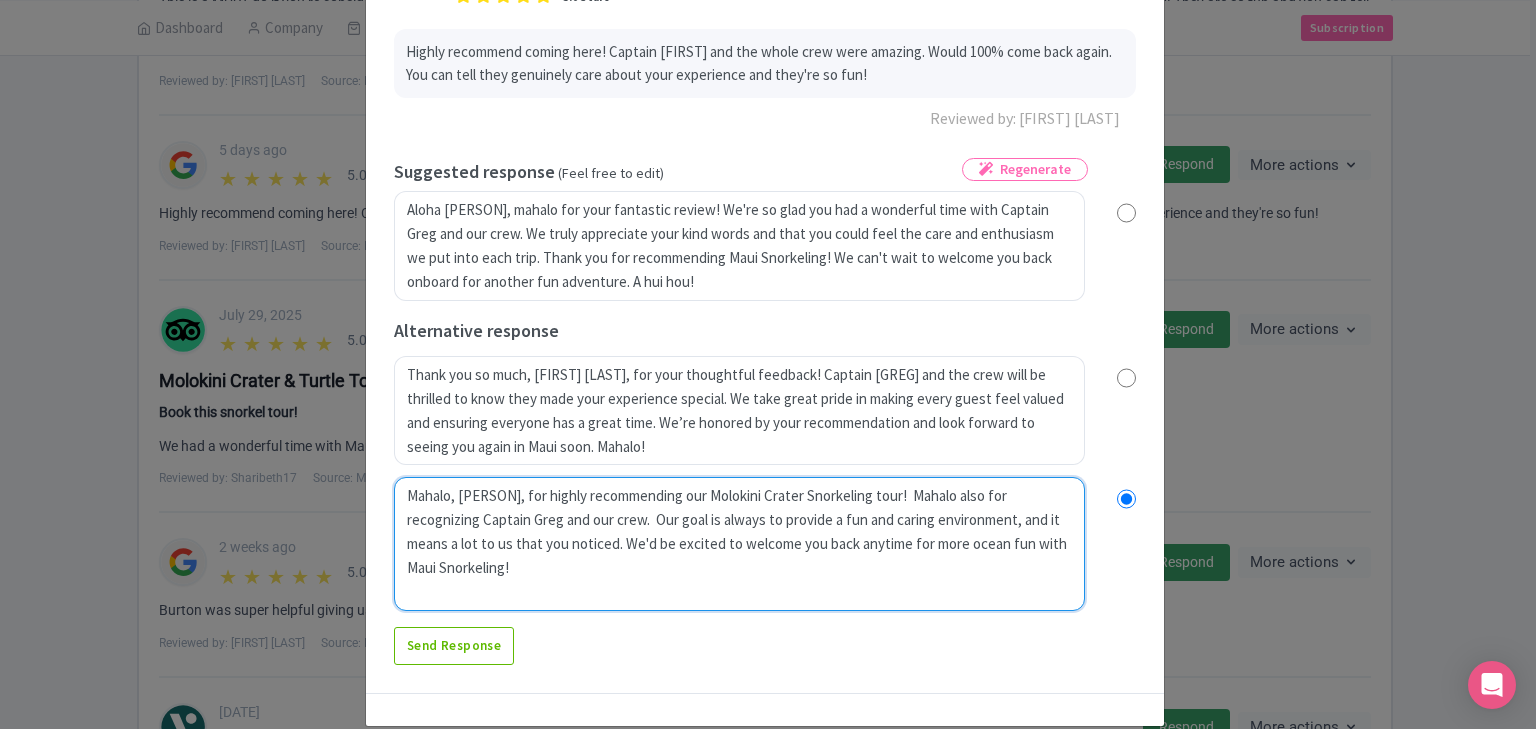 radio on "true" 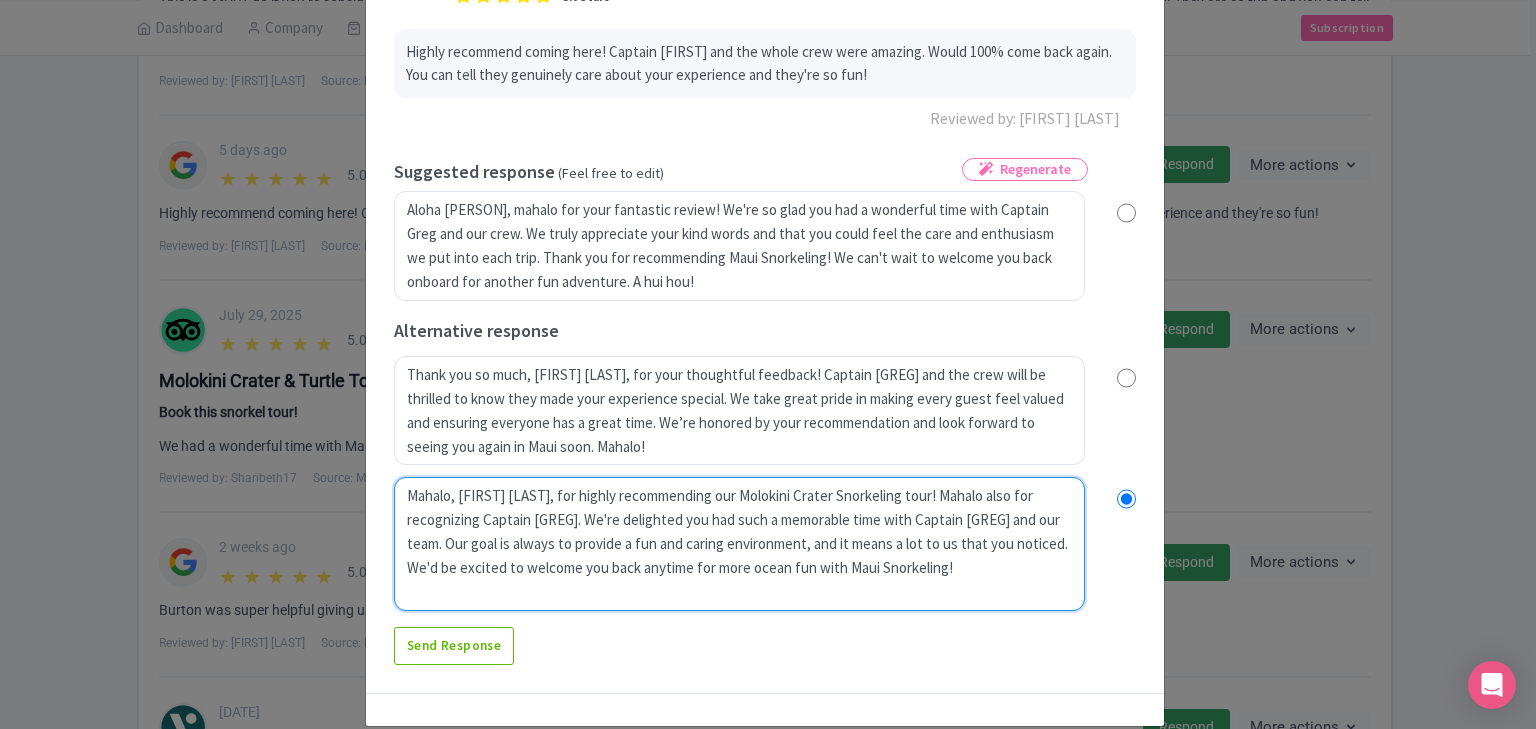 radio on "true" 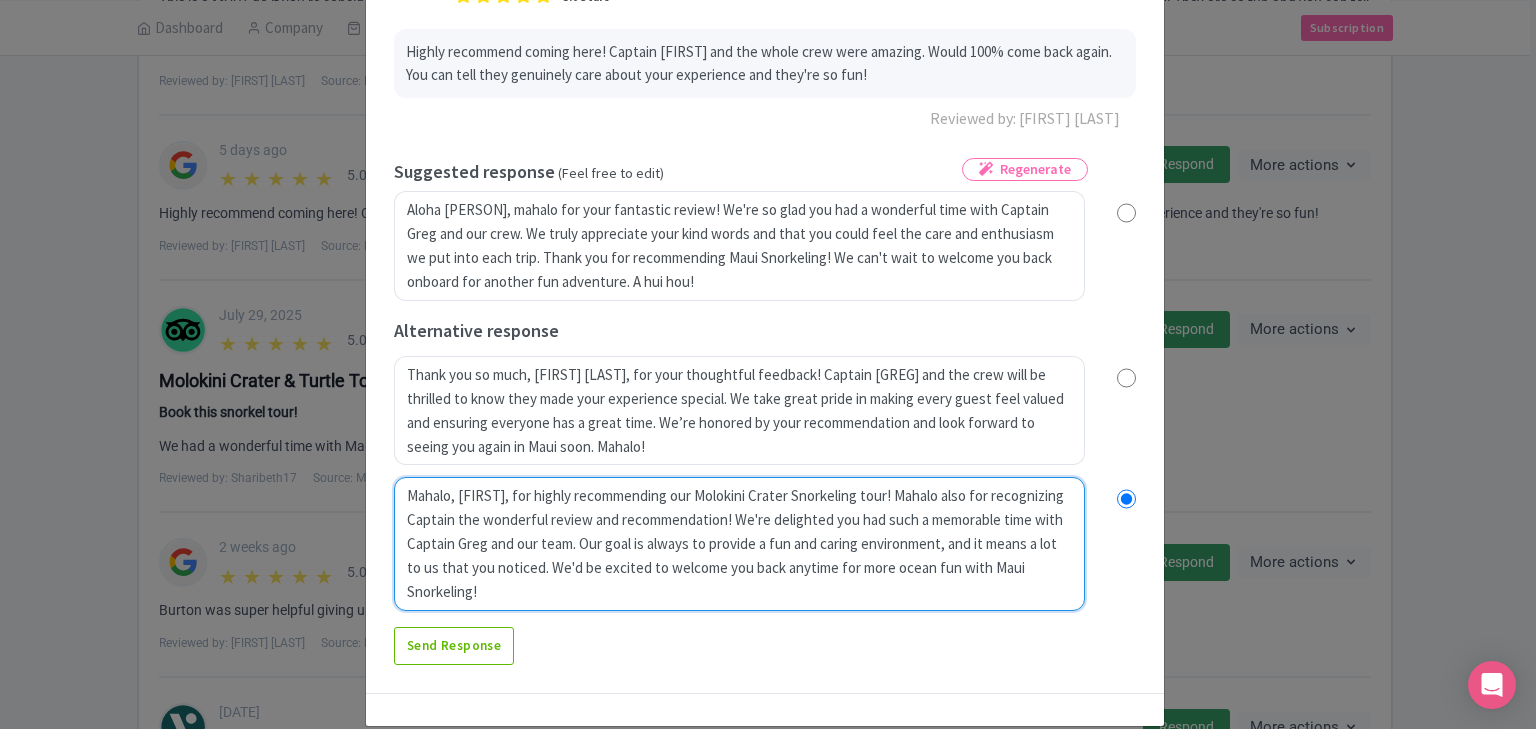 radio on "true" 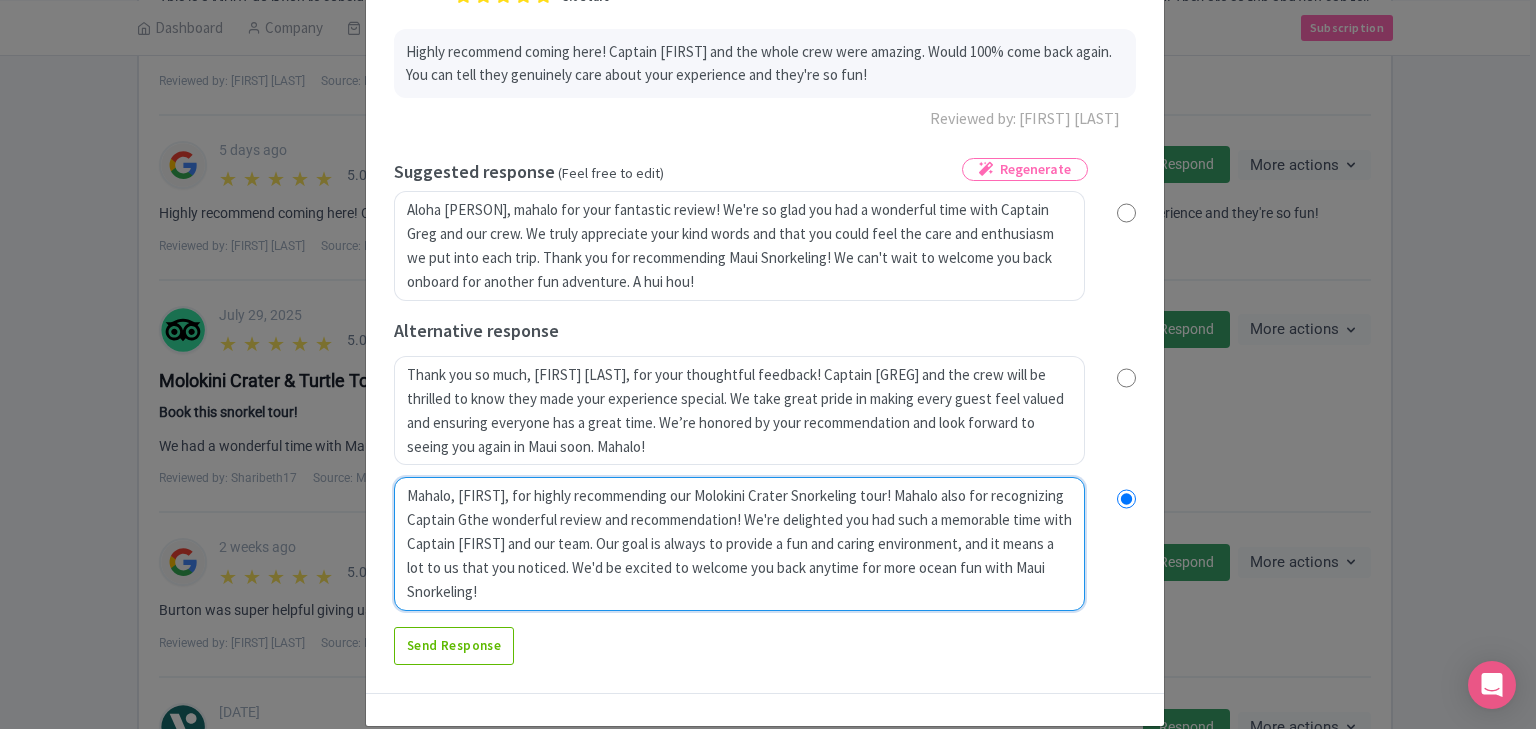 radio on "true" 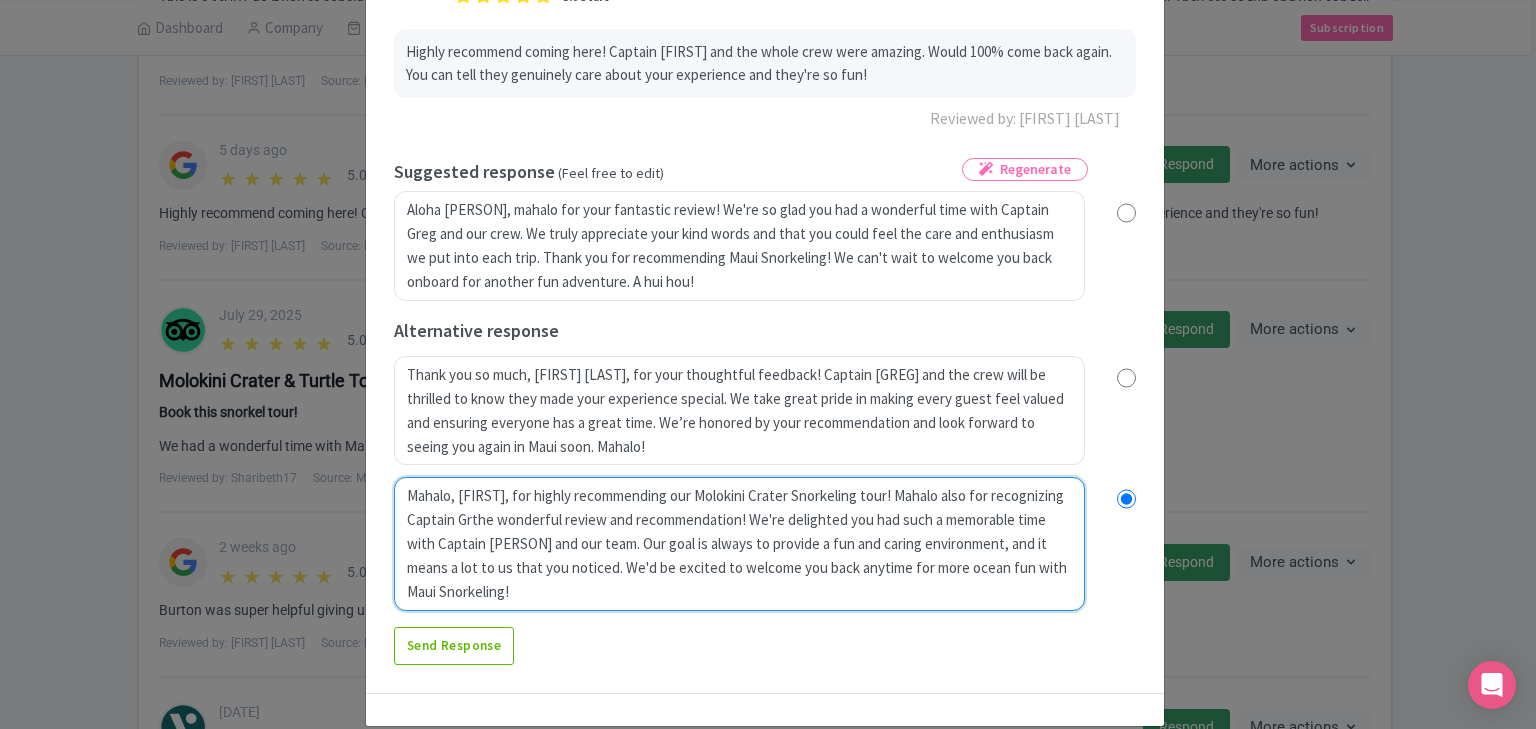 type on "Mahalo, [FIRST], for highly recommending our Molokini Crater Snorkeling tour! Mahalo also for recognizing Captain [GREG]the wonderful review and recommendation! We're delighted you had such a memorable time with Captain [GREG] and our team. Our goal is always to provide a fun and caring environment, and it means a lot to us that you noticed. We'd be excited to welcome you back anytime for more ocean fun with Maui Snorkeling!" 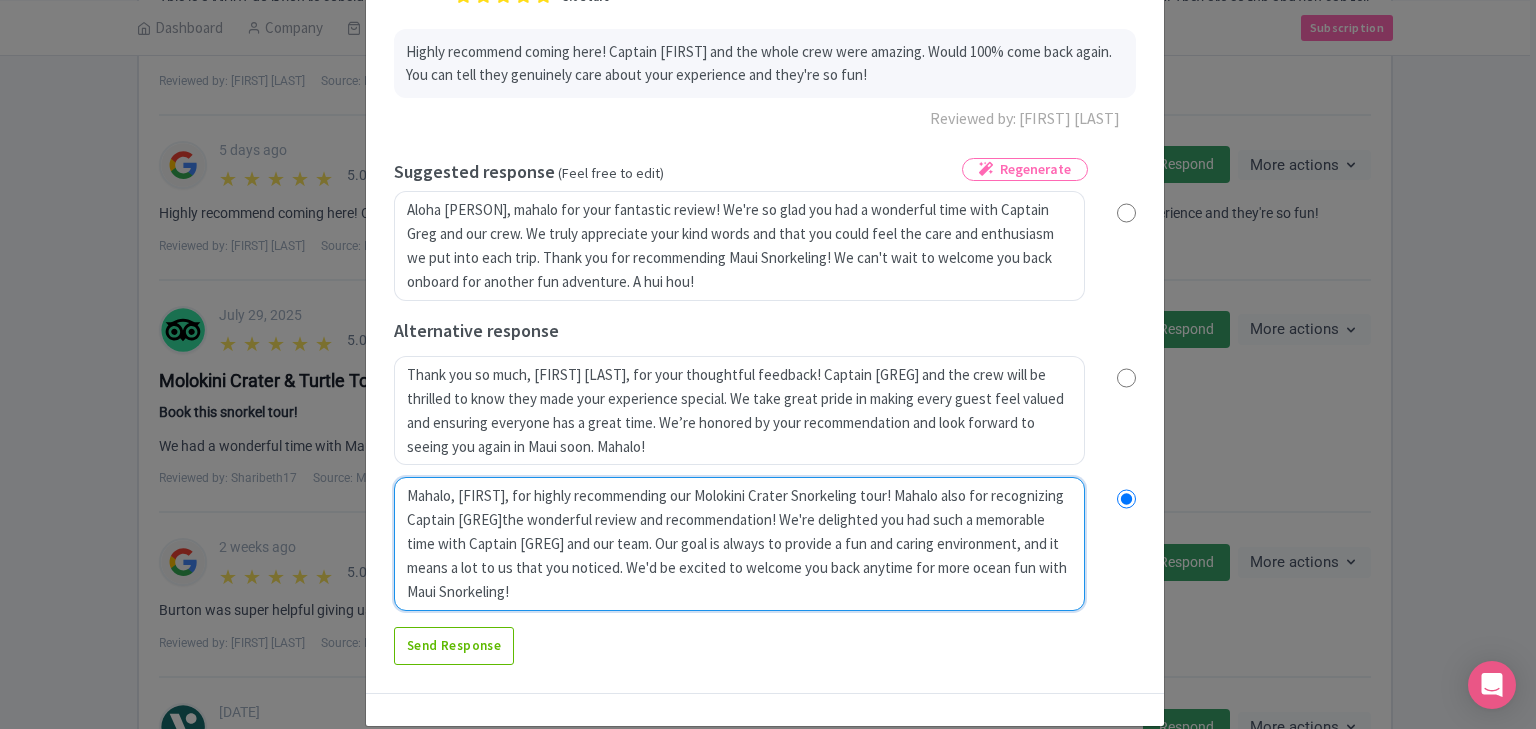 type 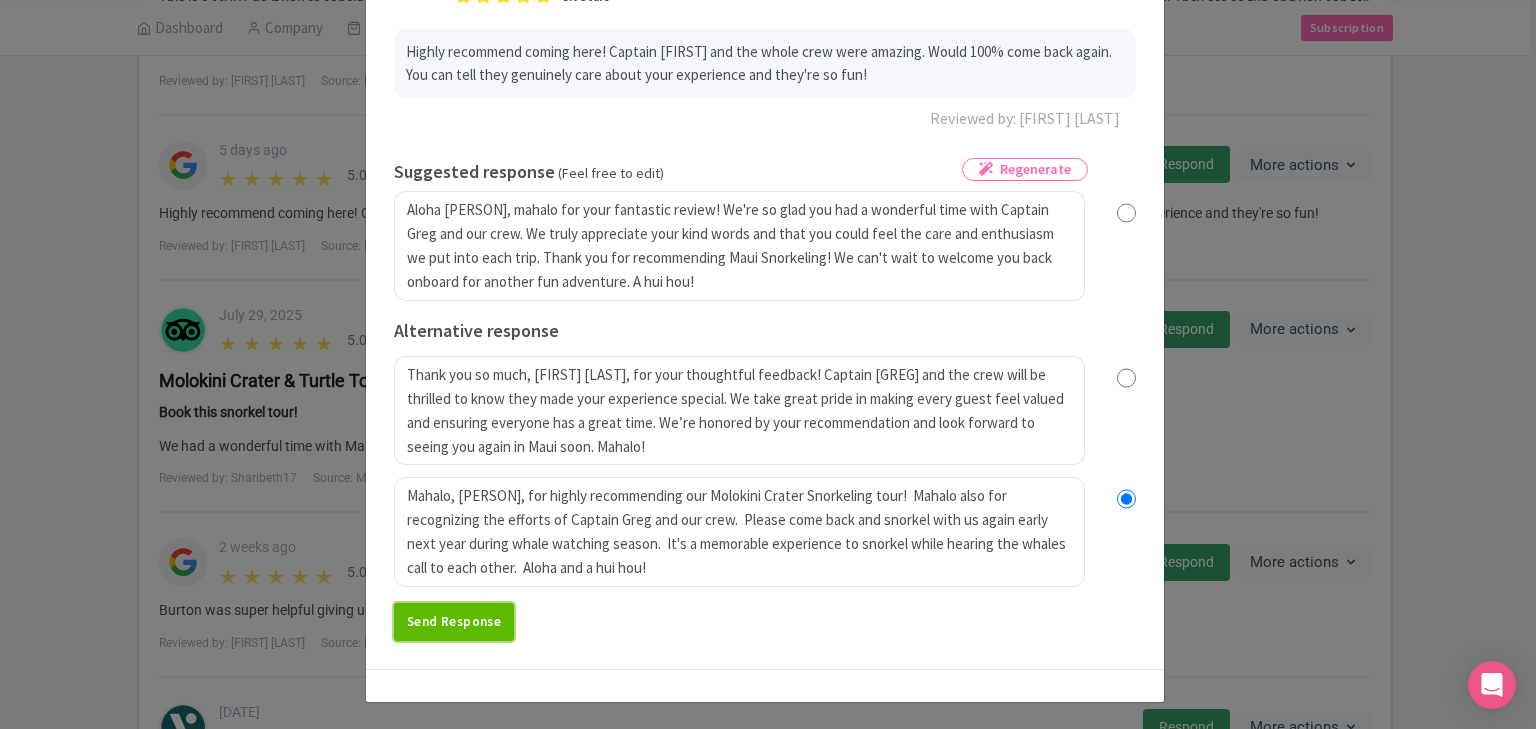 click on "Send Response" at bounding box center (454, 622) 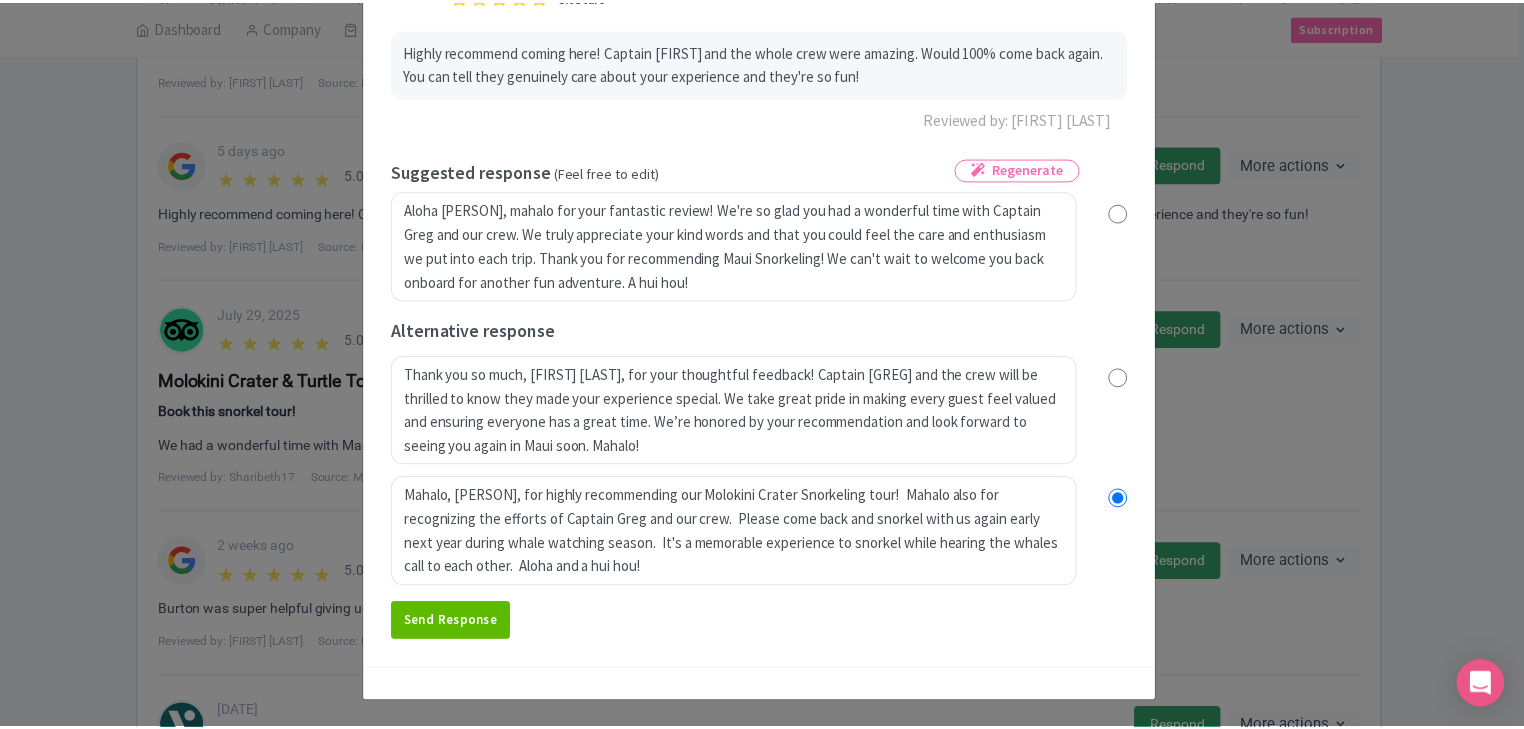 scroll, scrollTop: 0, scrollLeft: 0, axis: both 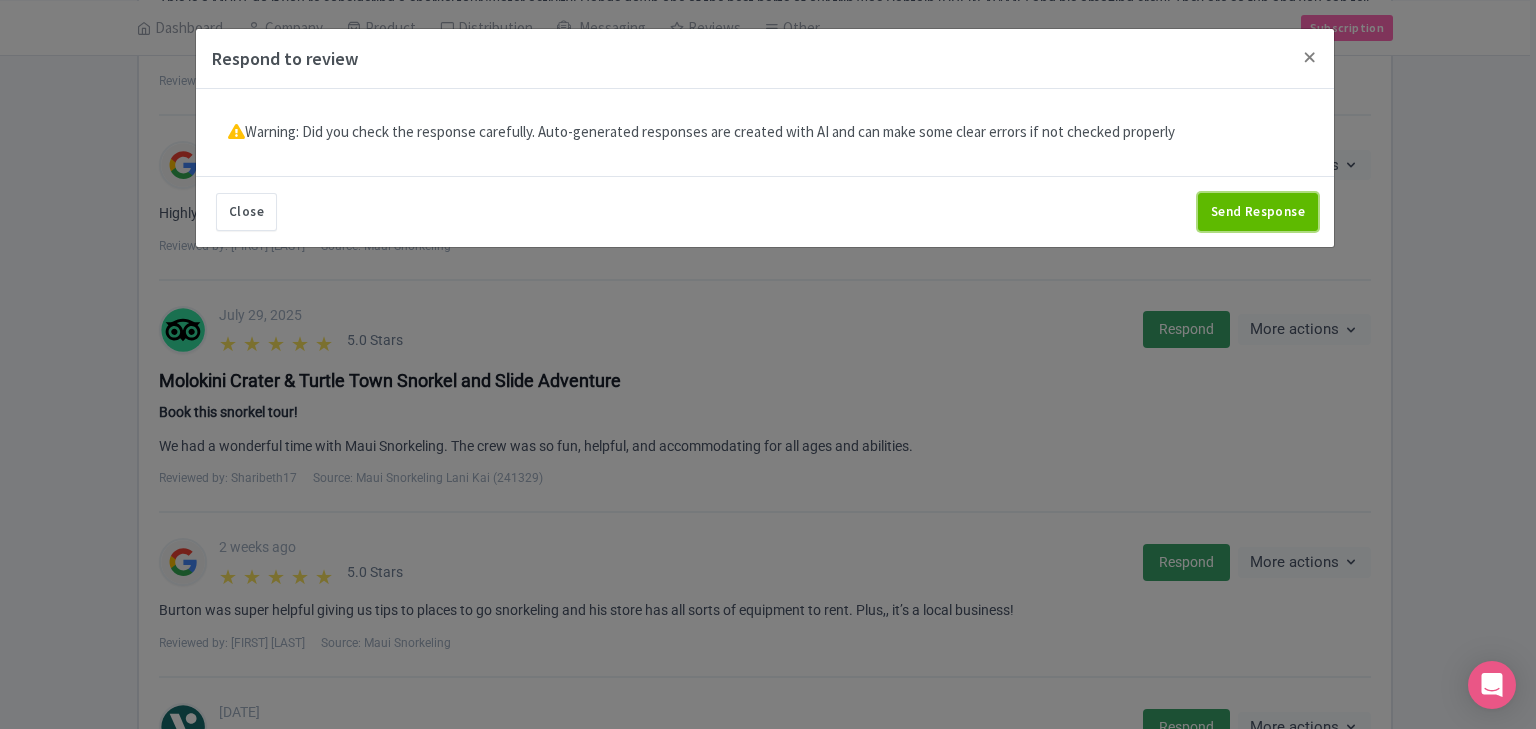 click on "Send Response" at bounding box center [1258, 212] 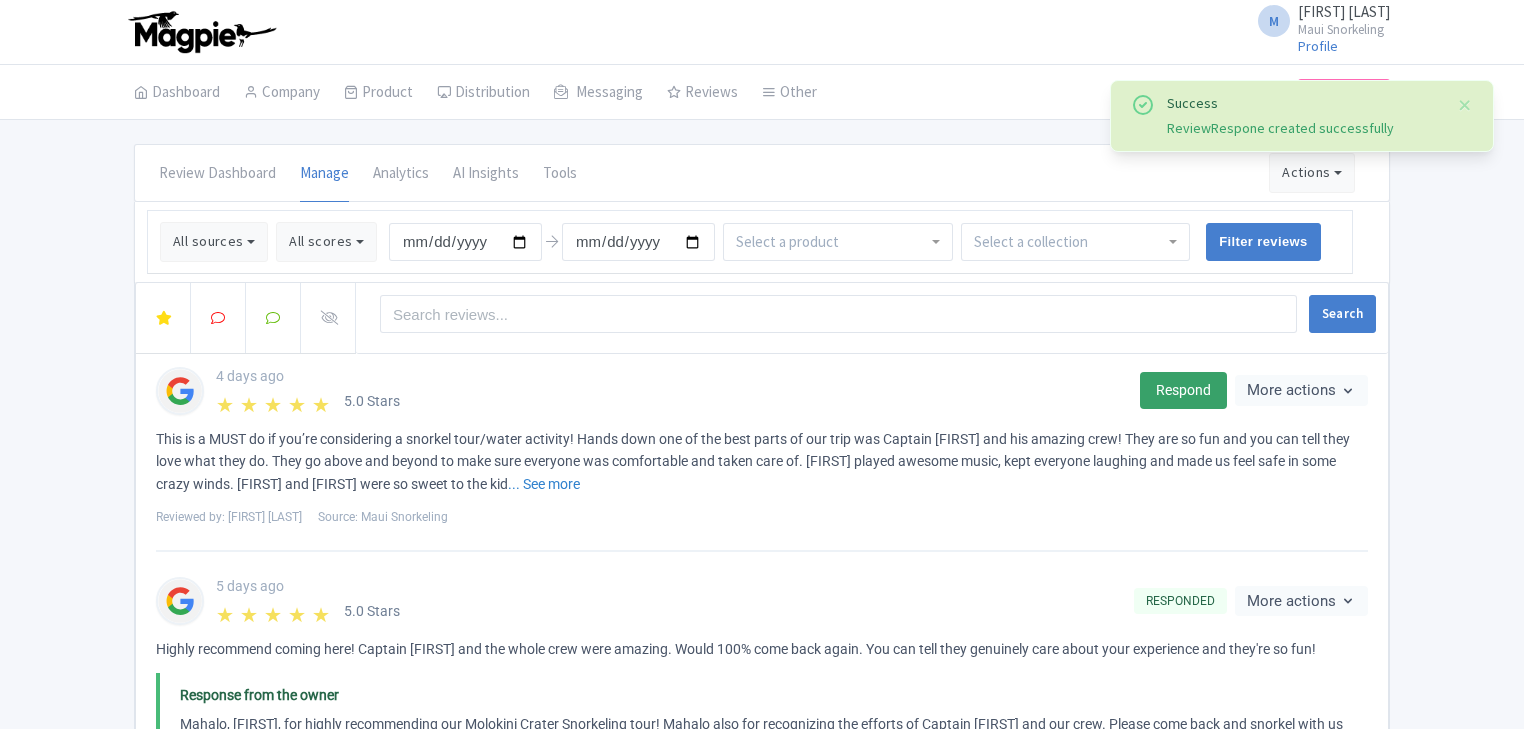 scroll, scrollTop: 0, scrollLeft: 0, axis: both 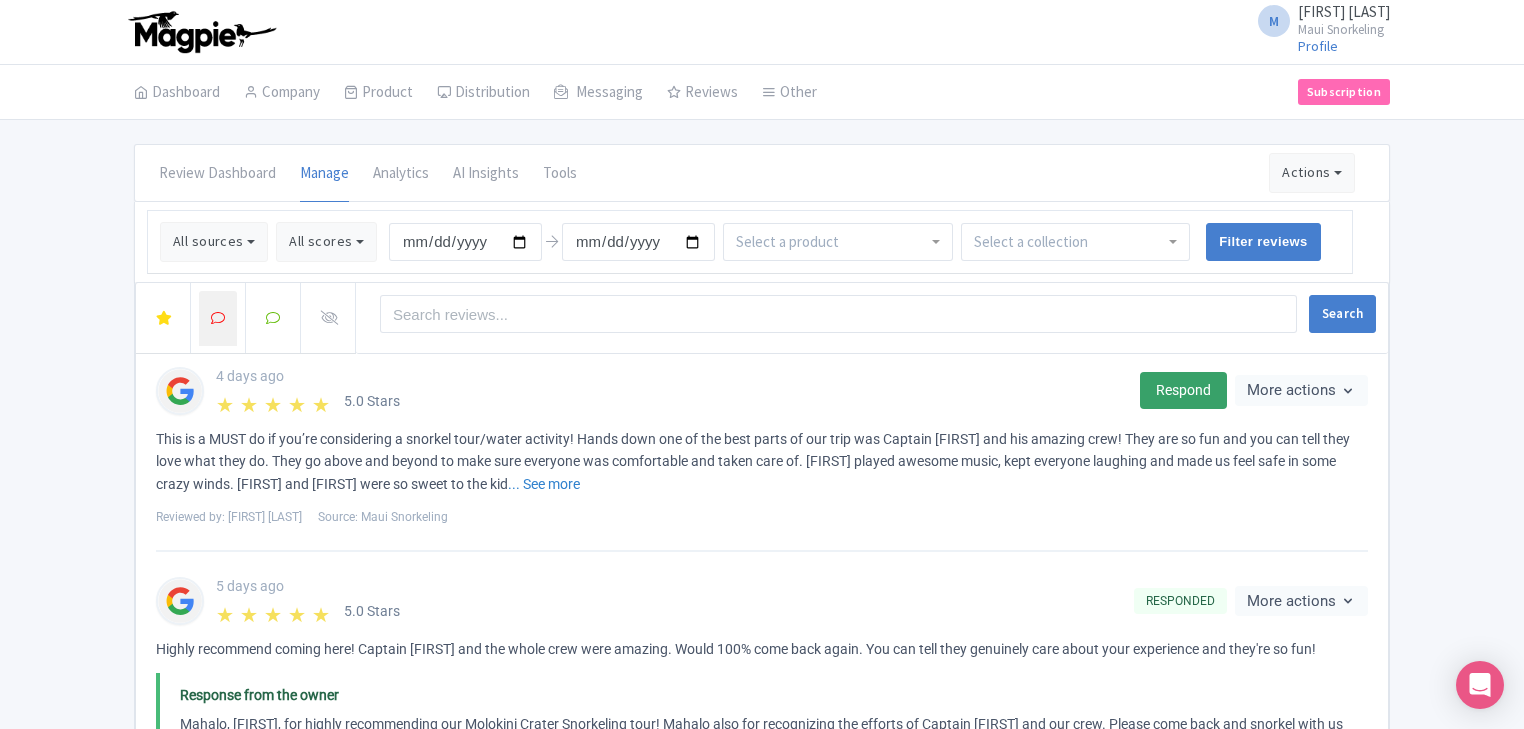 click at bounding box center [218, 318] 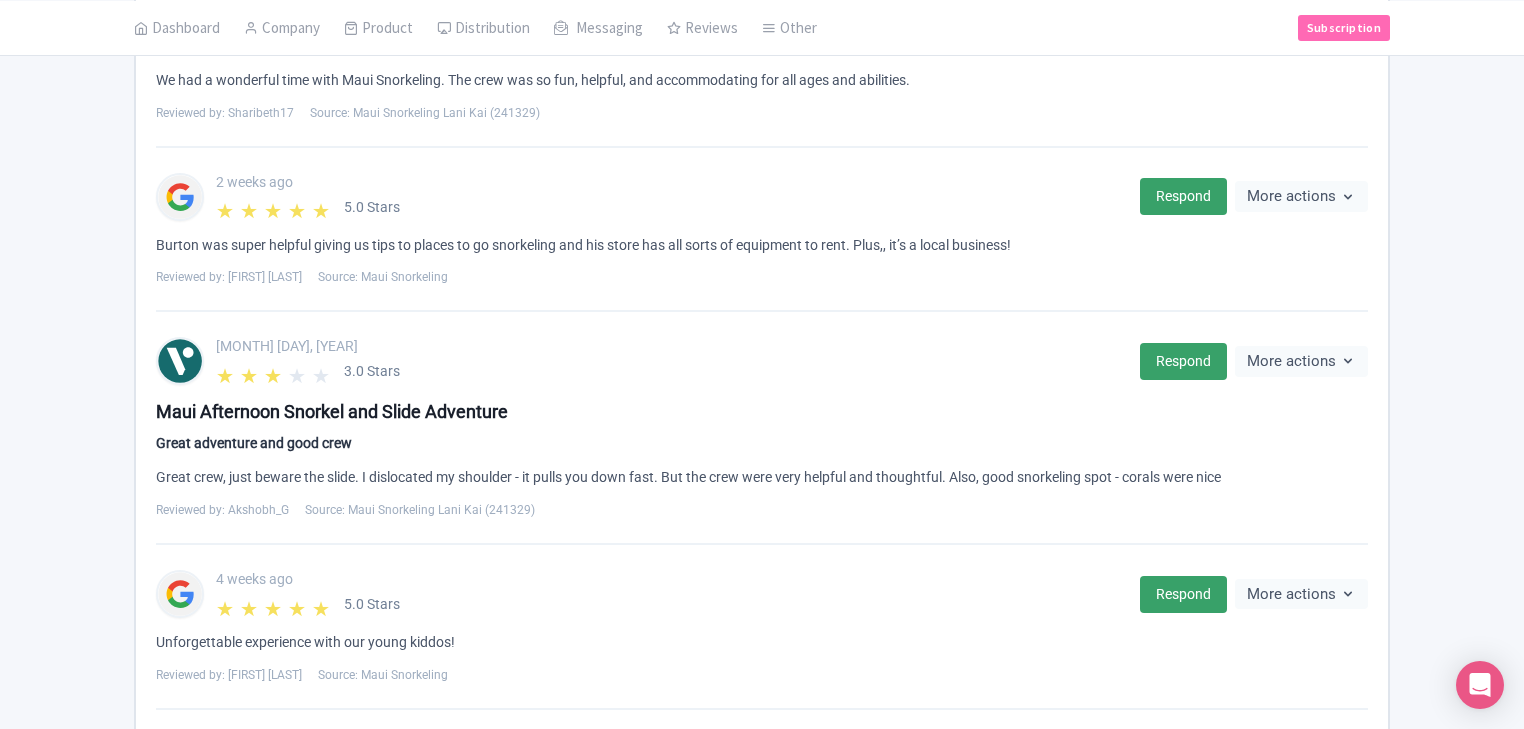 scroll, scrollTop: 1061, scrollLeft: 0, axis: vertical 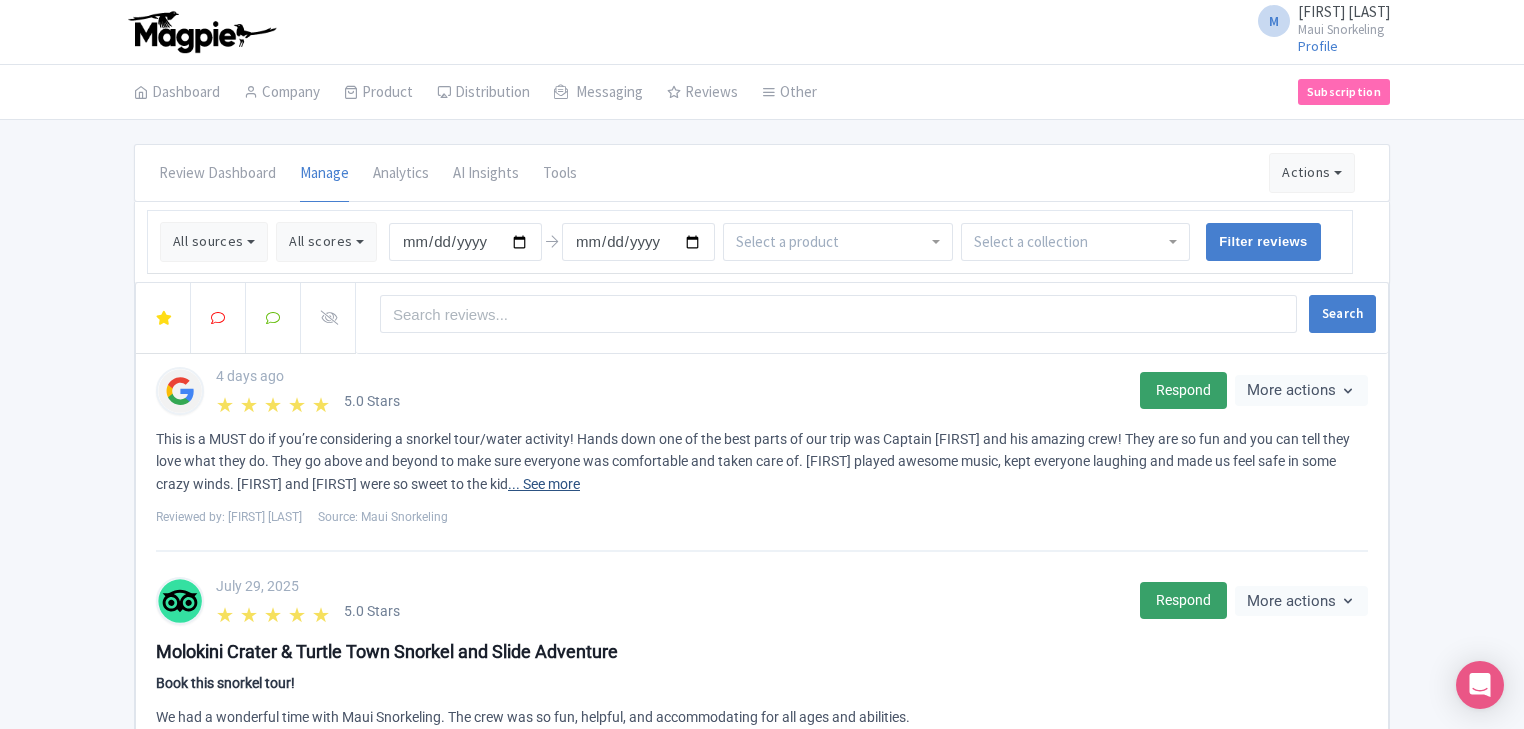 click on "... See more" at bounding box center (544, 484) 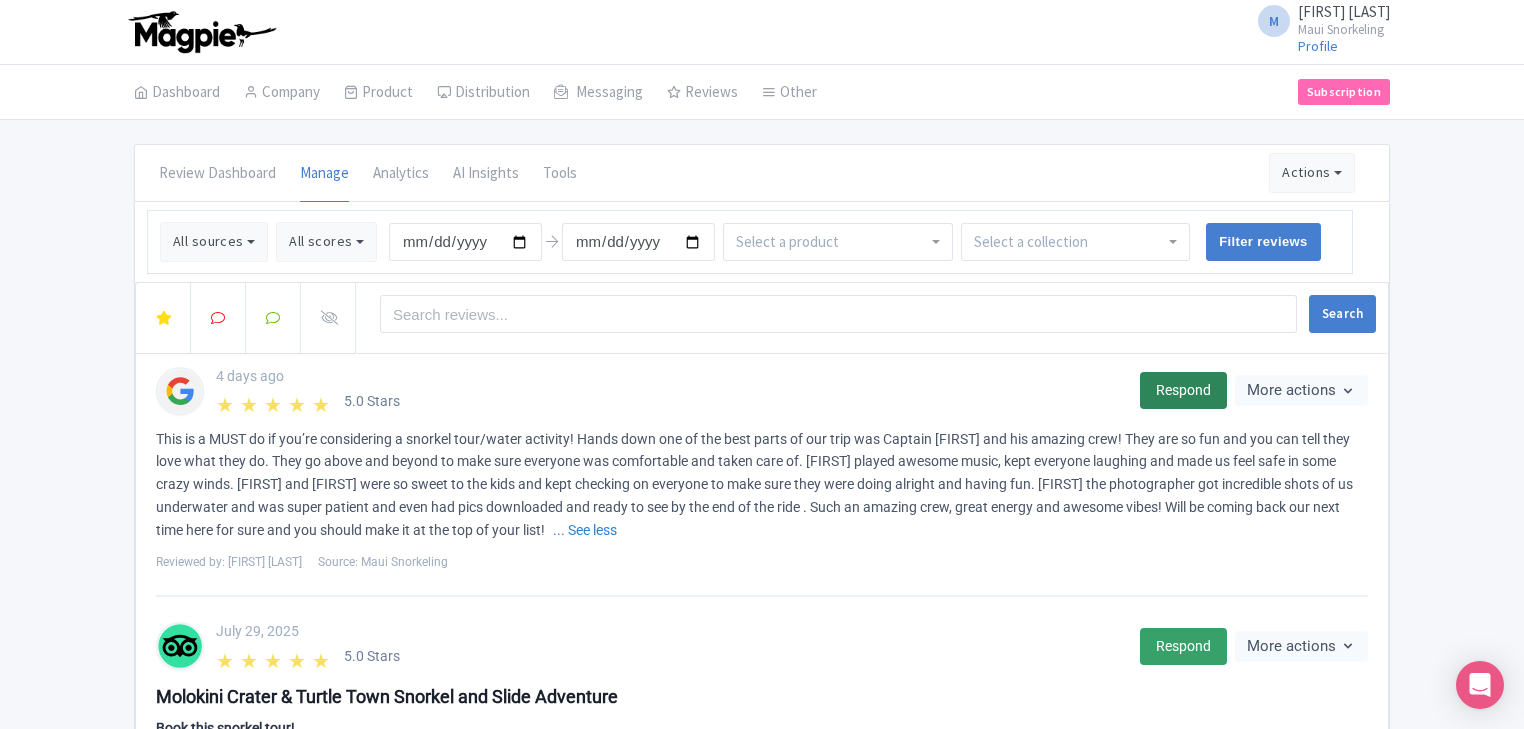 click on "Respond" at bounding box center [1183, 390] 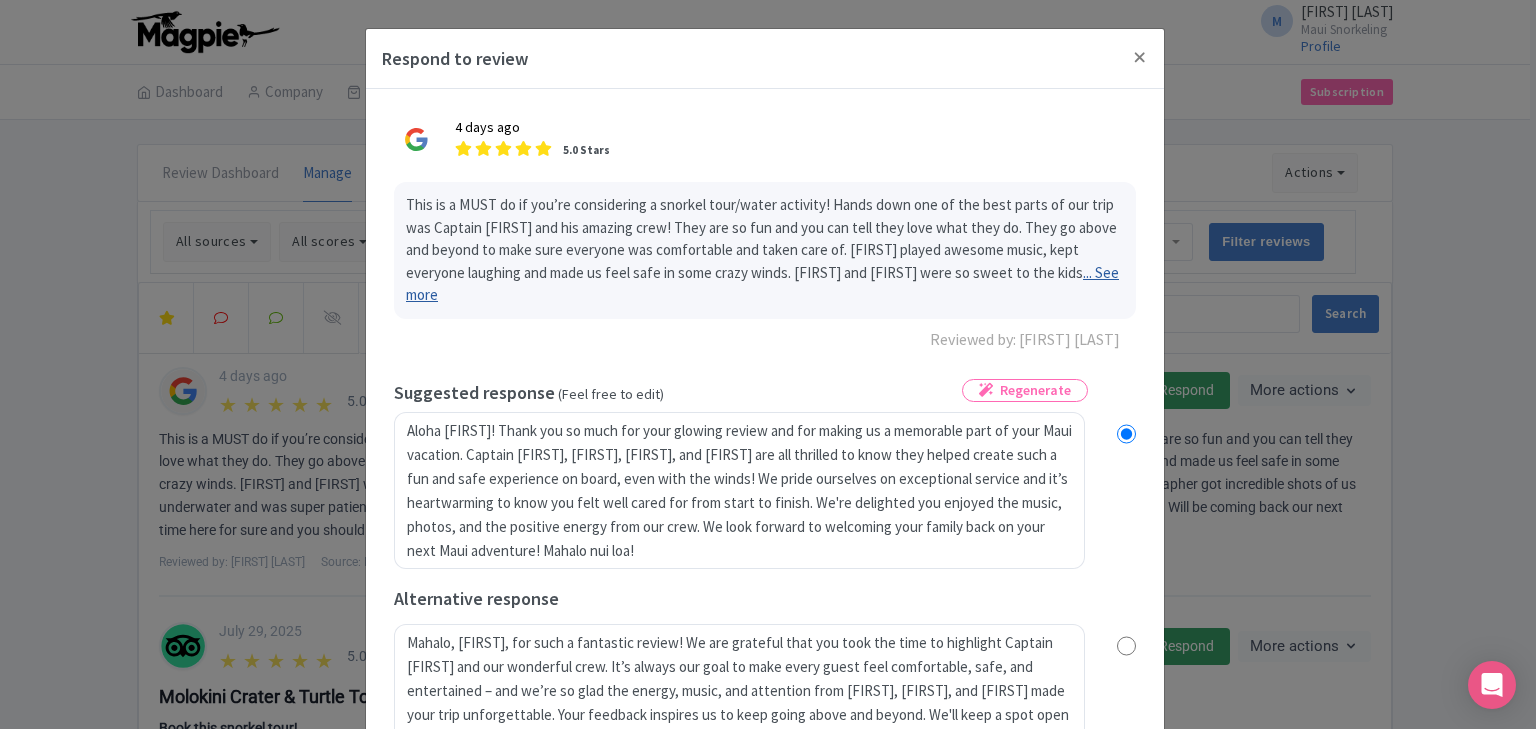 click on "... See more" at bounding box center [762, 284] 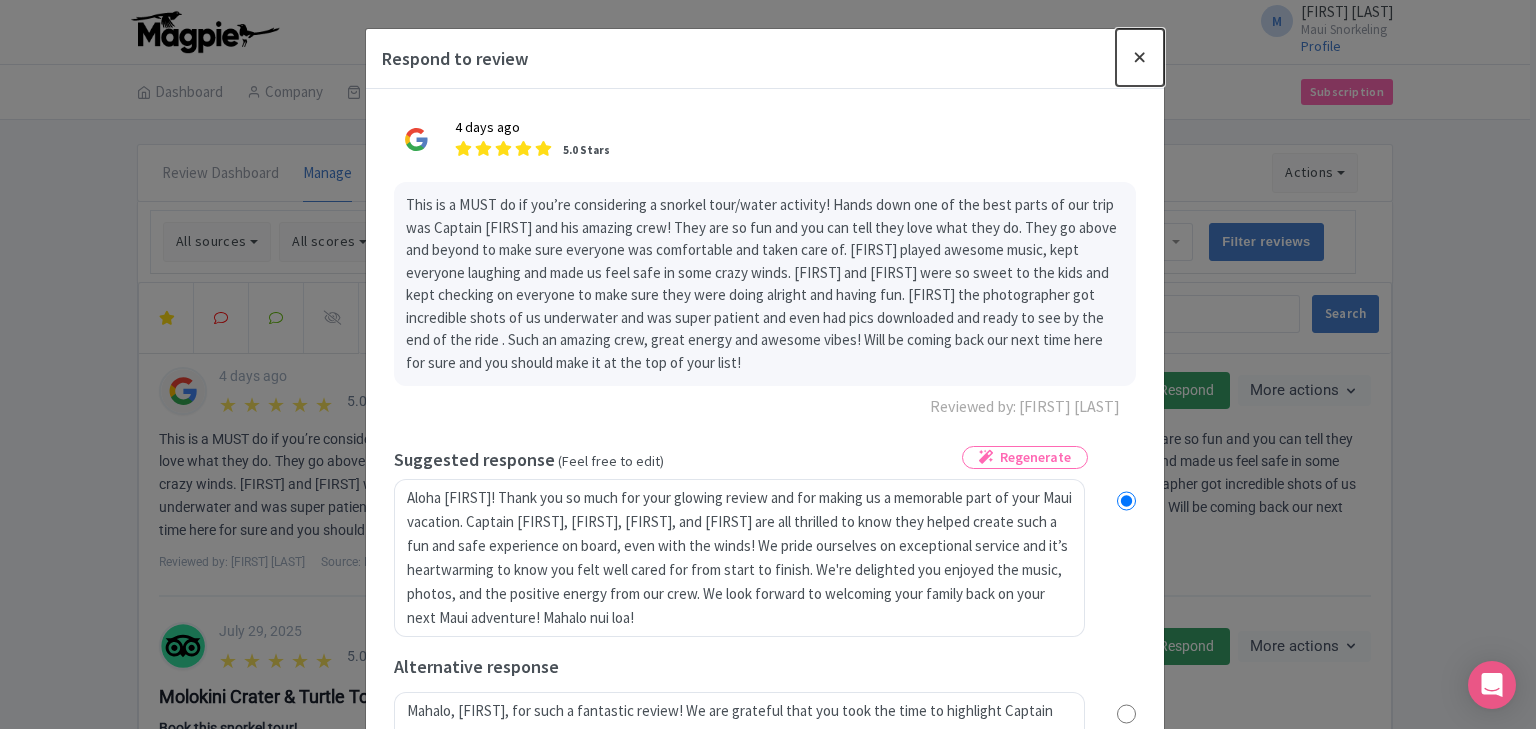 click at bounding box center (1140, 57) 